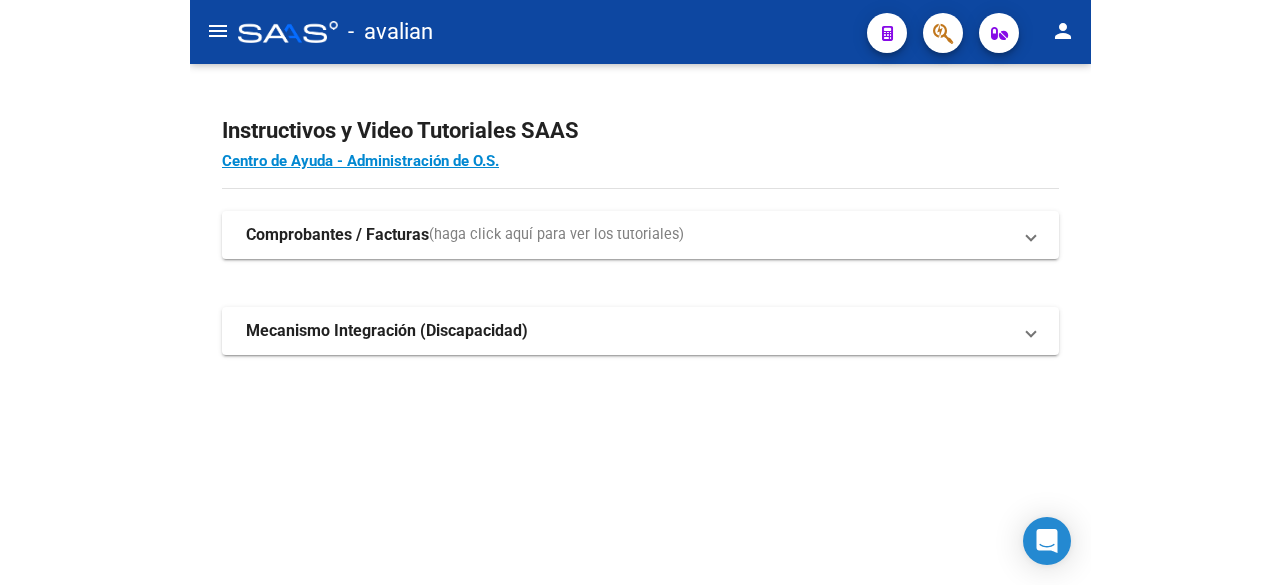 scroll, scrollTop: 0, scrollLeft: 0, axis: both 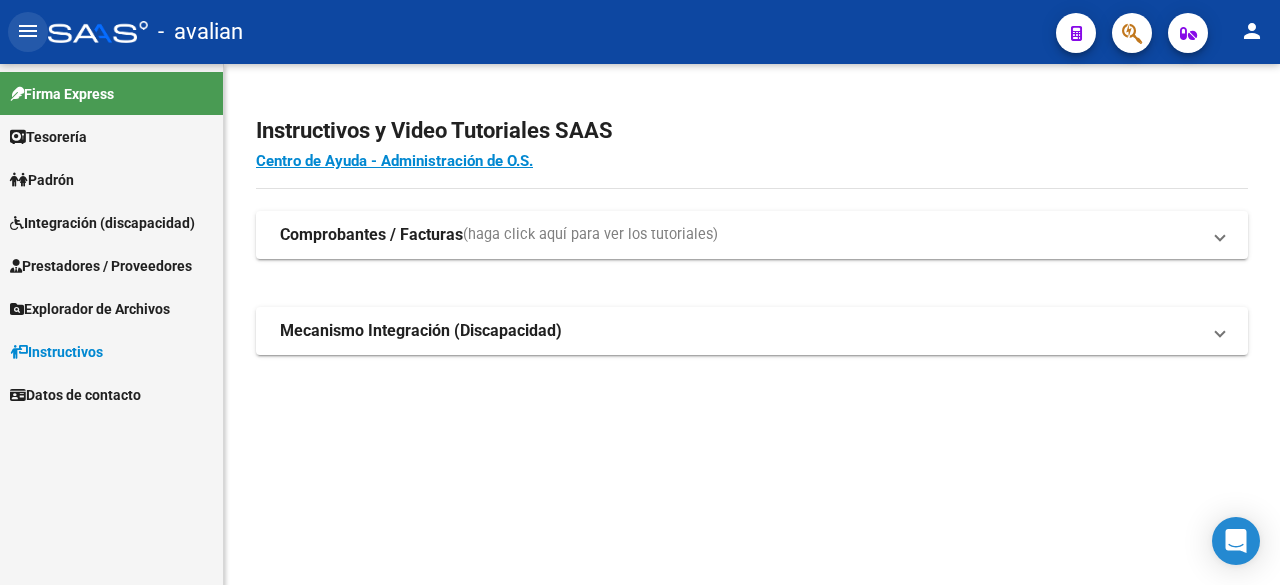 click on "menu" 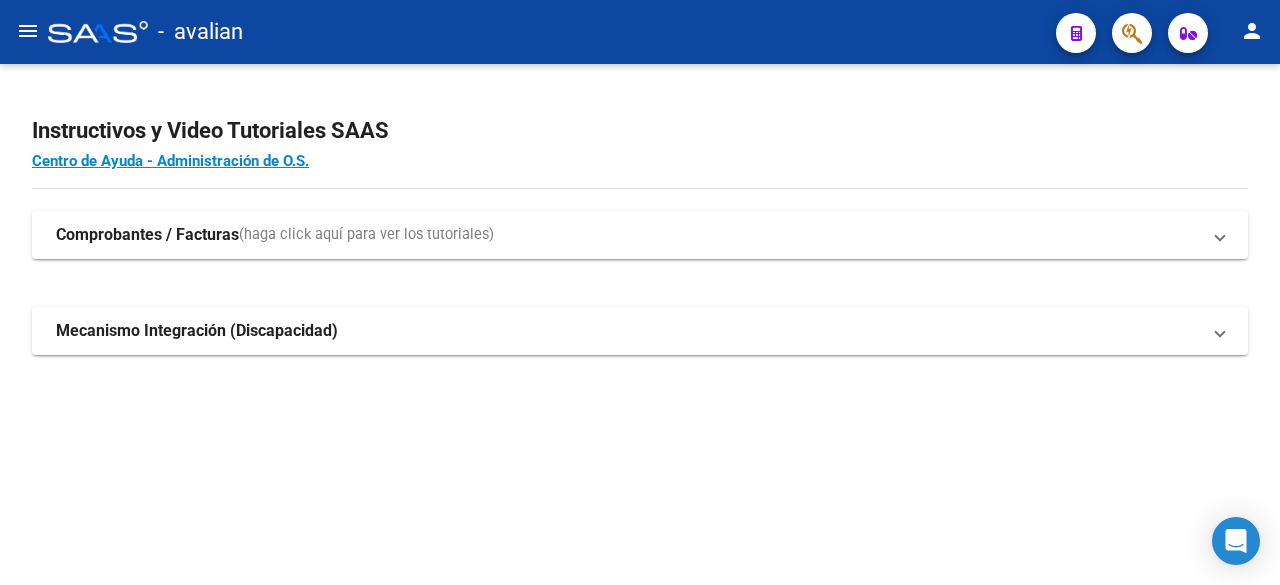click on "menu" 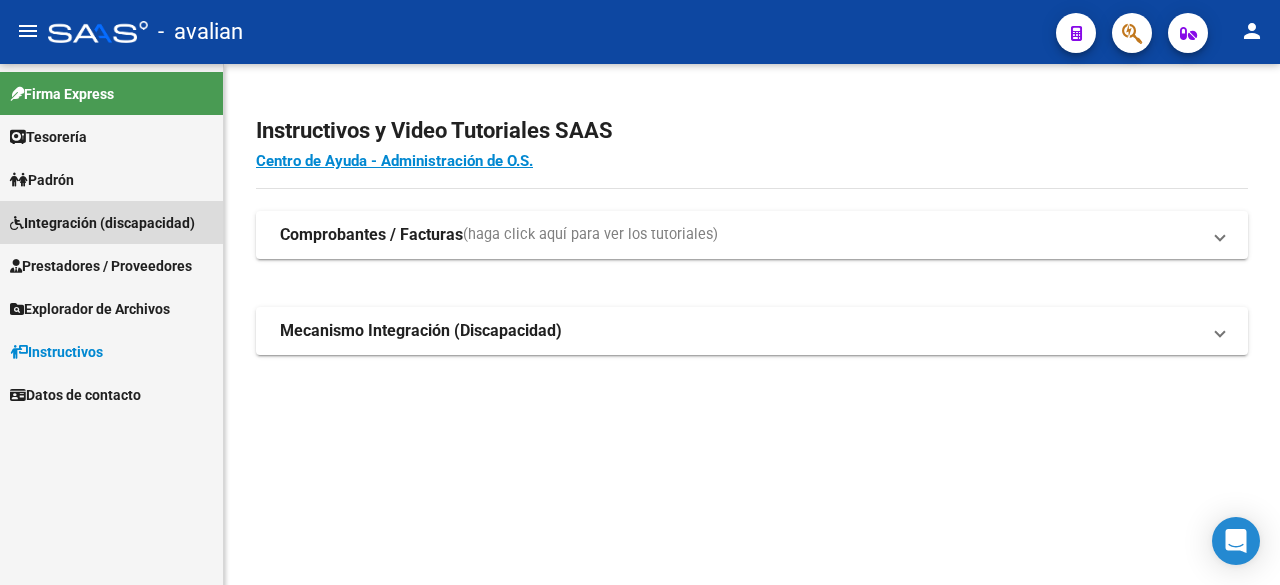 click on "Integración (discapacidad)" at bounding box center [102, 223] 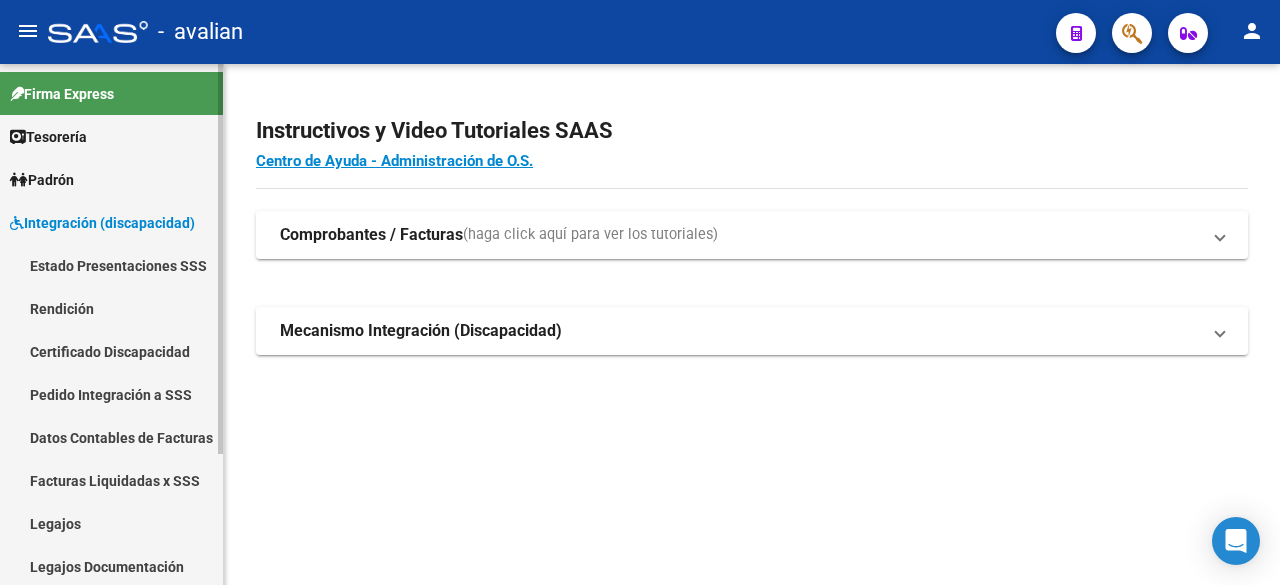 click on "Legajos" at bounding box center (111, 523) 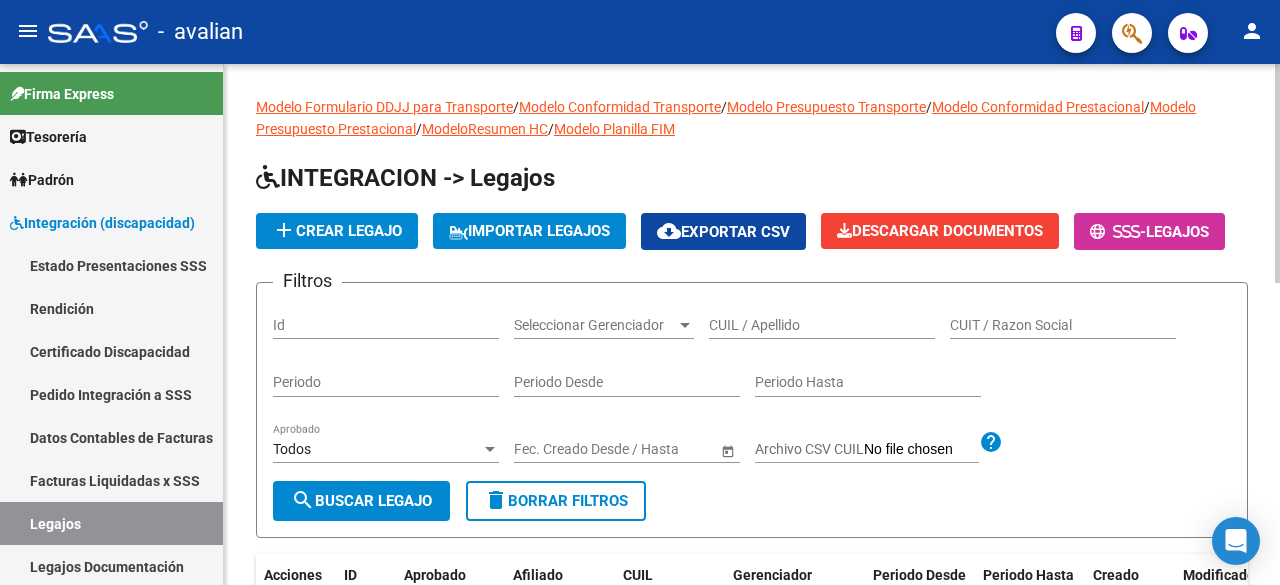 click on "CUIL / Apellido" at bounding box center [822, 325] 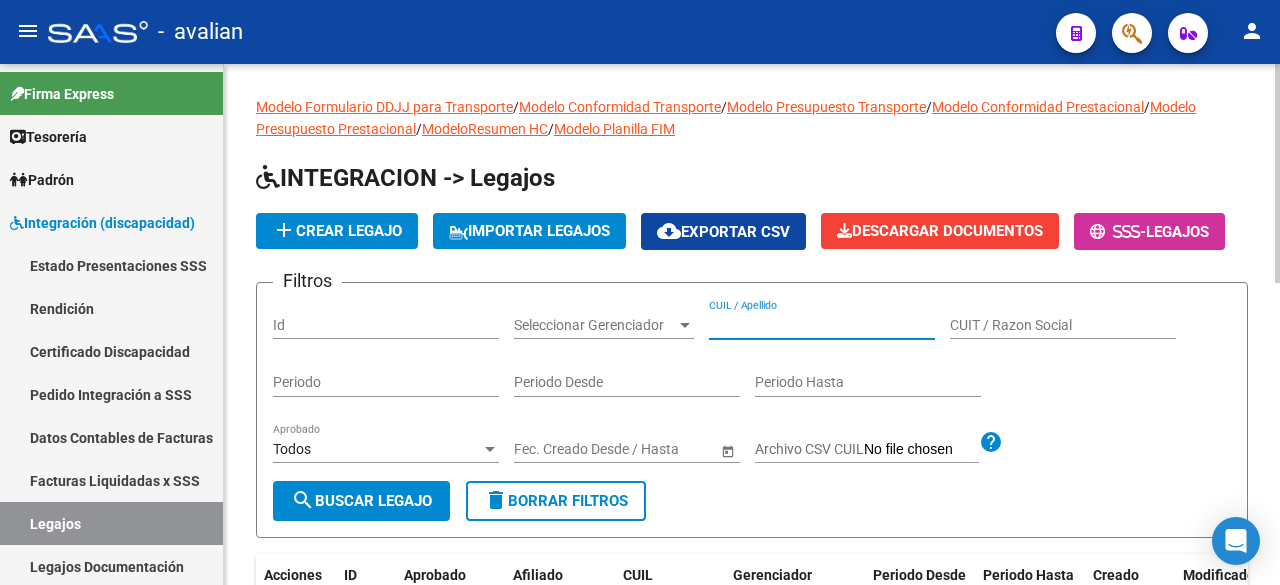 paste on "[DOCUMENT]" 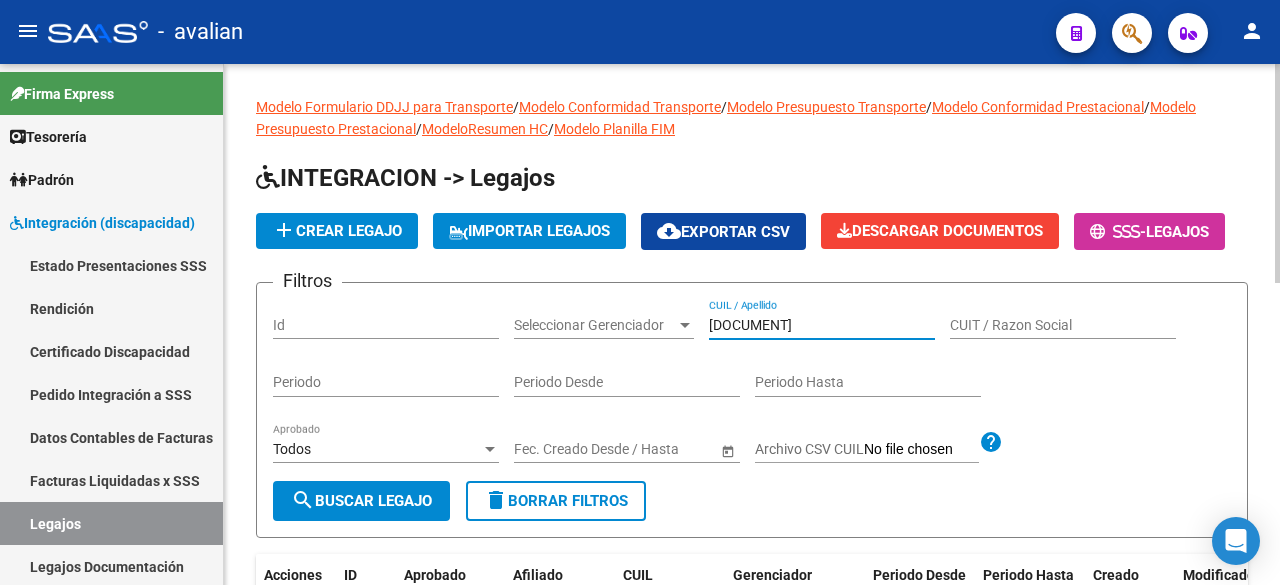 type on "[DOCUMENT]" 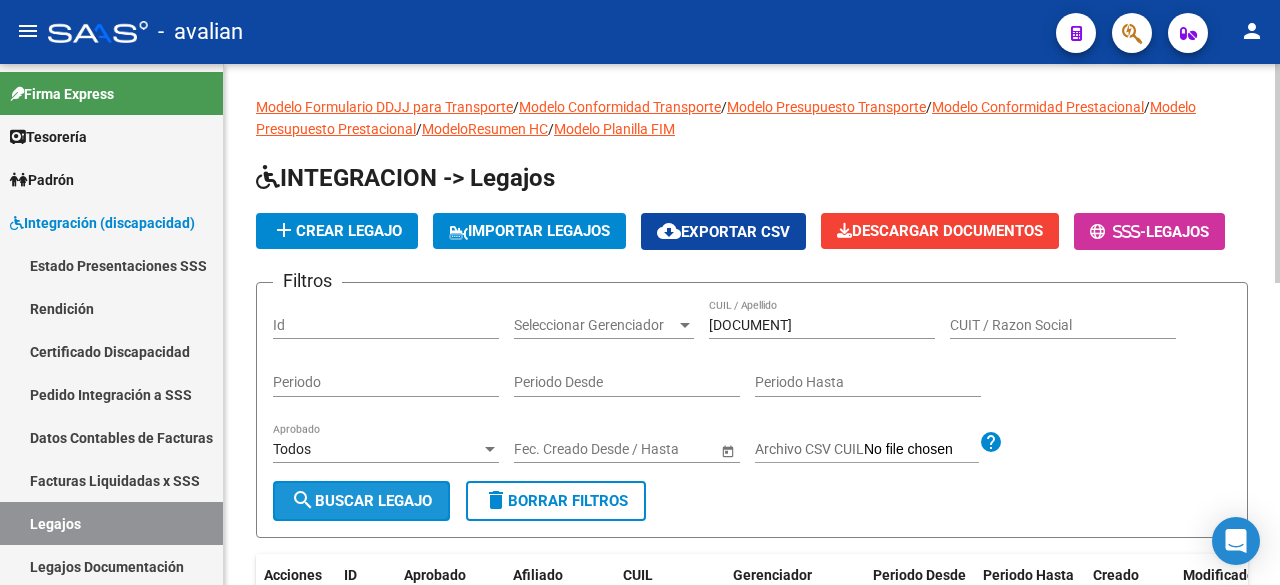 click on "search  Buscar Legajo" 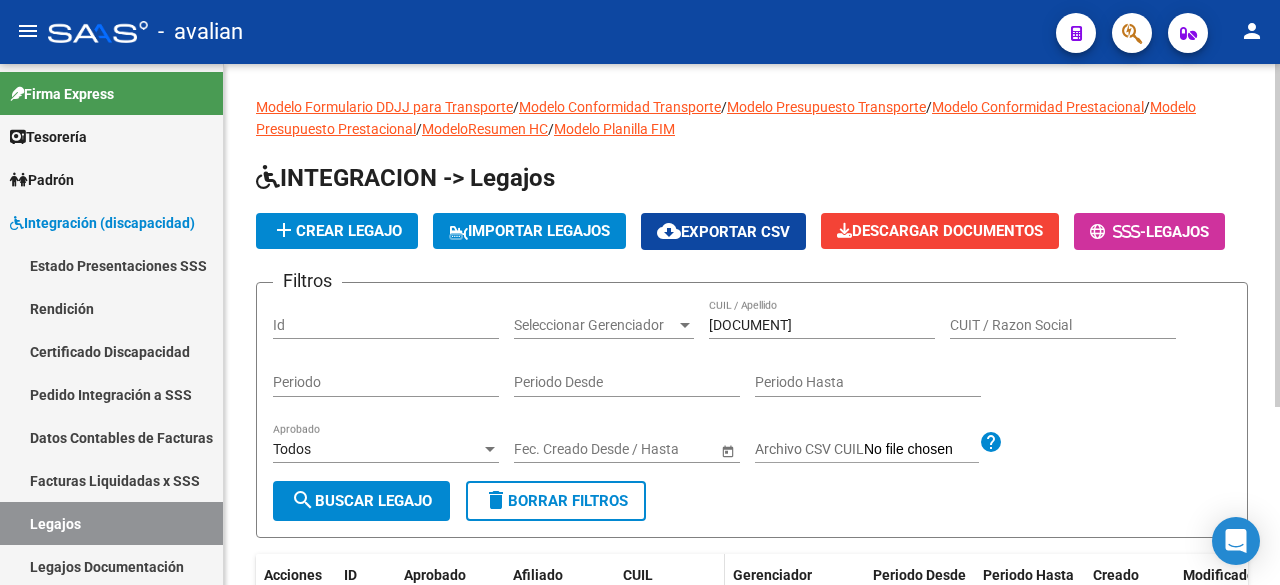 scroll, scrollTop: 270, scrollLeft: 0, axis: vertical 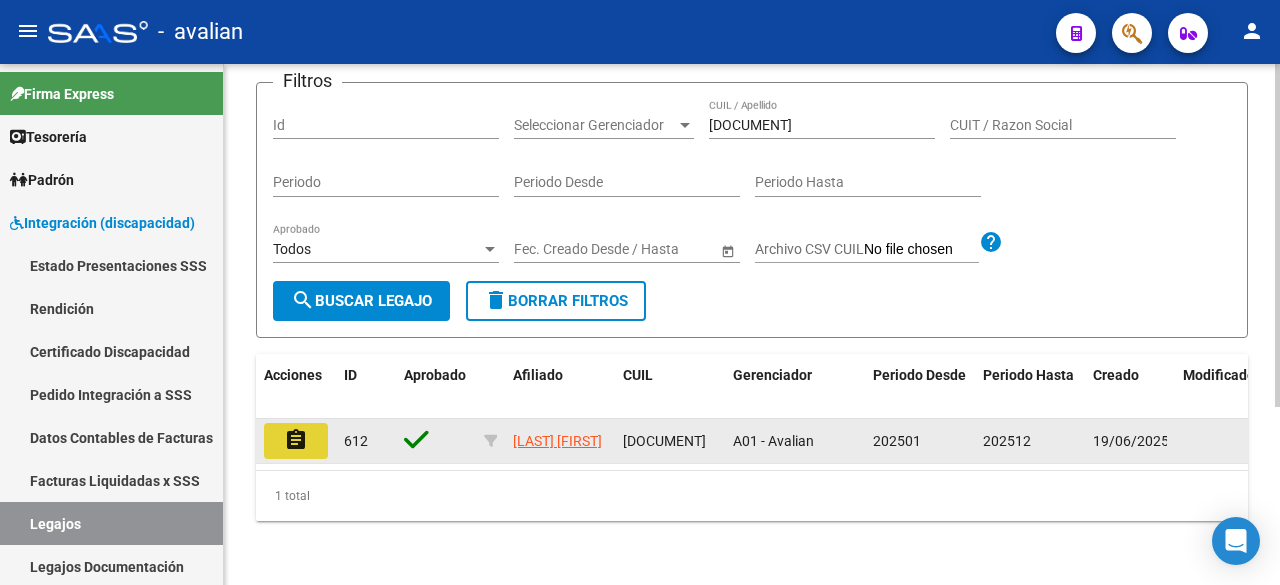 click on "assignment" 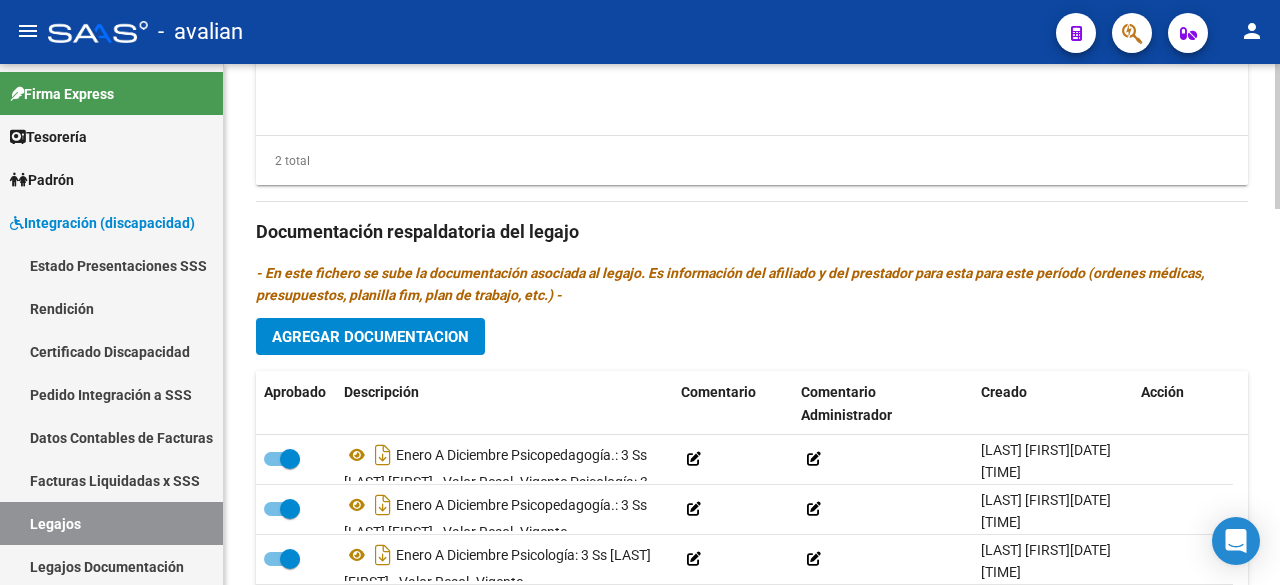 scroll, scrollTop: 1346, scrollLeft: 0, axis: vertical 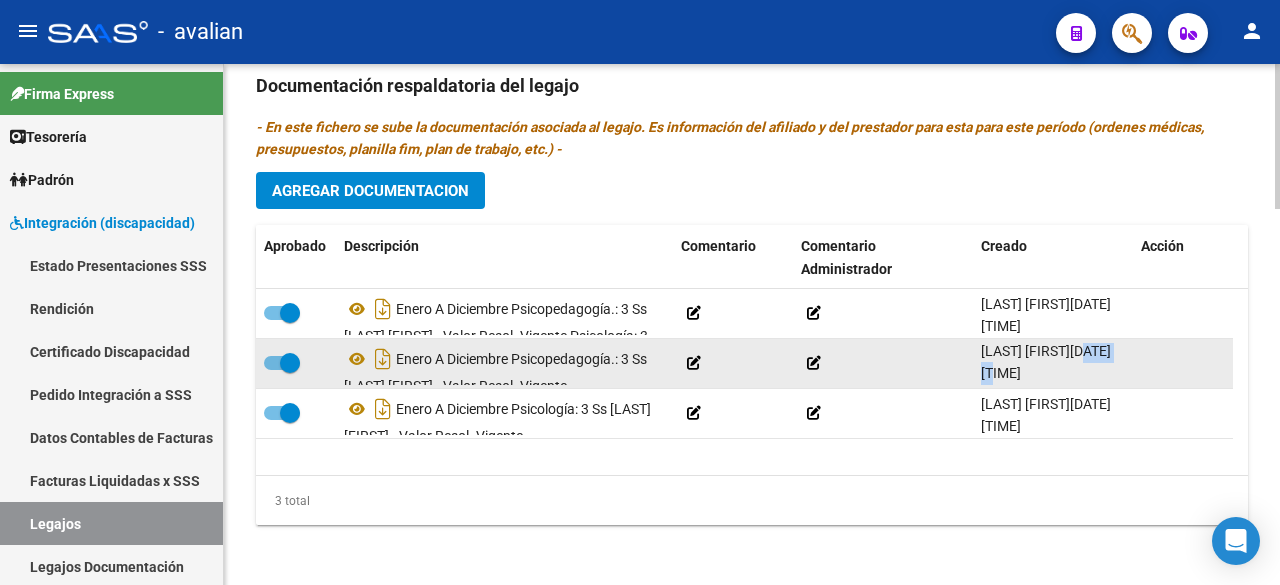 drag, startPoint x: 985, startPoint y: 377, endPoint x: 1030, endPoint y: 379, distance: 45.044422 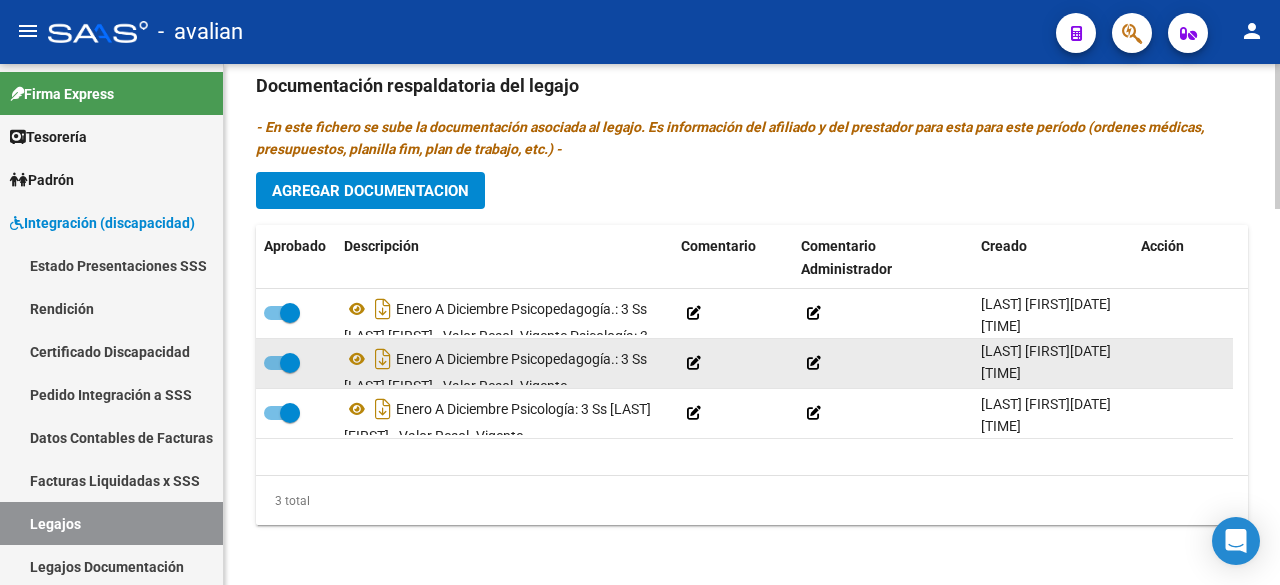 click on "Enero A Diciembre
Psicopedagogía.: 3 Ss [LAST] [FIRST] - Valor Resol. Vigente
[LAST] [FIRST]   [DATE] [TIME]     Enero A Diciembre
Psicopedagogía.: 3 Ss [LAST] [FIRST] - Valor Resol. Vigente
[LAST] [FIRST]   [DATE] [TIME]     Enero A Diciembre
Psicología: 3 Ss [LAST] [FIRST] - Valor Resol. Vigente.
[LAST] [FIRST]   [DATE] [TIME]" 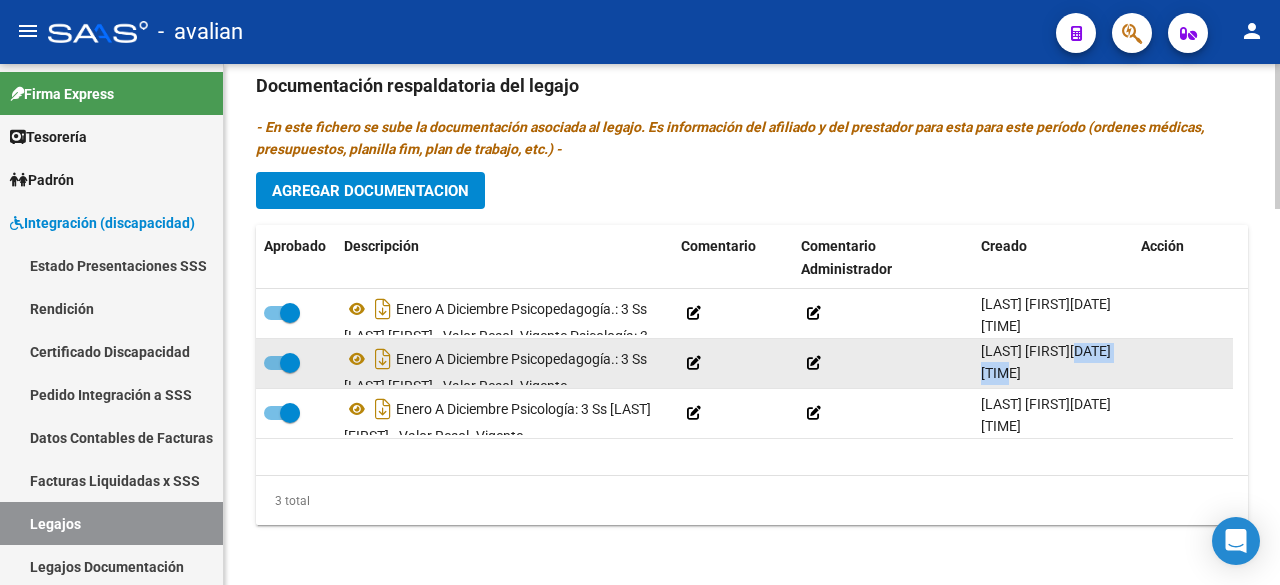 drag, startPoint x: 982, startPoint y: 369, endPoint x: 1054, endPoint y: 373, distance: 72.11102 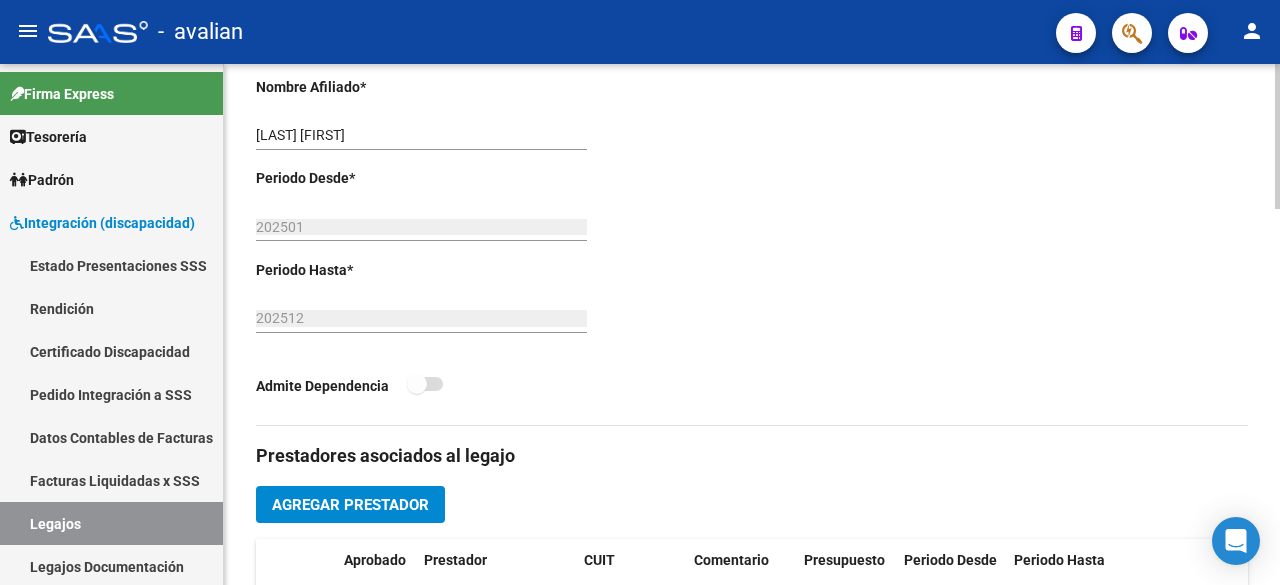scroll, scrollTop: 346, scrollLeft: 0, axis: vertical 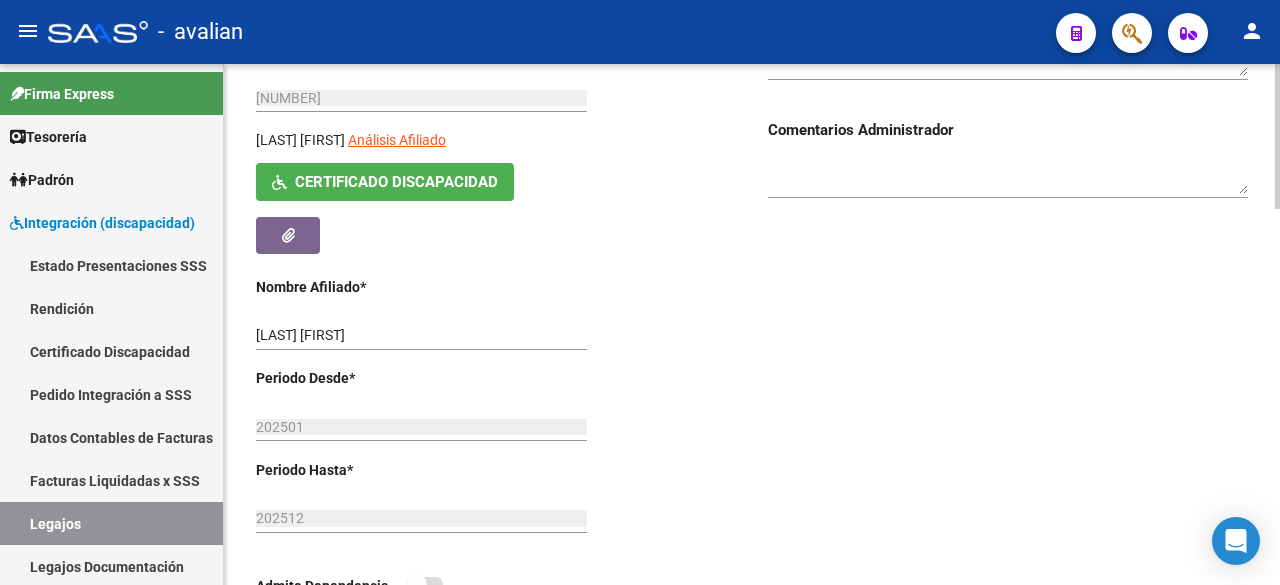 click on "Certificado Discapacidad" 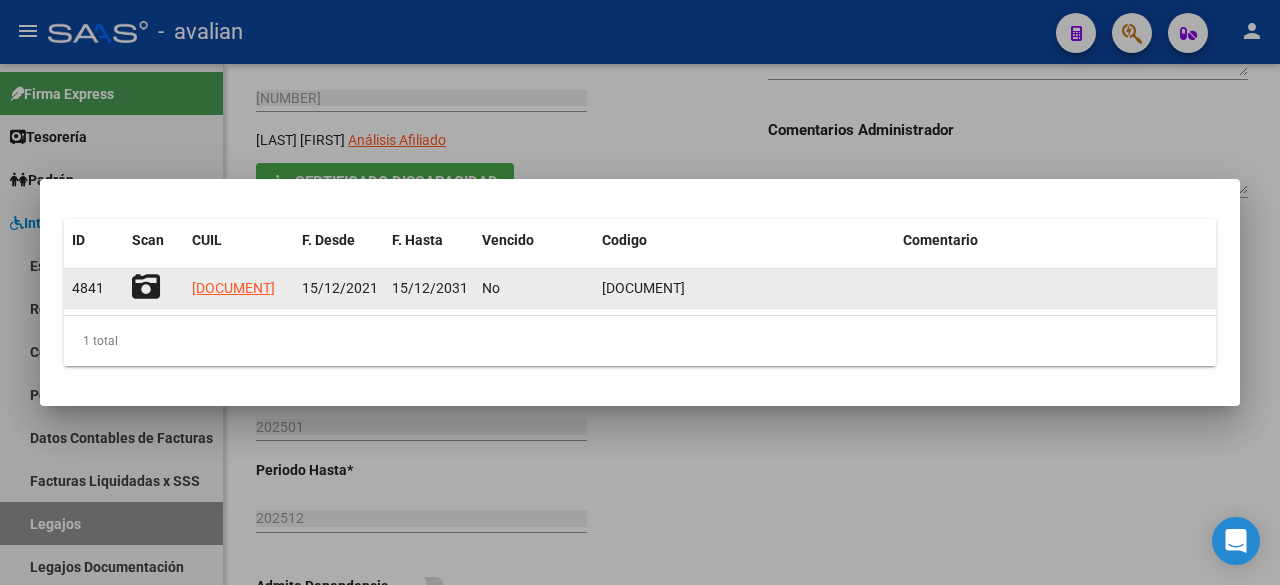 click 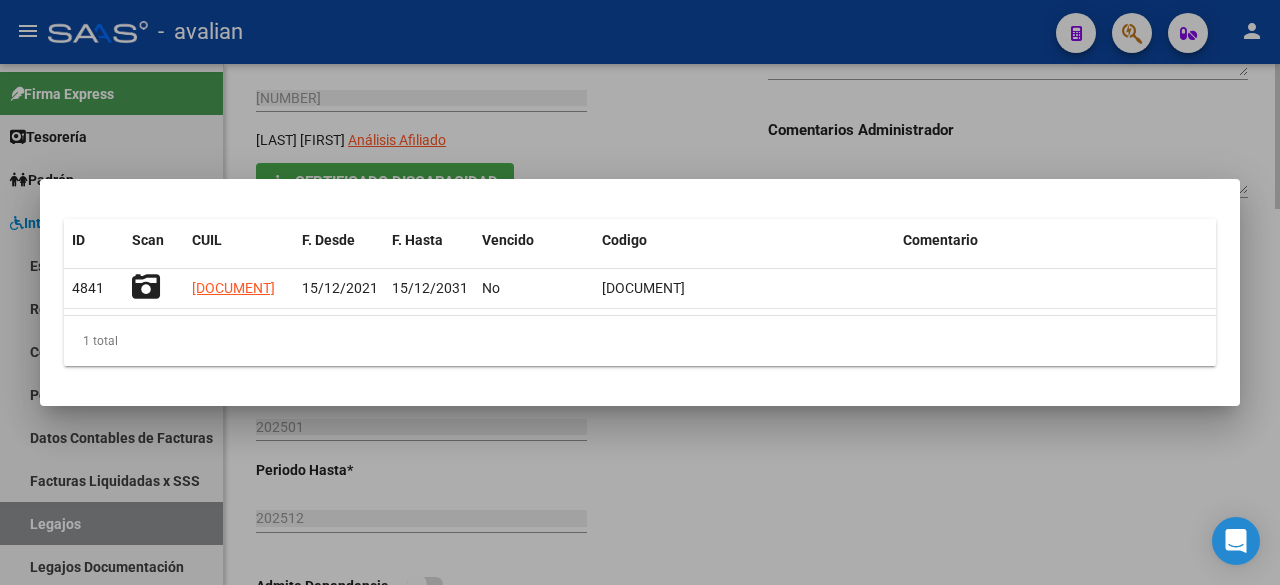 click at bounding box center (640, 292) 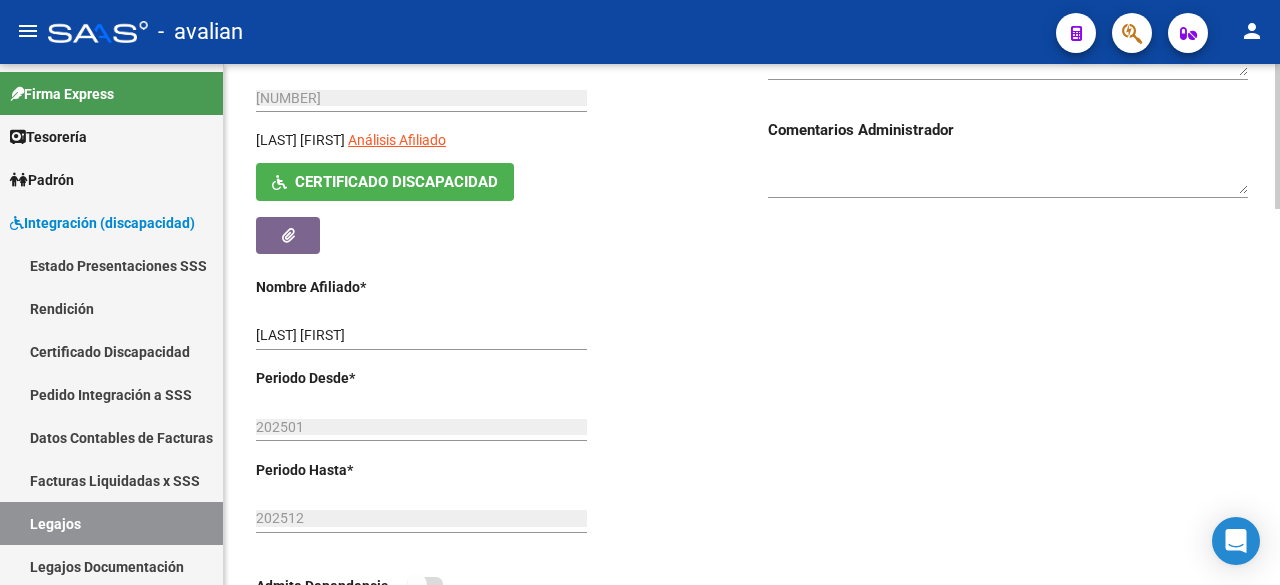 scroll, scrollTop: 46, scrollLeft: 0, axis: vertical 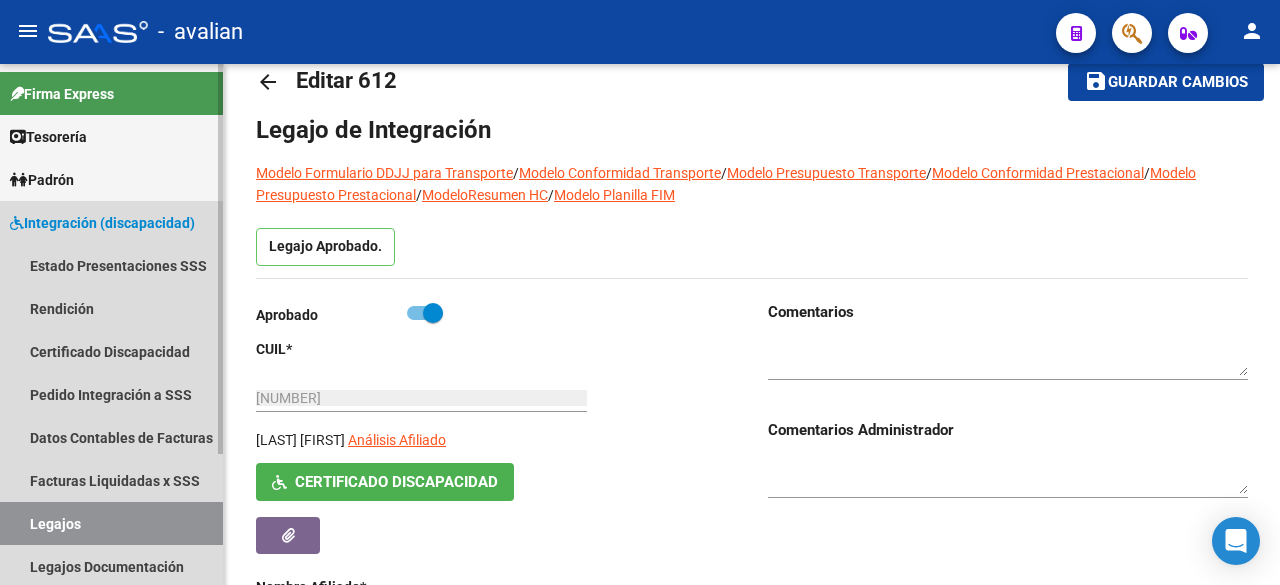 click on "Legajos" at bounding box center (111, 523) 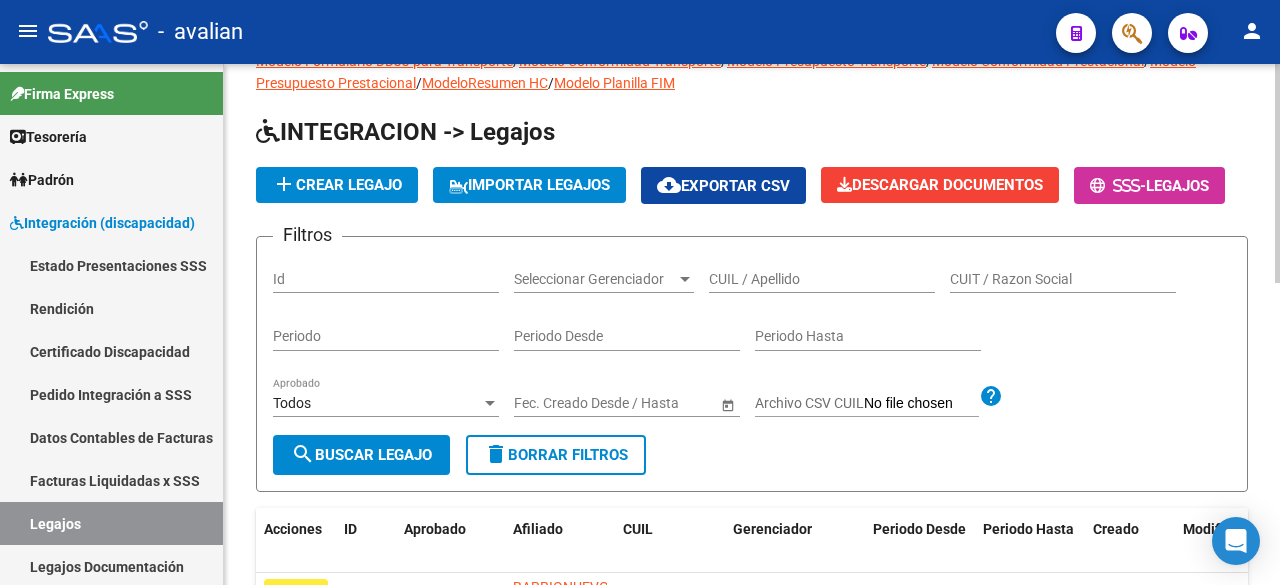 click on "CUIL / Apellido" at bounding box center [822, 279] 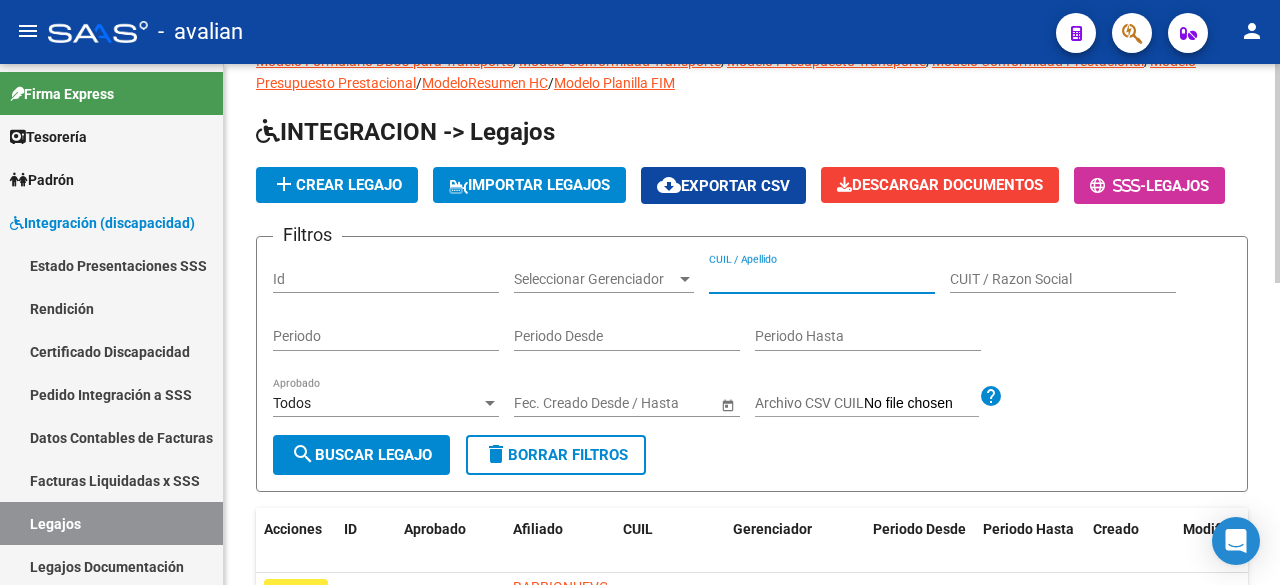 paste on "[DOCUMENT]" 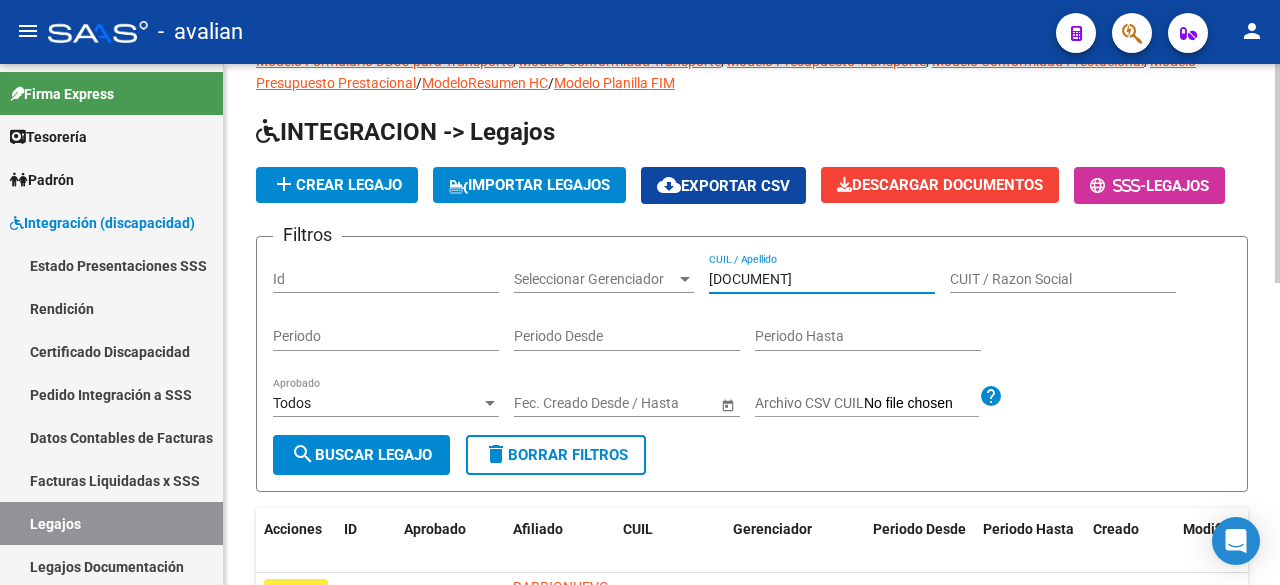type on "[DOCUMENT]" 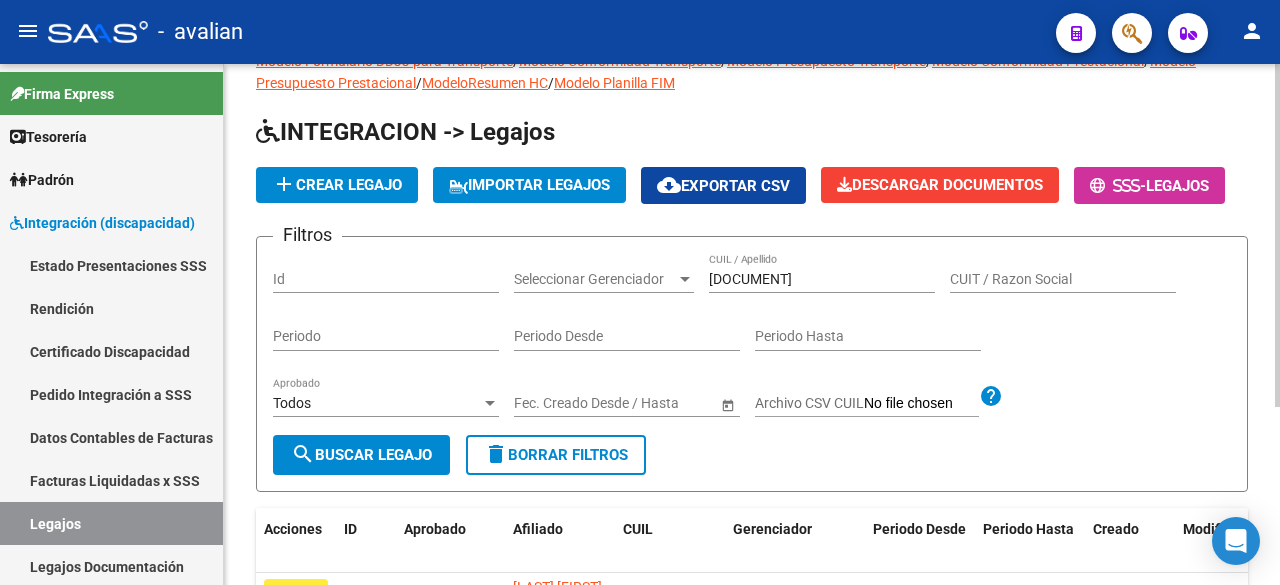scroll, scrollTop: 246, scrollLeft: 0, axis: vertical 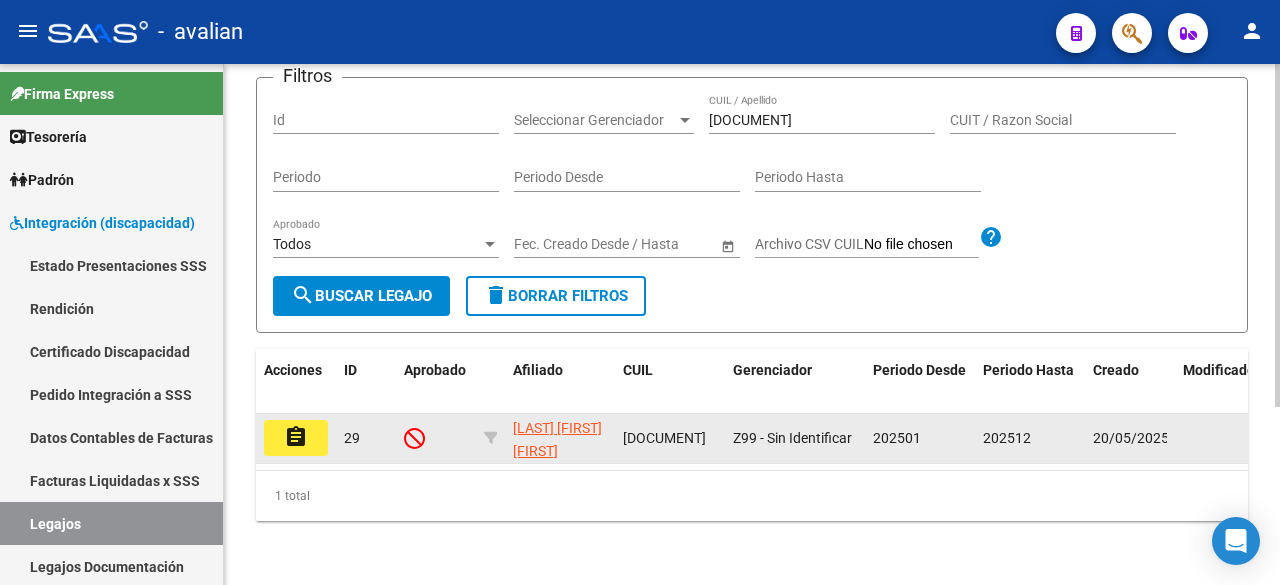 click on "assignment" 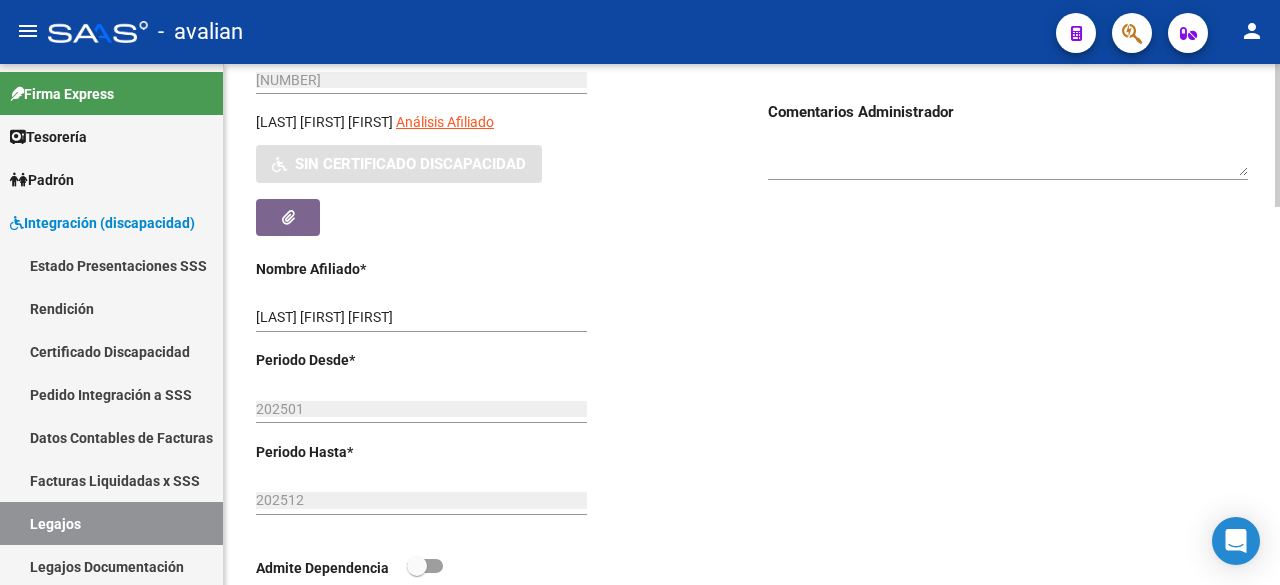 scroll, scrollTop: 200, scrollLeft: 0, axis: vertical 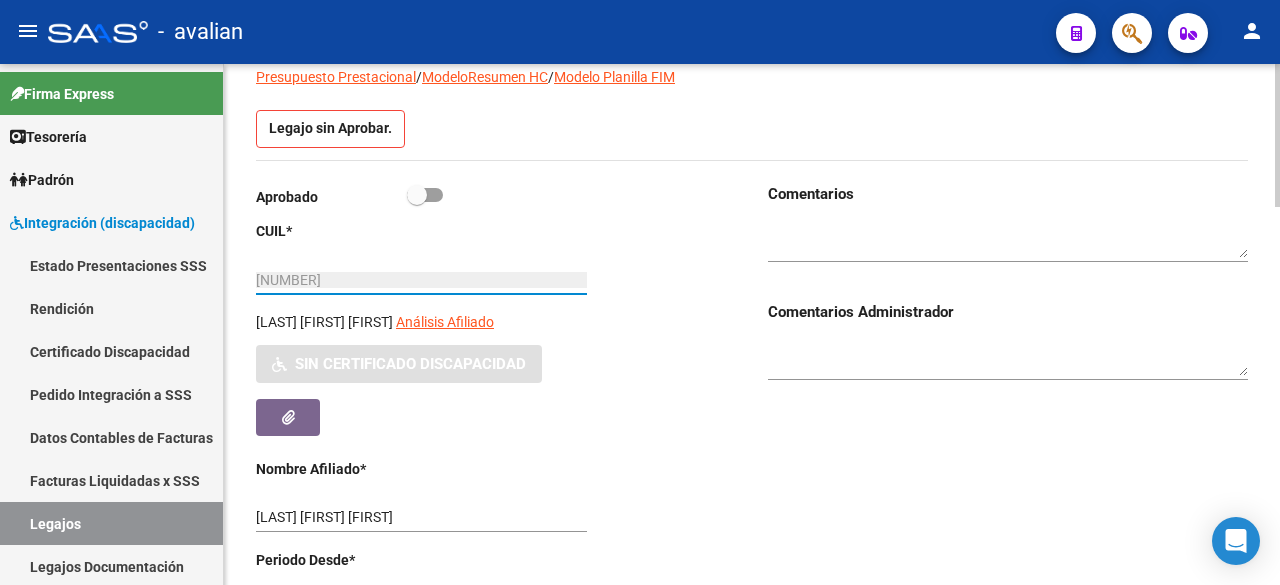 drag, startPoint x: 336, startPoint y: 279, endPoint x: 279, endPoint y: 281, distance: 57.035076 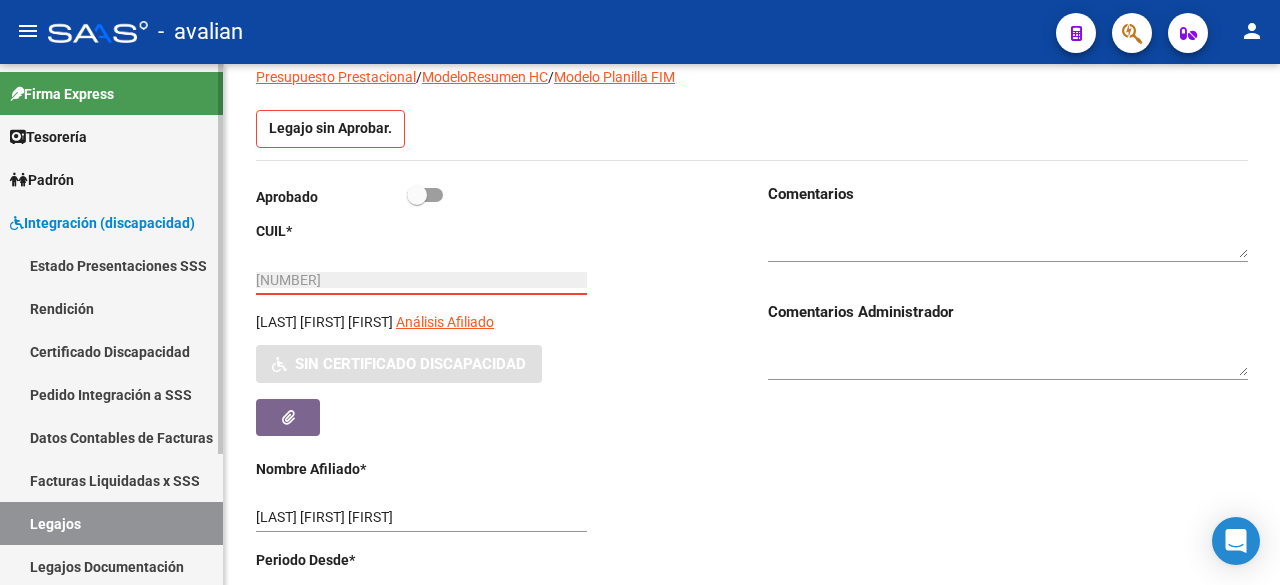 click on "Legajos" at bounding box center [111, 523] 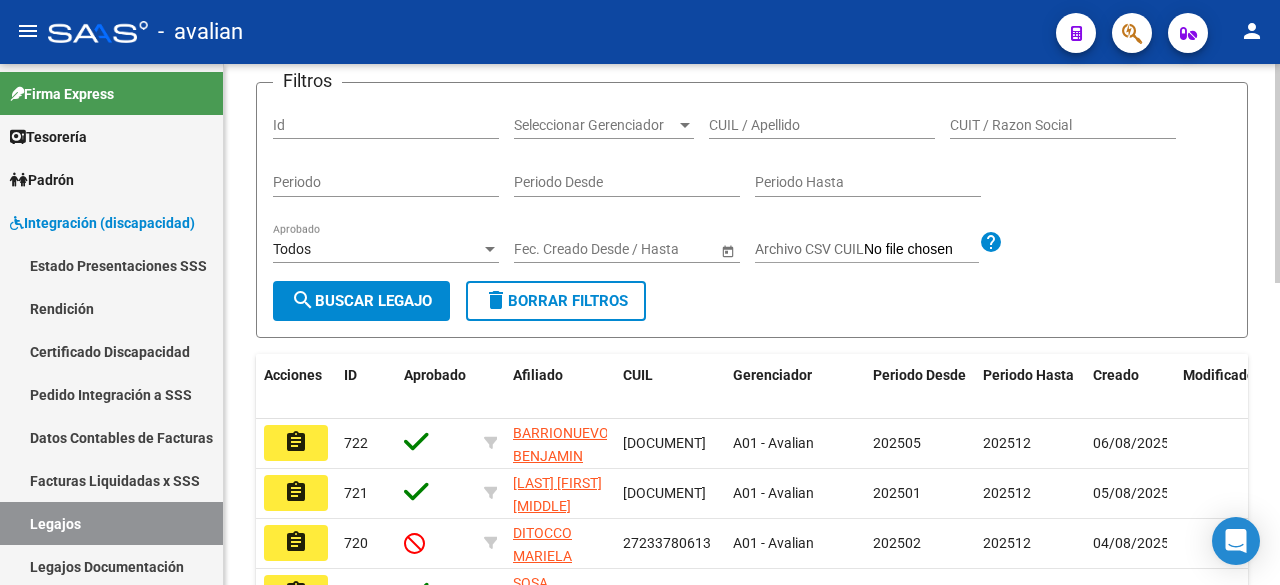 click on "CUIL / Apellido" at bounding box center [822, 125] 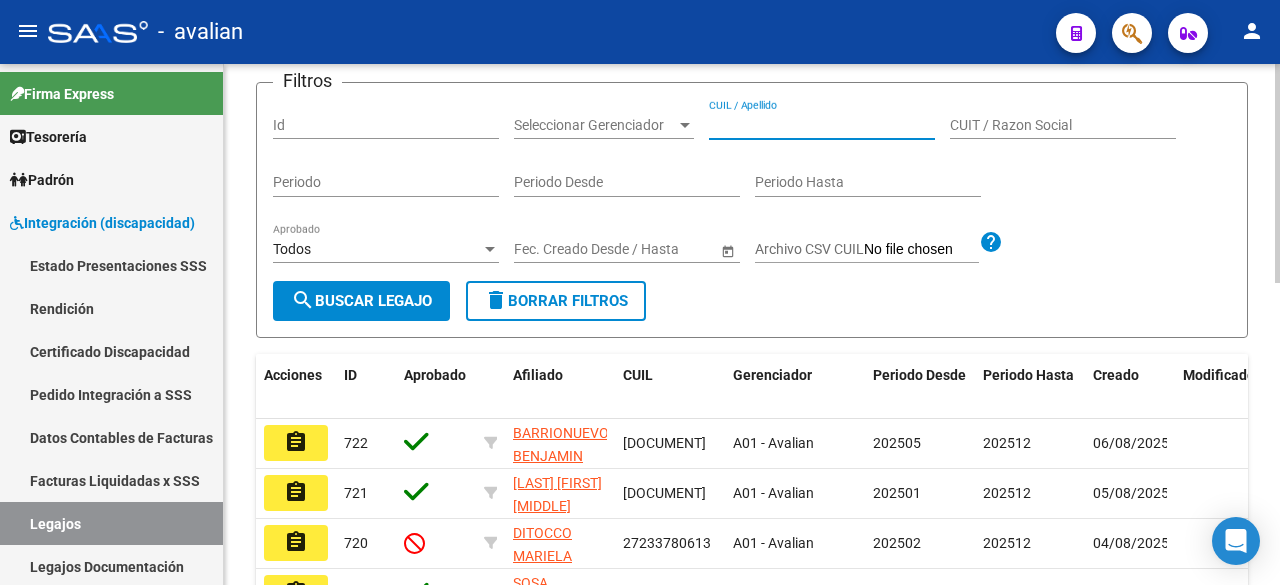 paste on "[NUMBER]" 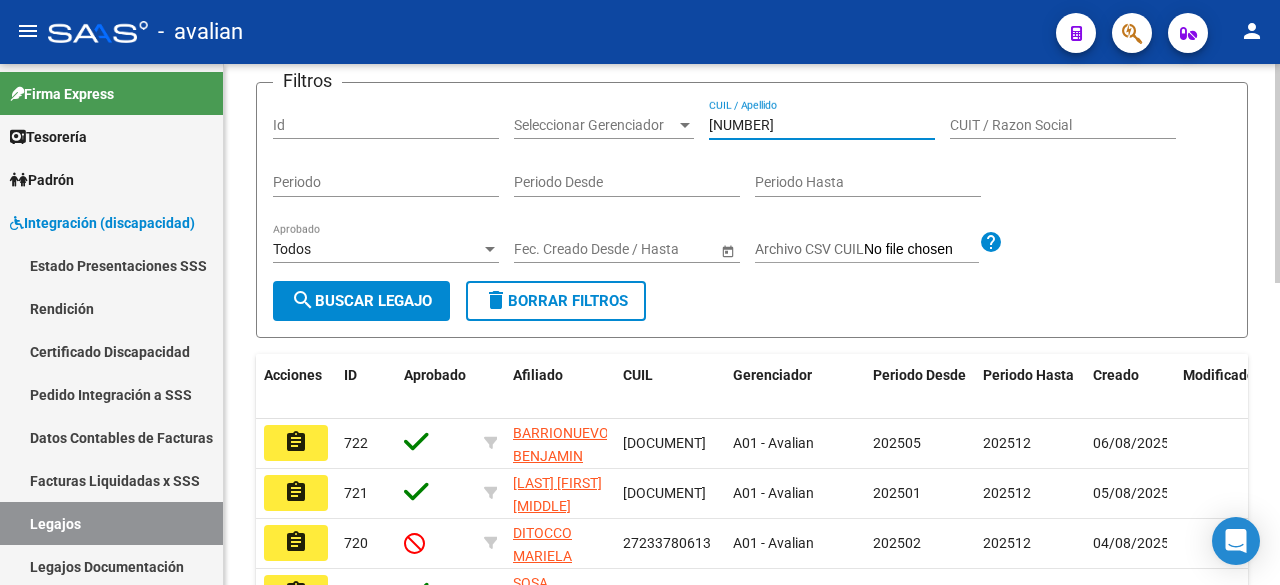 type on "[NUMBER]" 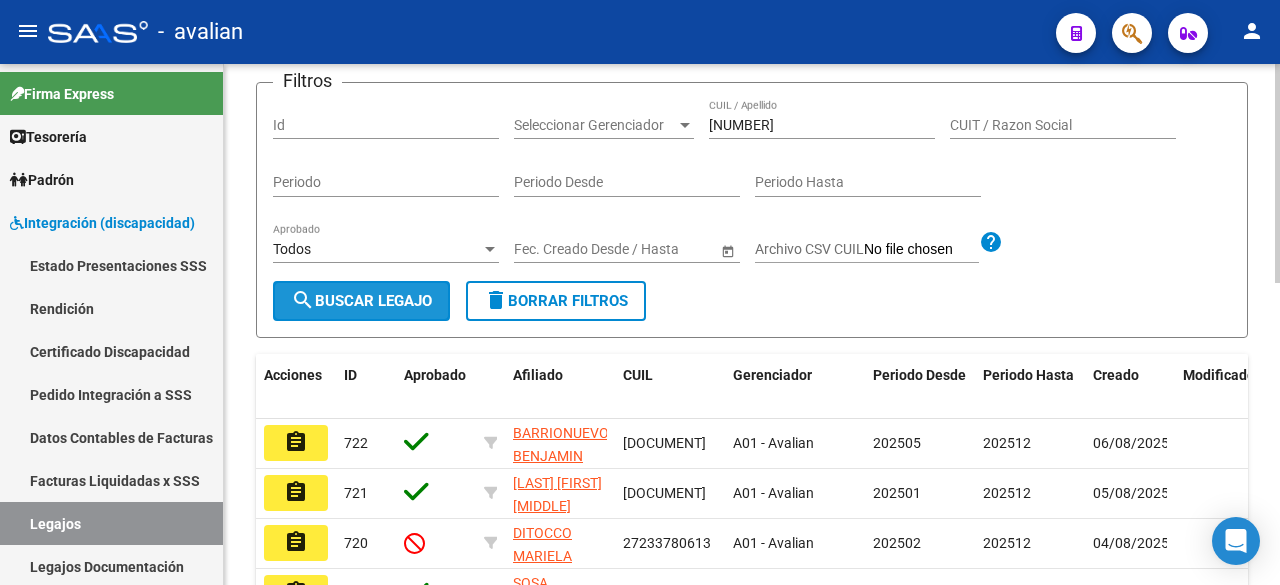 click on "search  Buscar Legajo" 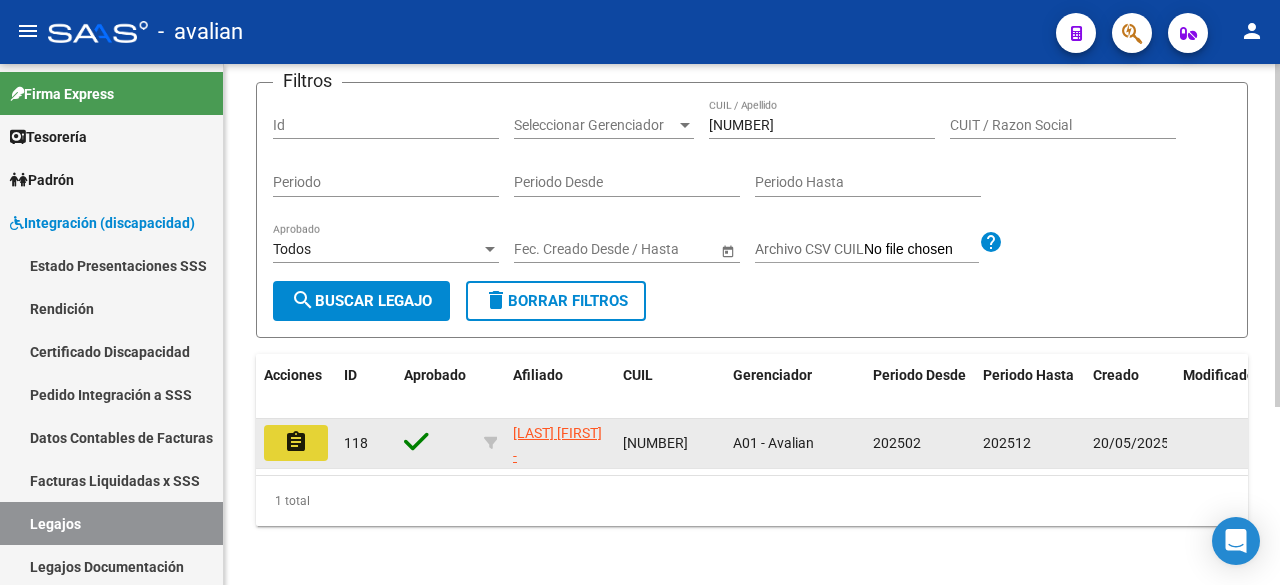 click on "assignment" 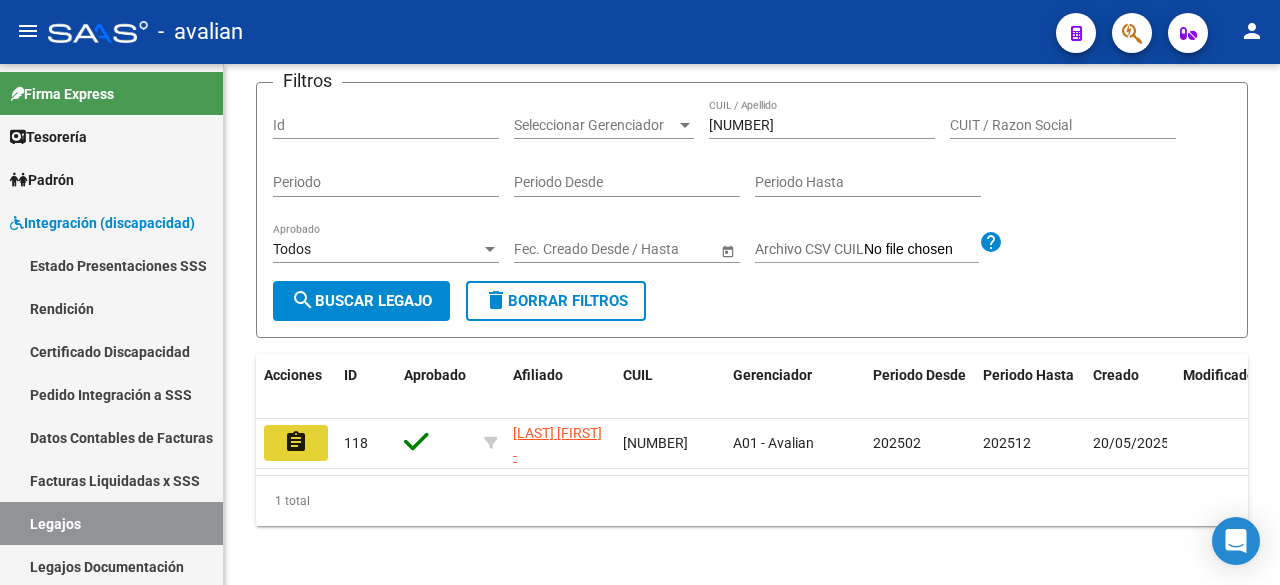 scroll, scrollTop: 0, scrollLeft: 0, axis: both 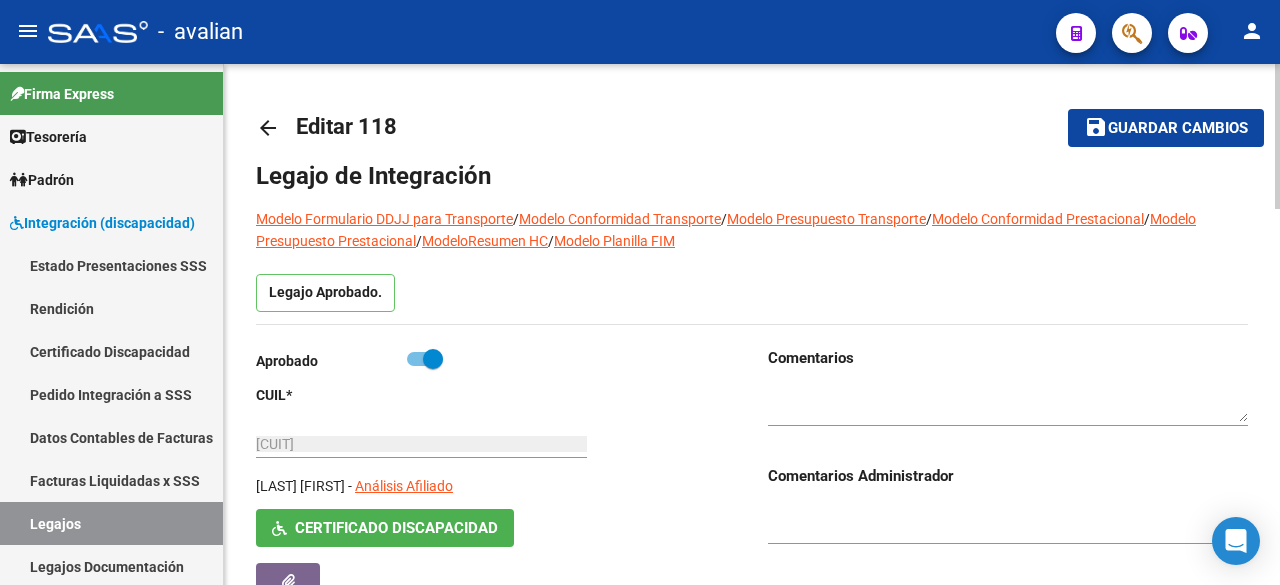 type on "[LAST] [FIRST]" 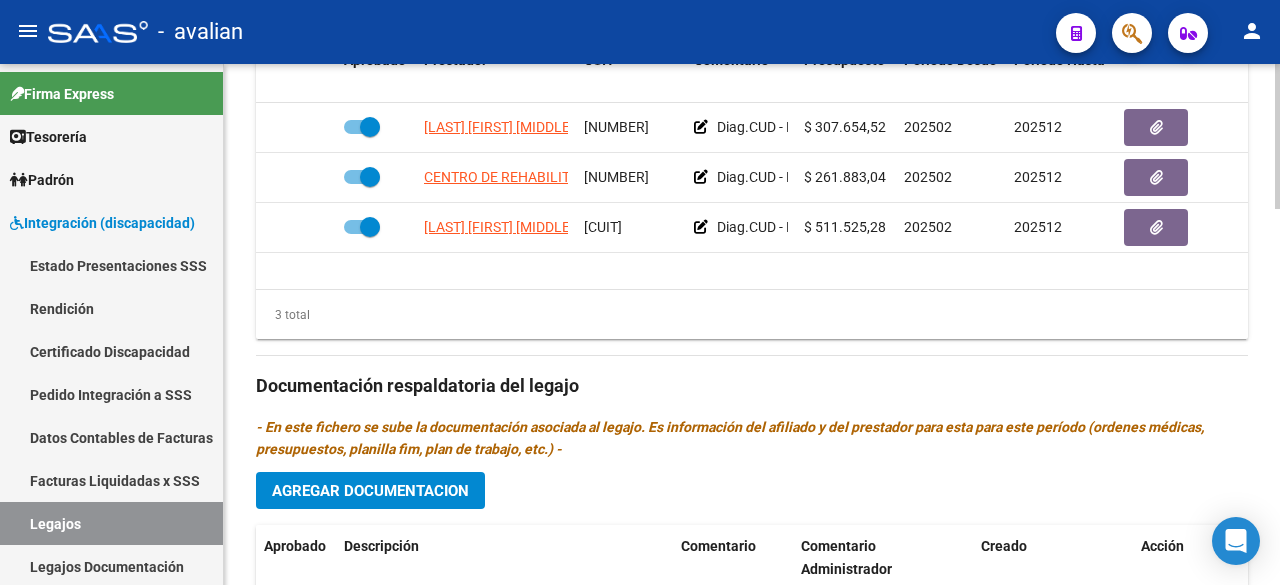 scroll, scrollTop: 946, scrollLeft: 0, axis: vertical 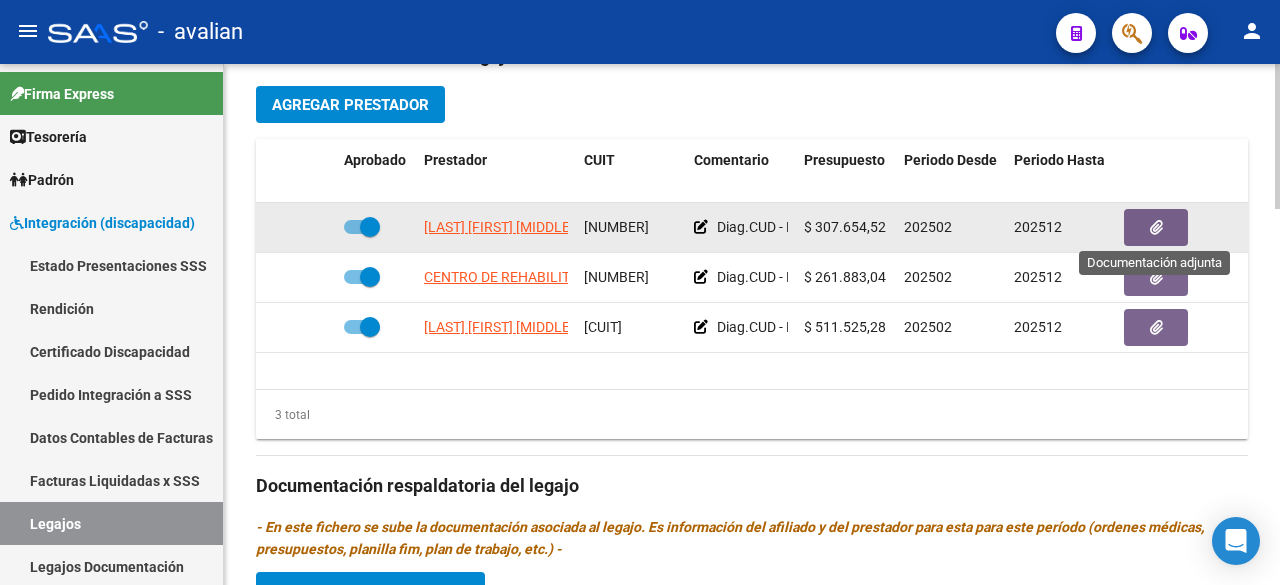 click 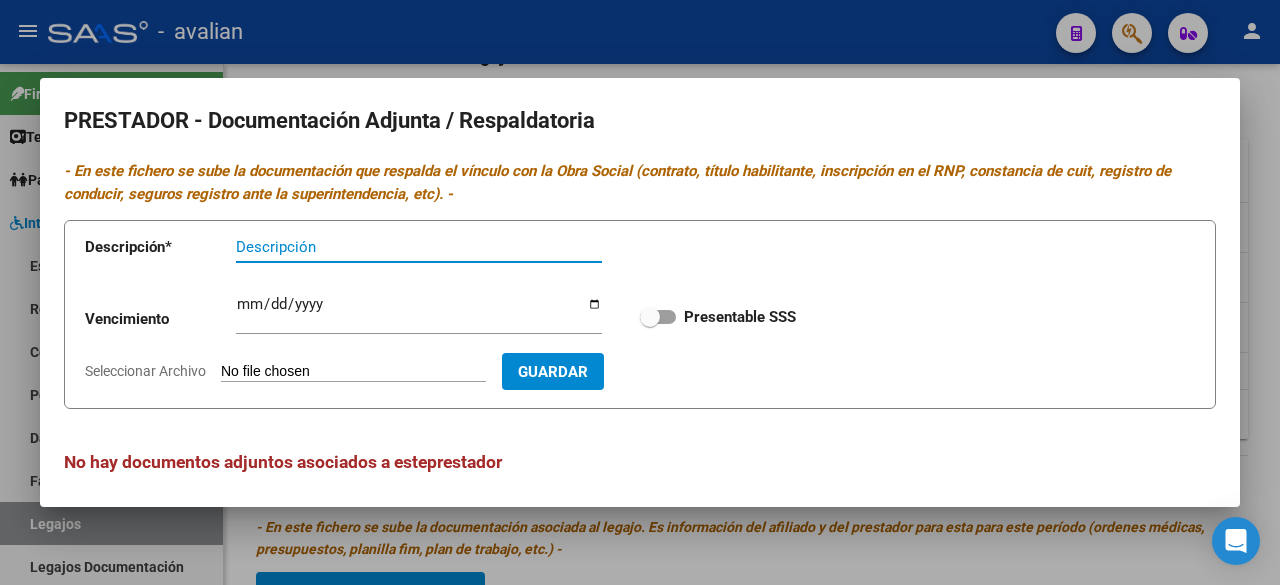 scroll, scrollTop: 8, scrollLeft: 0, axis: vertical 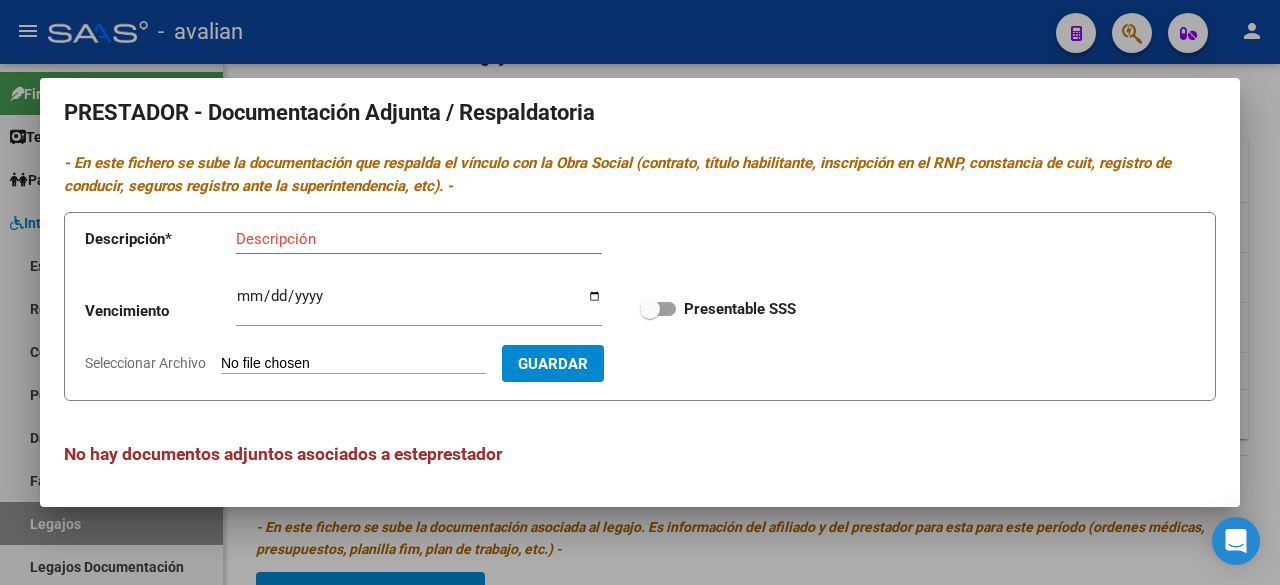 click at bounding box center [640, 292] 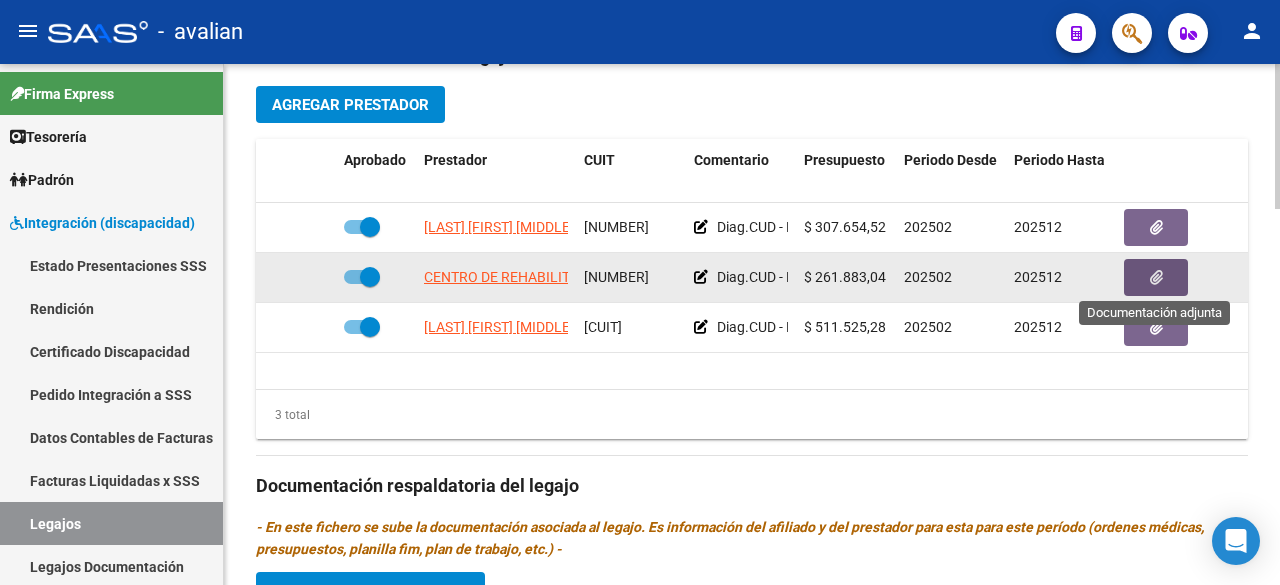 click 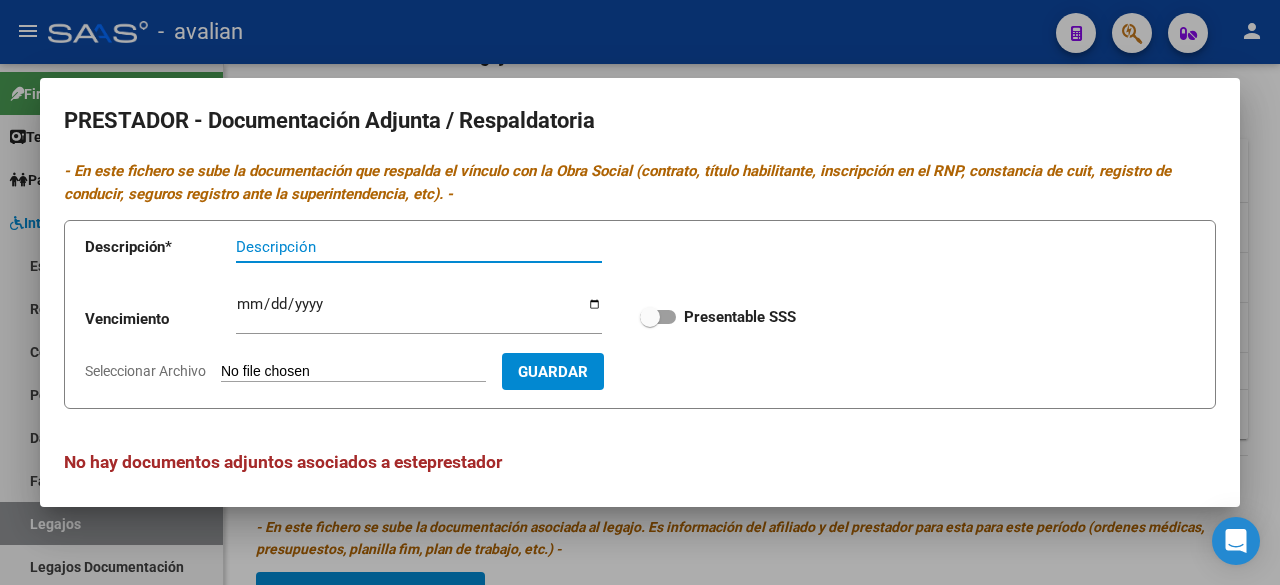 scroll, scrollTop: 8, scrollLeft: 0, axis: vertical 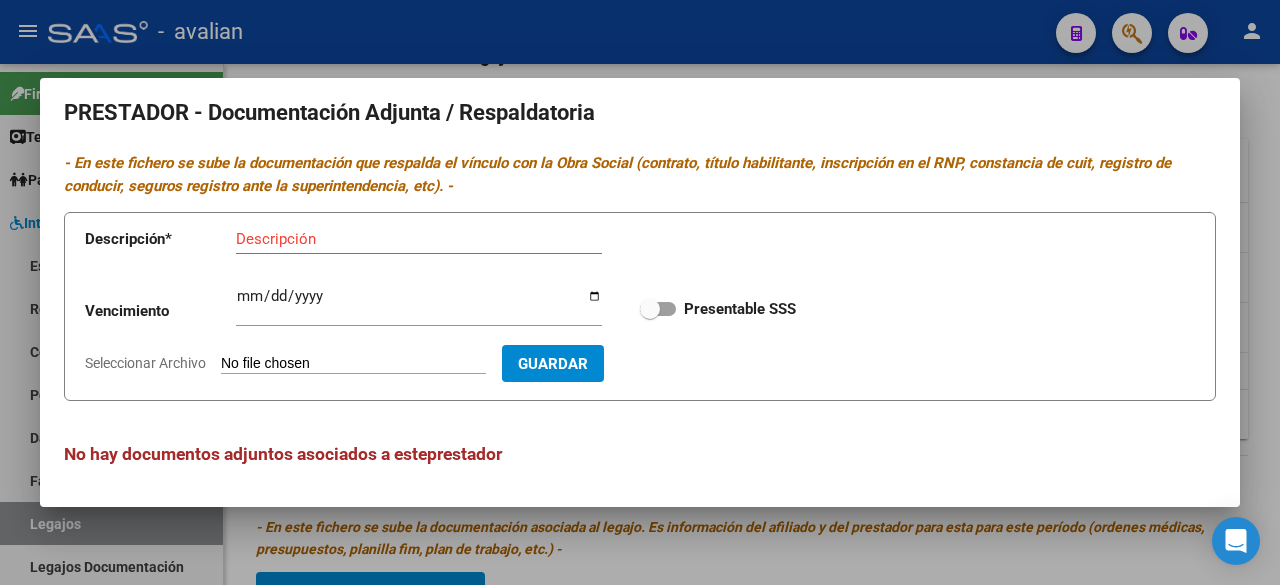 click at bounding box center (640, 292) 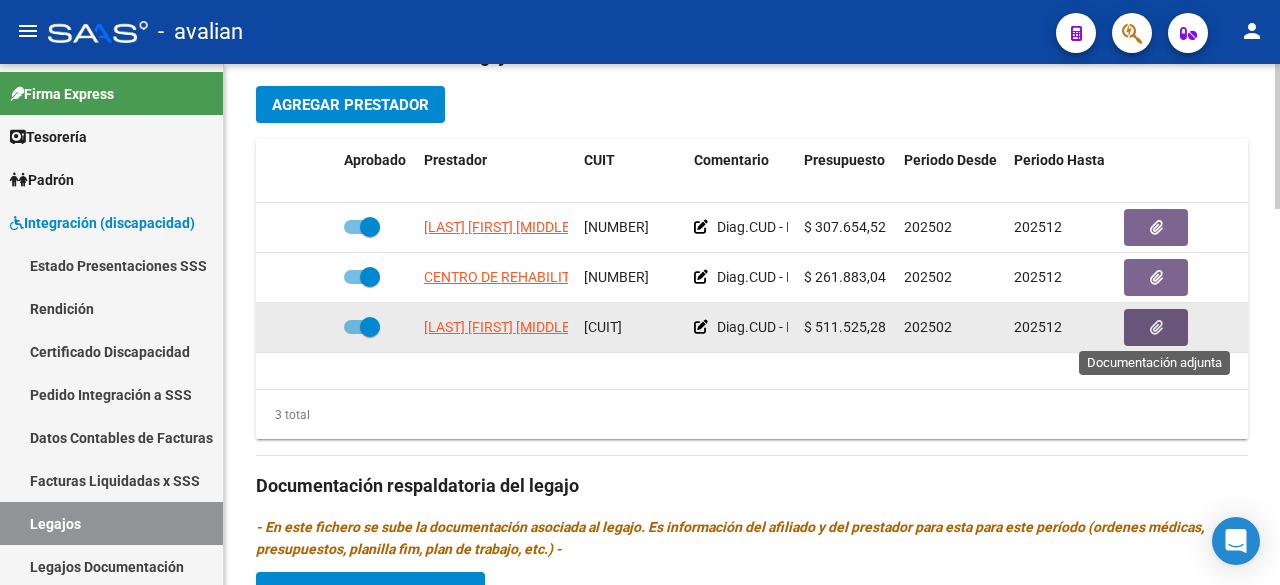 click 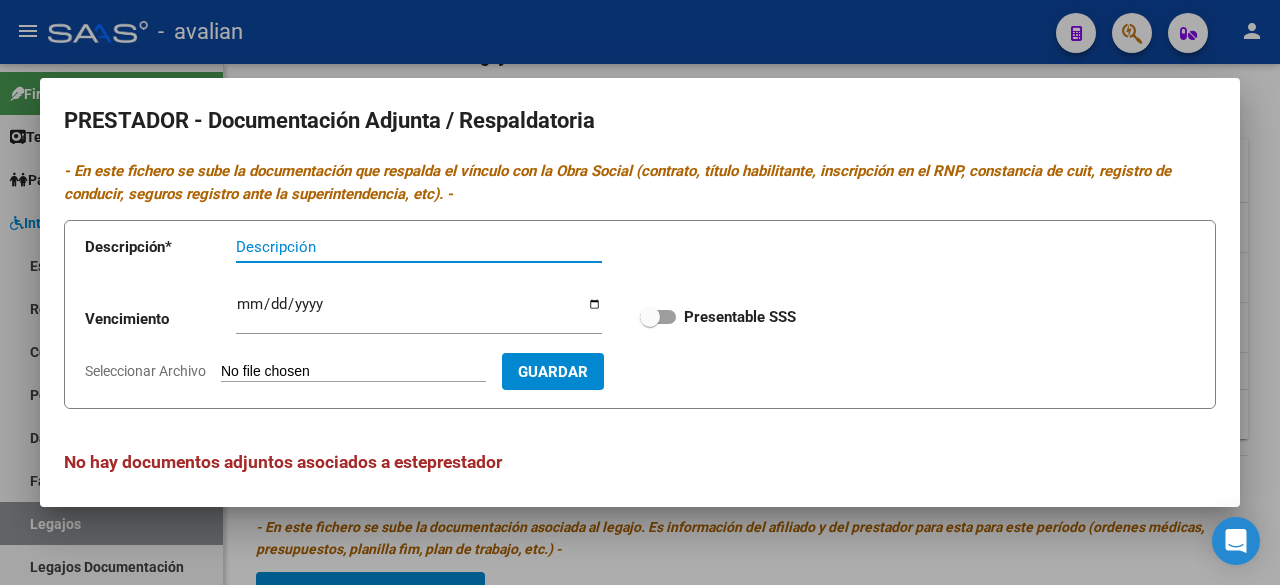 scroll, scrollTop: 8, scrollLeft: 0, axis: vertical 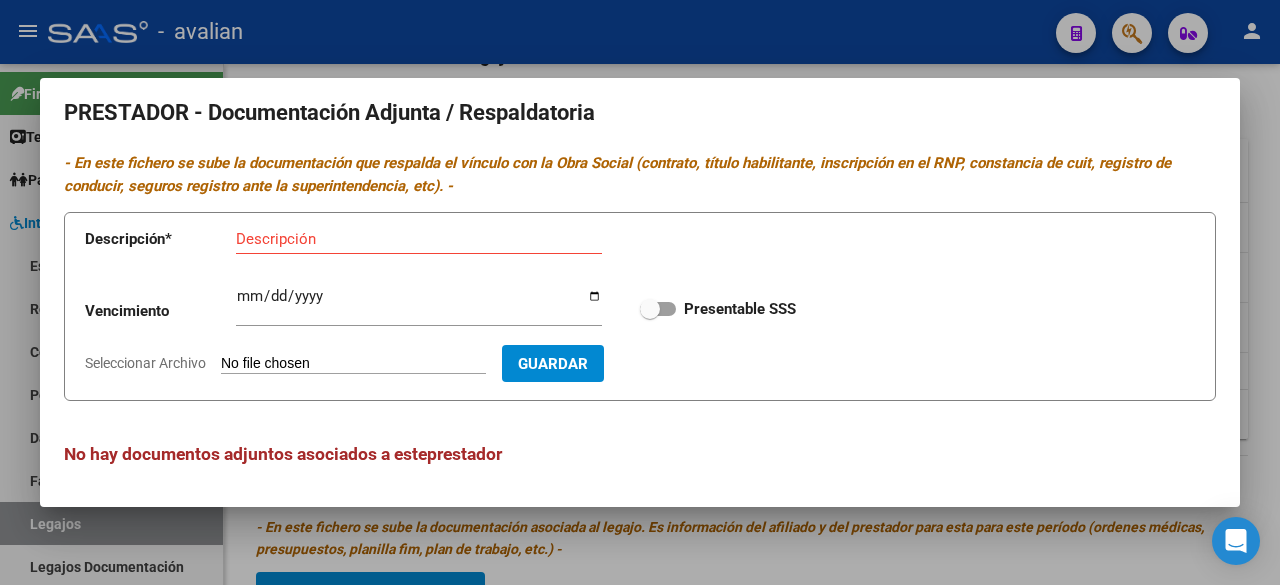 click at bounding box center [640, 292] 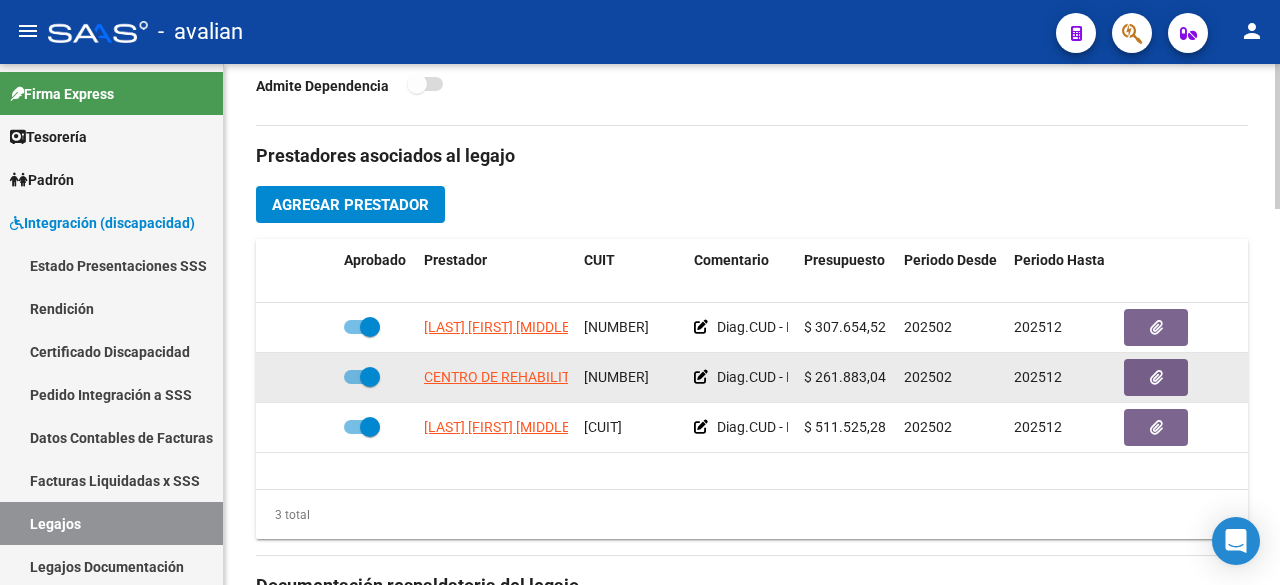 scroll, scrollTop: 946, scrollLeft: 0, axis: vertical 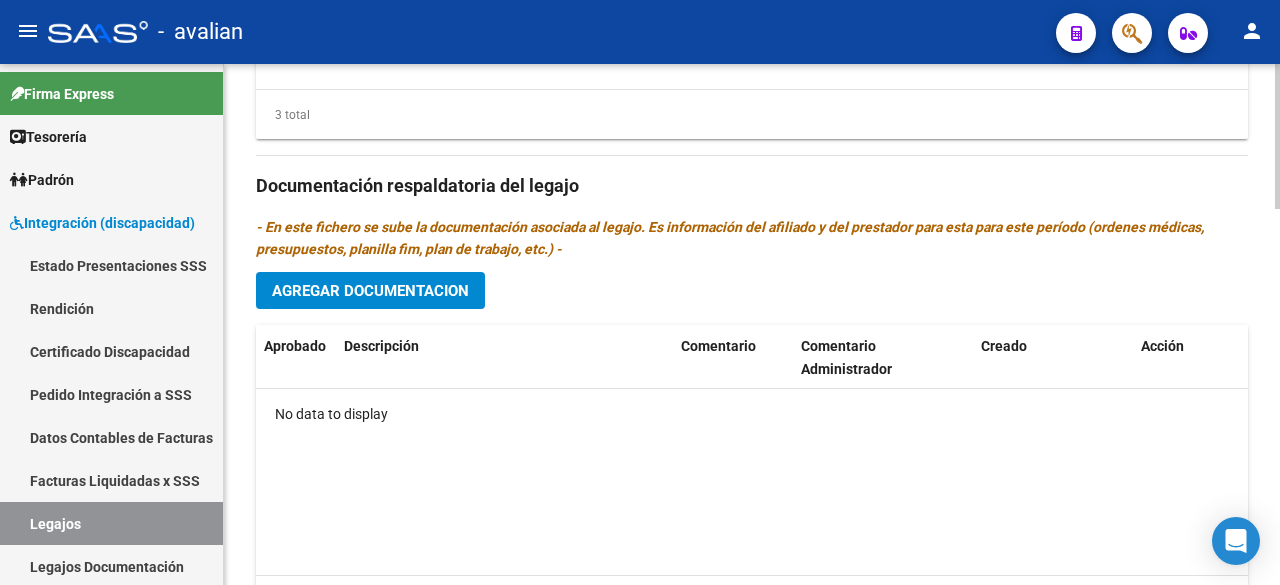 click on "Agregar Documentacion" 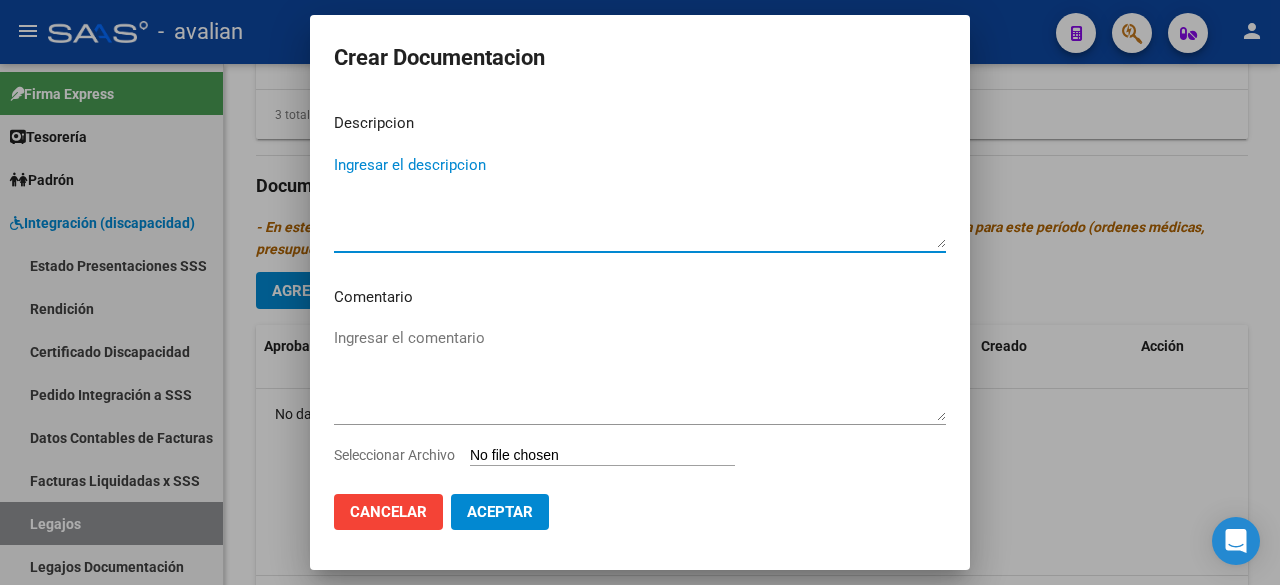 click on "Ingresar el descripcion" at bounding box center (640, 201) 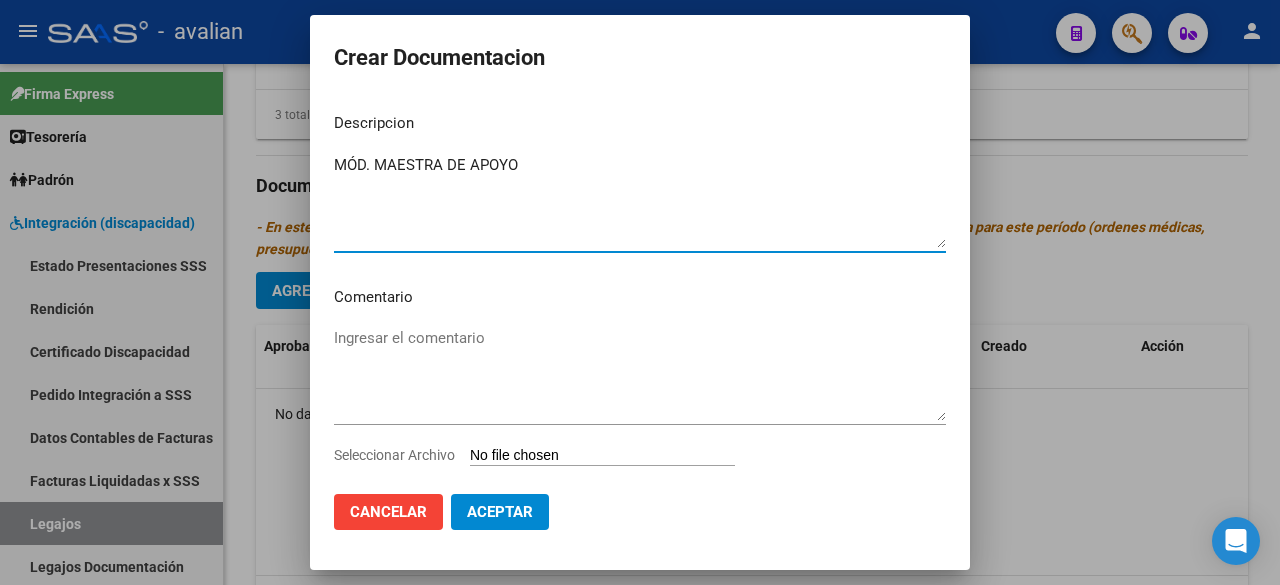type on "MÓD. MAESTRA DE APOYO" 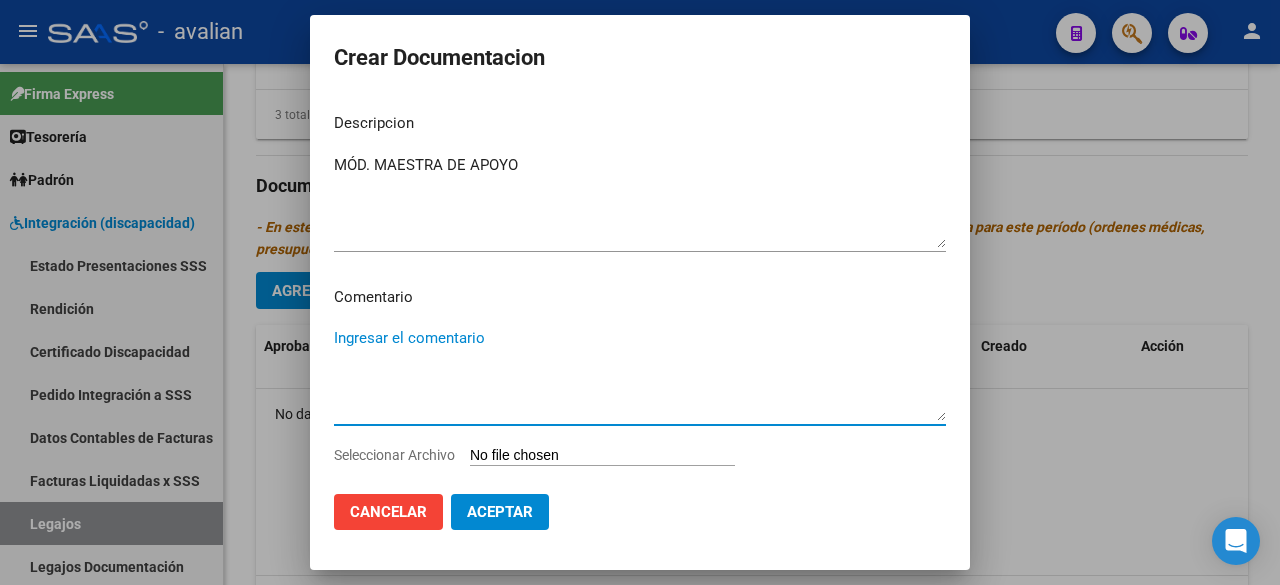 click on "Ingresar el comentario" at bounding box center [640, 374] 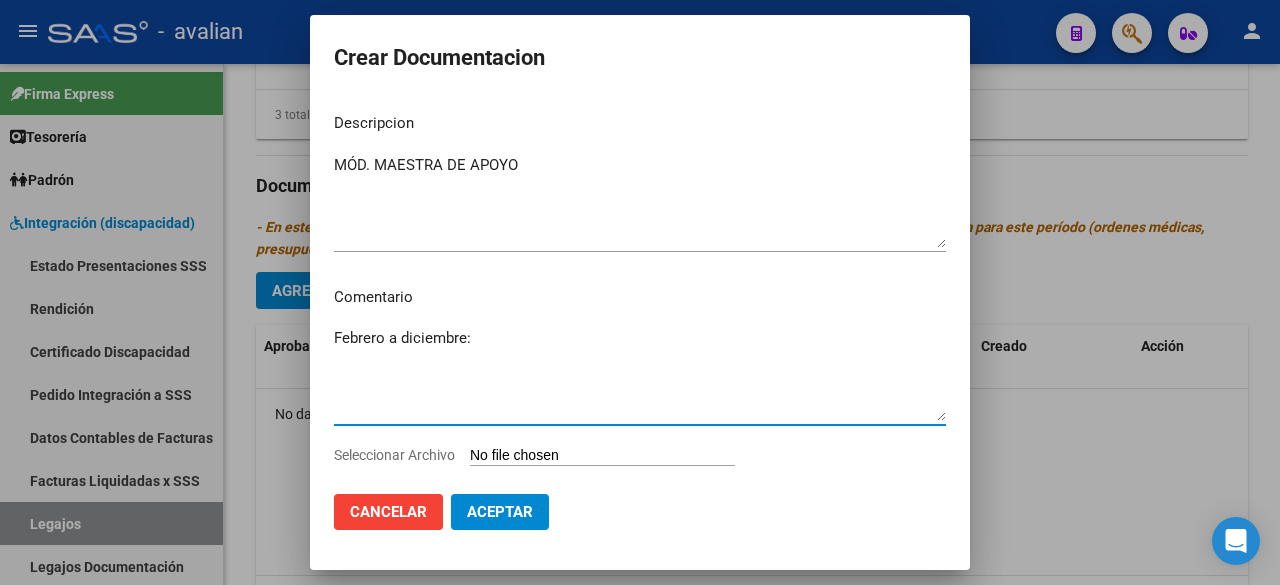 paste on "- Módulo de Maestro de Apoyo: [LAST] [FIRST] - Valor Resol. Vigente" 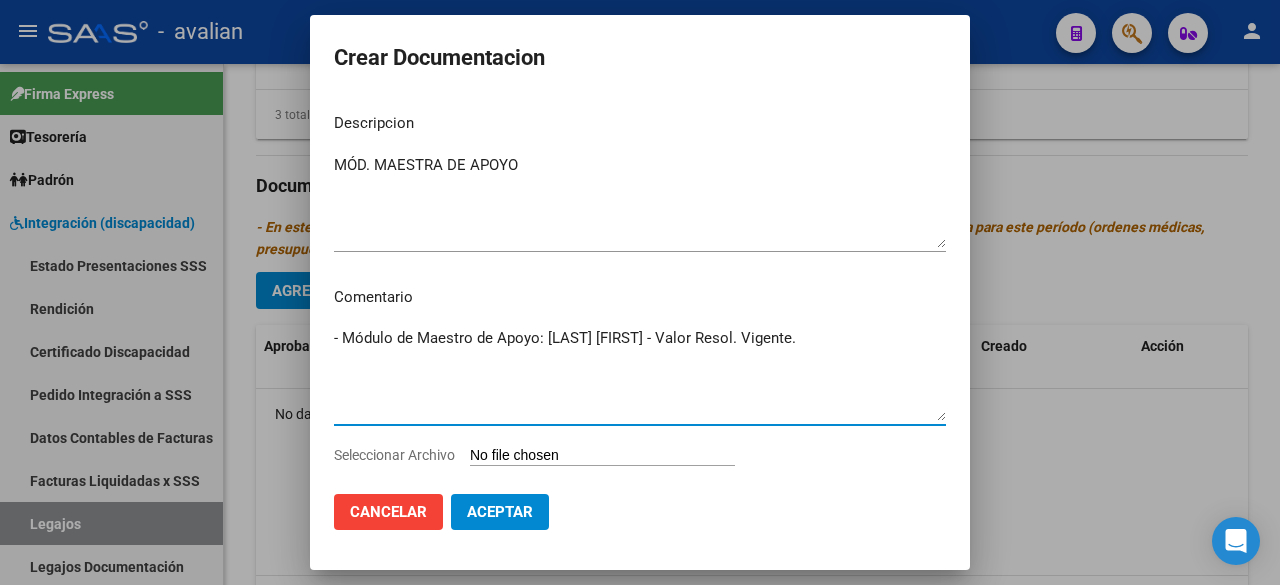 click on "- Módulo de Maestro de Apoyo: [LAST] [FIRST] - Valor Resol. Vigente." at bounding box center [640, 374] 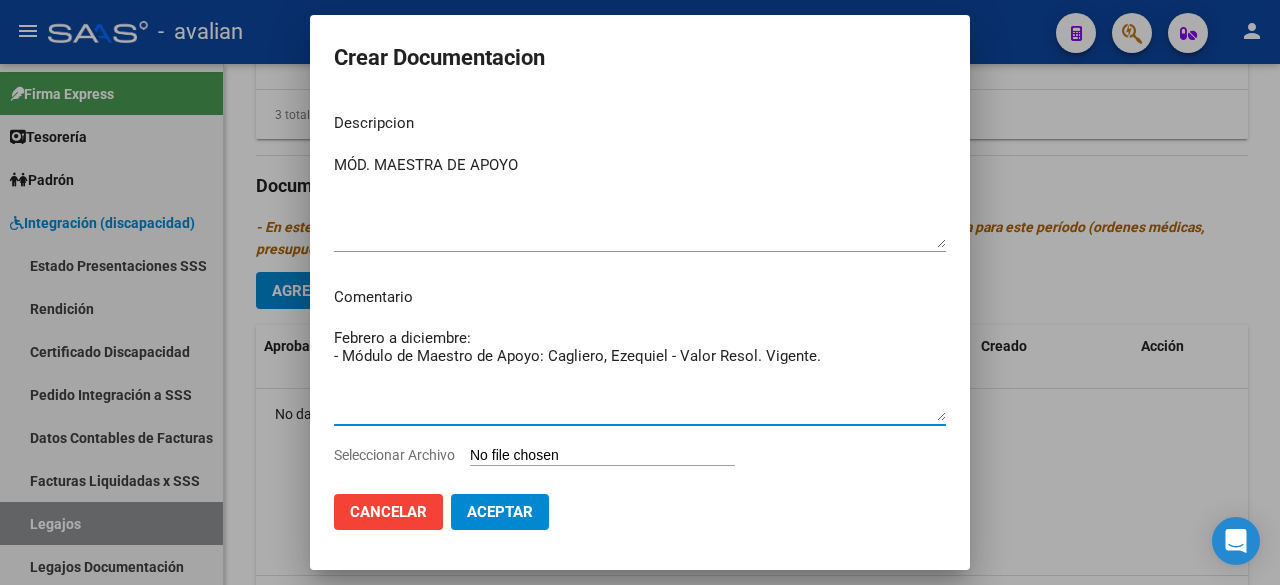 type on "Febrero a diciembre:
- Módulo de Maestro de Apoyo: Cagliero, Ezequiel - Valor Resol. Vigente." 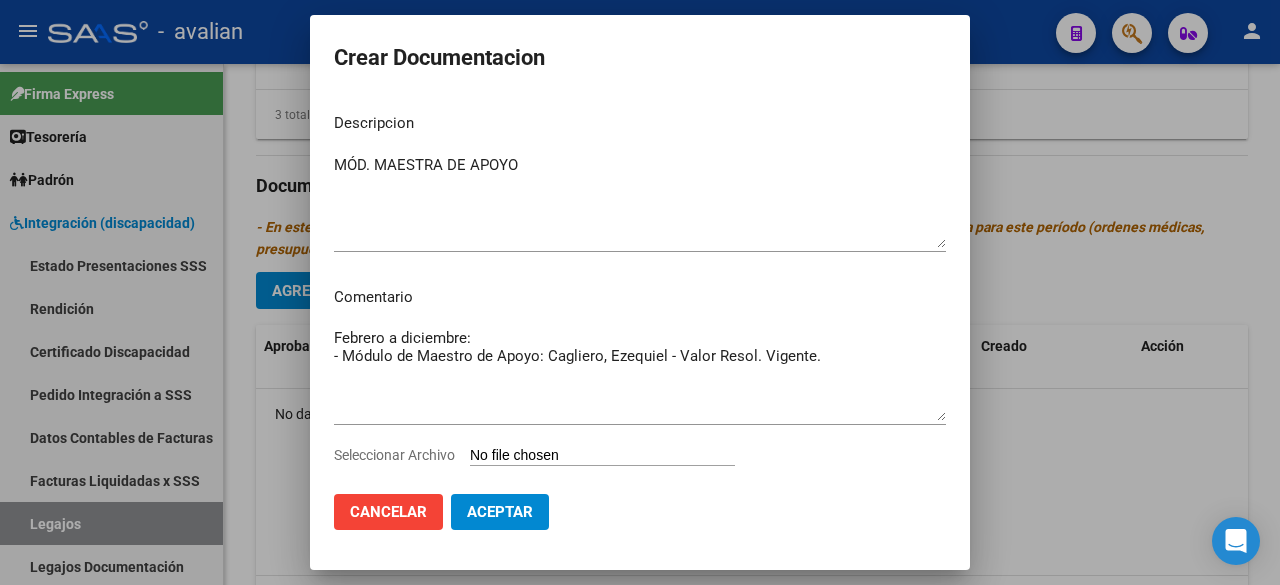 type on "C:\fakepath\MAESTRA DE APOYO.pdf" 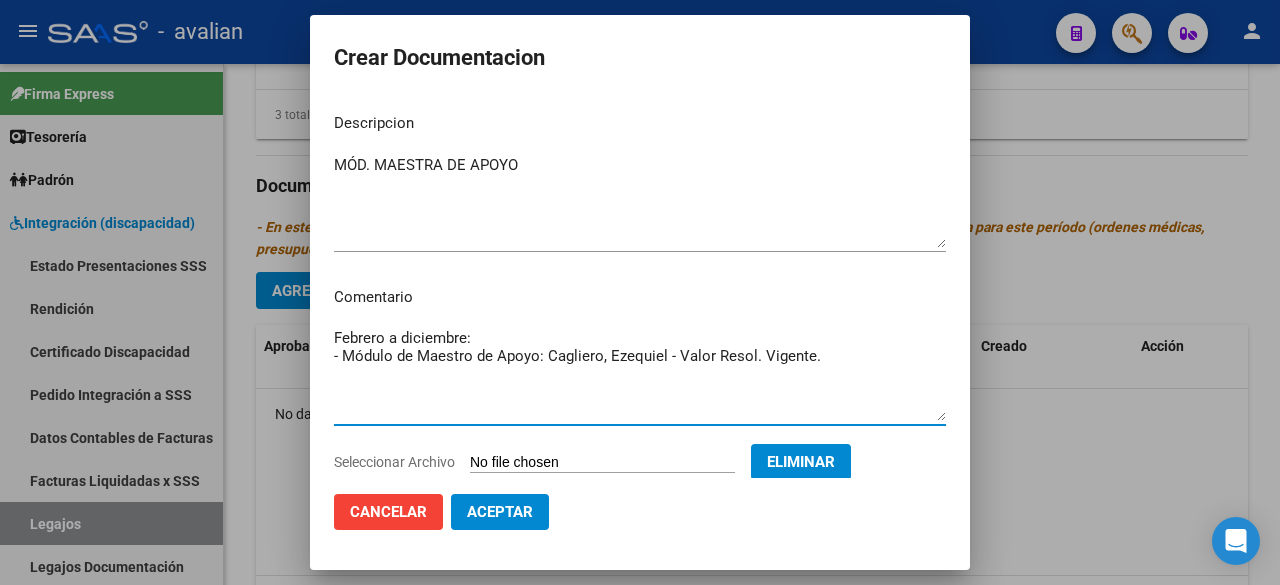 drag, startPoint x: 824, startPoint y: 352, endPoint x: 316, endPoint y: 352, distance: 508 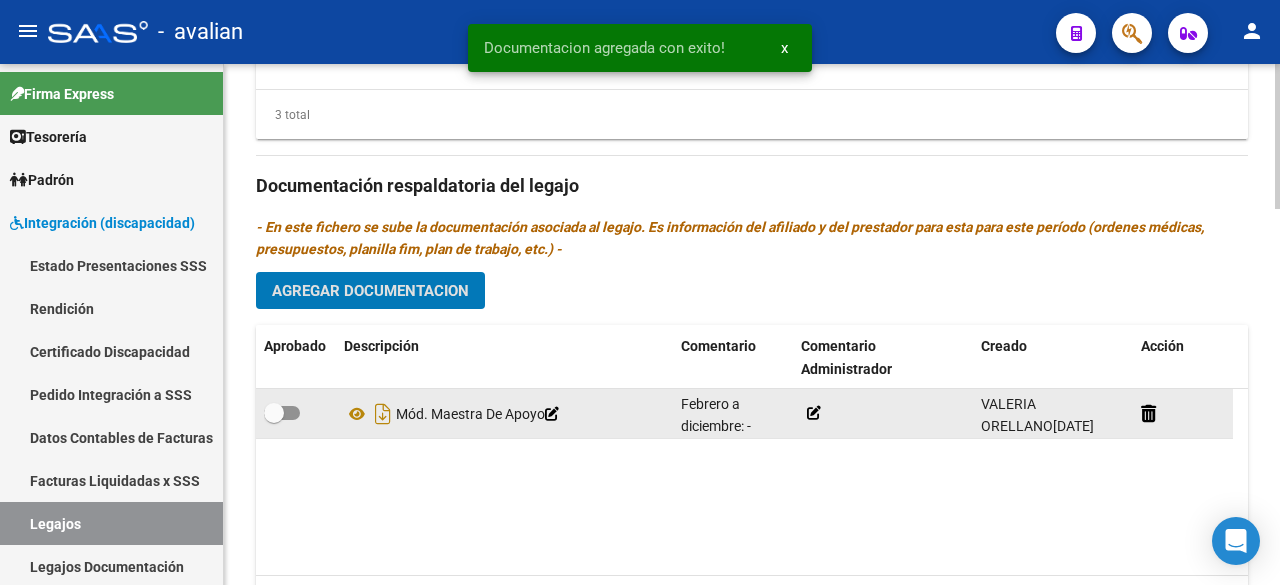 click 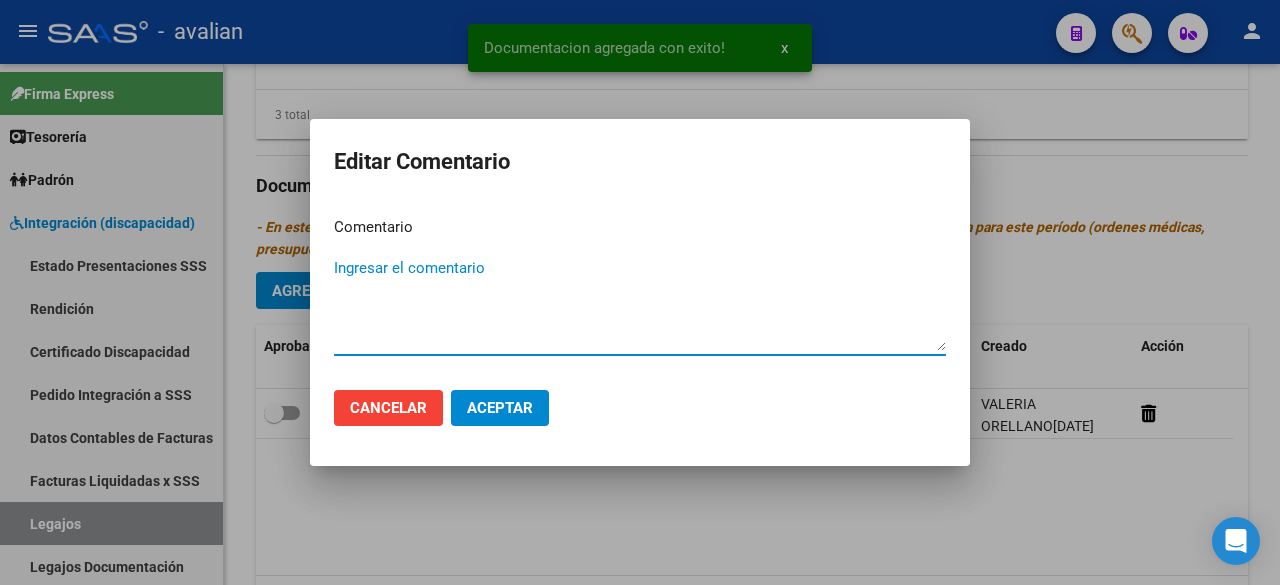 paste on "- Módulo de Maestro de Apoyo: [LAST], [FIRST] - Valor Resol. Vigente." 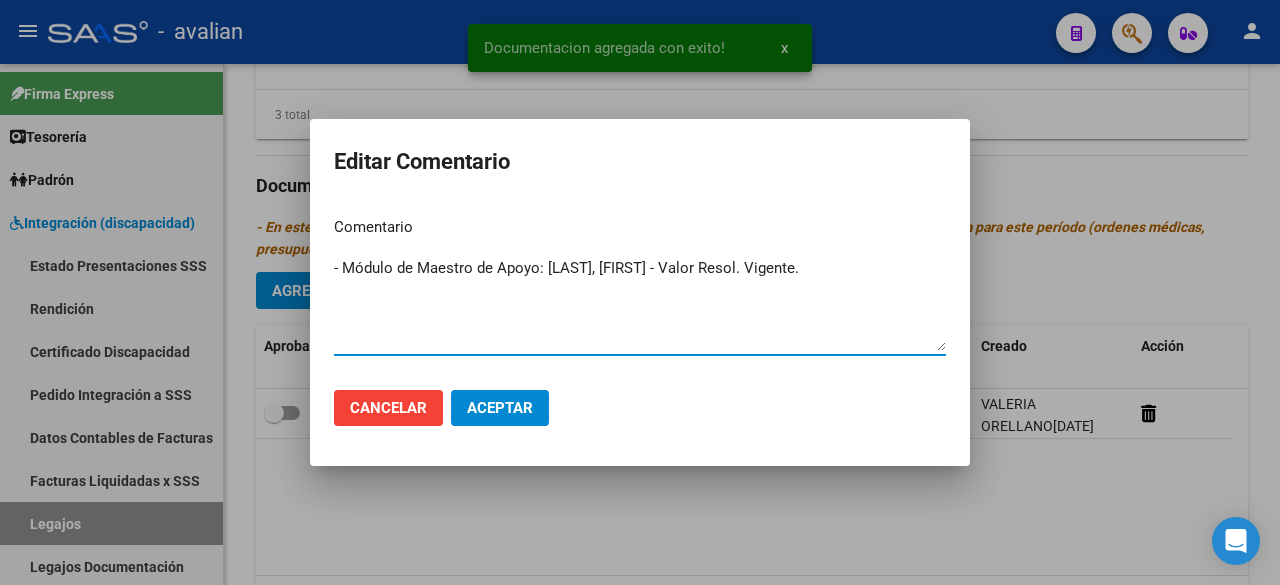 type on "- Módulo de Maestro de Apoyo: [LAST], [FIRST] - Valor Resol. Vigente." 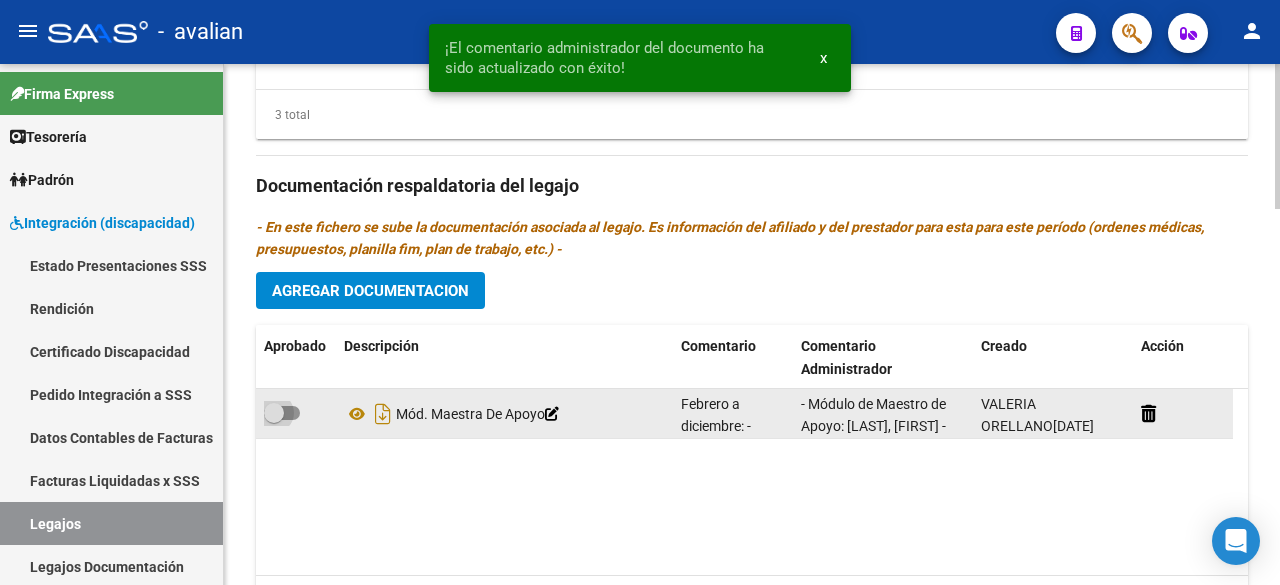 click at bounding box center [282, 413] 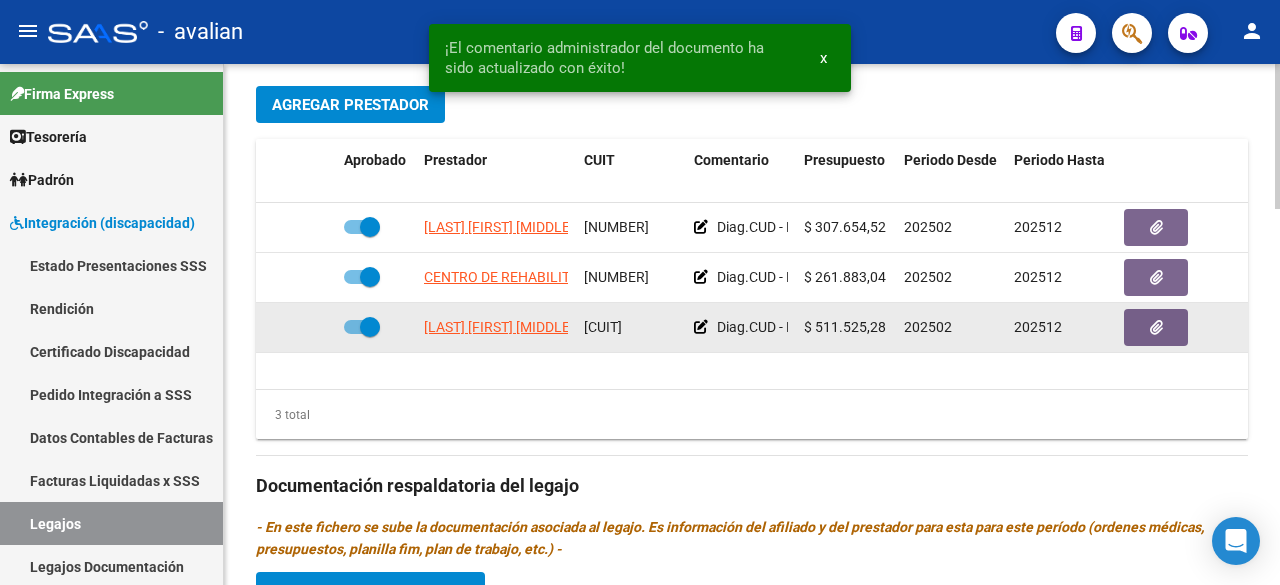 scroll, scrollTop: 846, scrollLeft: 0, axis: vertical 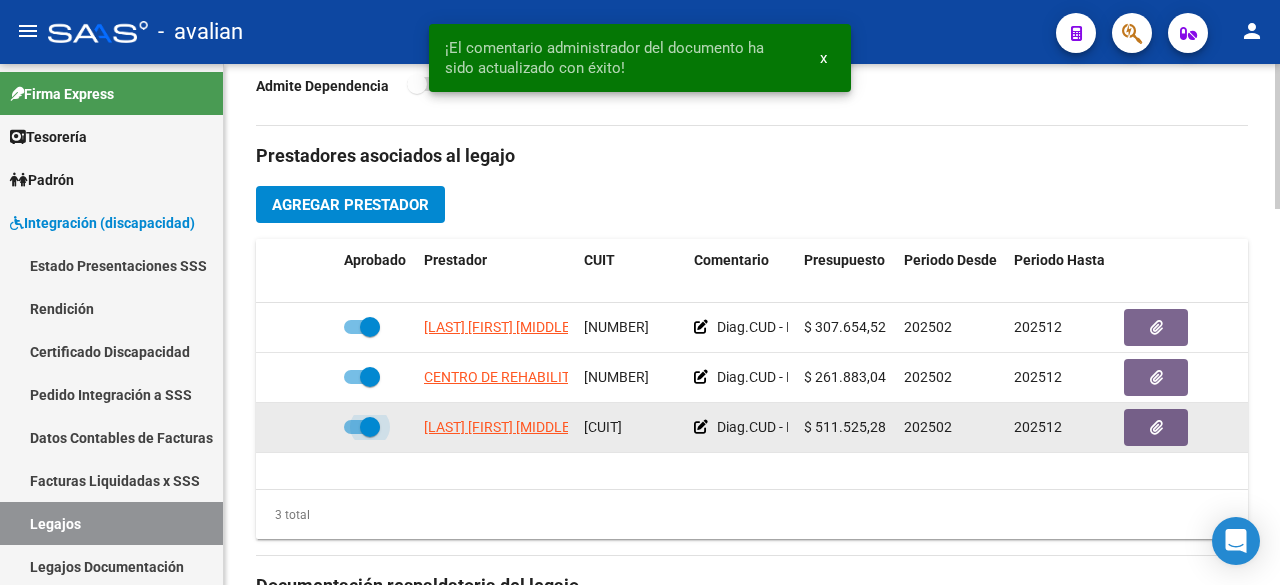 click at bounding box center (362, 427) 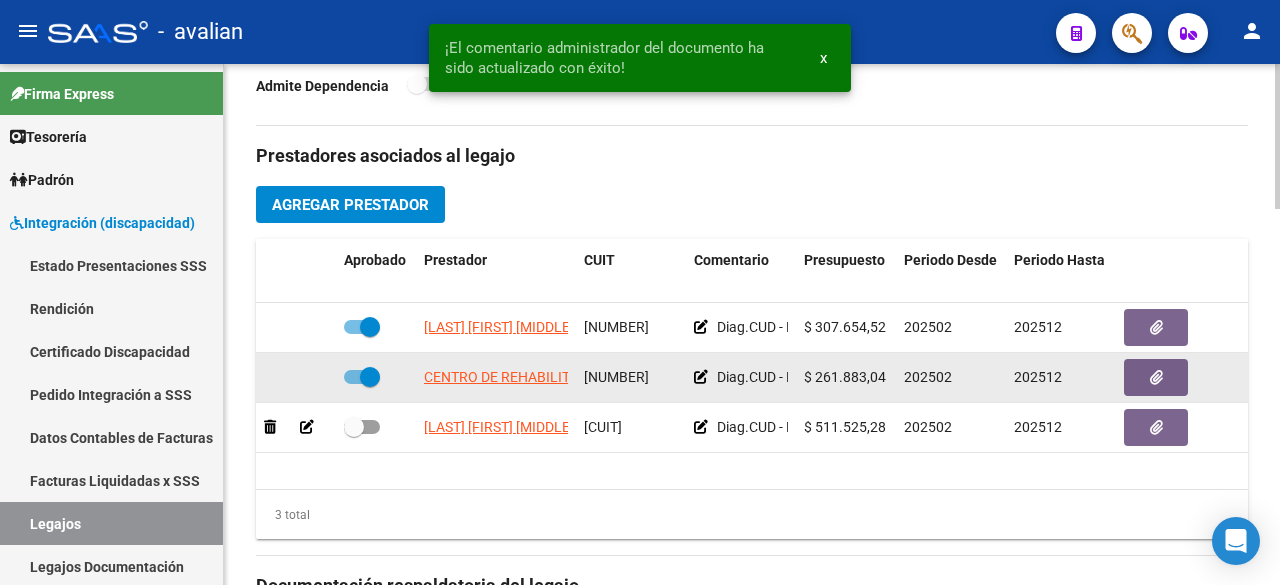 click at bounding box center [362, 377] 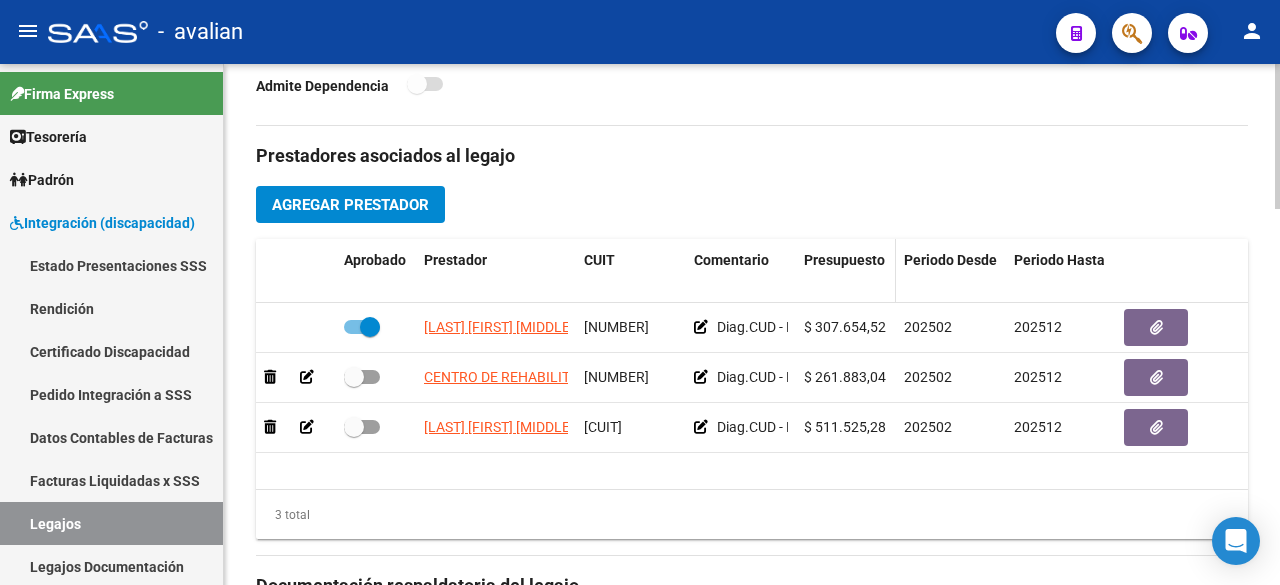 scroll, scrollTop: 646, scrollLeft: 0, axis: vertical 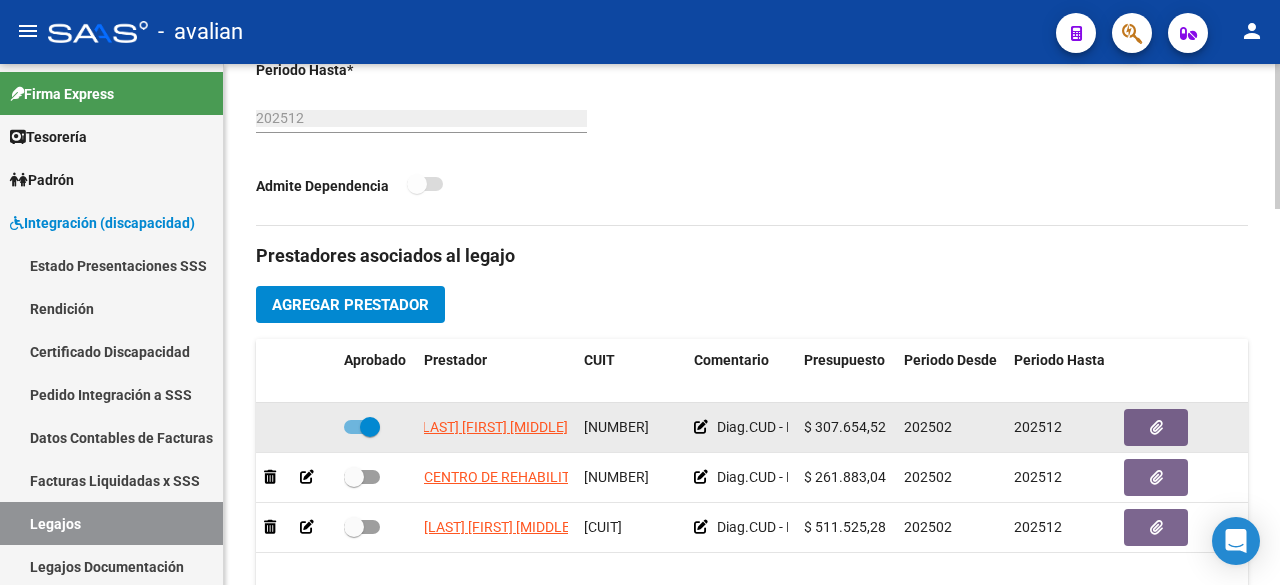 drag, startPoint x: 422, startPoint y: 413, endPoint x: 570, endPoint y: 427, distance: 148.66069 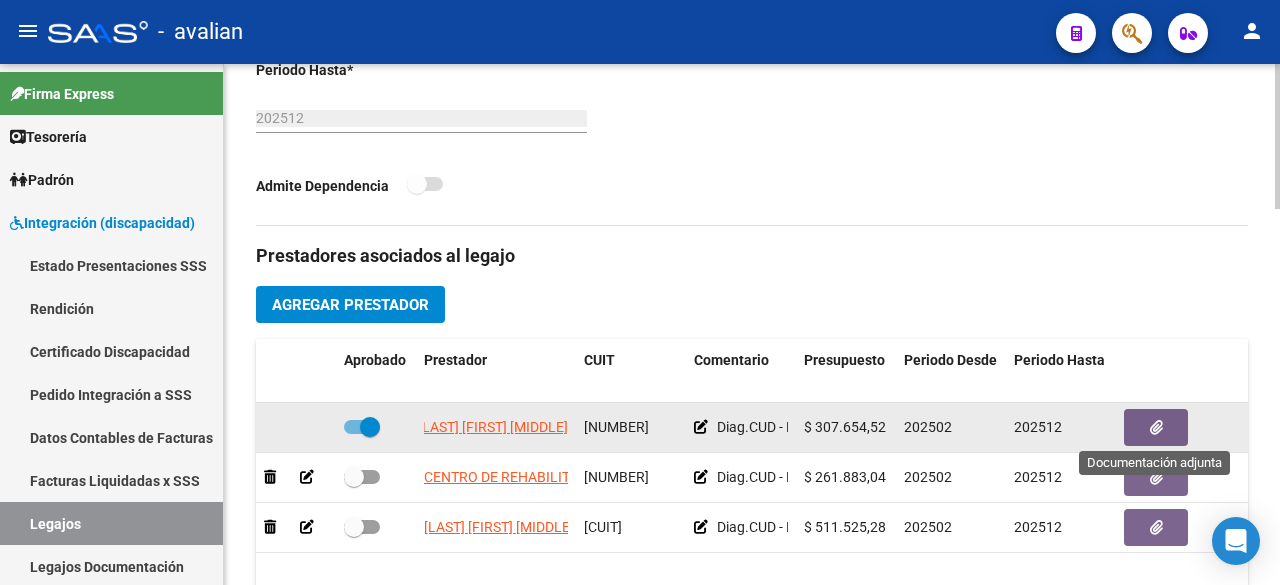 click 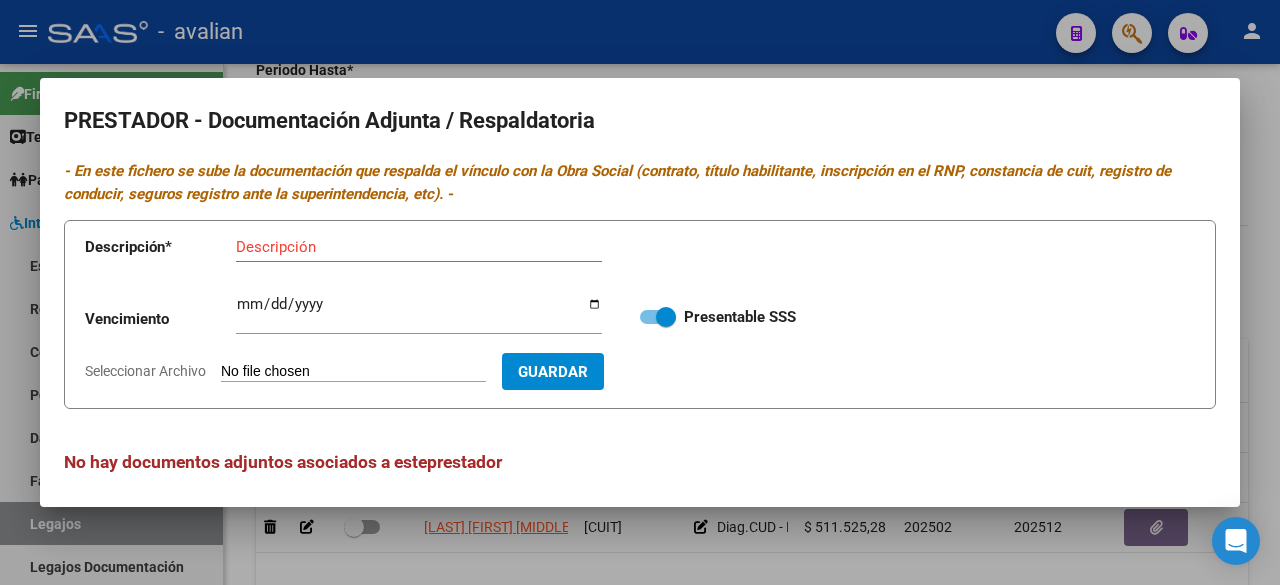 click on "Seleccionar Archivo" at bounding box center [353, 372] 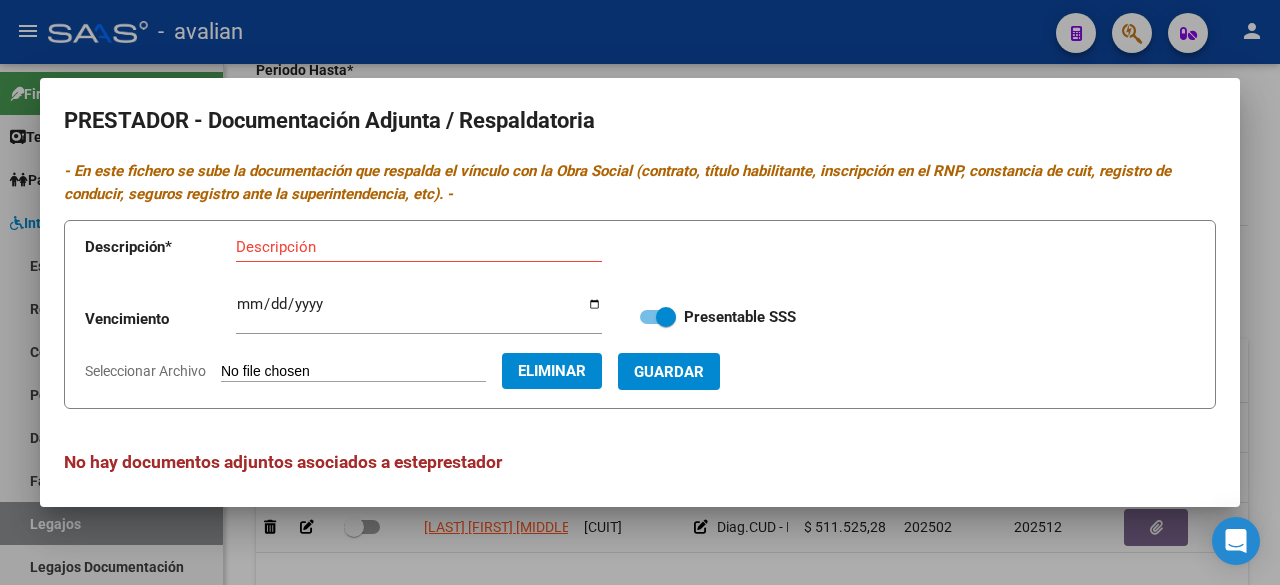click on "Descripción" at bounding box center (419, 247) 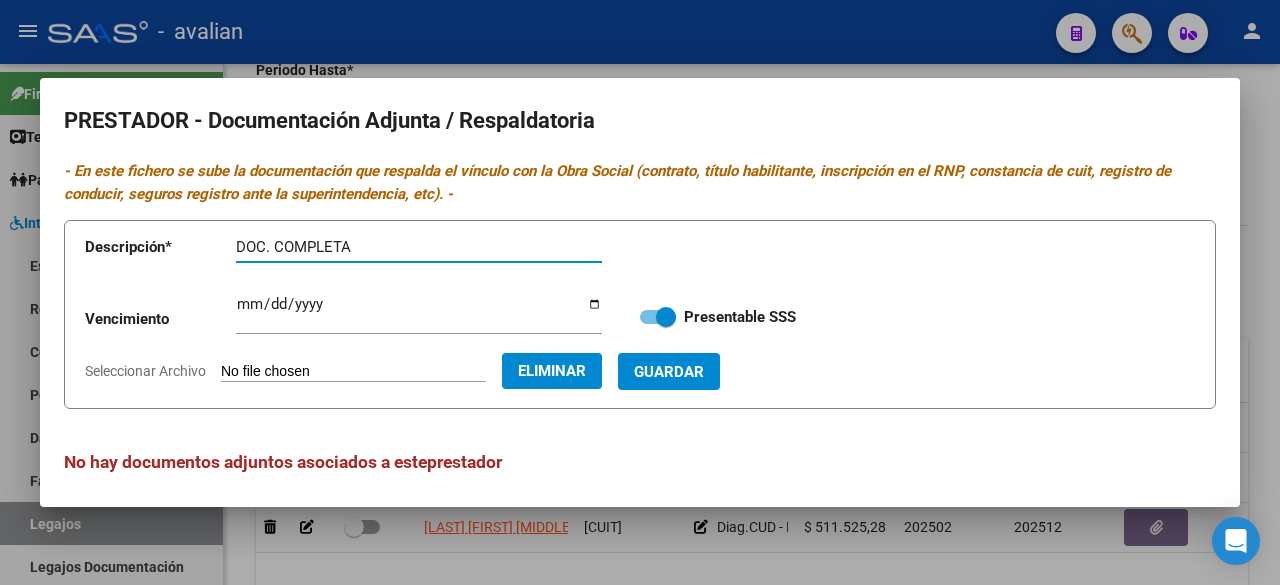 paste on "[LAST] [FIRST] [MIDDLE]" 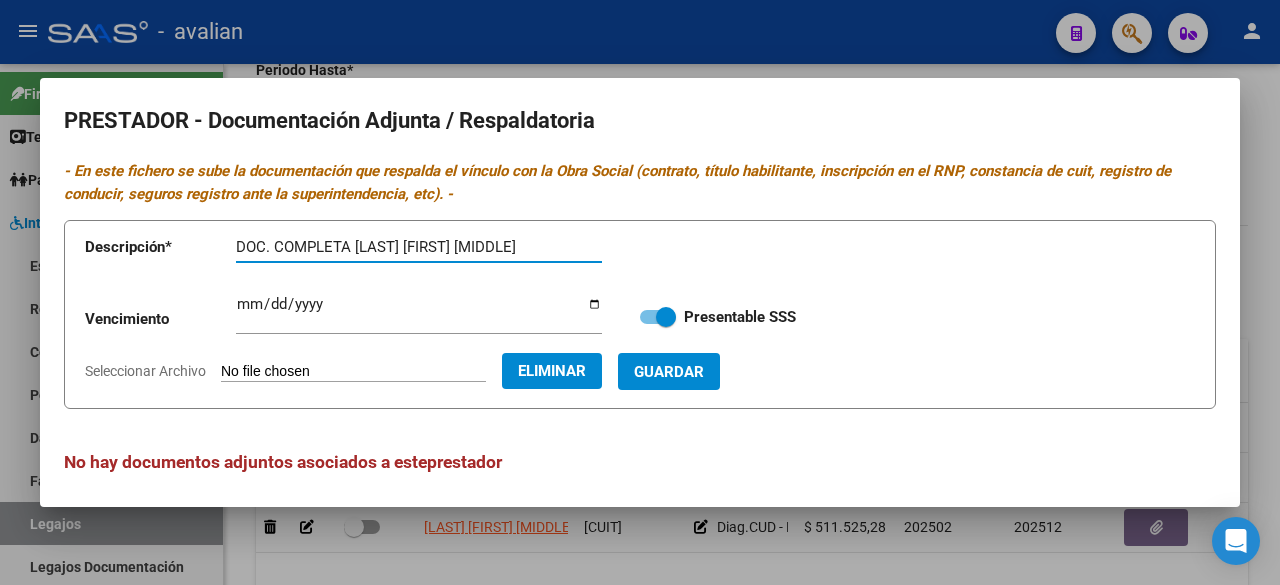type on "DOC. COMPLETA [LAST] [FIRST] [MIDDLE]" 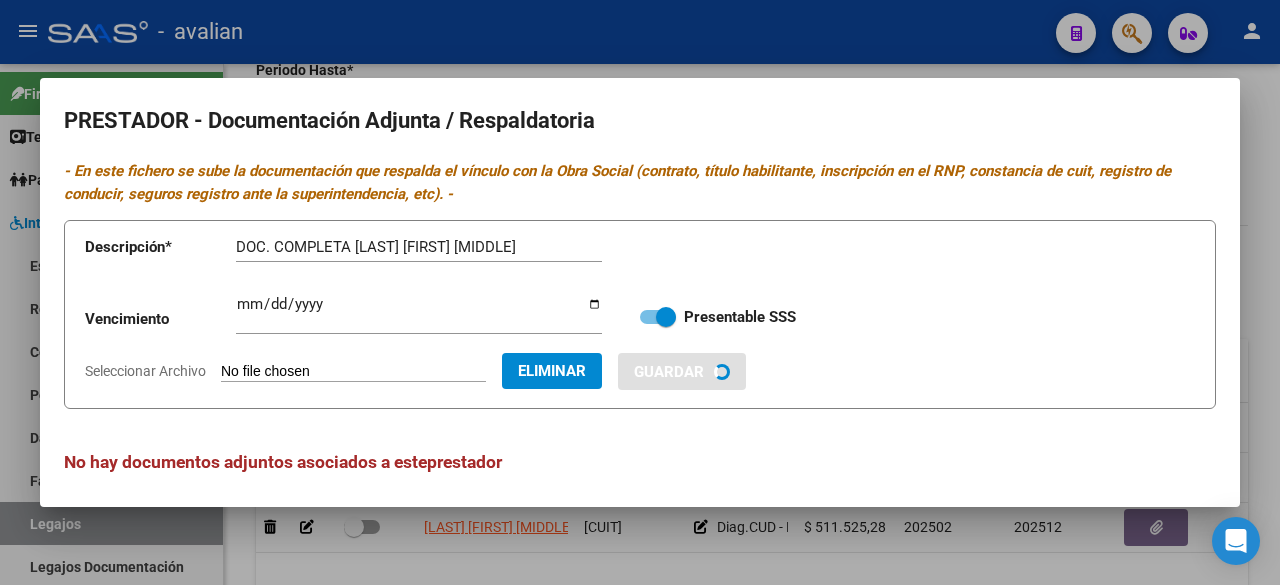 type 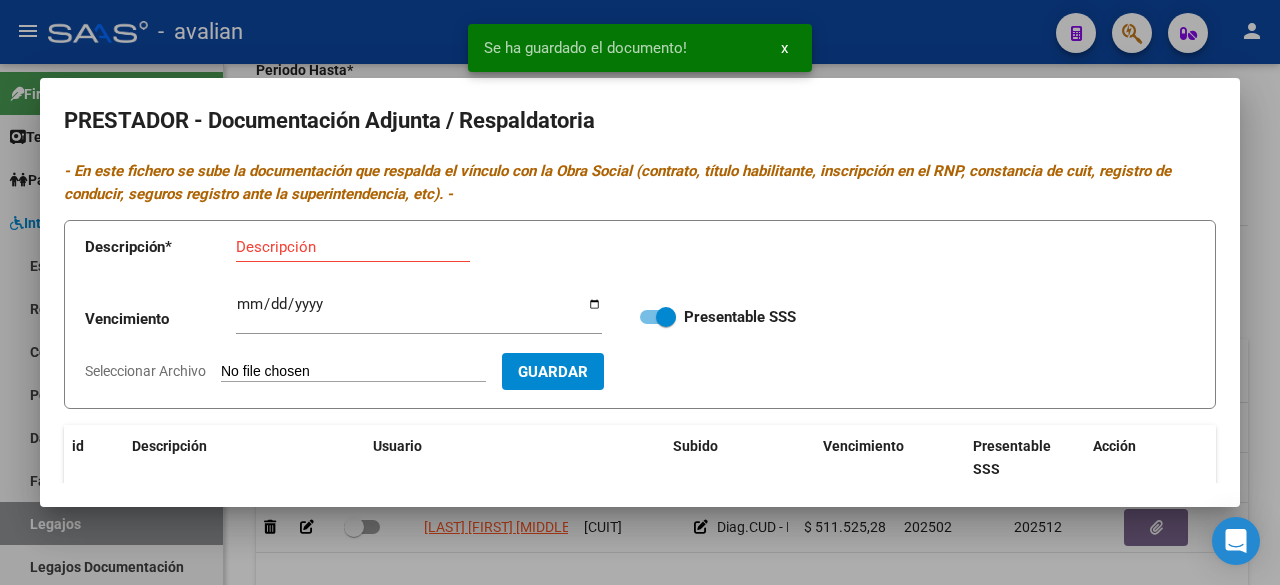 scroll, scrollTop: 256, scrollLeft: 0, axis: vertical 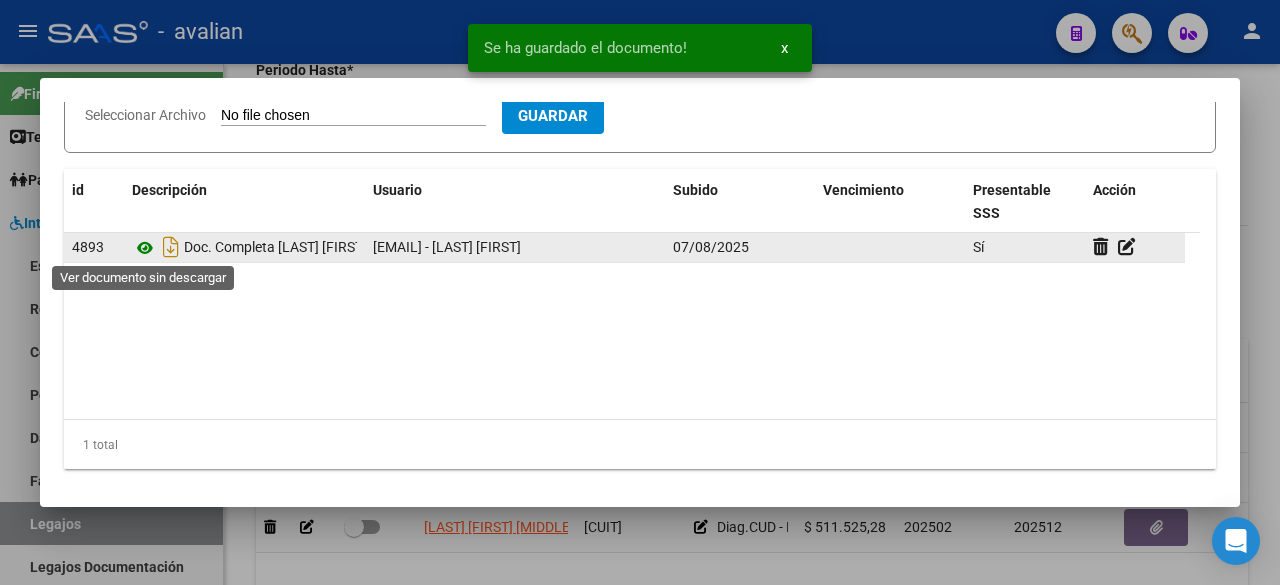 click 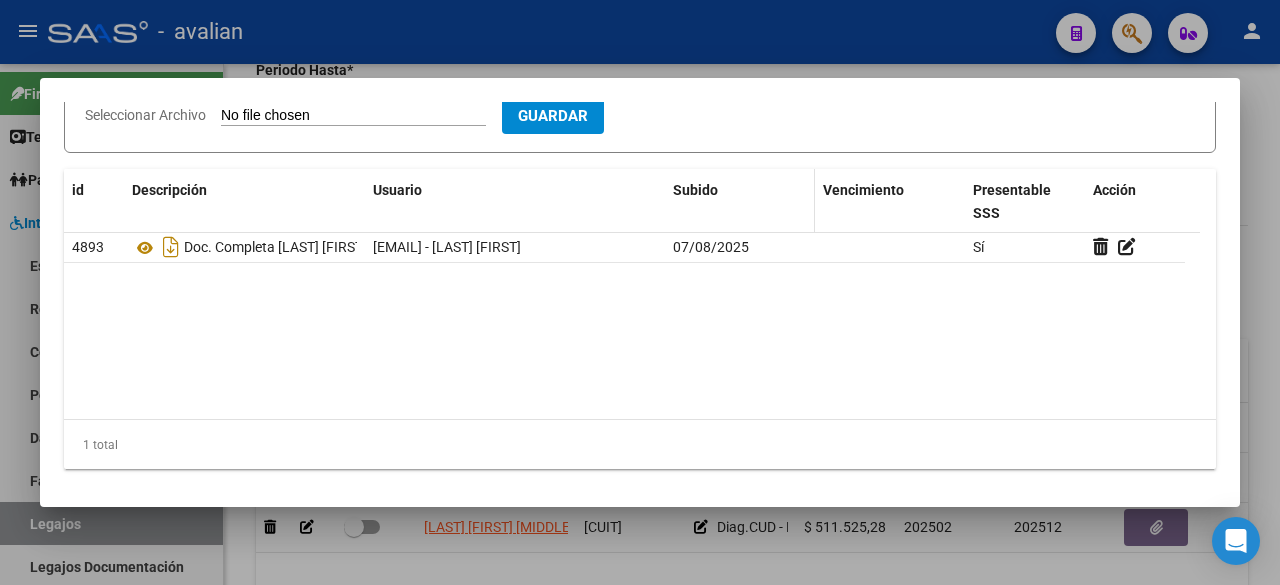 scroll, scrollTop: 0, scrollLeft: 0, axis: both 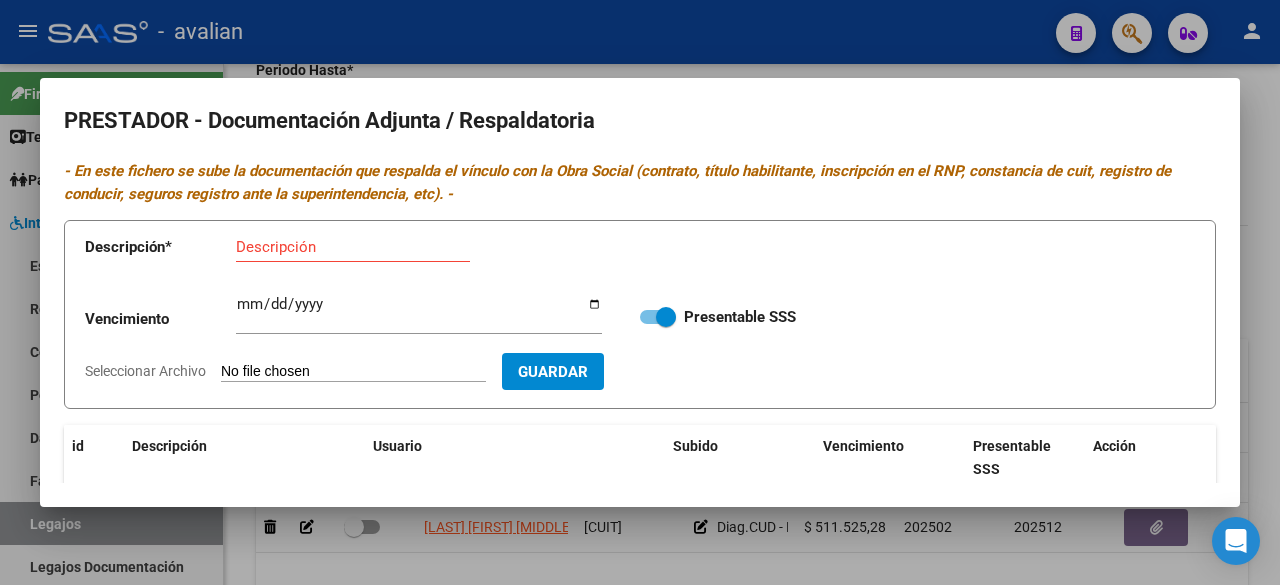 click at bounding box center (640, 292) 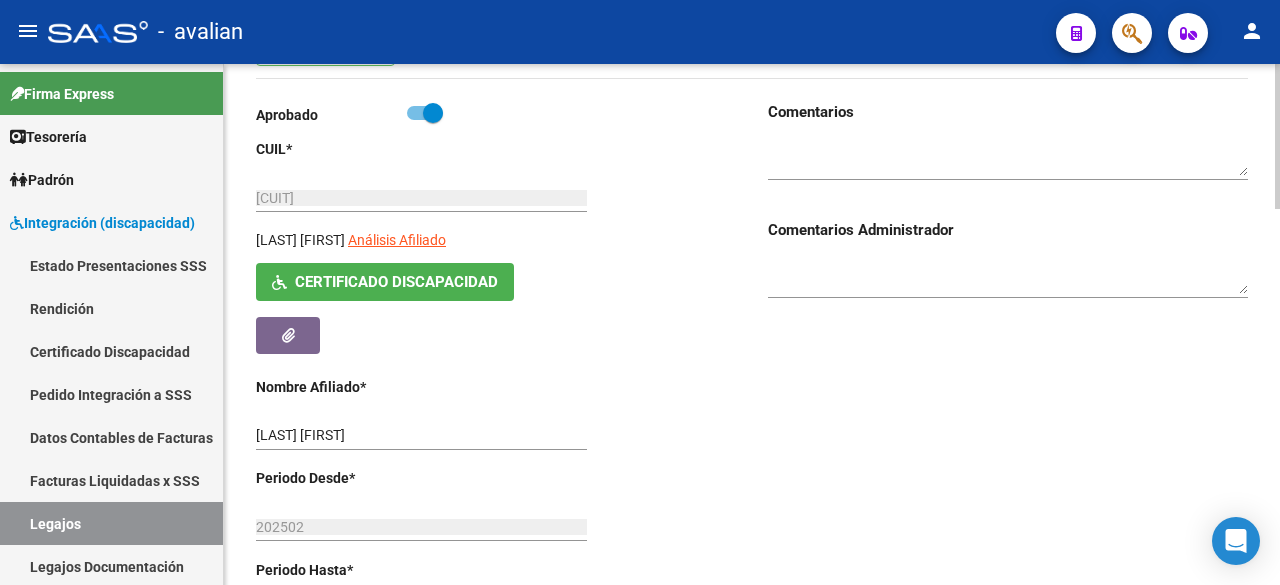 scroll, scrollTop: 0, scrollLeft: 0, axis: both 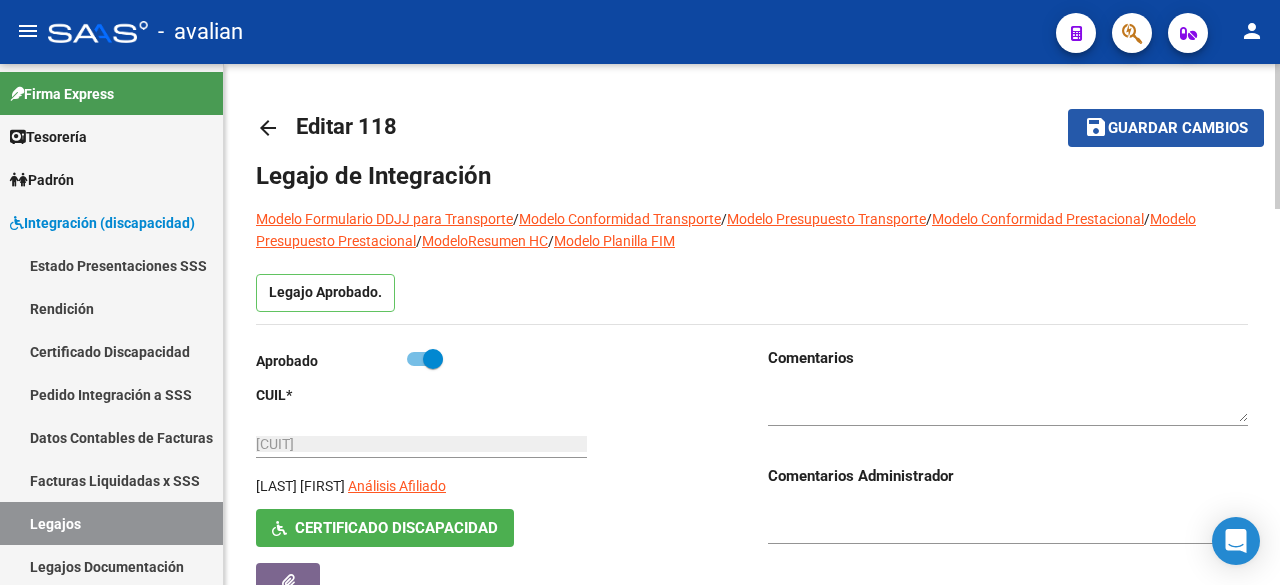 click on "save Guardar cambios" 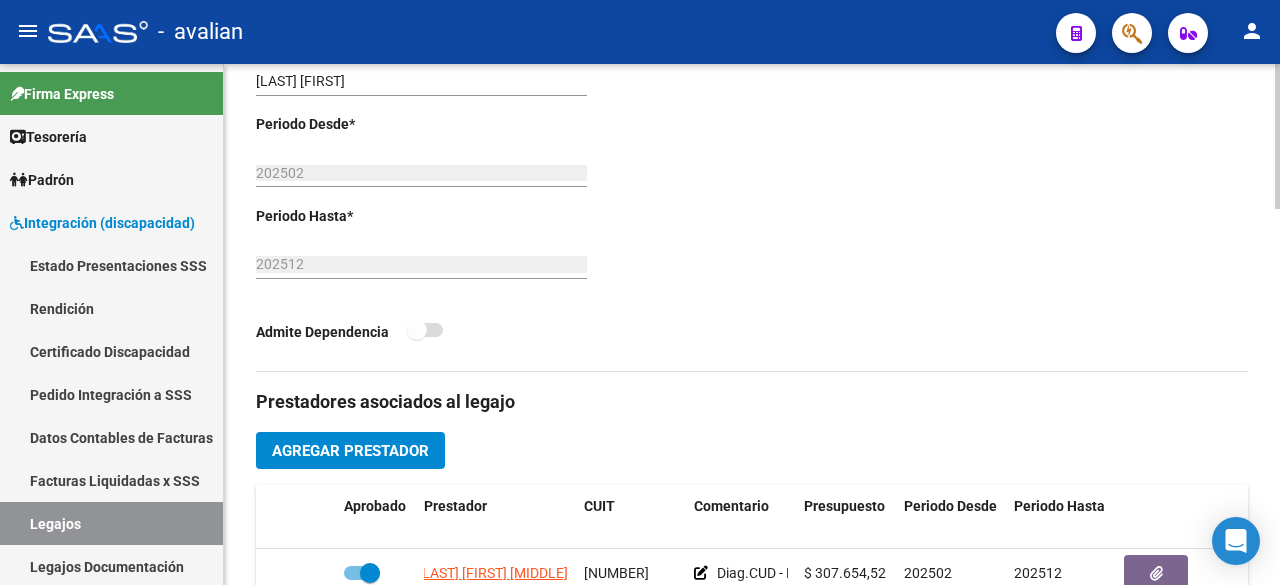 scroll, scrollTop: 900, scrollLeft: 0, axis: vertical 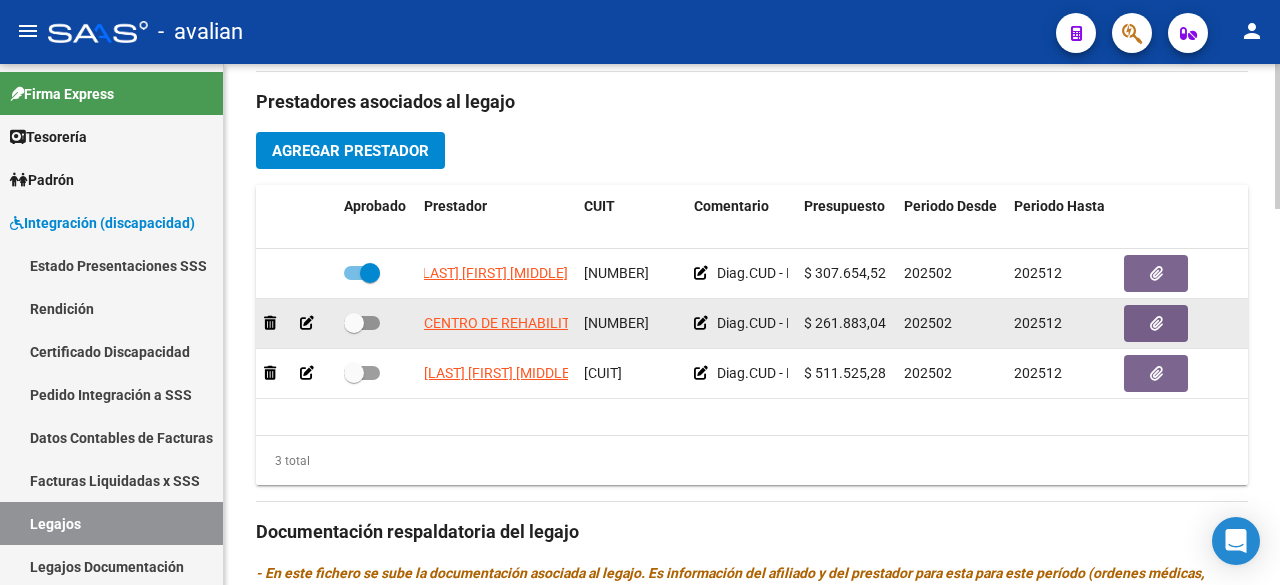 click 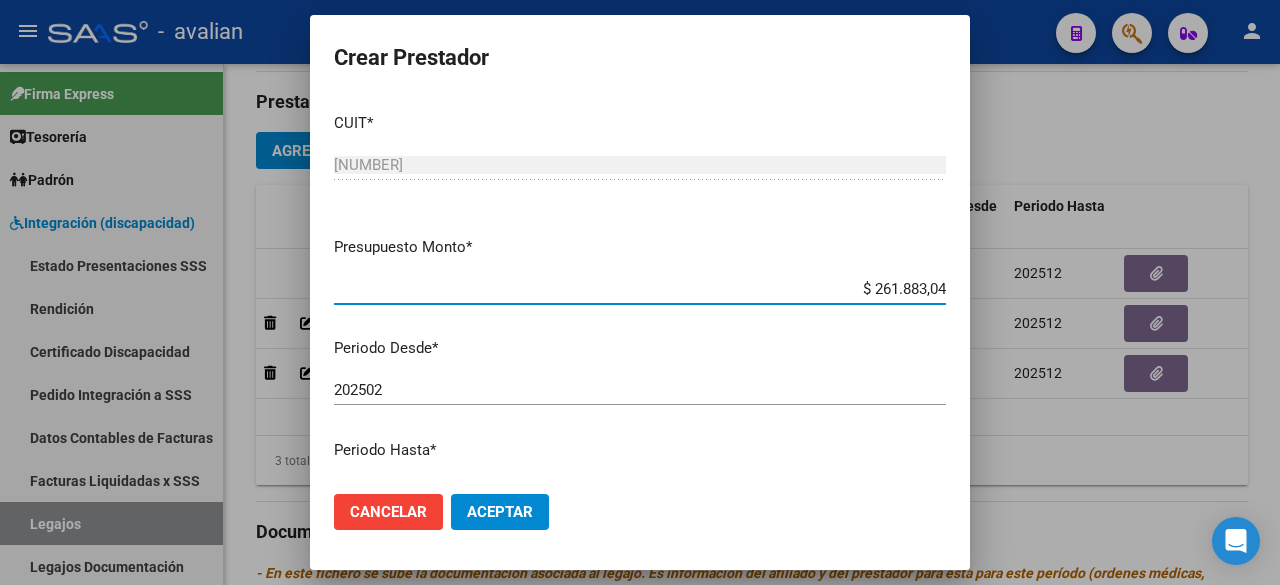 scroll, scrollTop: 200, scrollLeft: 0, axis: vertical 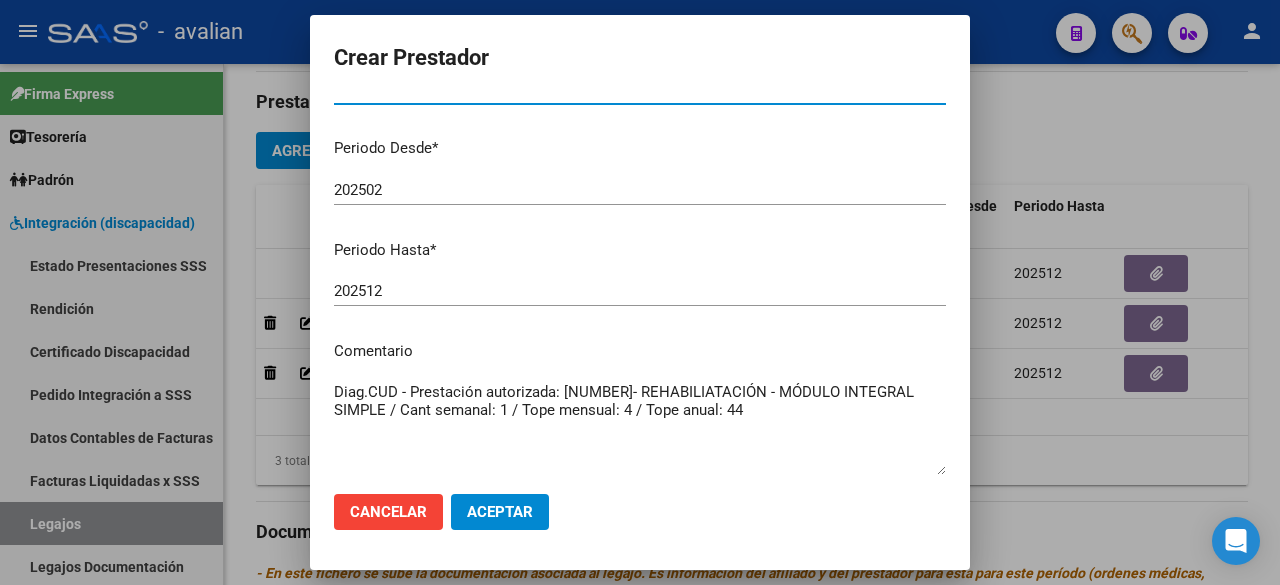 click on "202512" at bounding box center (640, 291) 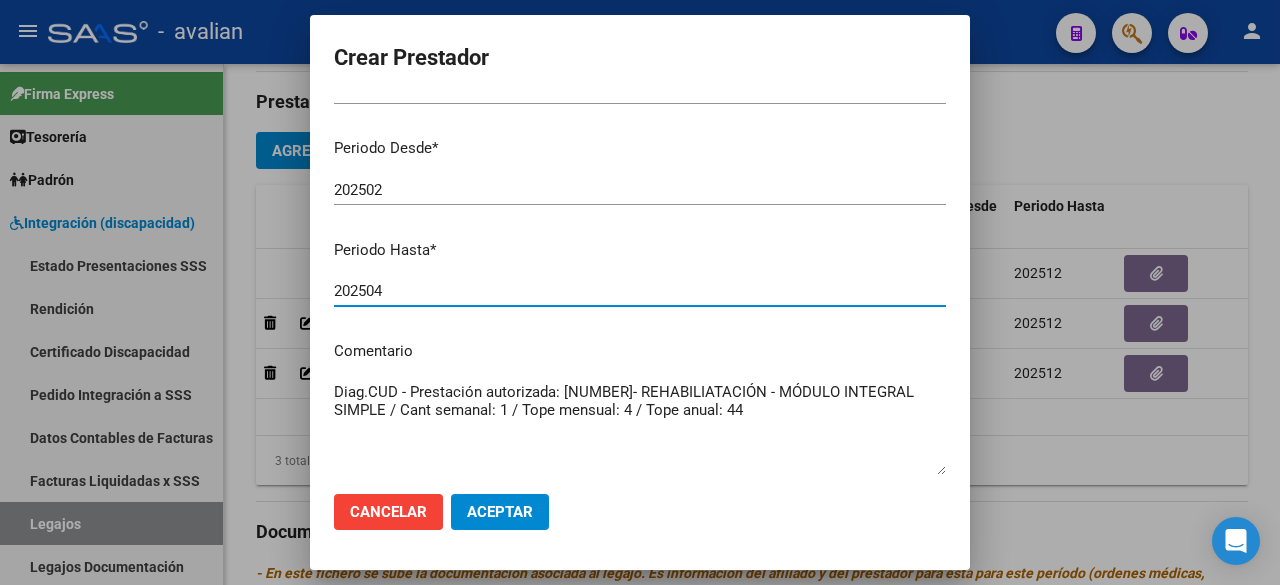 type on "202504" 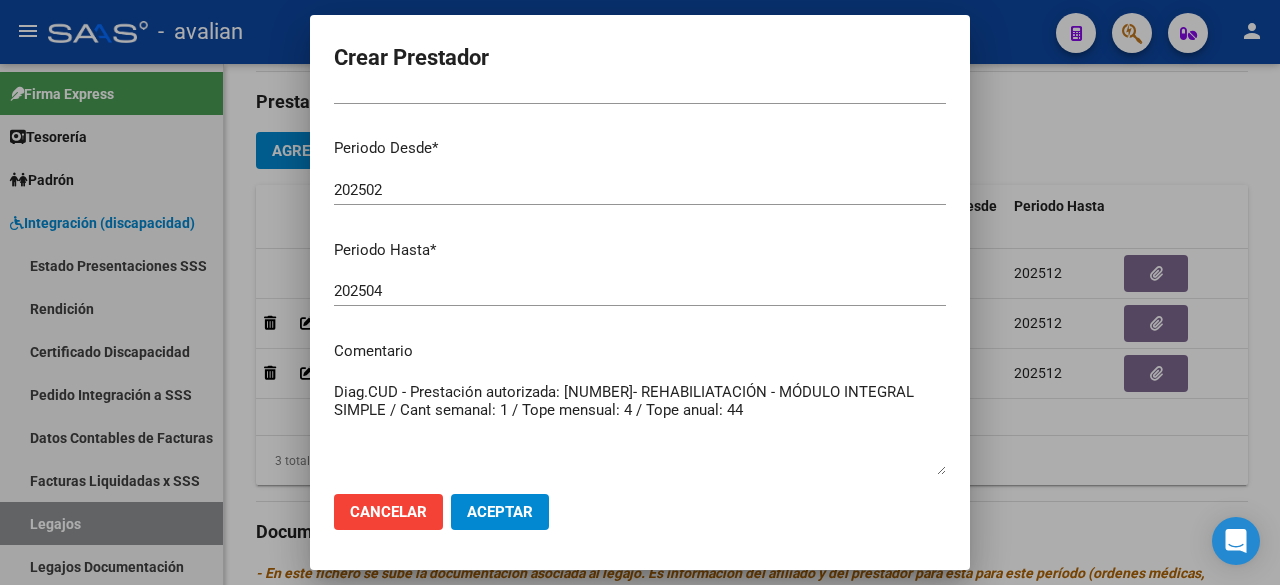 drag, startPoint x: 744, startPoint y: 411, endPoint x: 724, endPoint y: 411, distance: 20 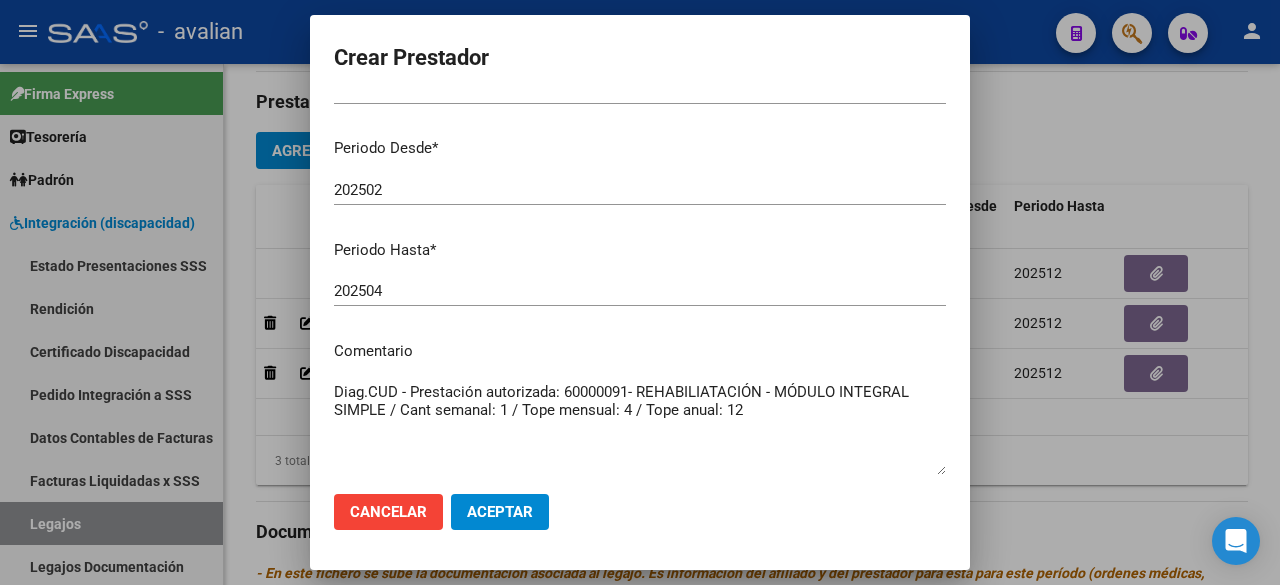 scroll, scrollTop: 0, scrollLeft: 0, axis: both 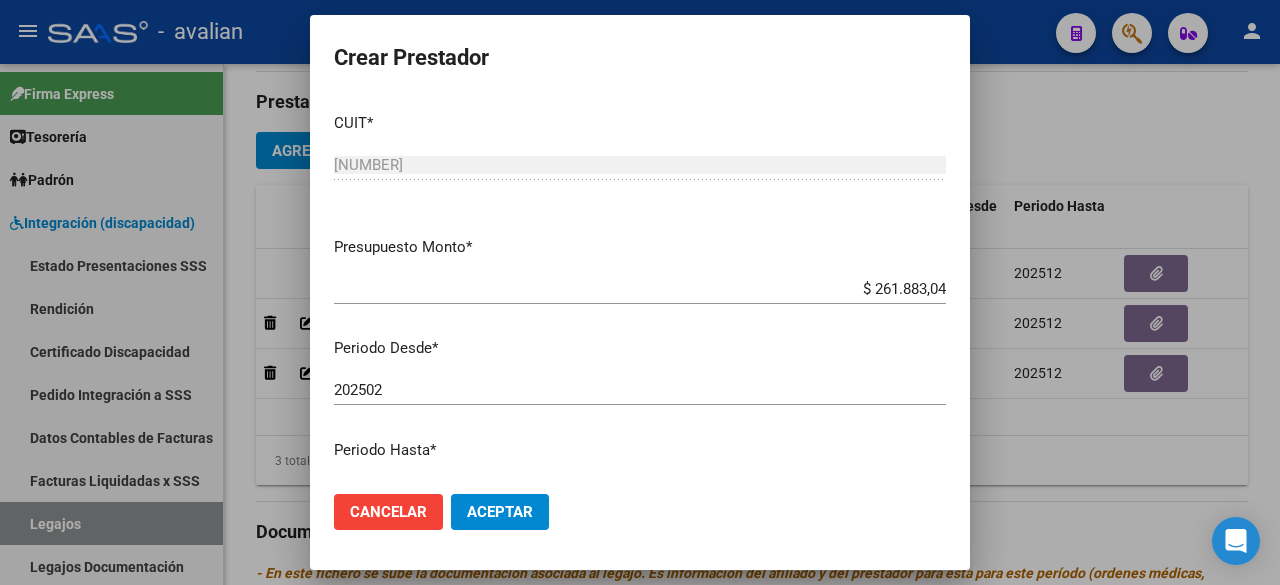 type on "Diag.CUD - Prestación autorizada: 60000091- REHABILIATACIÓN - MÓDULO INTEGRAL SIMPLE / Cant semanal: 1 / Tope mensual: 4 / Tope anual: 12" 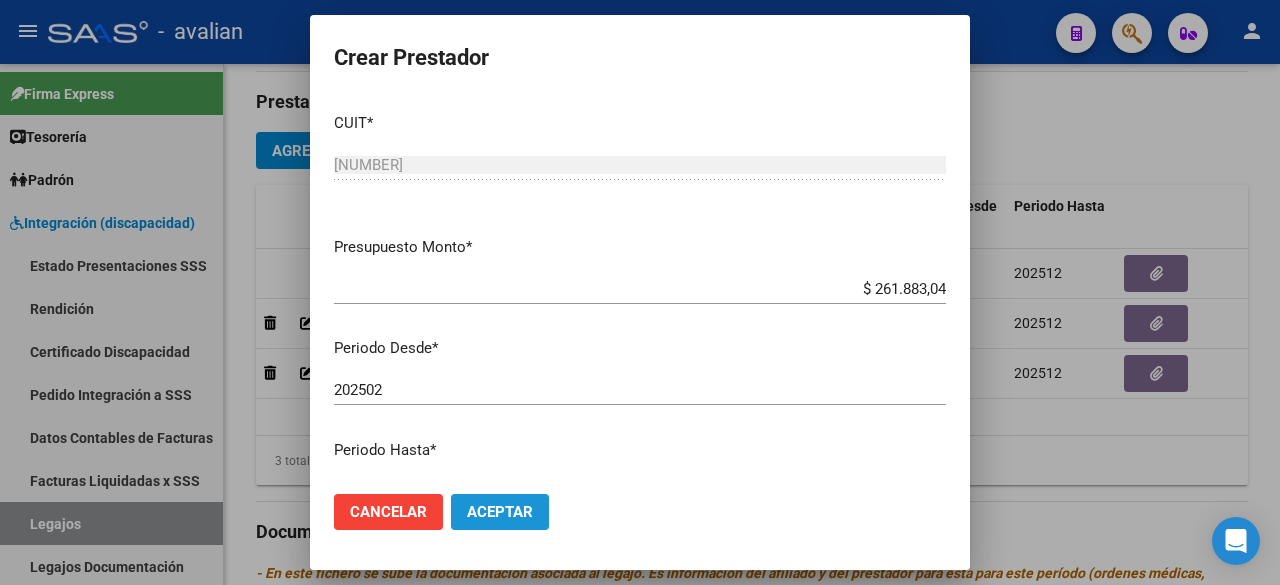 click on "Aceptar" 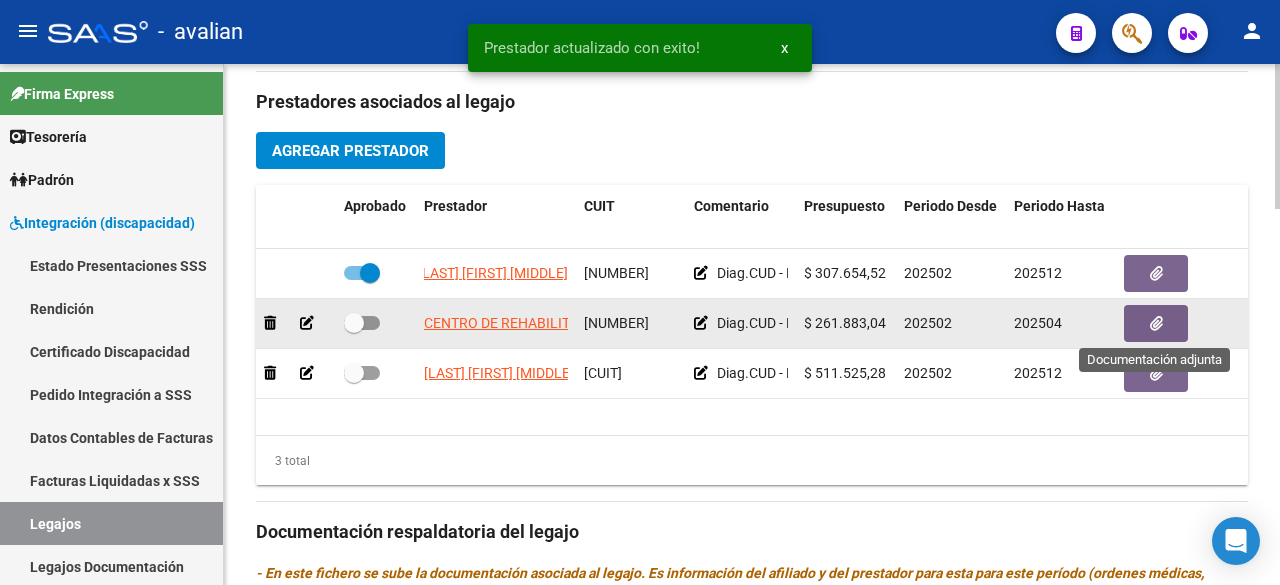 click 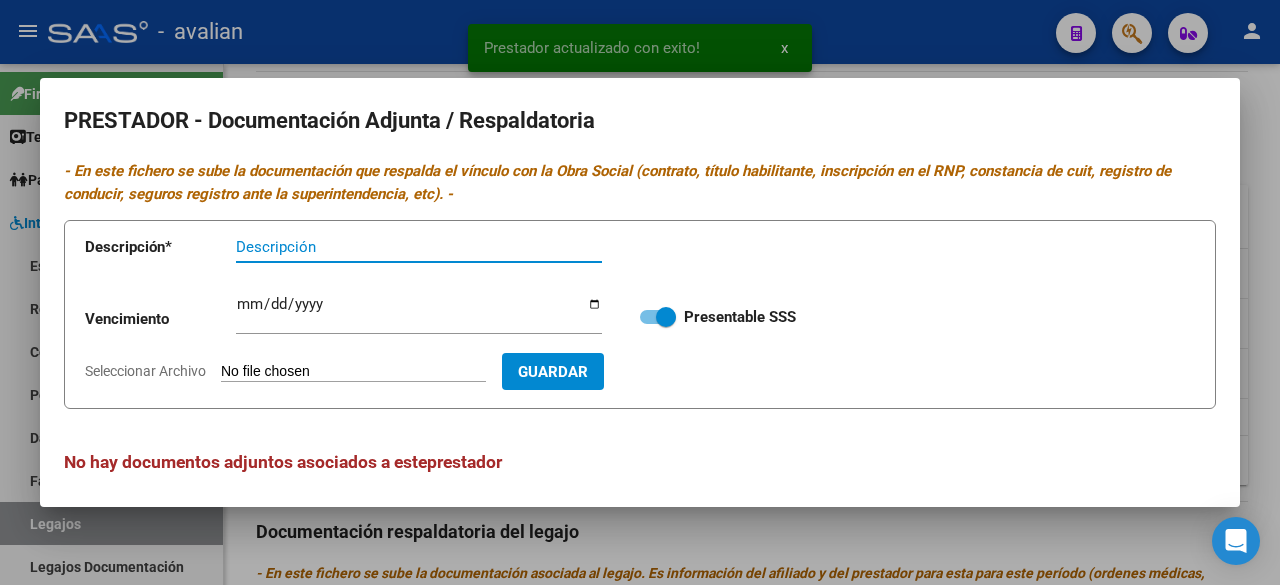 scroll, scrollTop: 8, scrollLeft: 0, axis: vertical 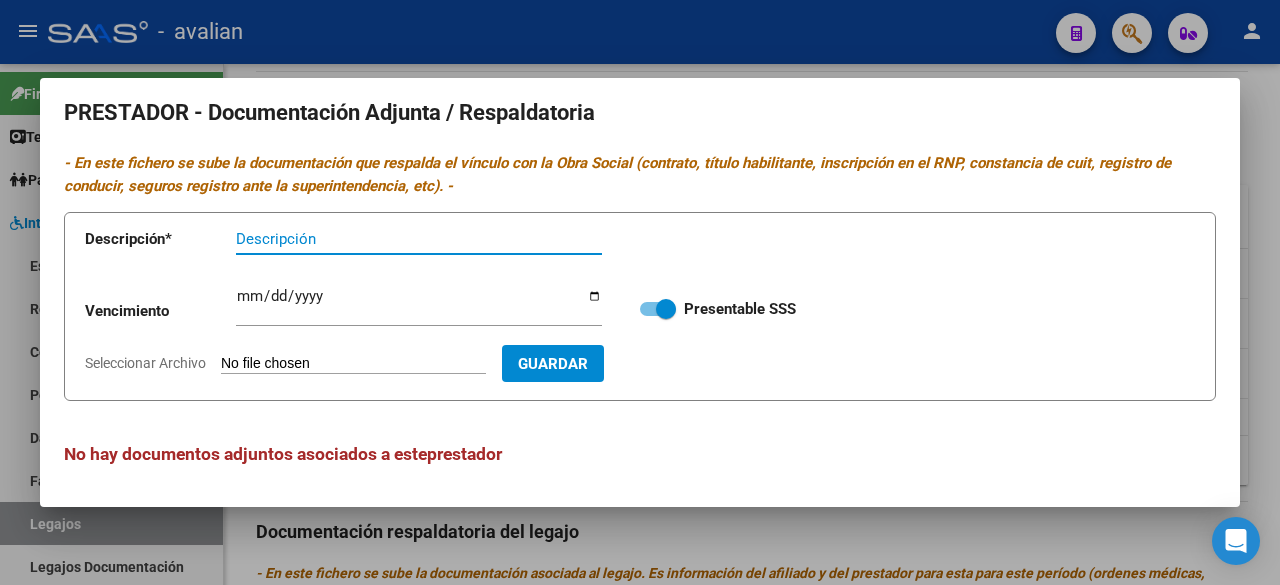 click at bounding box center (640, 292) 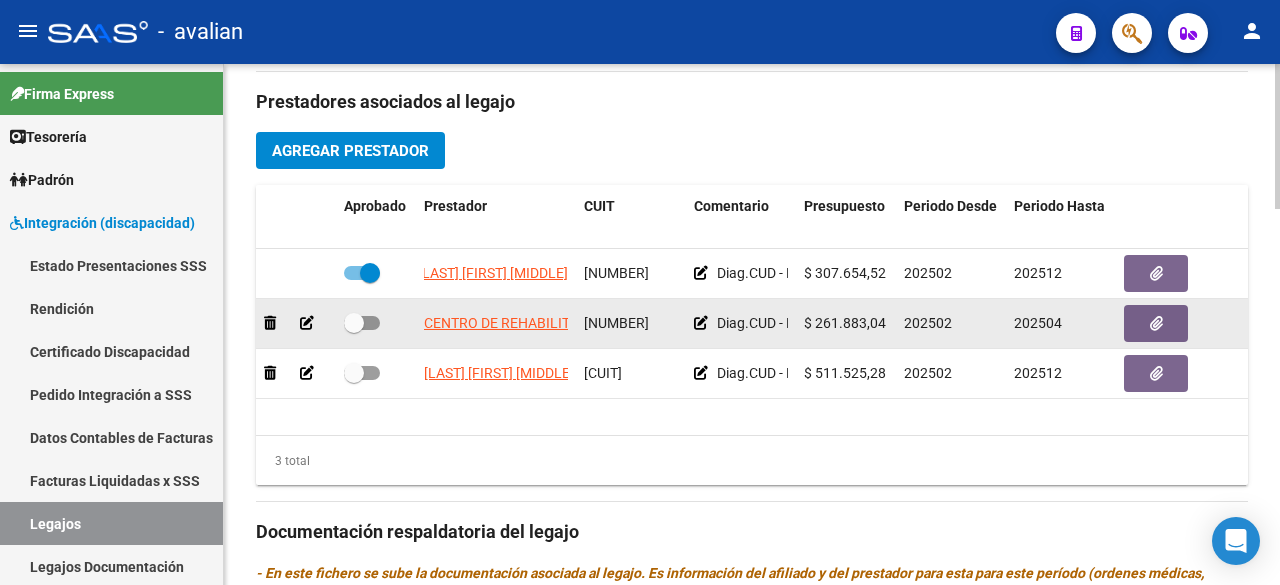 scroll, scrollTop: 0, scrollLeft: 186, axis: horizontal 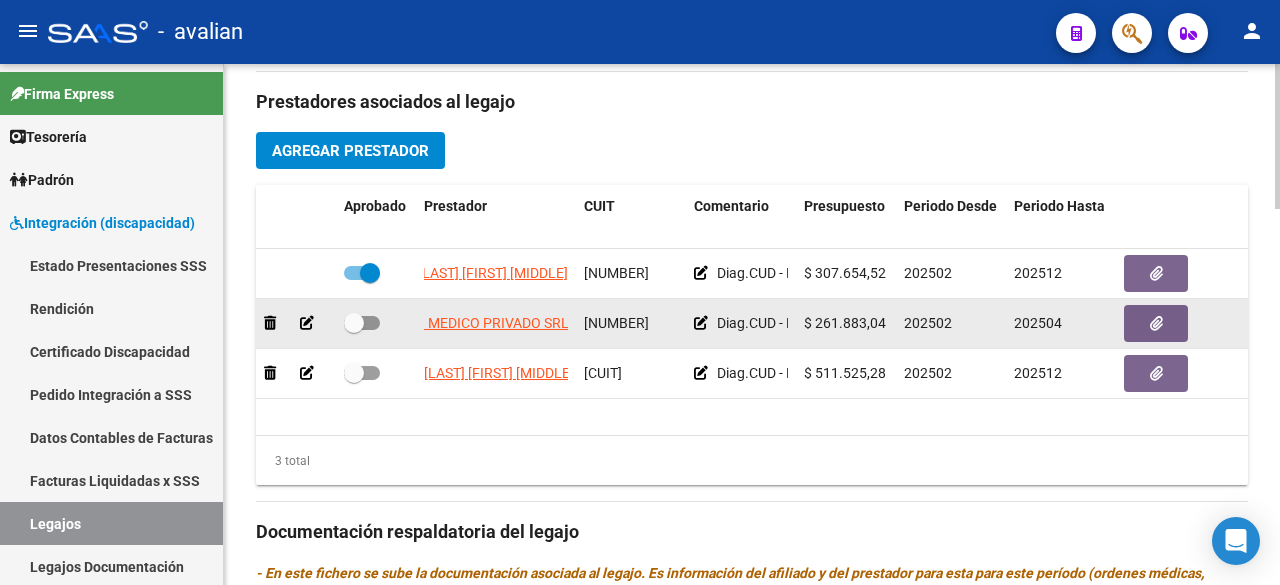 drag, startPoint x: 423, startPoint y: 310, endPoint x: 532, endPoint y: 330, distance: 110.81967 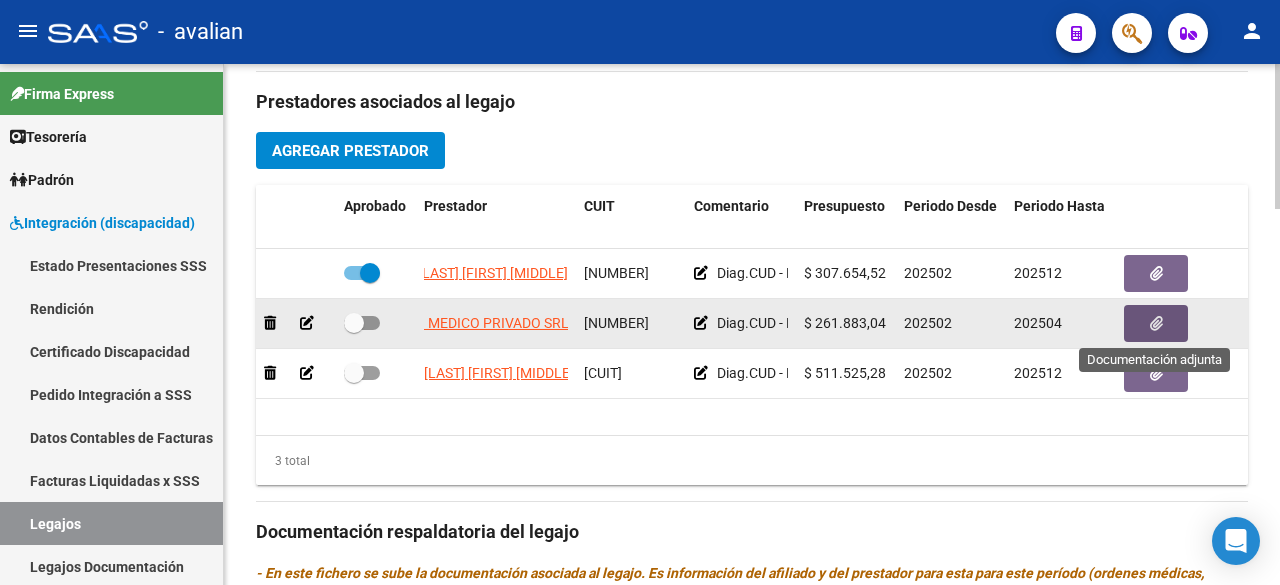 click 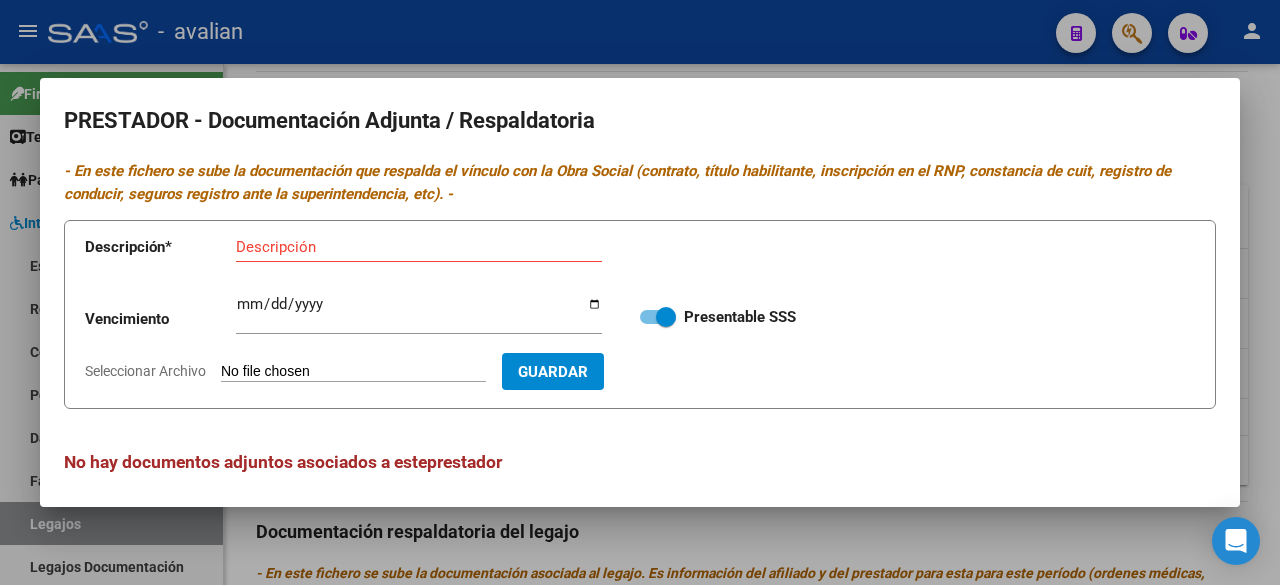 click on "Seleccionar Archivo" at bounding box center (353, 372) 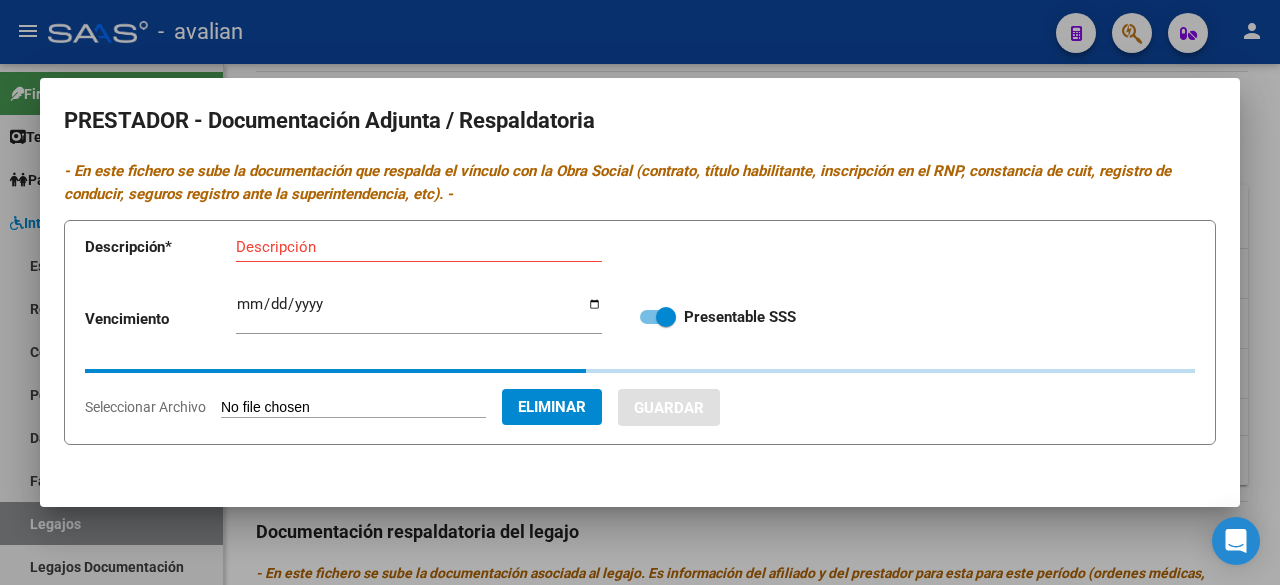 click on "Descripción" at bounding box center [419, 247] 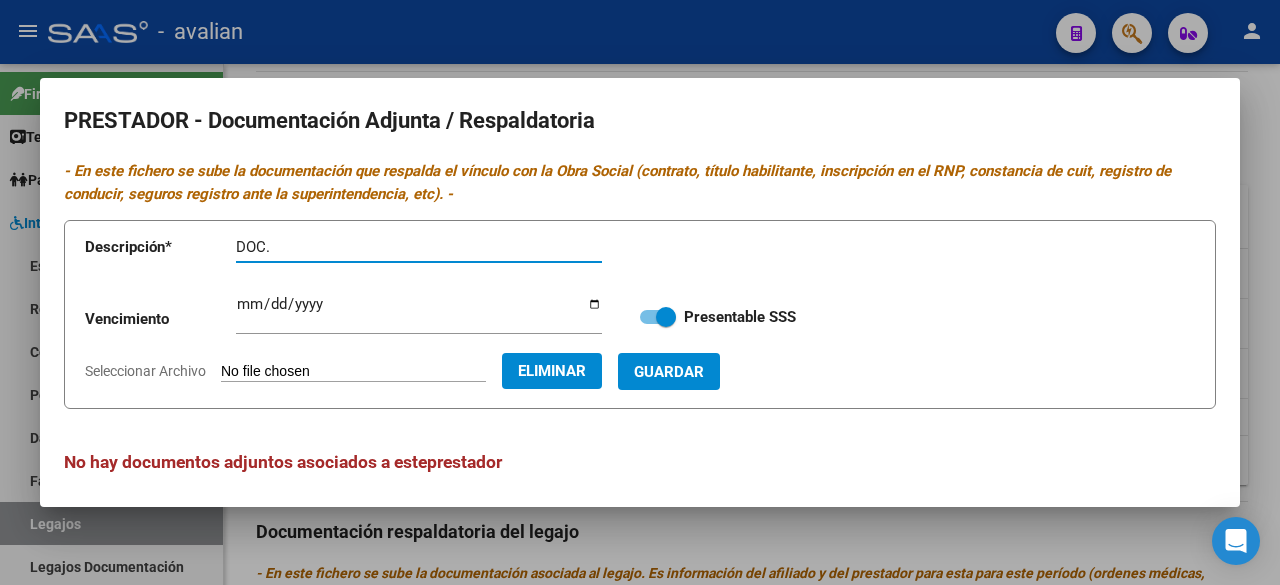 paste on "CENTRO DE REHABILITACION MEDICO PRIVADO SRL" 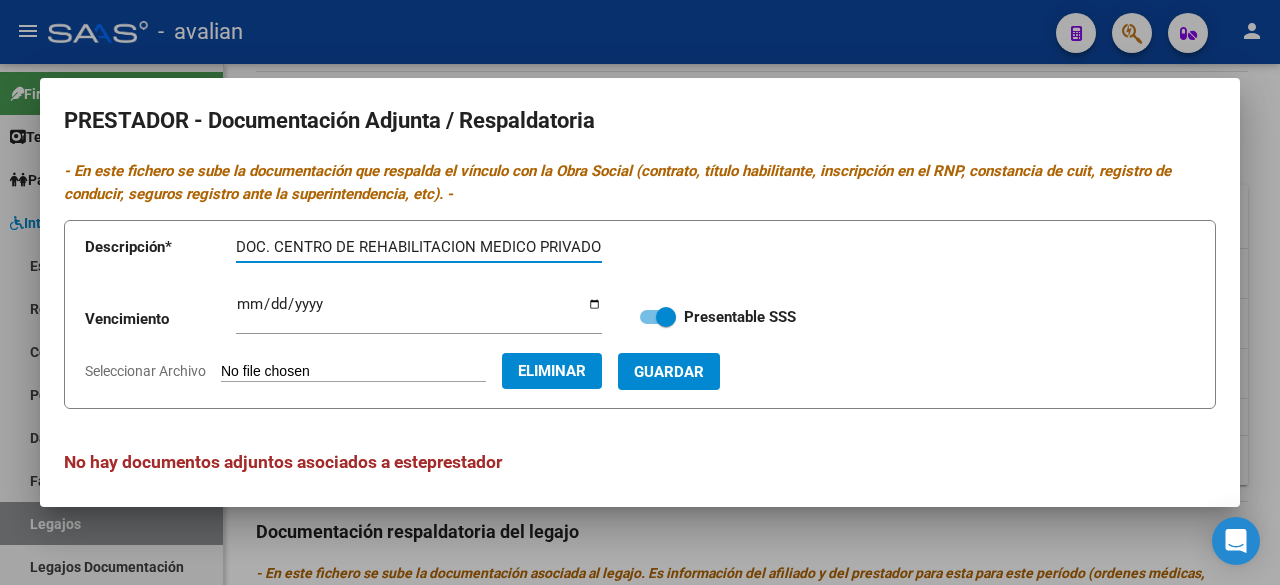 scroll, scrollTop: 0, scrollLeft: 32, axis: horizontal 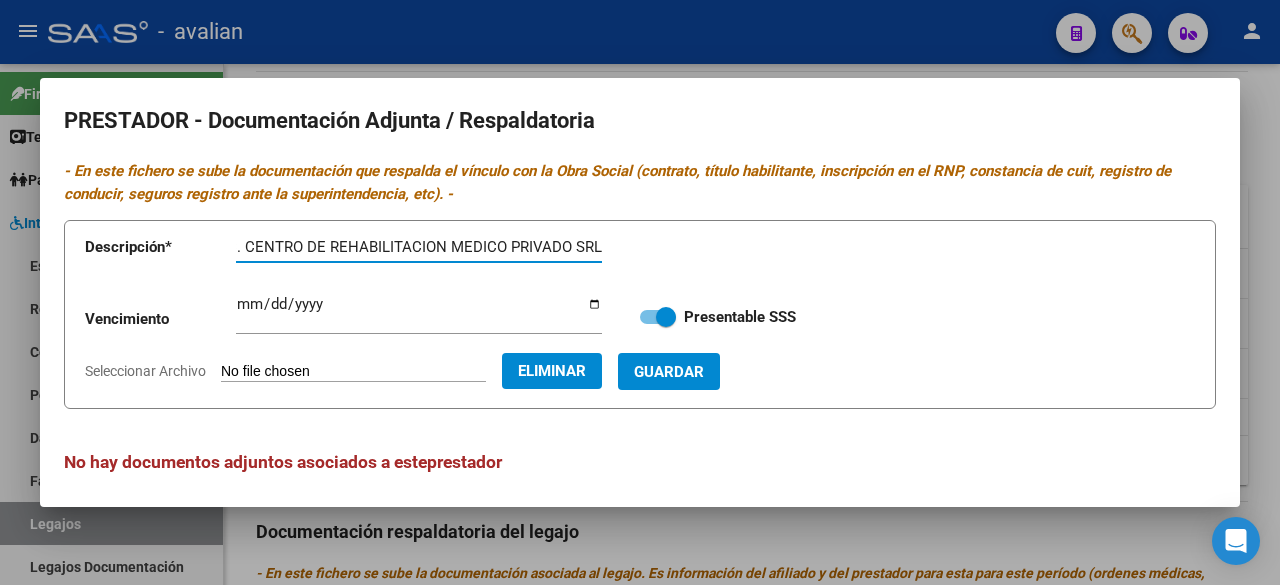 type on "DOC. CENTRO DE REHABILITACION MEDICO PRIVADO SRL" 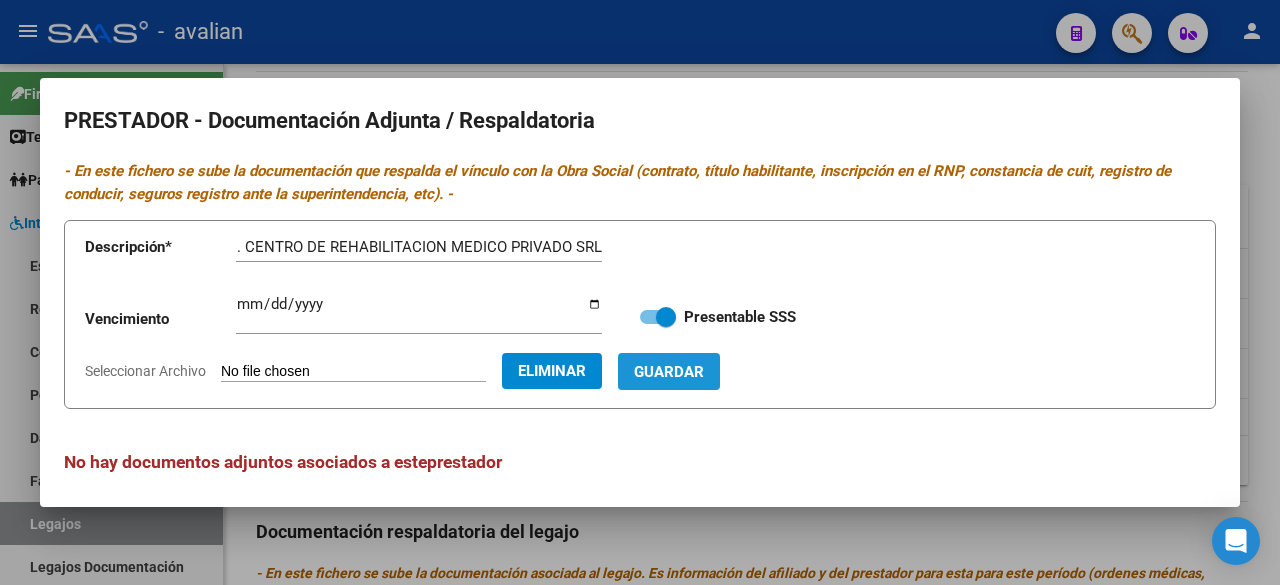 scroll, scrollTop: 0, scrollLeft: 0, axis: both 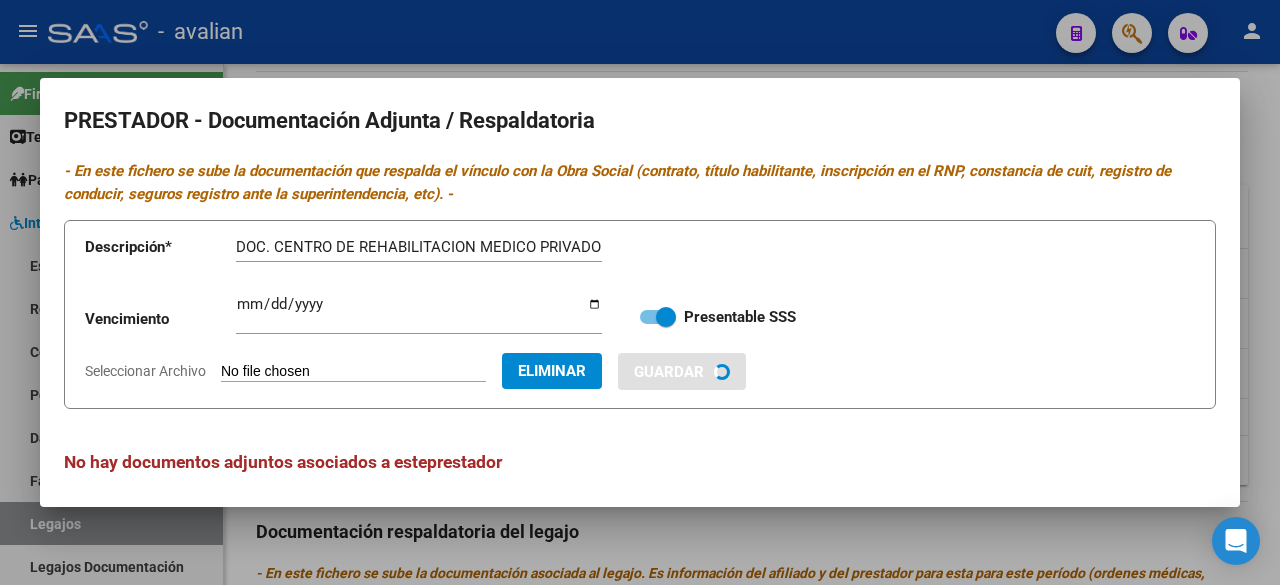 type 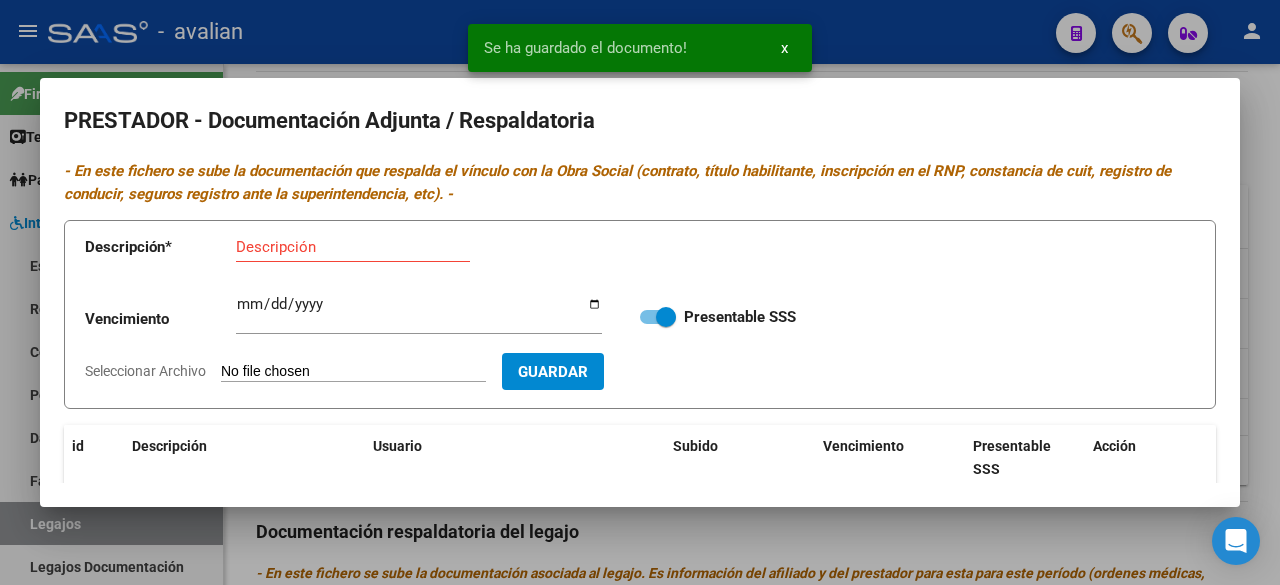 scroll, scrollTop: 256, scrollLeft: 0, axis: vertical 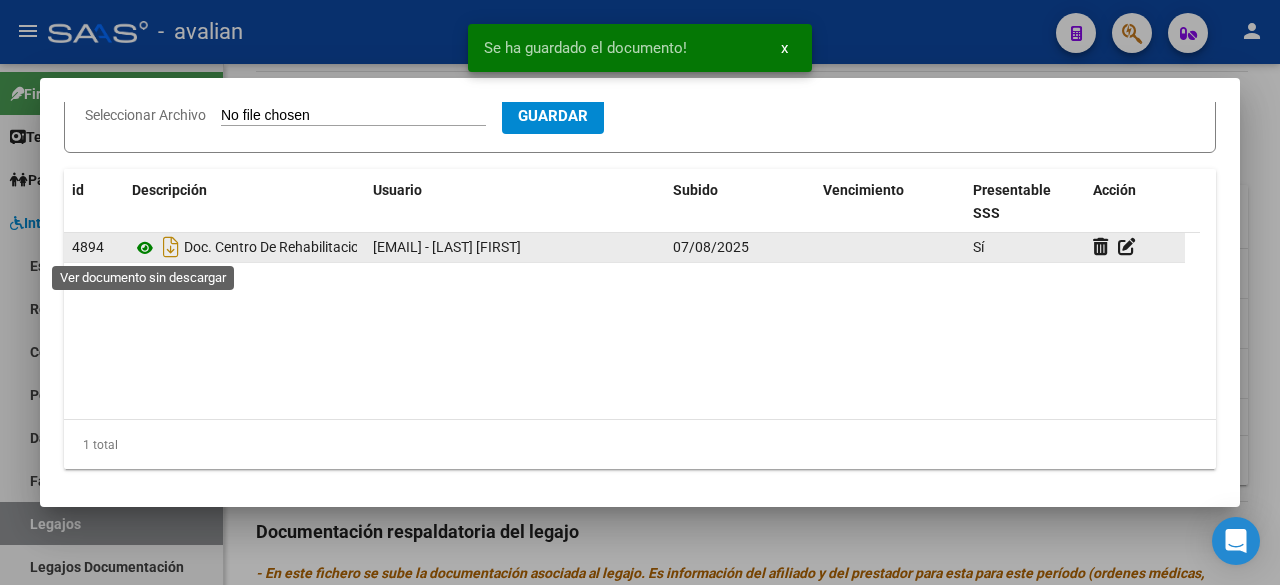 click 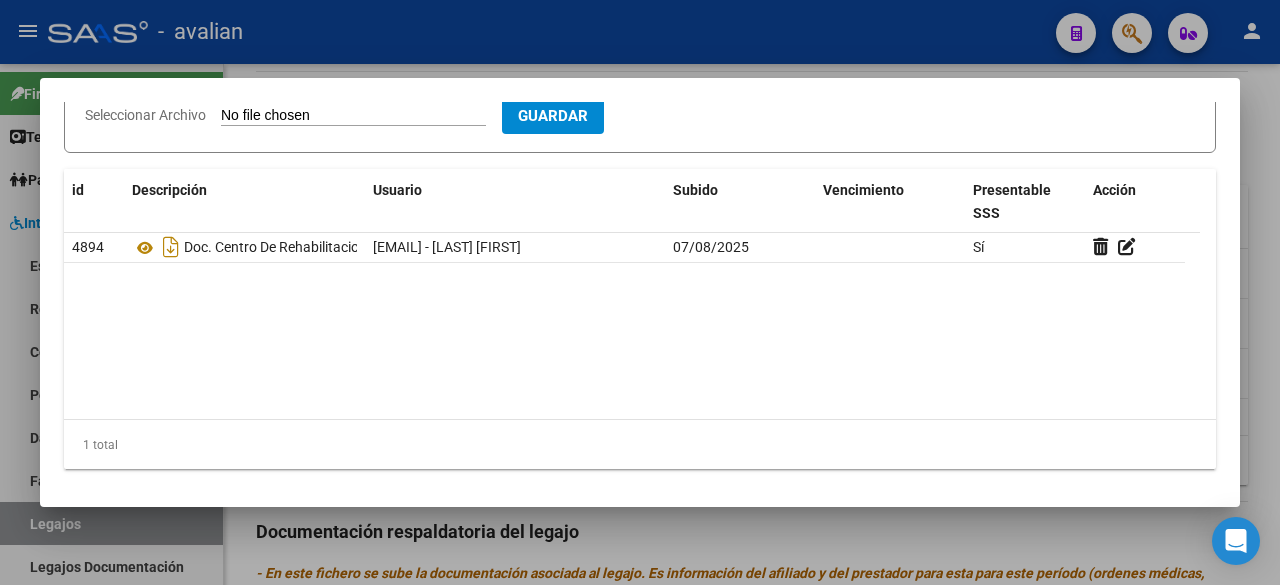 click at bounding box center [640, 292] 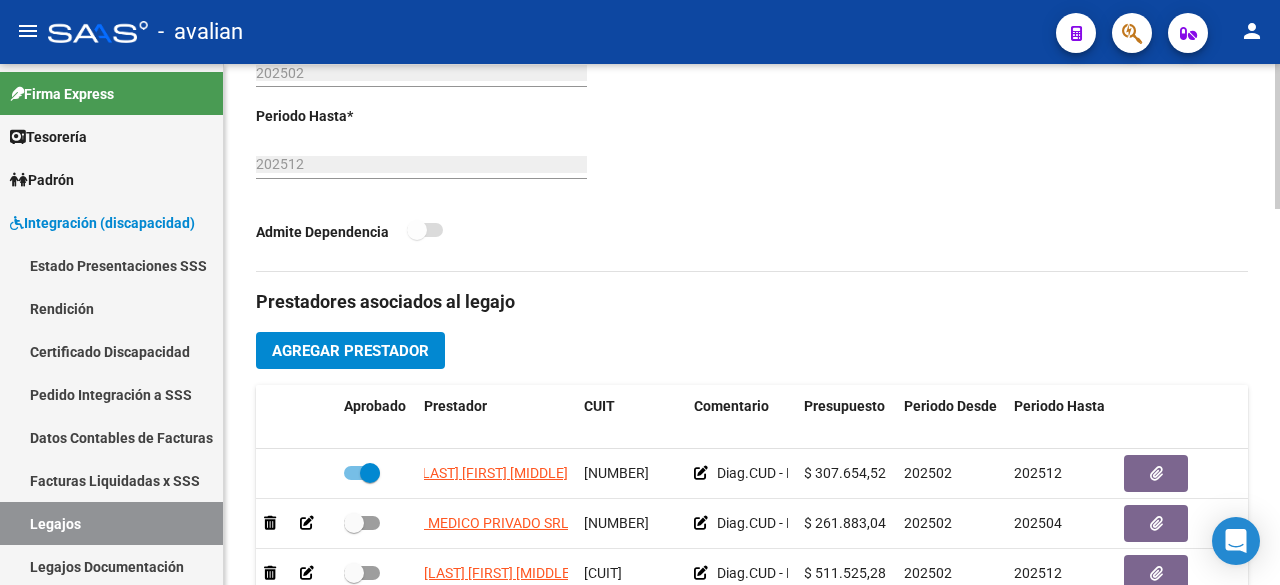 scroll, scrollTop: 800, scrollLeft: 0, axis: vertical 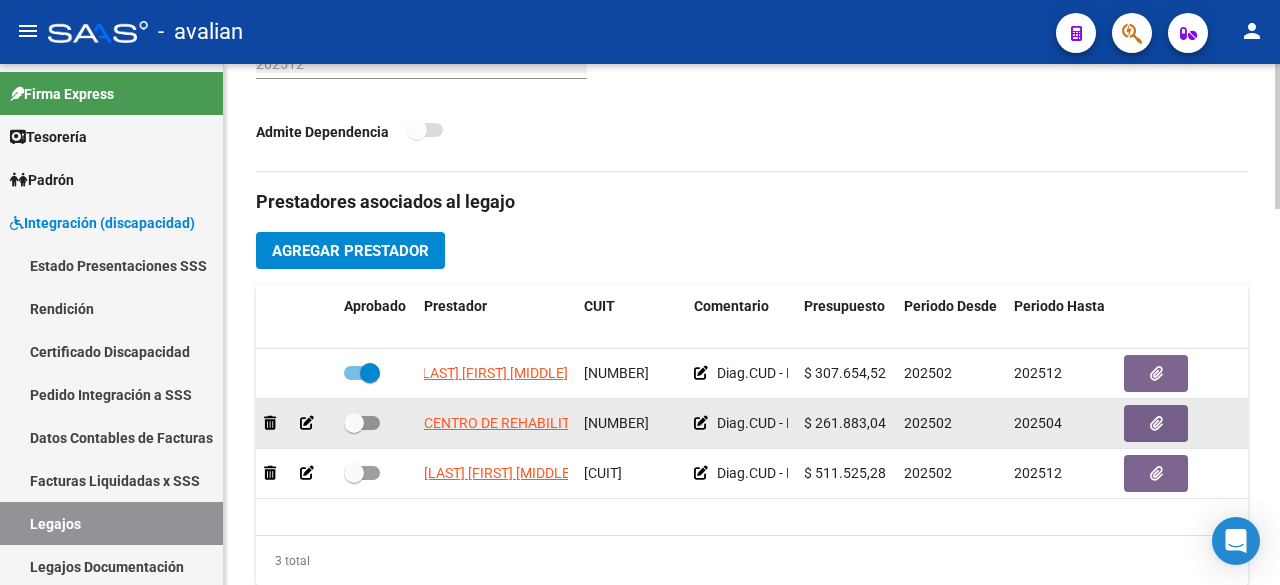 drag, startPoint x: 575, startPoint y: 418, endPoint x: 380, endPoint y: 414, distance: 195.04102 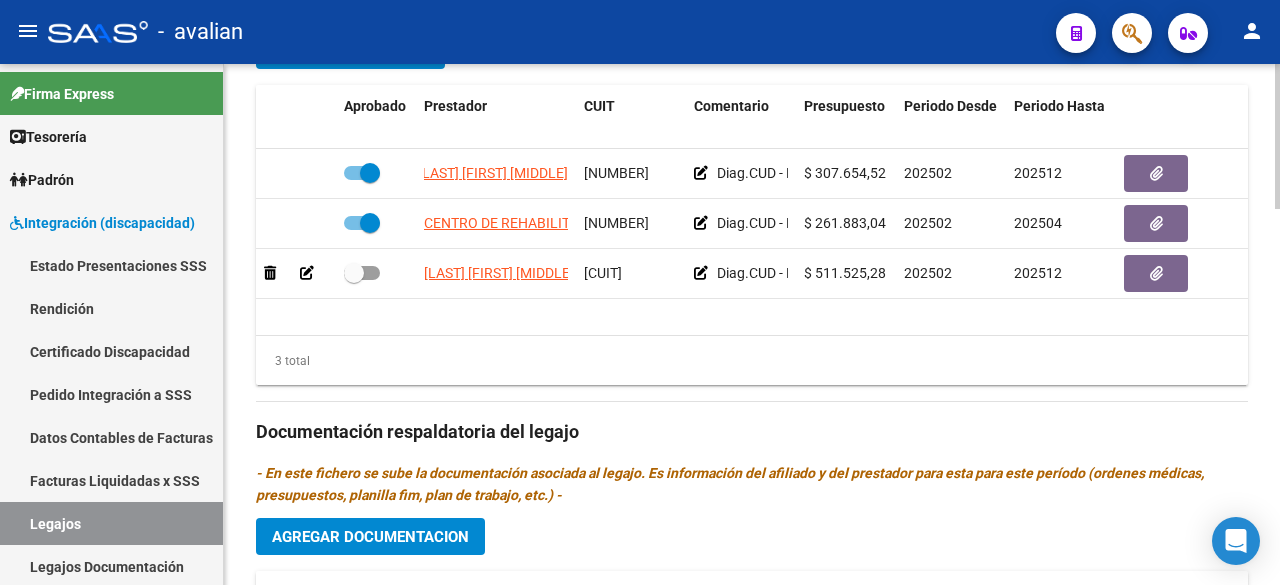 scroll, scrollTop: 1200, scrollLeft: 0, axis: vertical 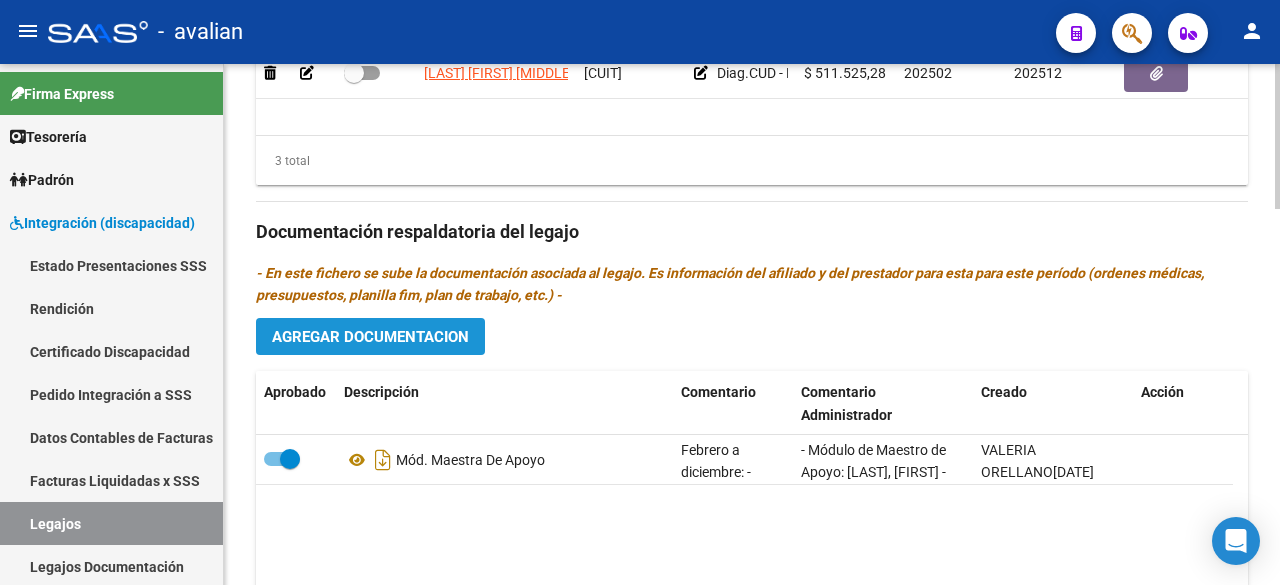 click on "Agregar Documentacion" 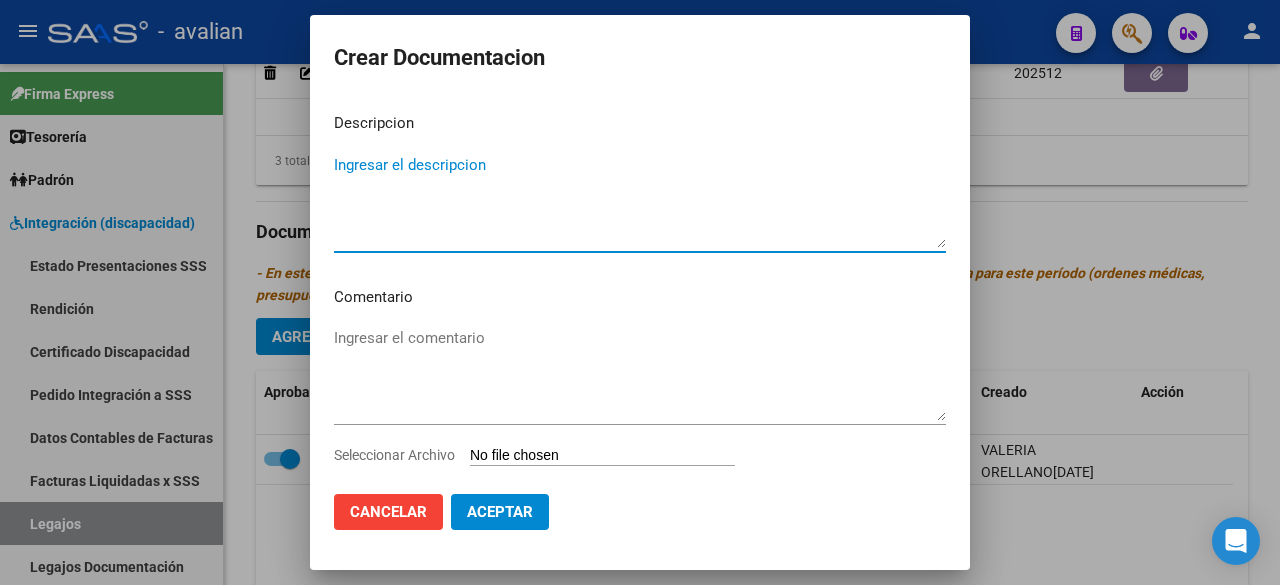 paste on "Módulo Integral Simple" 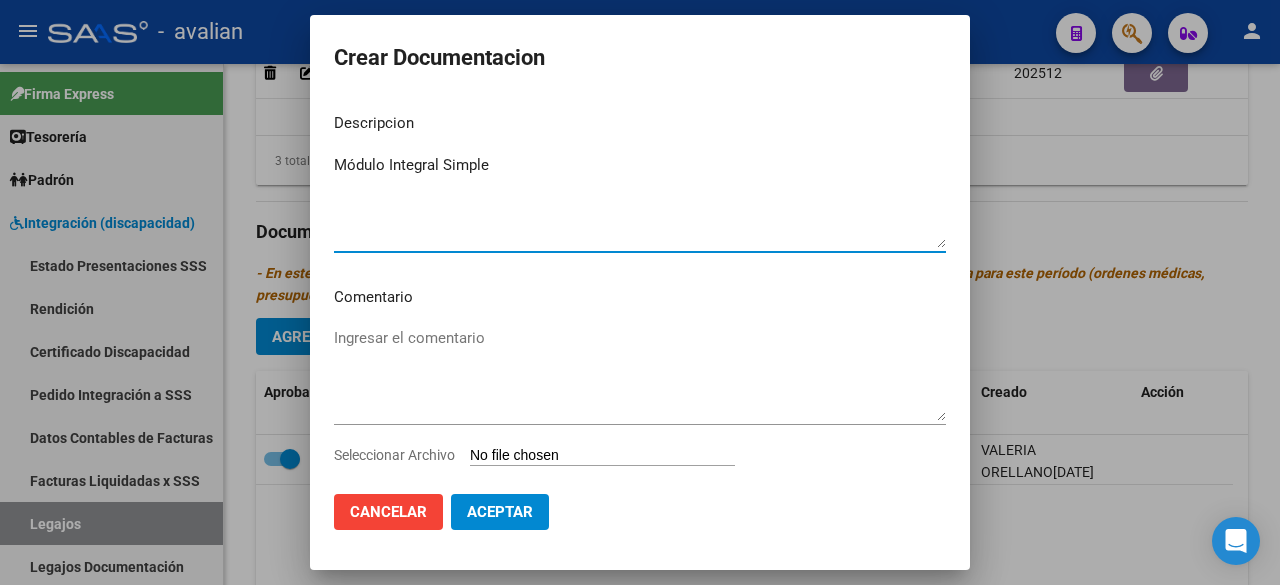 type on "Módulo Integral Simple" 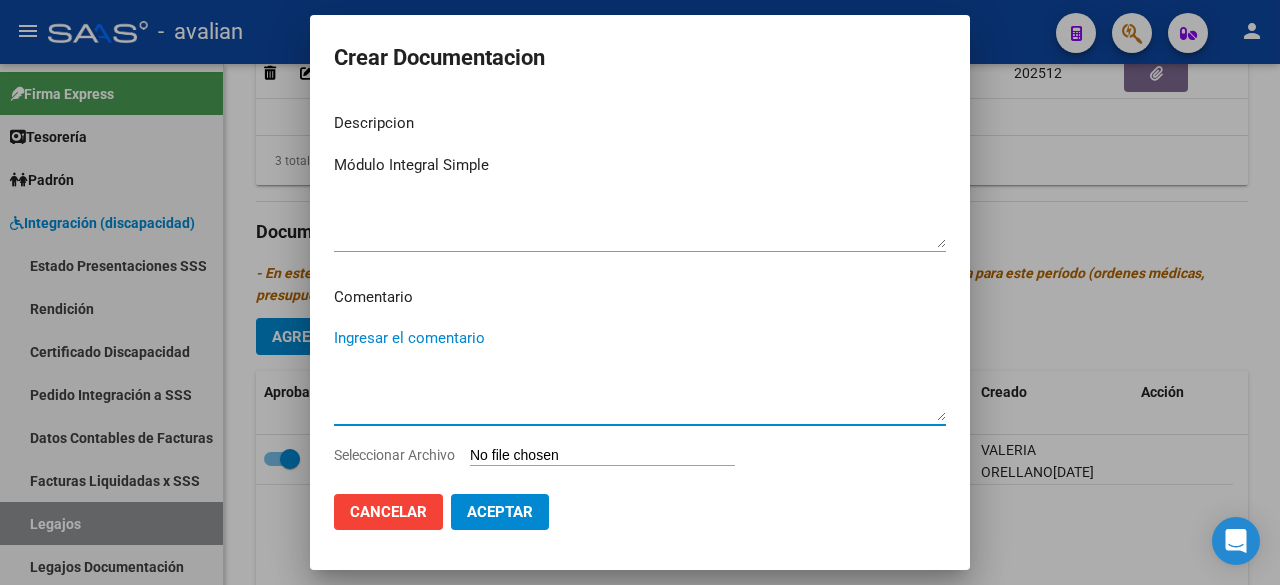 click on "Ingresar el comentario" at bounding box center [640, 374] 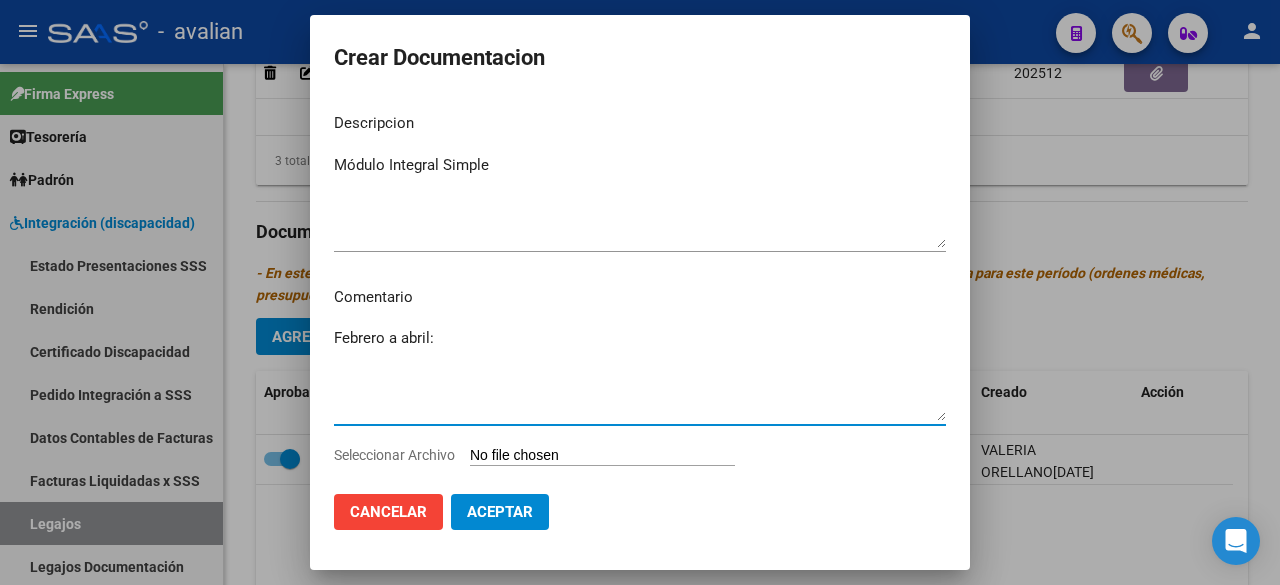 paste on "- Módulo Integral Simple: (1 PSI/2 PSP/2 Fono) - Centro de Rehabilitación Médico Privado - Valor resol. vigente" 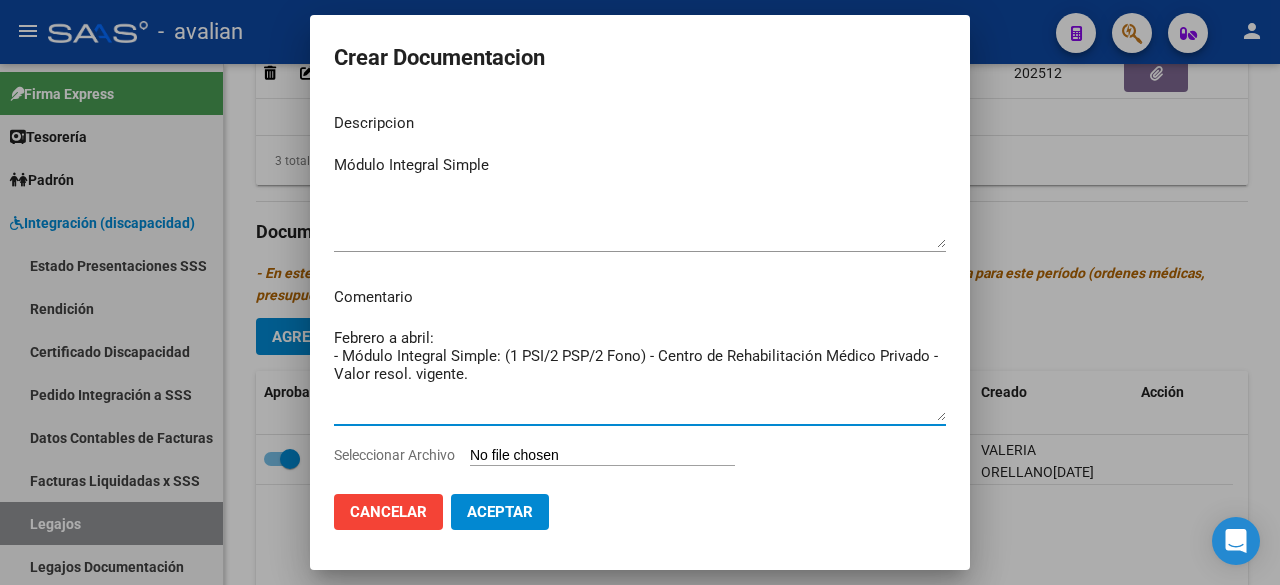 type on "Febrero a abril:
- Módulo Integral Simple: (1 PSI/2 PSP/2 Fono) - Centro de Rehabilitación Médico Privado - Valor resol. vigente." 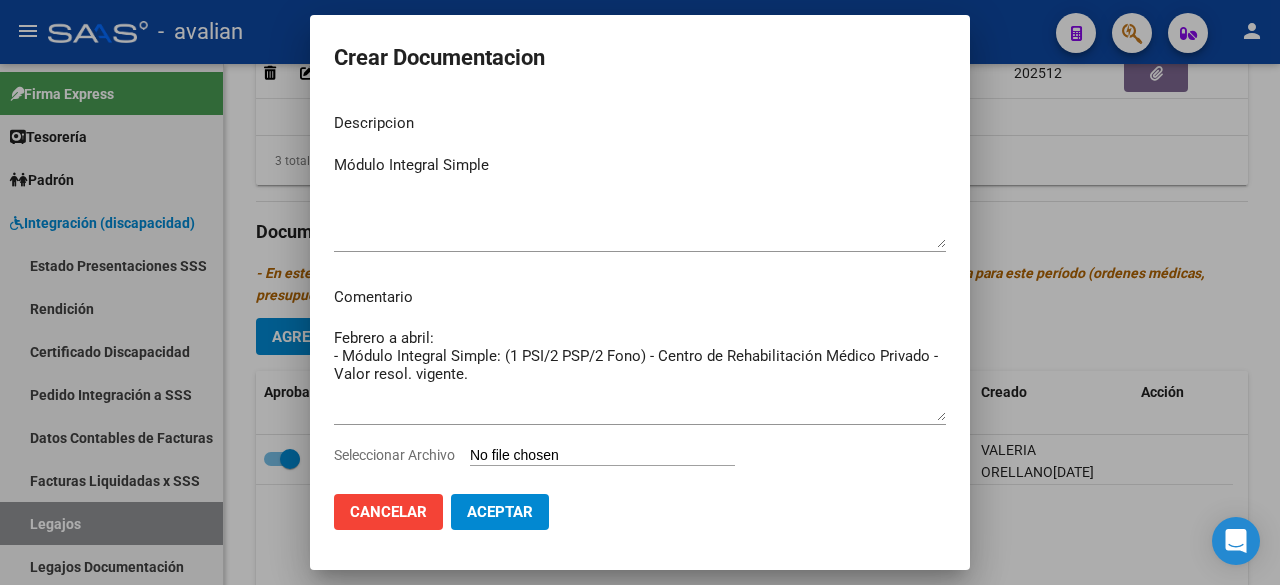 type on "C:\fakepath\[FILENAME].pdf" 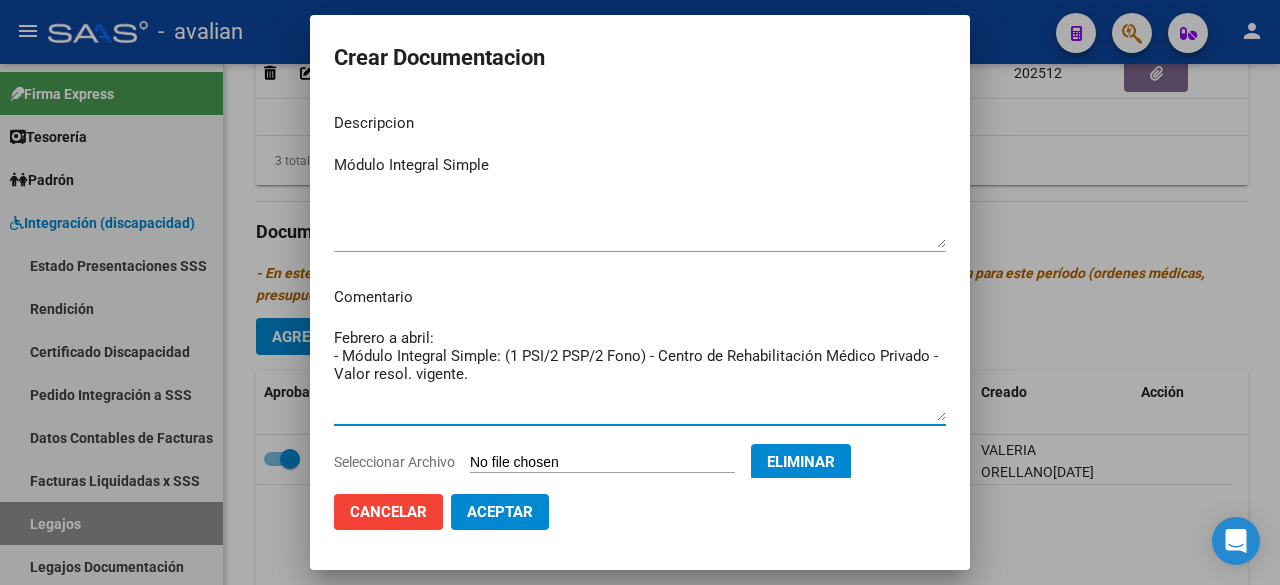 drag, startPoint x: 488, startPoint y: 370, endPoint x: 336, endPoint y: 334, distance: 156.20499 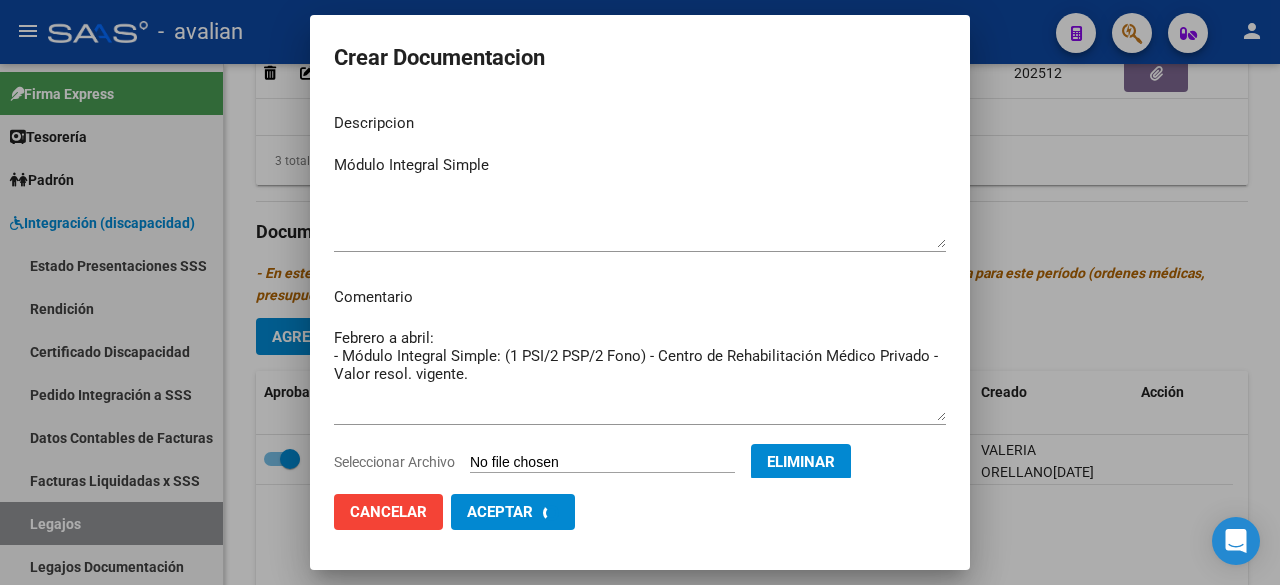 checkbox on "false" 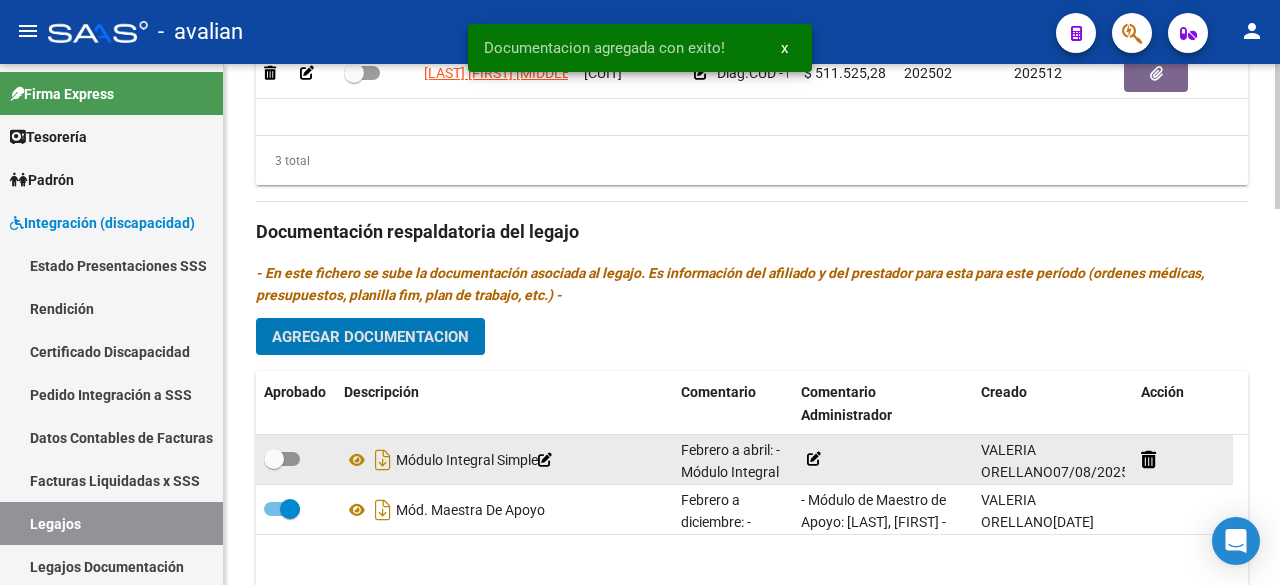 click 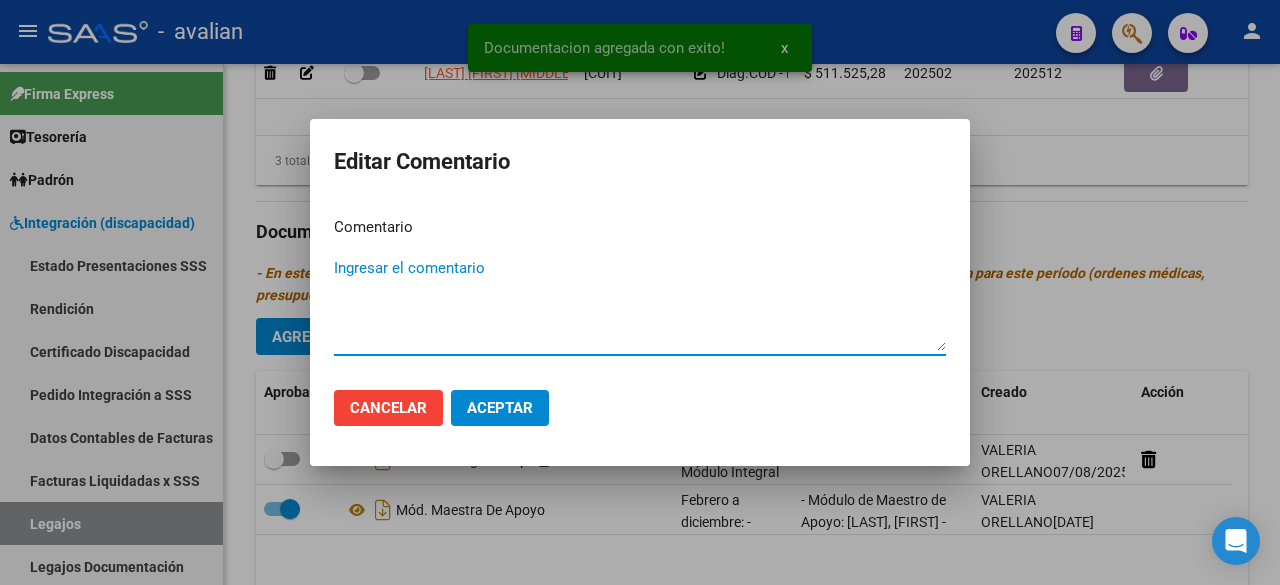 paste on "- Módulo Integral Simple: (1 PSI/2 PSP/2 Fono) - Centro de Rehabilitación Médico Privado - Valor resol. vigente." 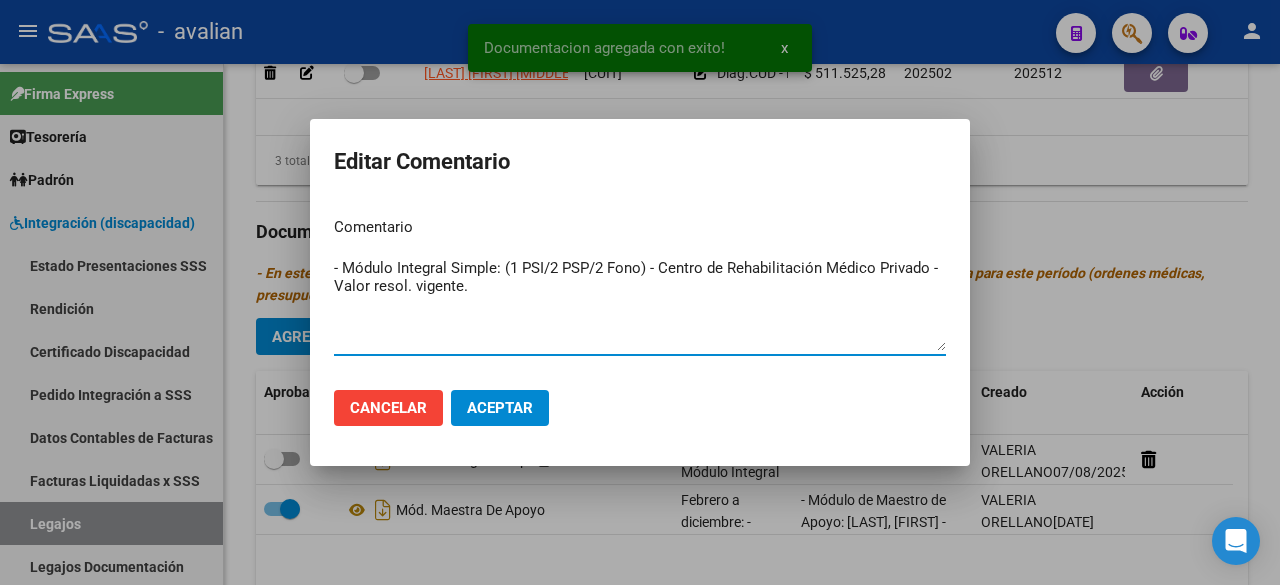 type on "- Módulo Integral Simple: (1 PSI/2 PSP/2 Fono) - Centro de Rehabilitación Médico Privado - Valor resol. vigente." 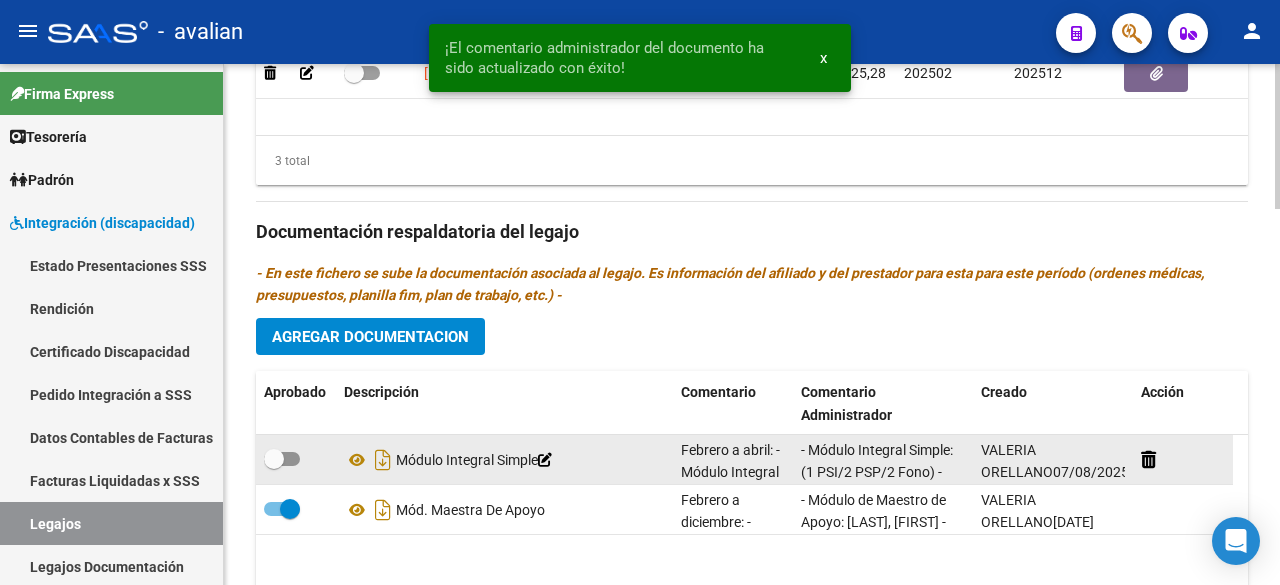 click at bounding box center [282, 459] 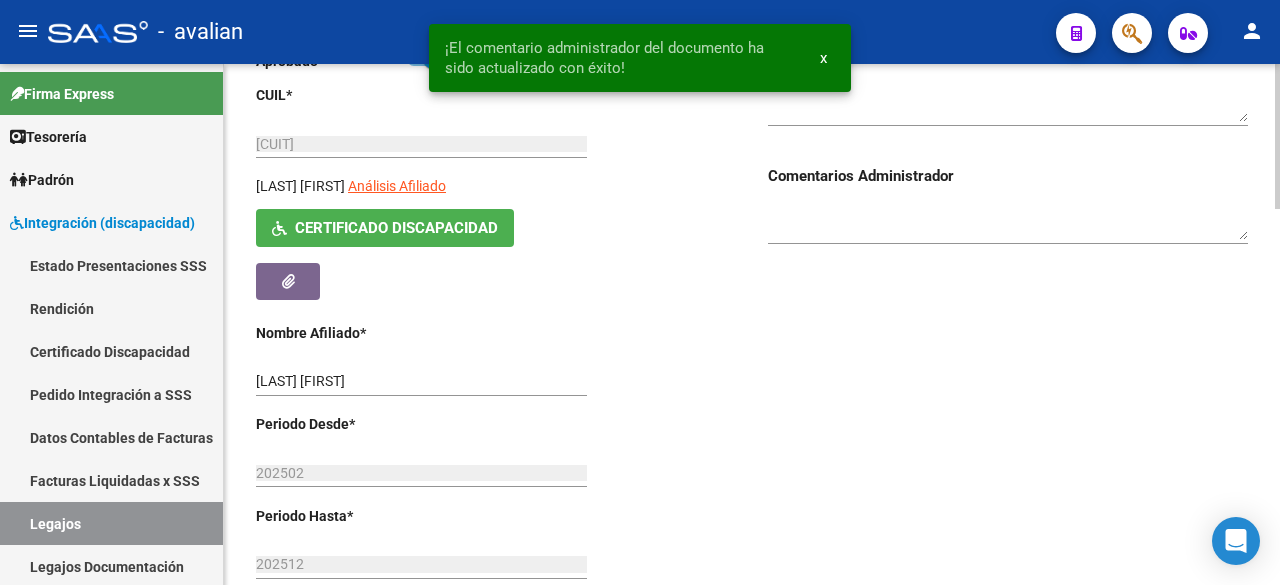 scroll, scrollTop: 0, scrollLeft: 0, axis: both 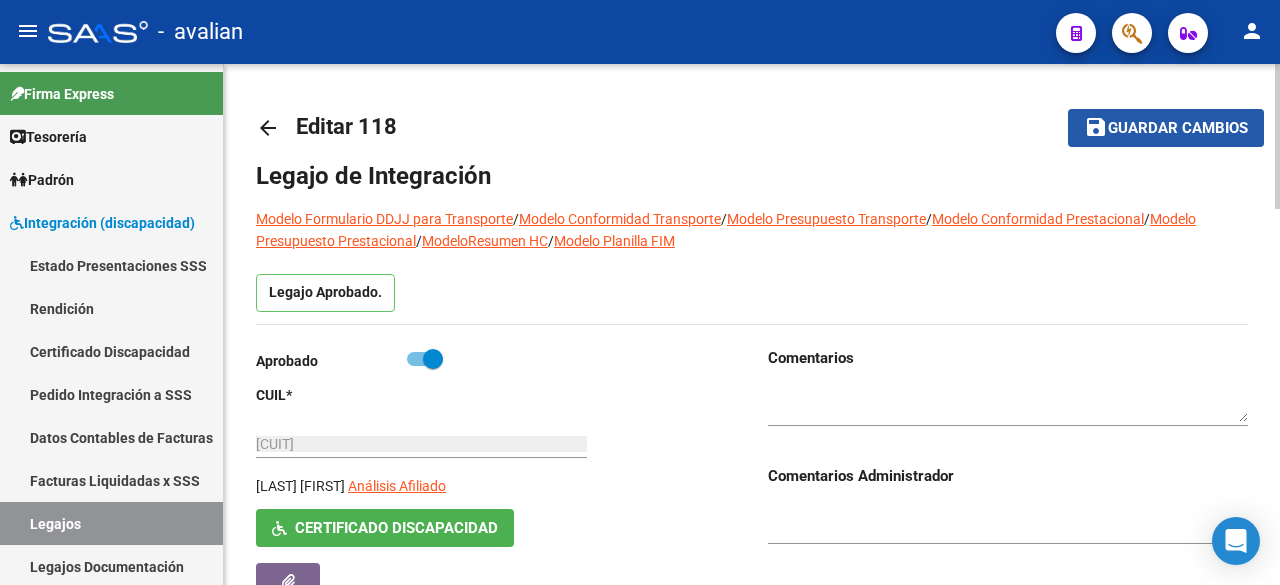 click on "save Guardar cambios" 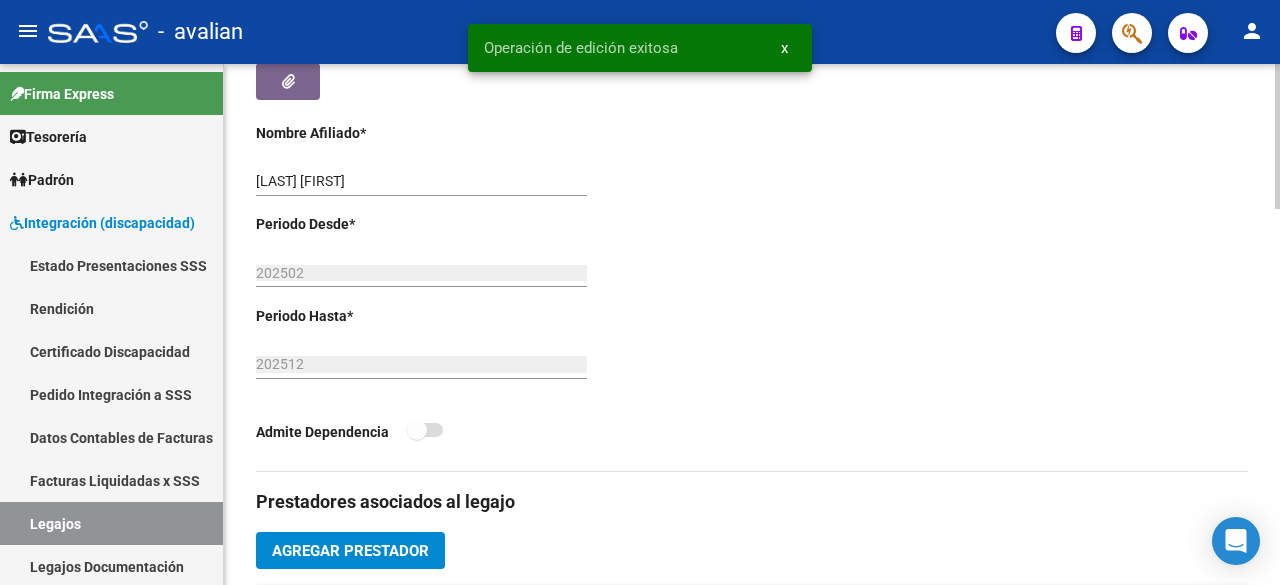scroll, scrollTop: 900, scrollLeft: 0, axis: vertical 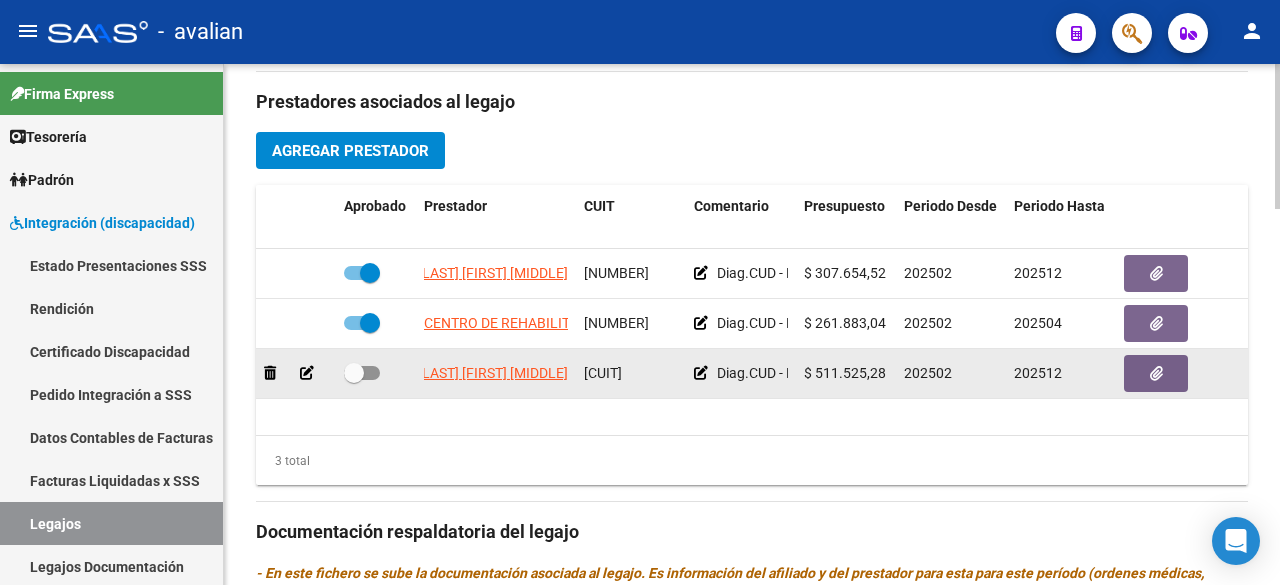 drag, startPoint x: 423, startPoint y: 366, endPoint x: 580, endPoint y: 370, distance: 157.05095 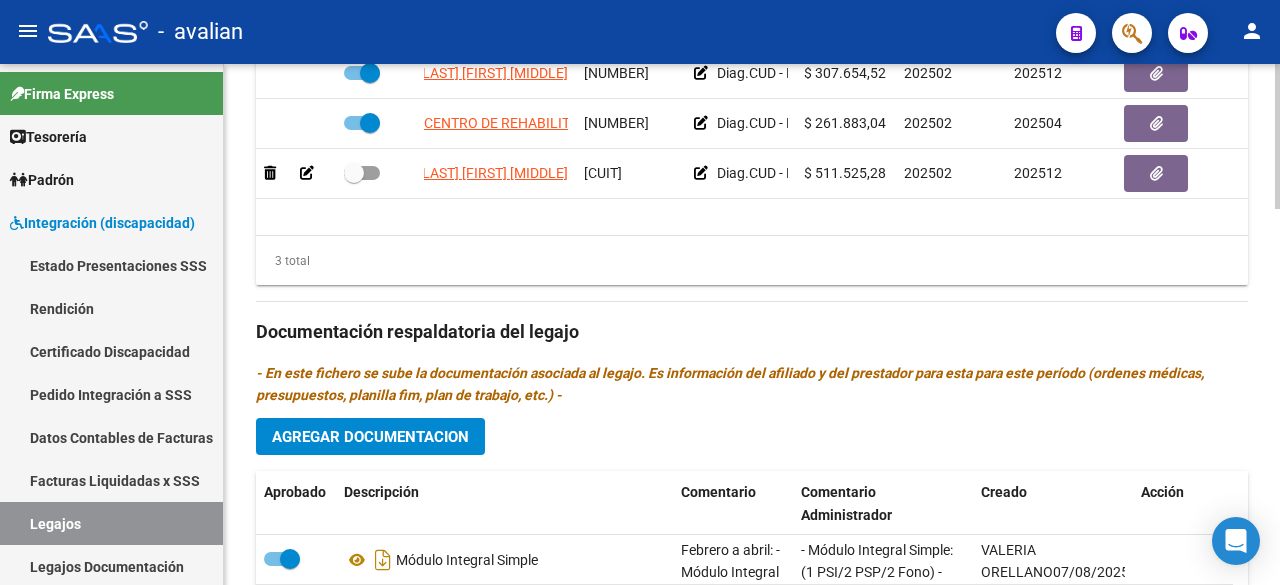 scroll, scrollTop: 1200, scrollLeft: 0, axis: vertical 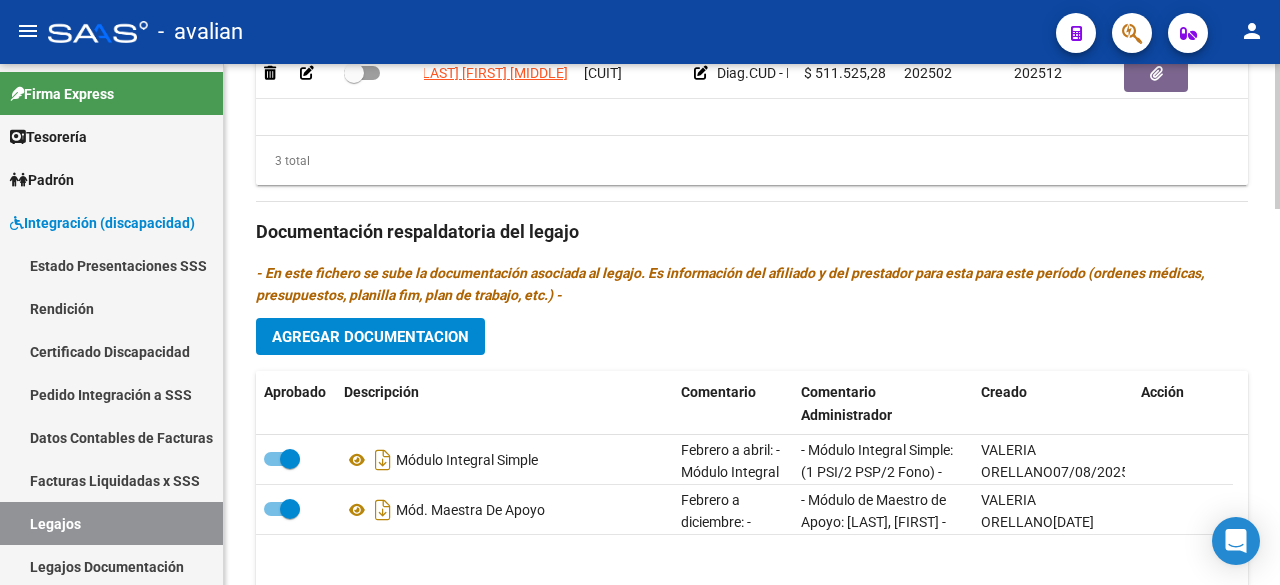 click on "Agregar Documentacion" 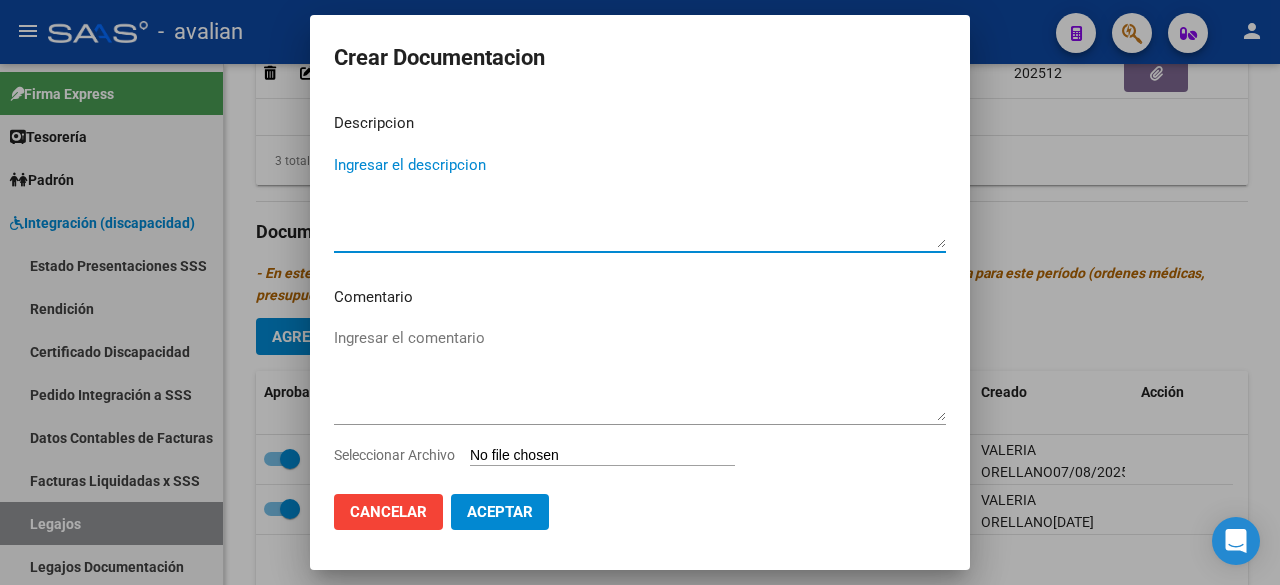click on "Ingresar el descripcion" at bounding box center [640, 201] 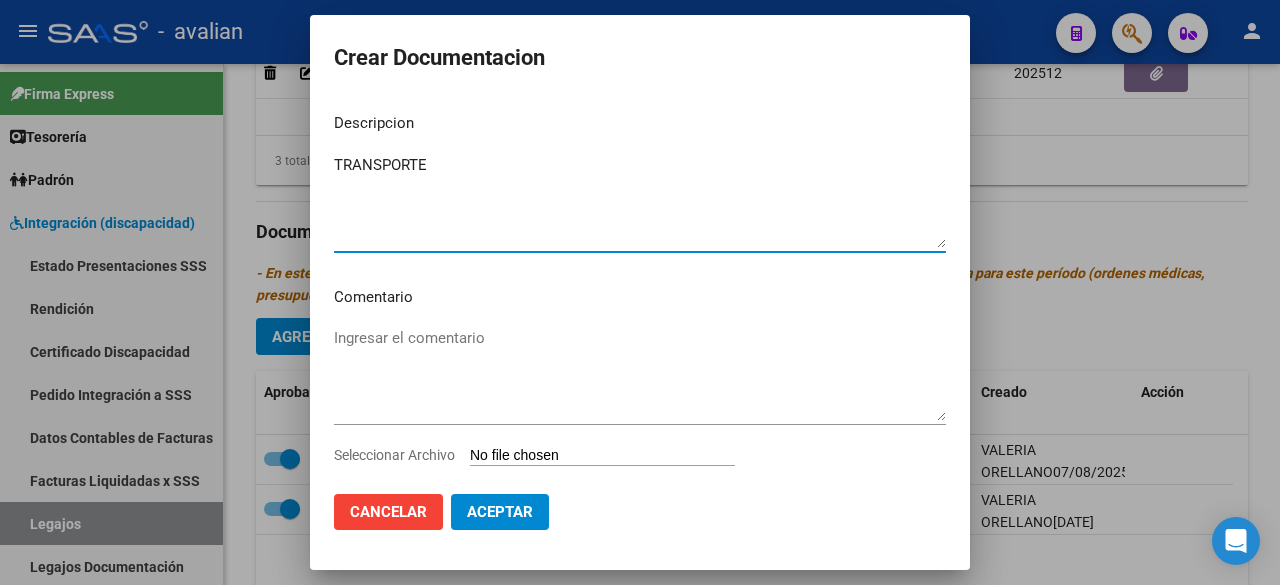 type on "TRANSPORTE" 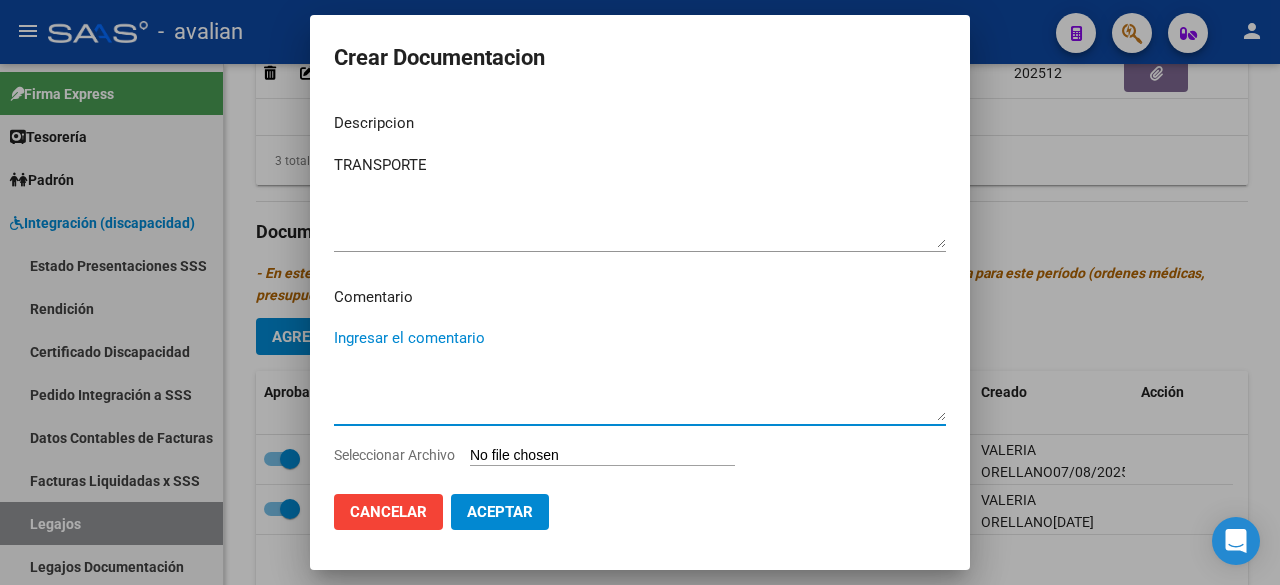 click on "Ingresar el comentario" at bounding box center [640, 374] 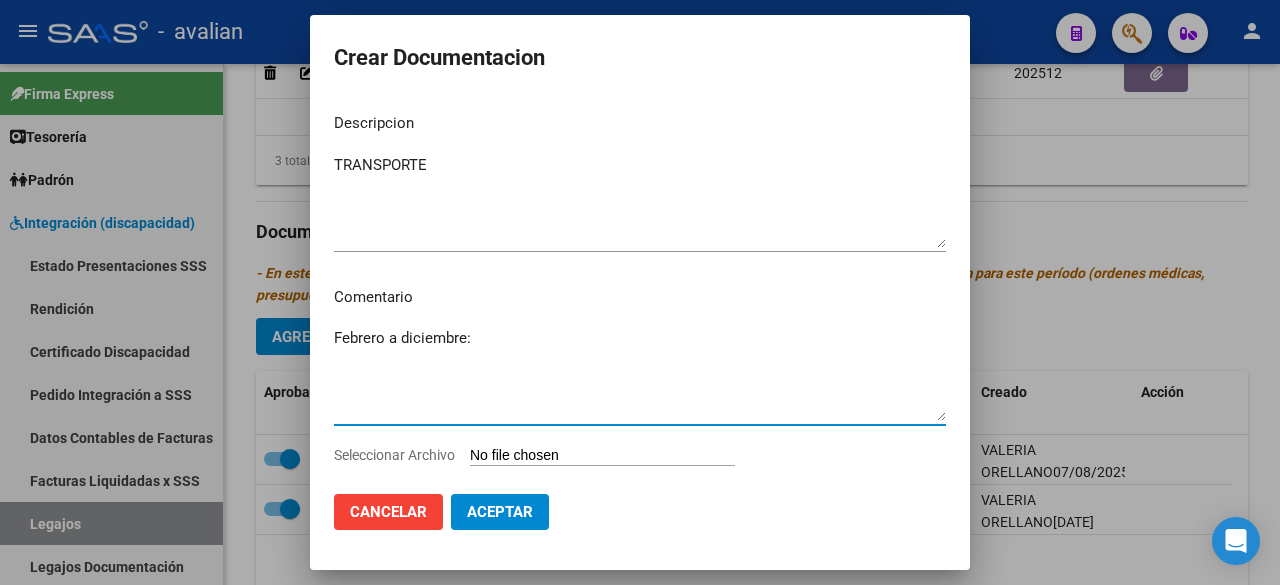 paste on "- Transporte 944 Km mensuales - TPTE [NAME] - Valor resol. vigente" 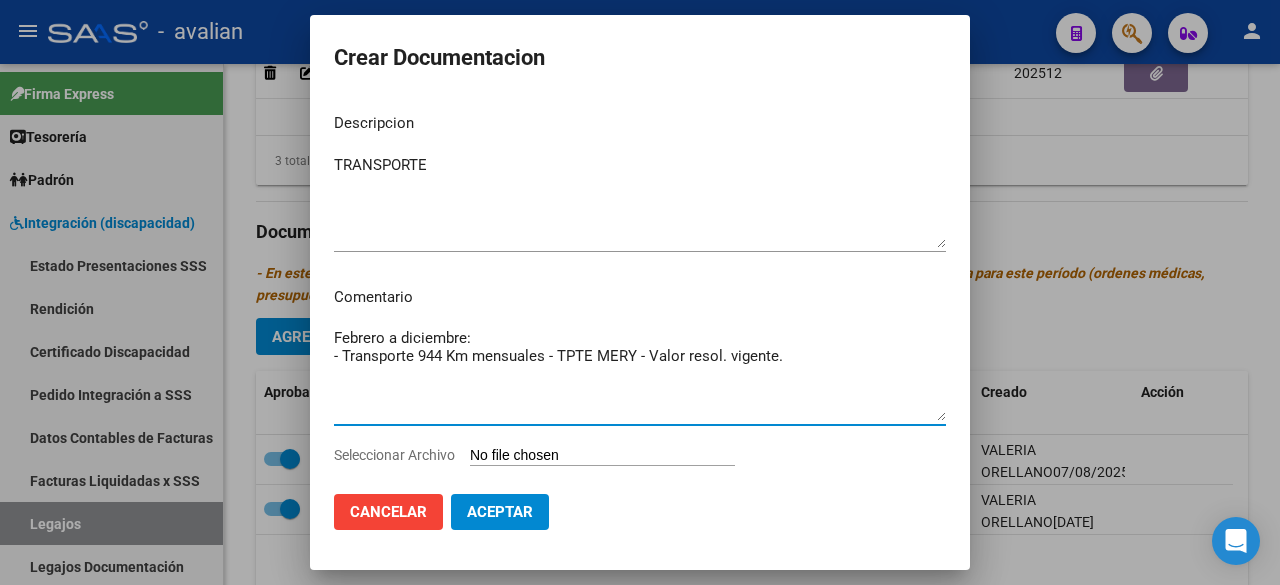 type on "Febrero a diciembre:
- Transporte 944 Km mensuales - TPTE MERY - Valor resol. vigente." 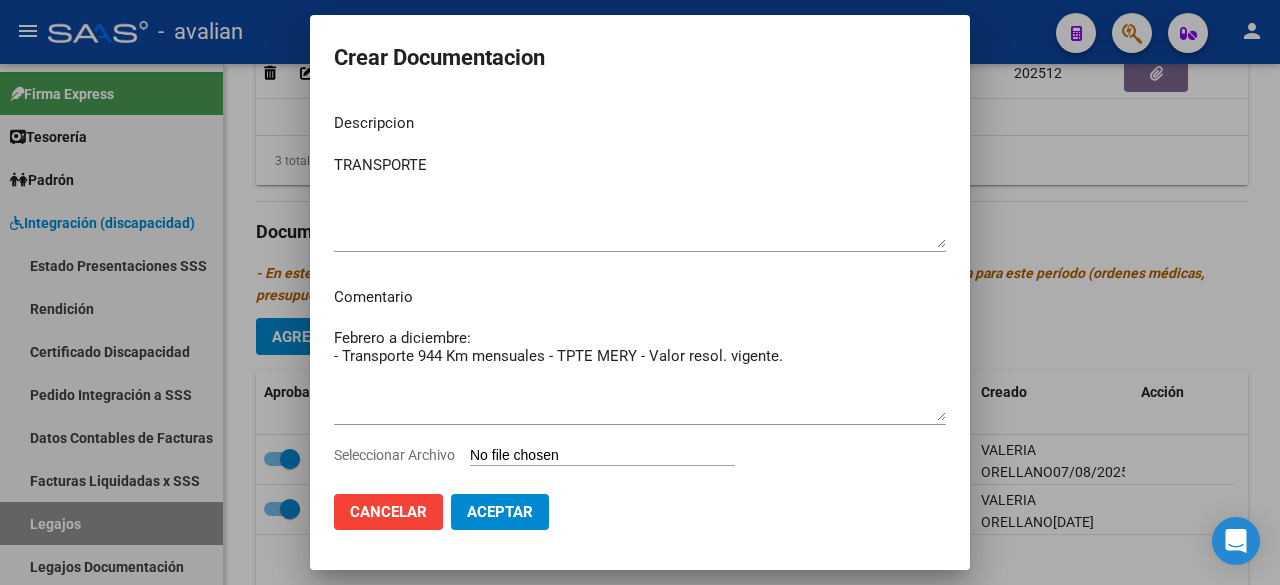 type on "C:\fakepath\[FILENAME].pdf" 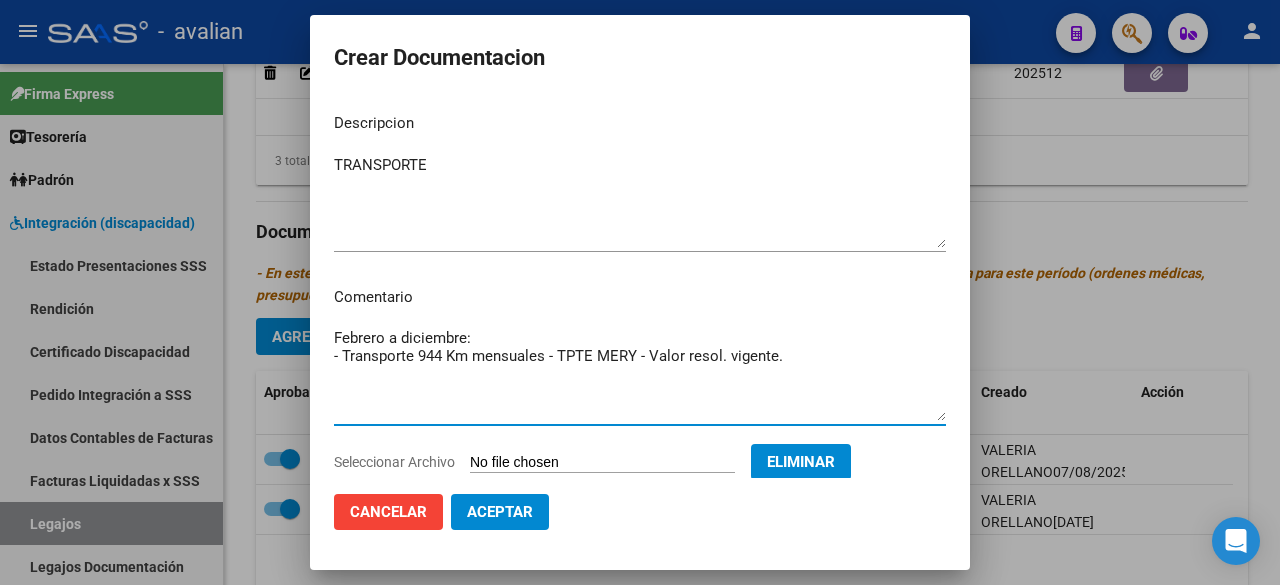drag, startPoint x: 770, startPoint y: 355, endPoint x: 304, endPoint y: 357, distance: 466.0043 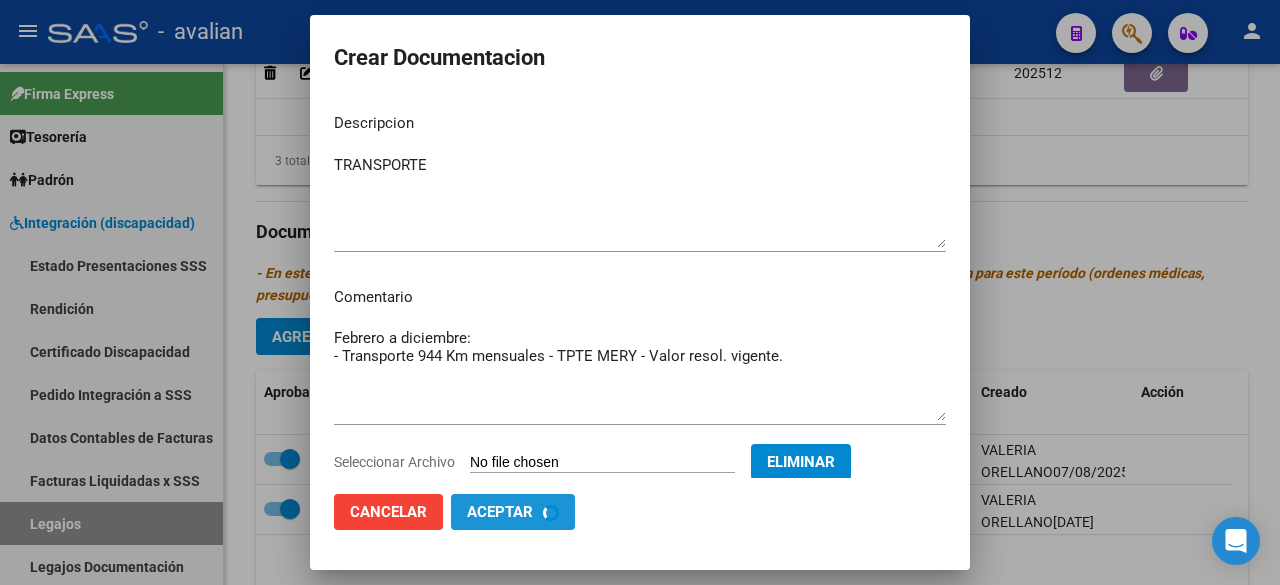 checkbox on "false" 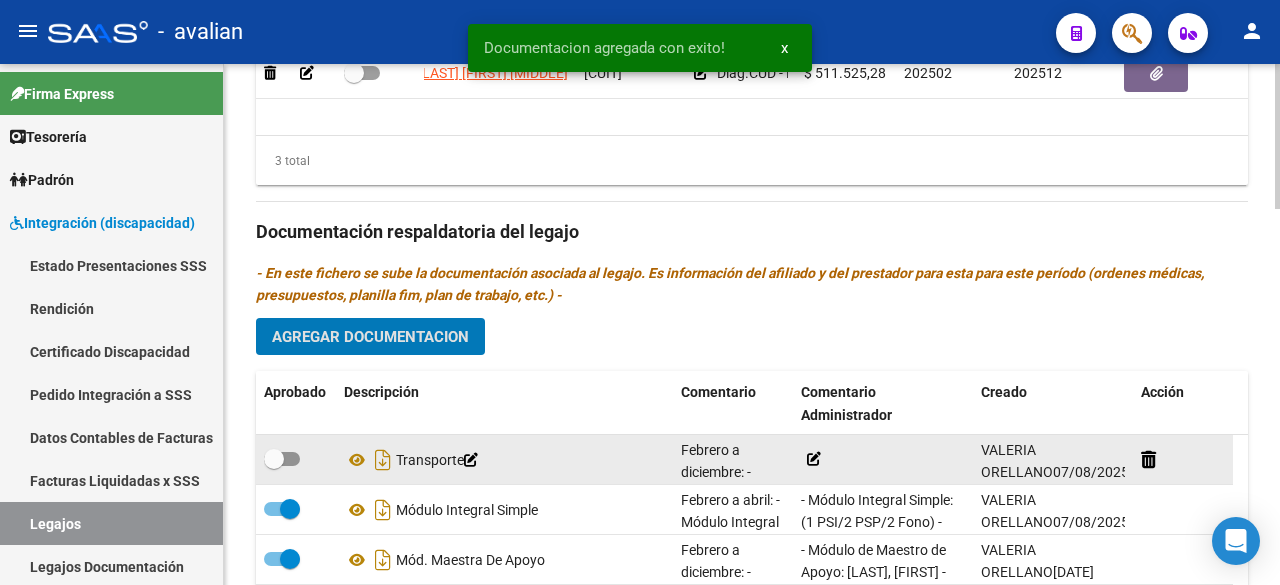 click 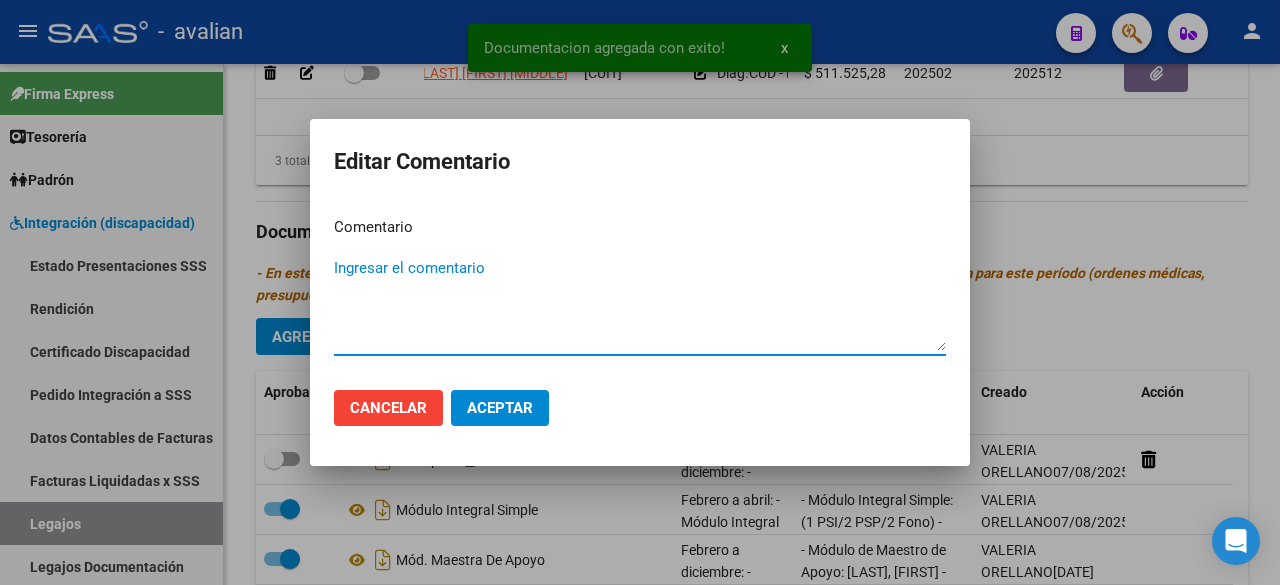 paste on "- Transporte 944 Km mensuales - TPTE MERY - Valor resol. vigente." 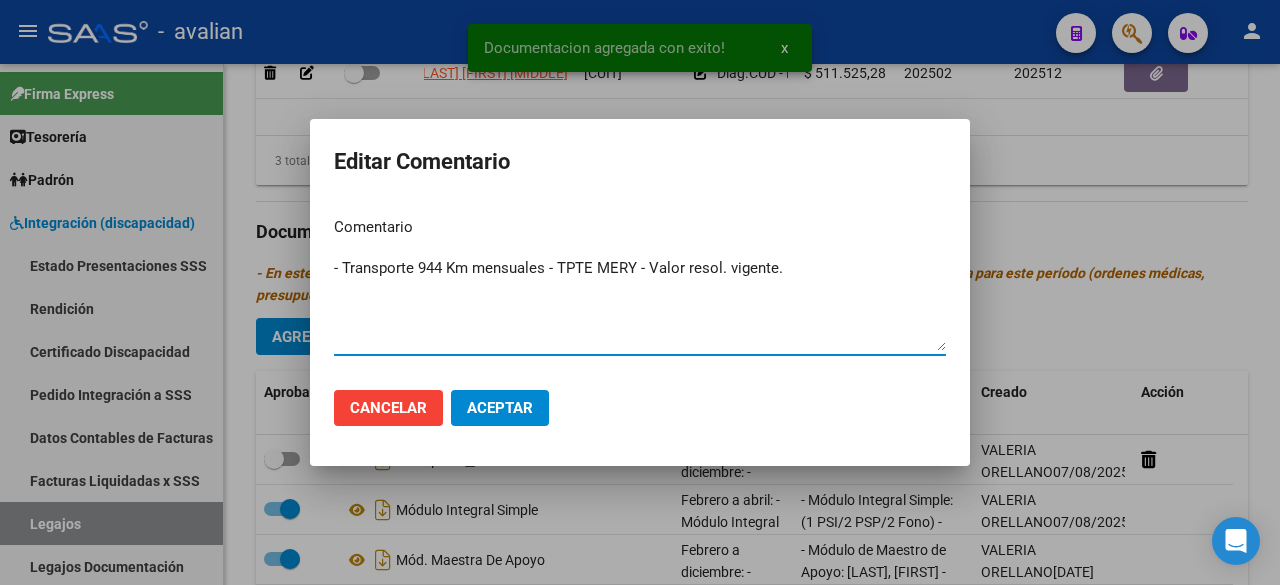 type on "- Transporte 944 Km mensuales - TPTE MERY - Valor resol. vigente." 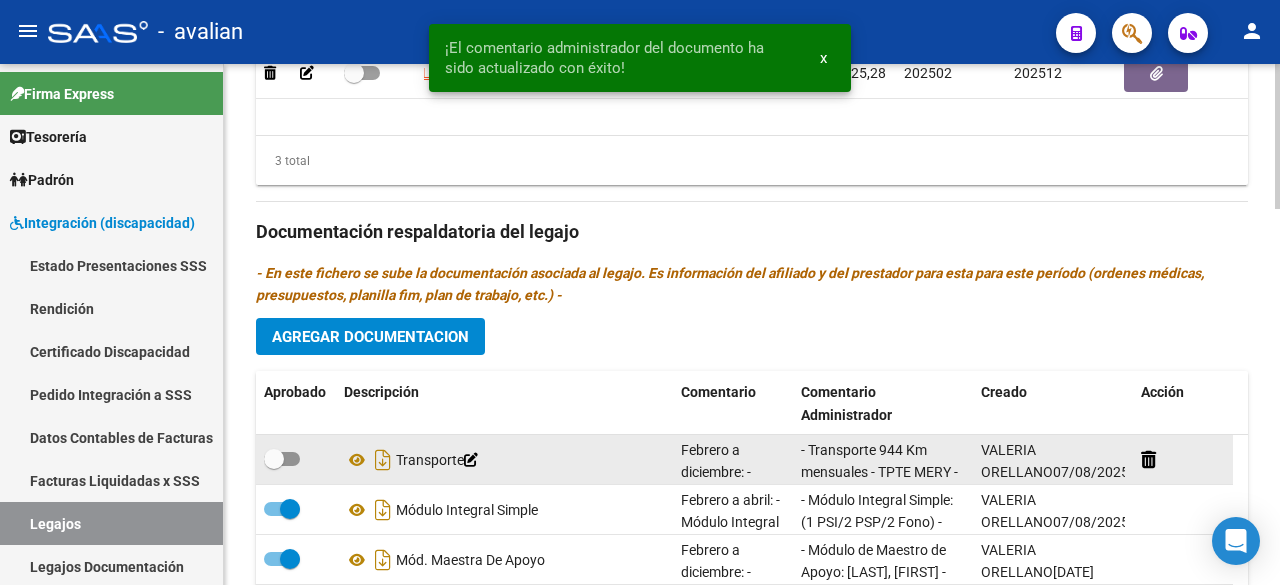 click at bounding box center (282, 459) 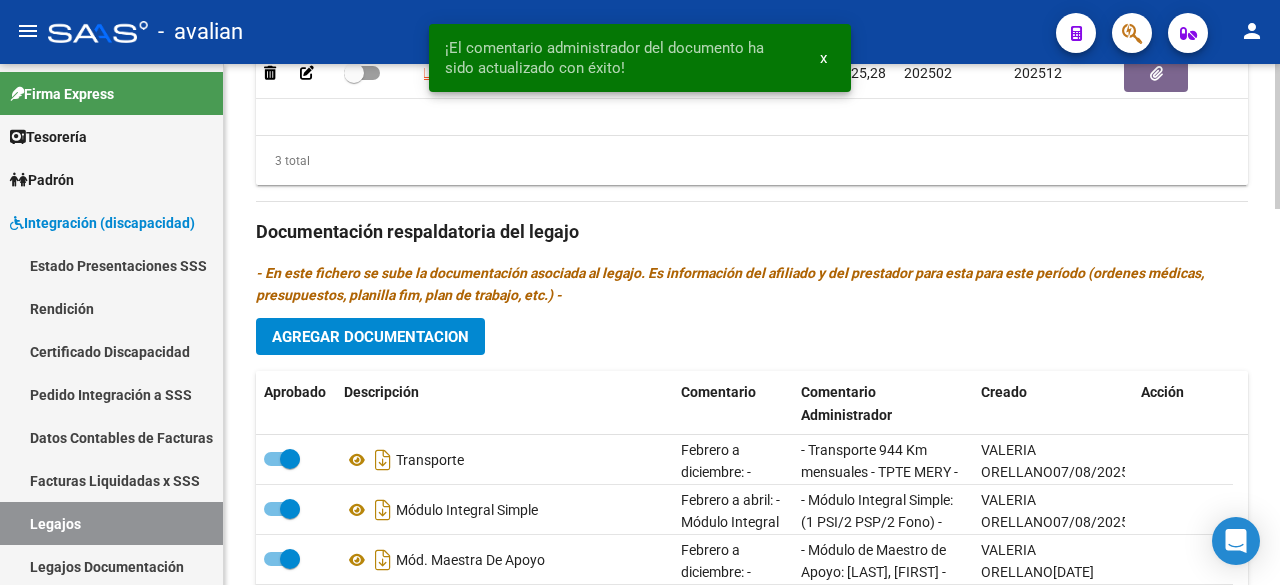 scroll, scrollTop: 1000, scrollLeft: 0, axis: vertical 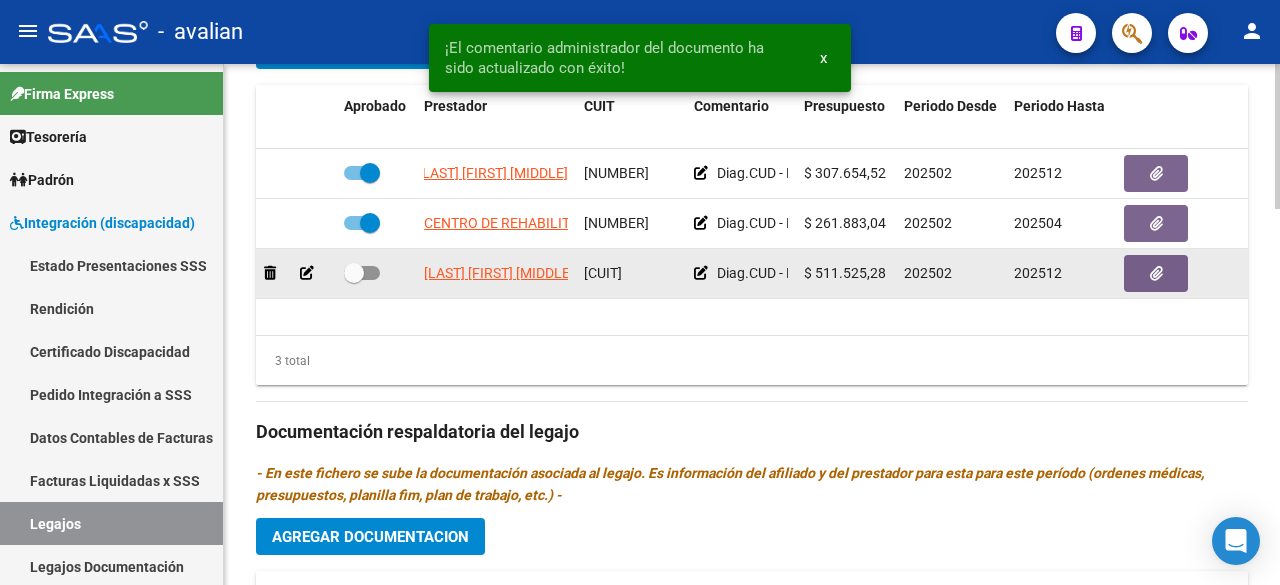 drag, startPoint x: 573, startPoint y: 271, endPoint x: 330, endPoint y: 281, distance: 243.20567 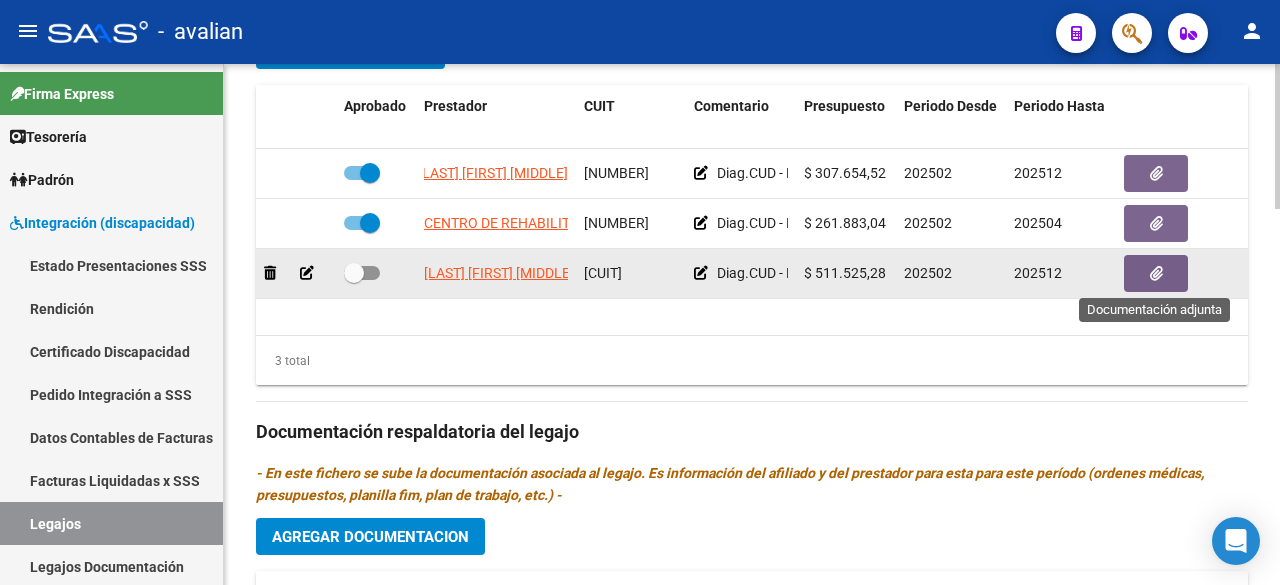 click 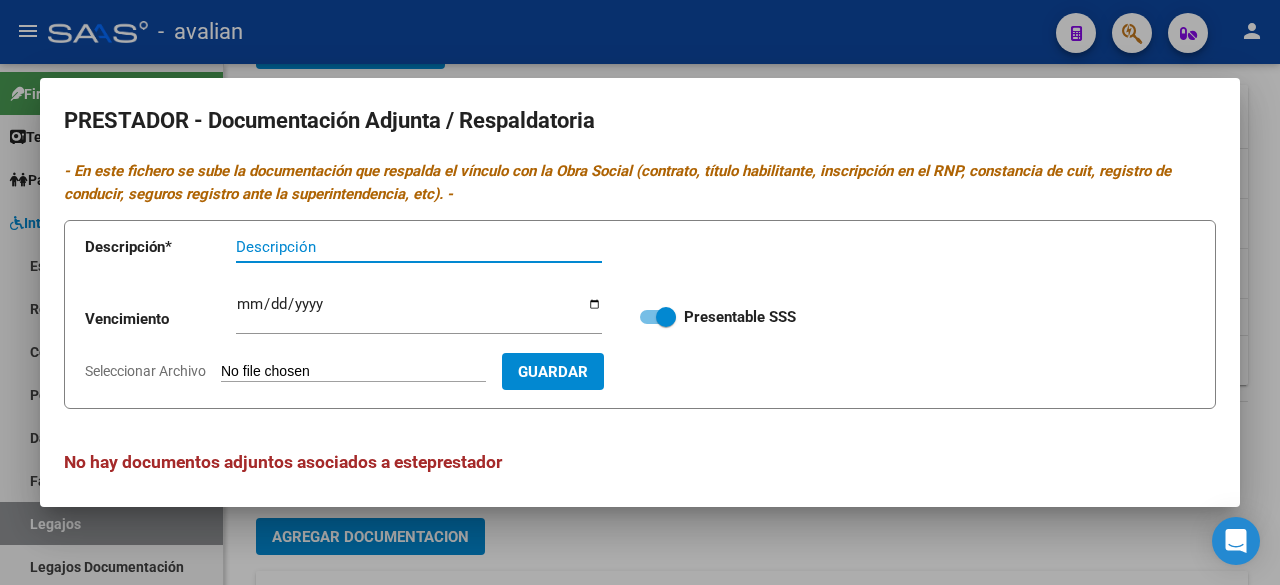 click on "Seleccionar Archivo" at bounding box center (353, 372) 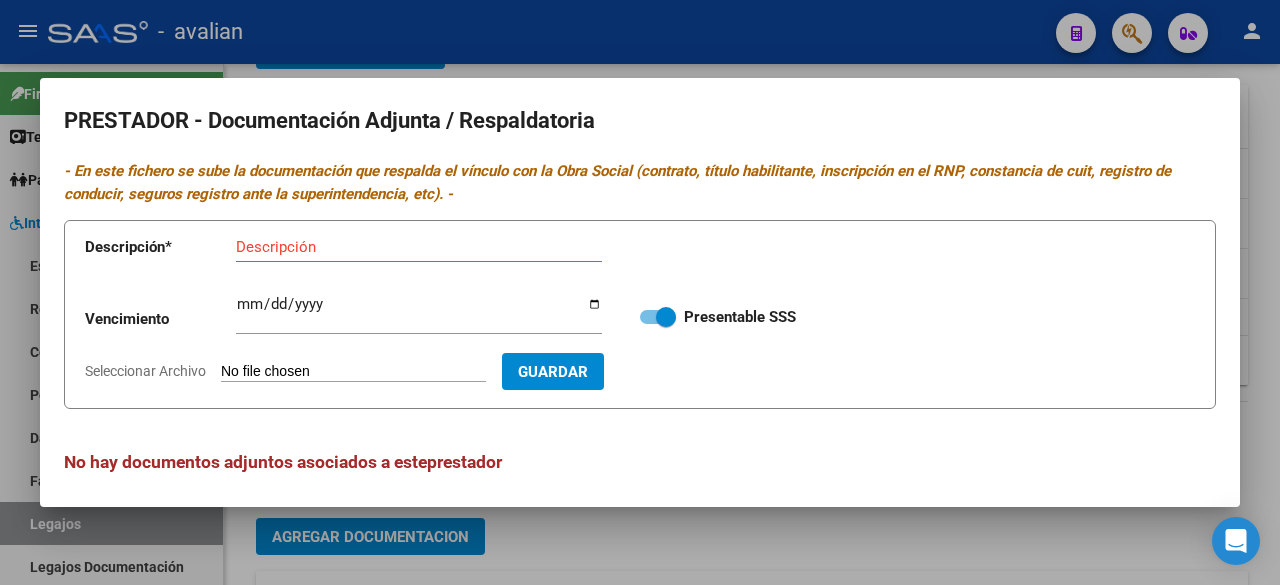 type on "C:\fakepath\DOC. [LAST] [FIRST] [FIRST].pdf" 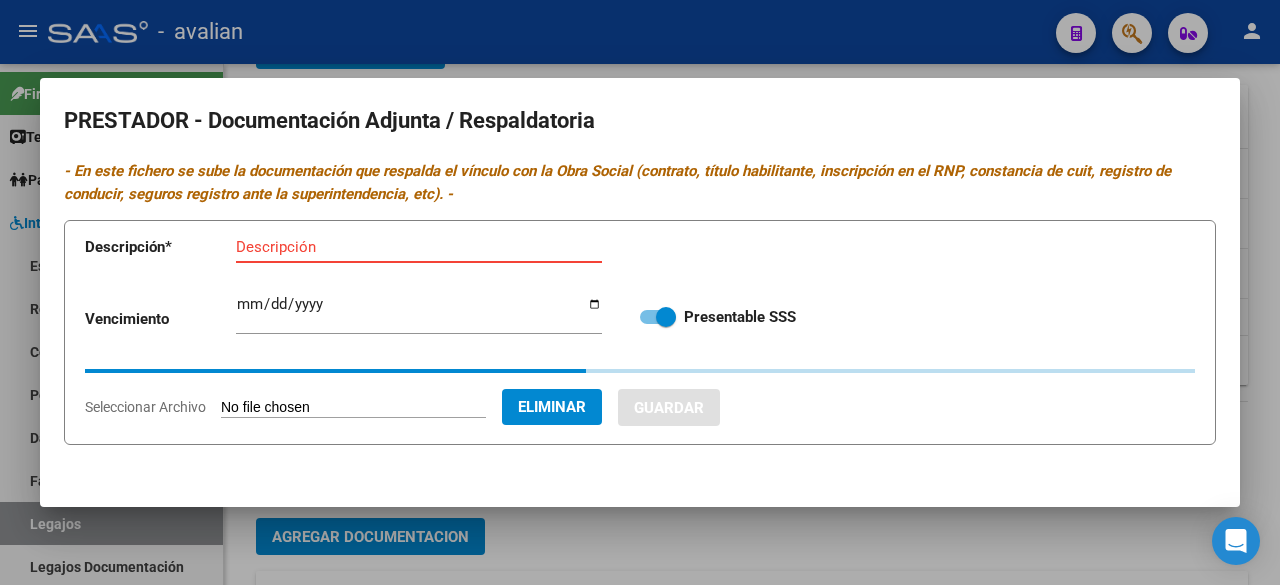 click on "Descripción" at bounding box center (419, 247) 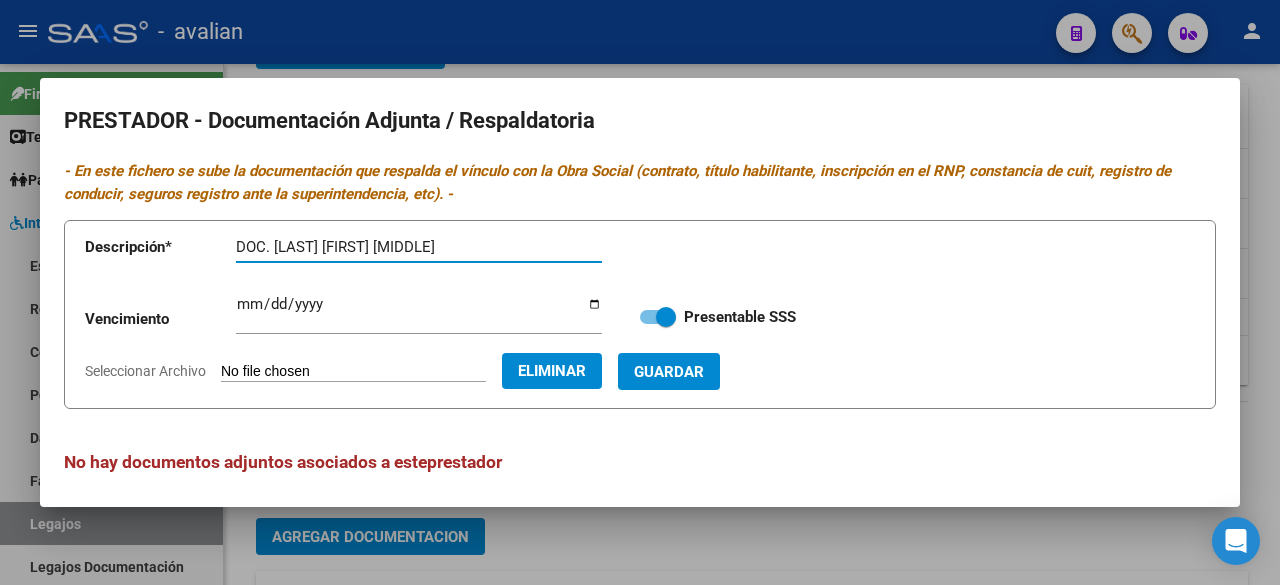 type on "DOC. [LAST] [FIRST] [MIDDLE]" 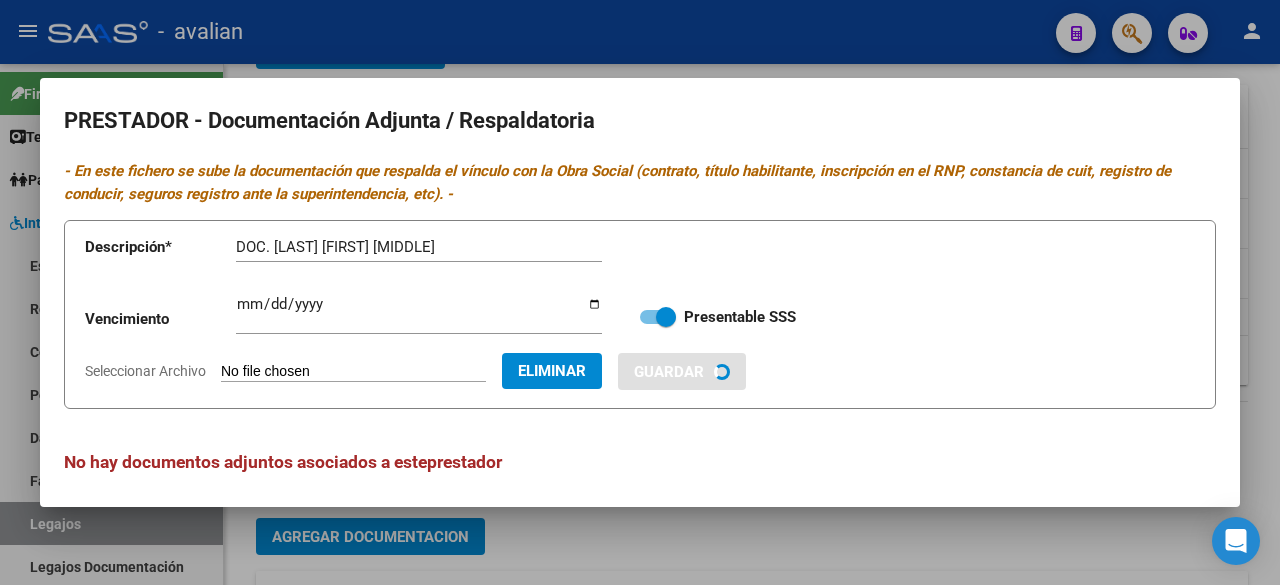 type 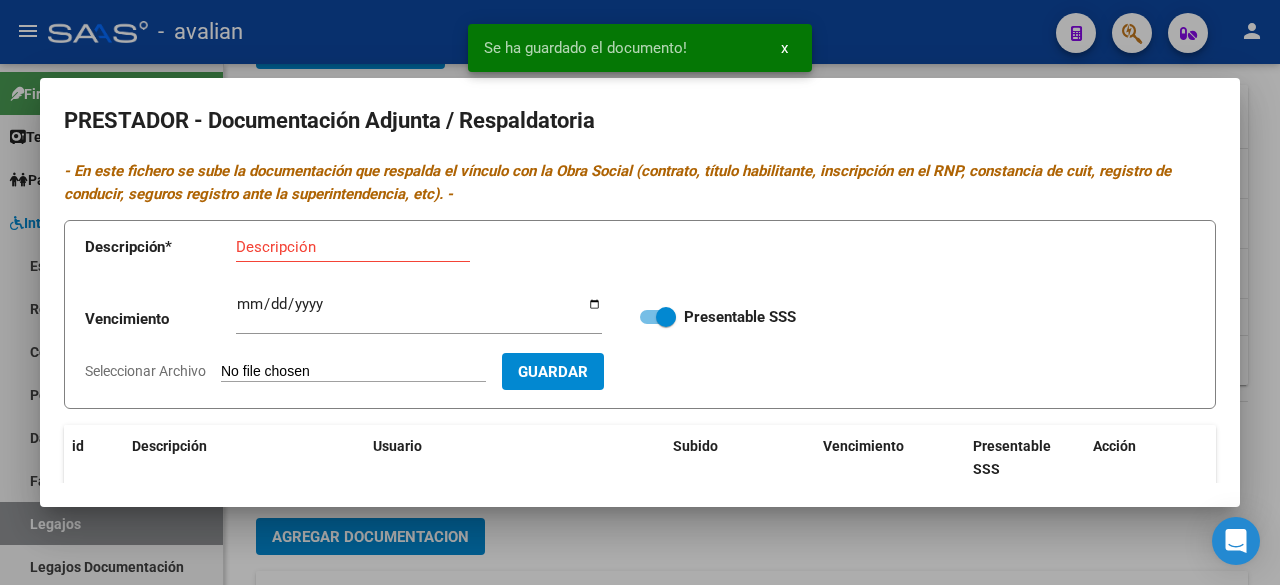 scroll, scrollTop: 256, scrollLeft: 0, axis: vertical 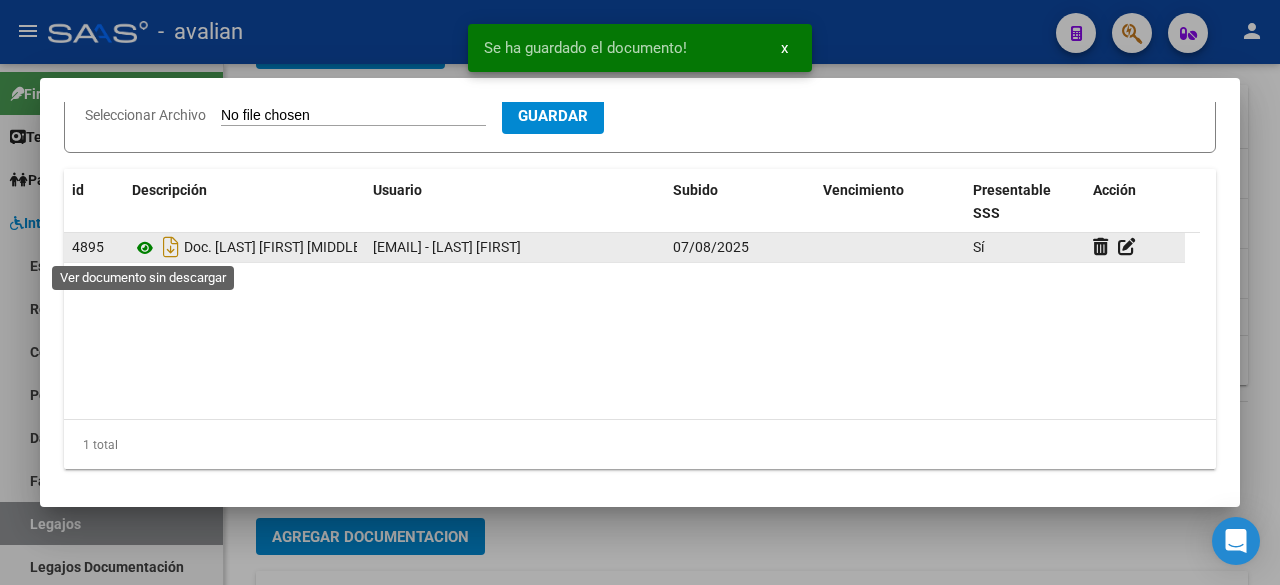 click 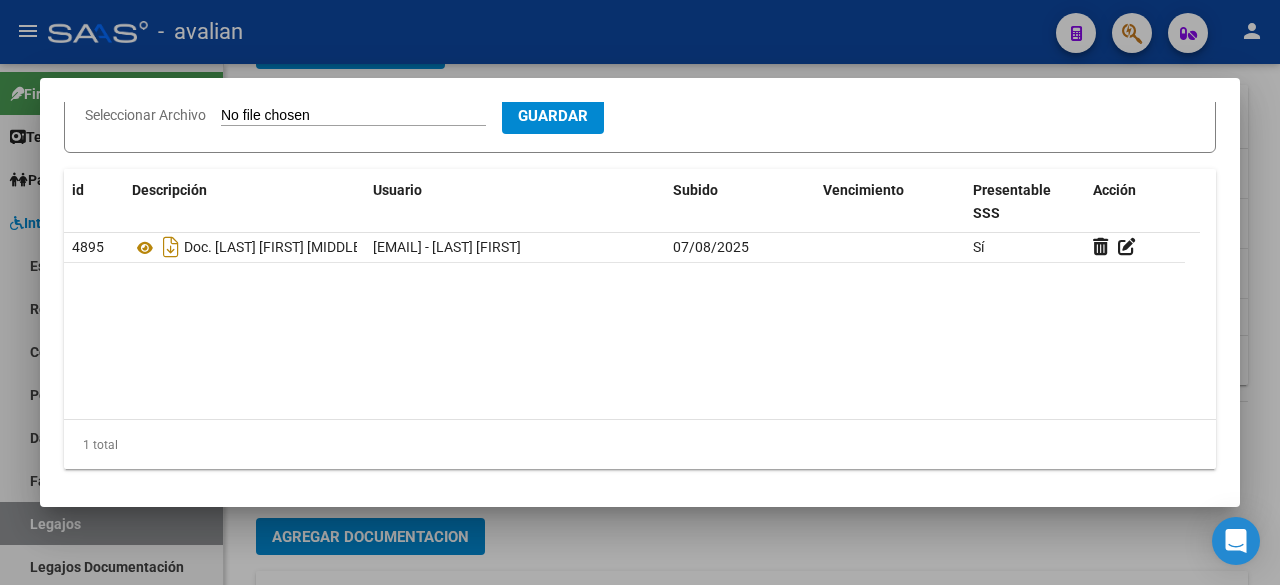 click at bounding box center [640, 292] 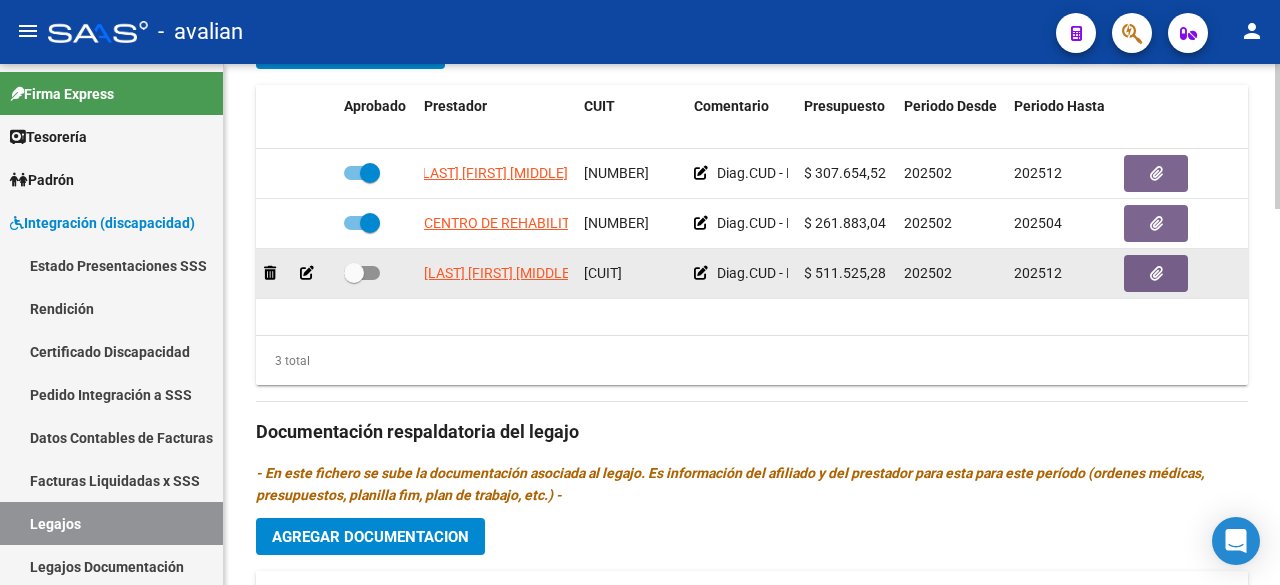 click at bounding box center (362, 273) 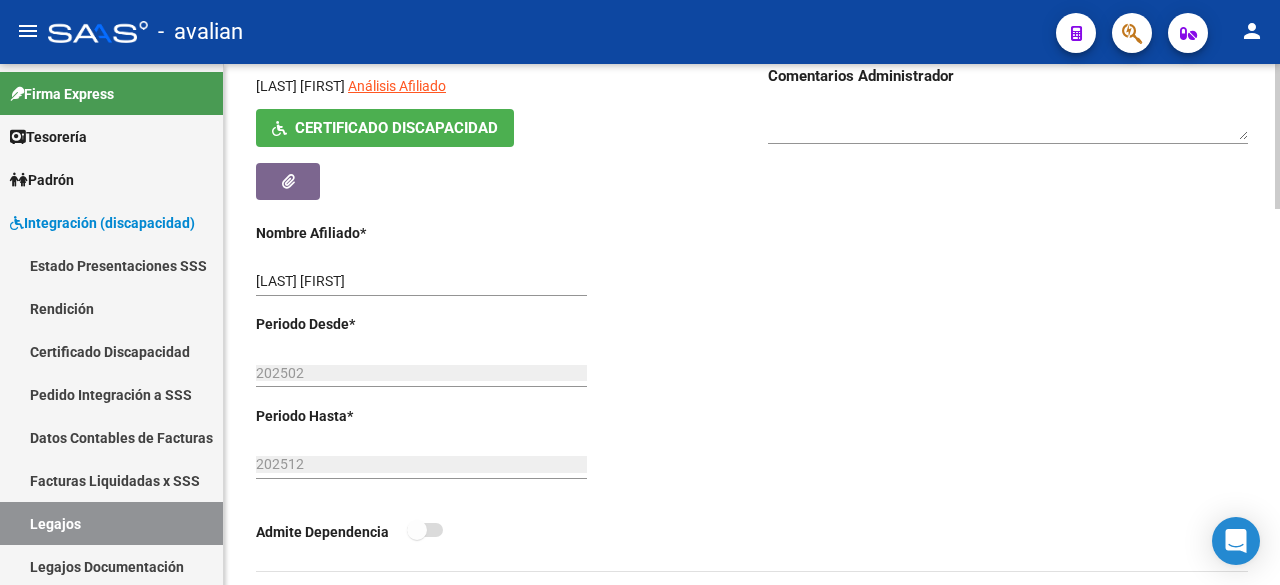 scroll, scrollTop: 0, scrollLeft: 0, axis: both 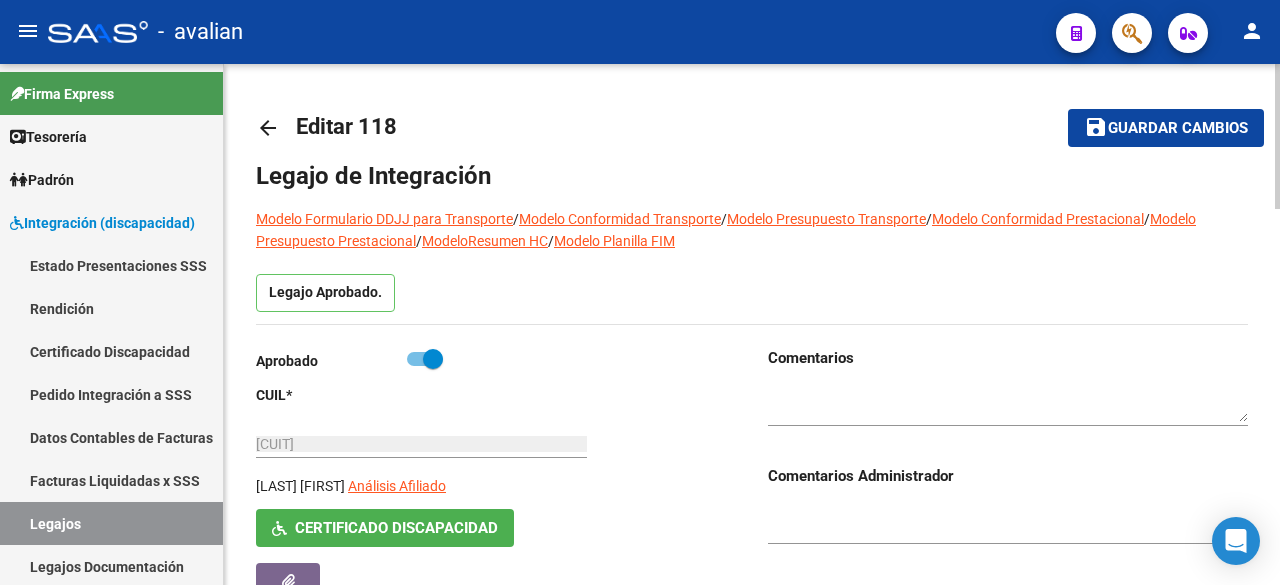 click on "save Guardar cambios" 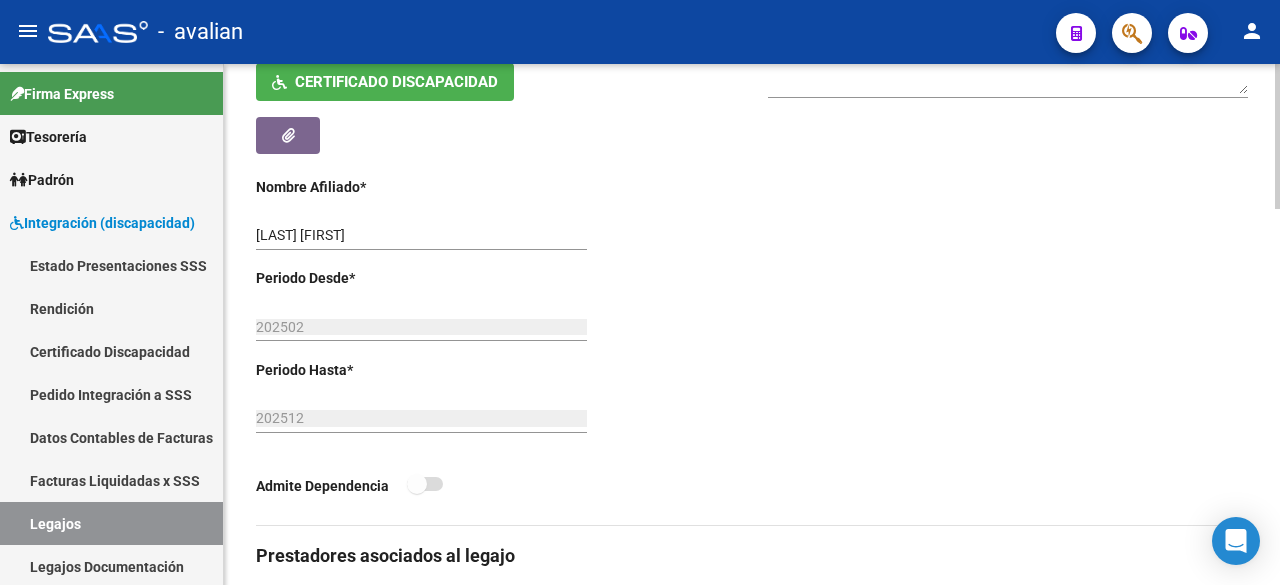scroll, scrollTop: 346, scrollLeft: 0, axis: vertical 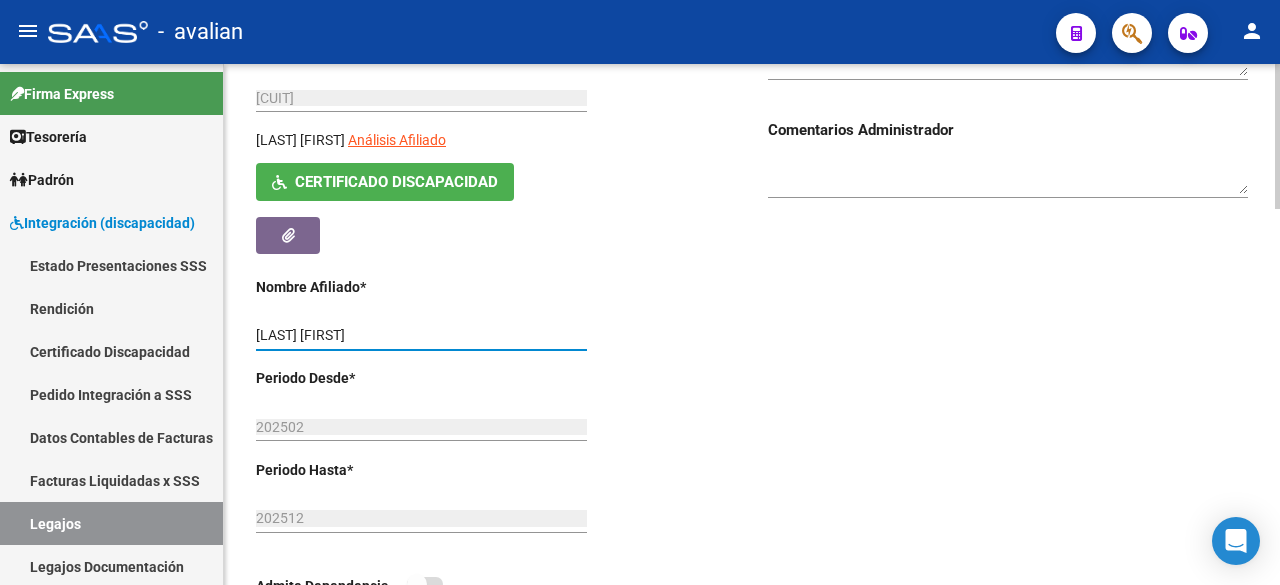 drag, startPoint x: 258, startPoint y: 329, endPoint x: 341, endPoint y: 331, distance: 83.02409 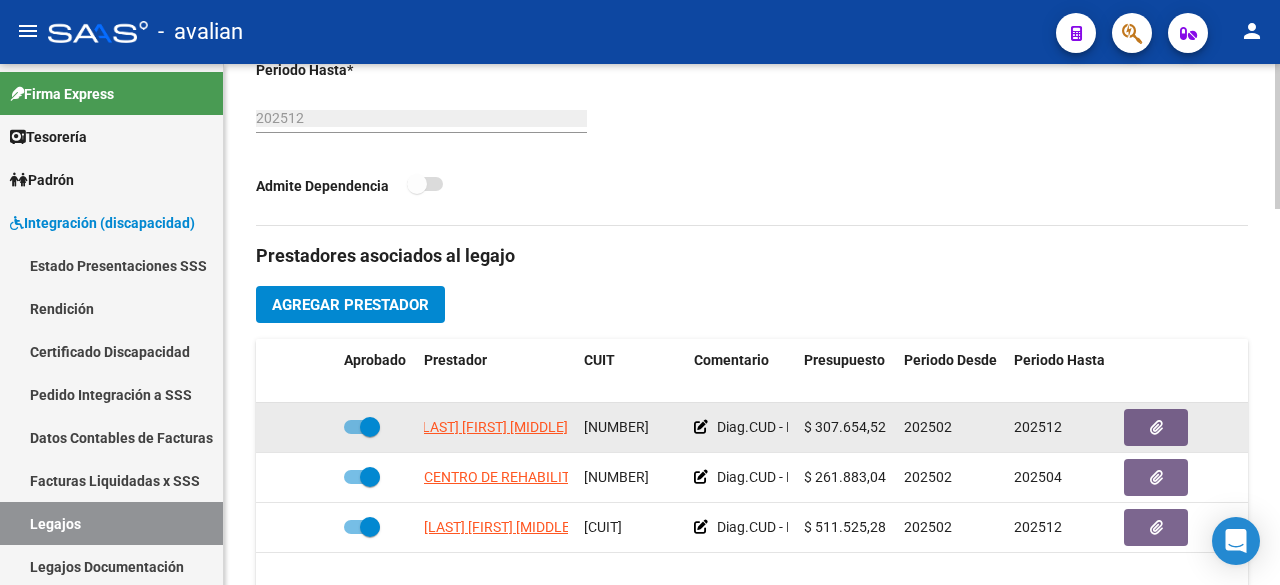 scroll, scrollTop: 6, scrollLeft: 0, axis: vertical 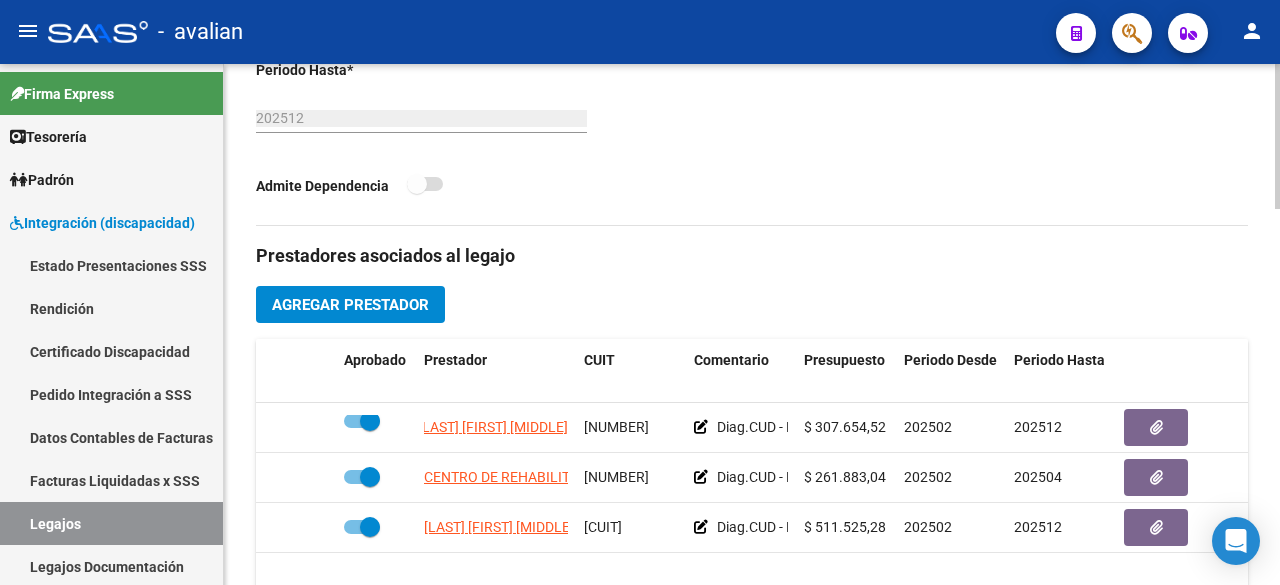 click on "Agregar Prestador" 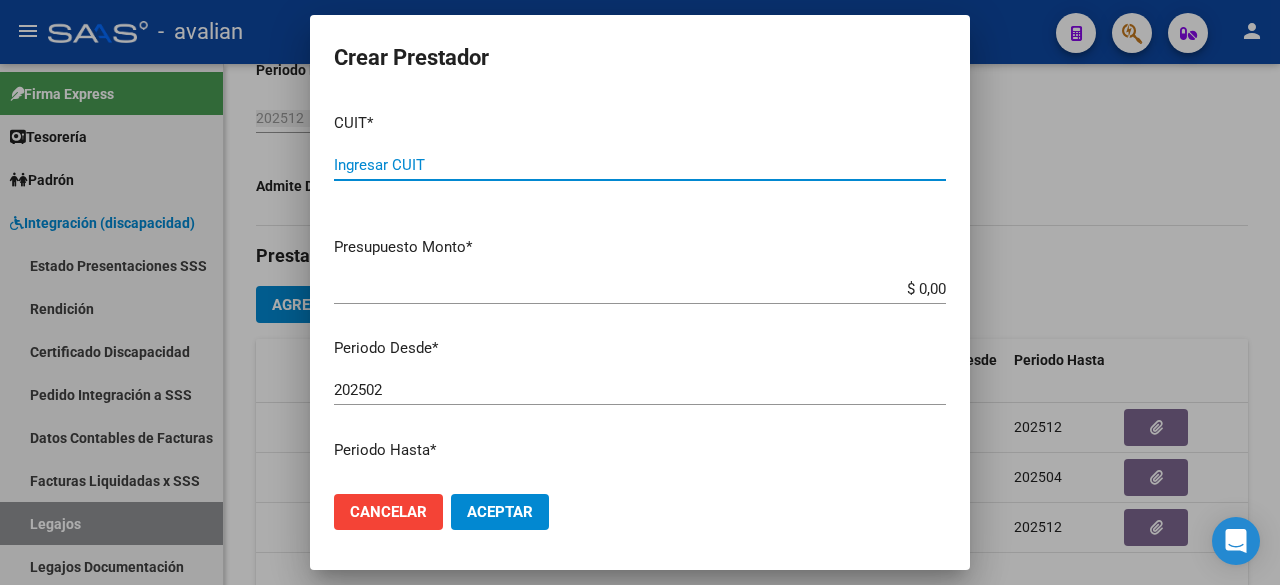 click on "Ingresar CUIT" at bounding box center (640, 165) 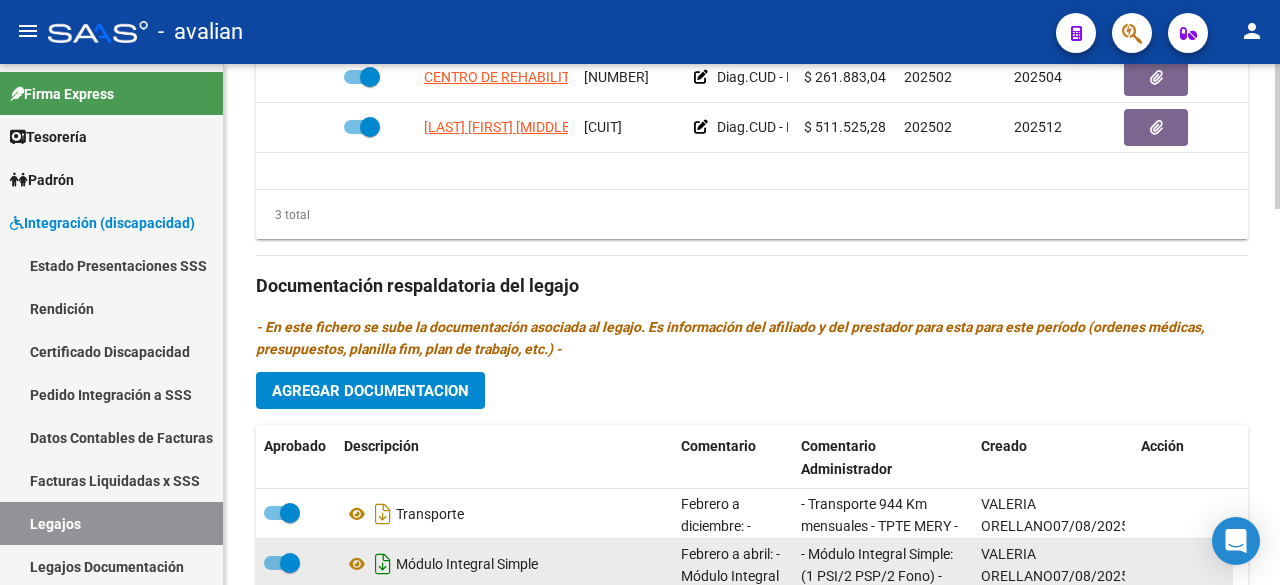 scroll, scrollTop: 1246, scrollLeft: 0, axis: vertical 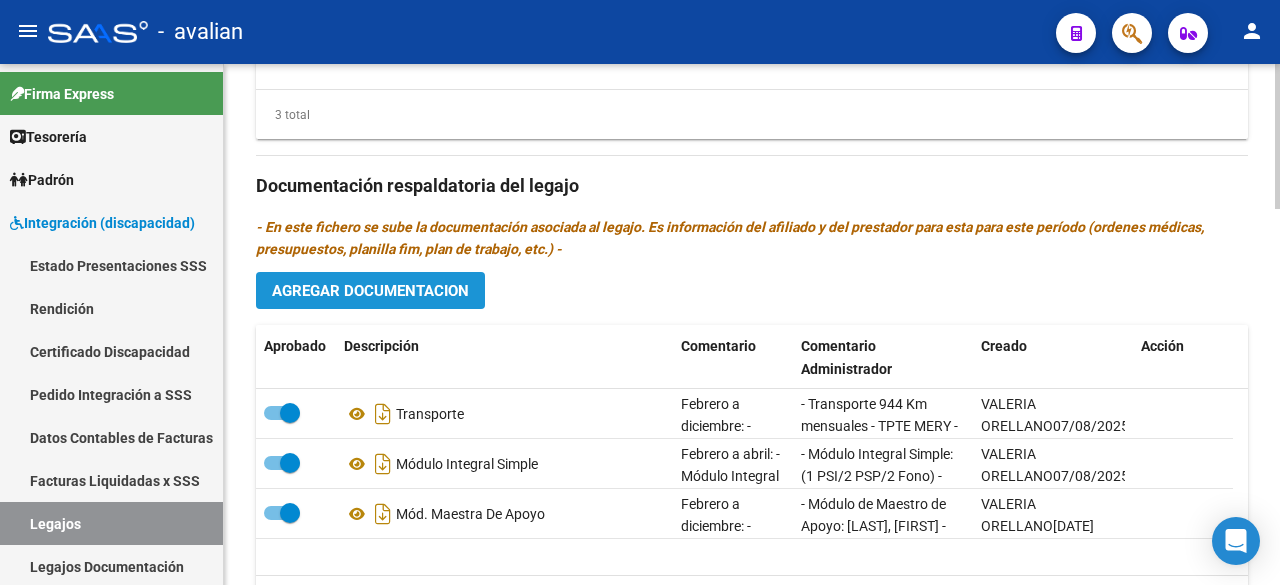 click on "Agregar Documentacion" 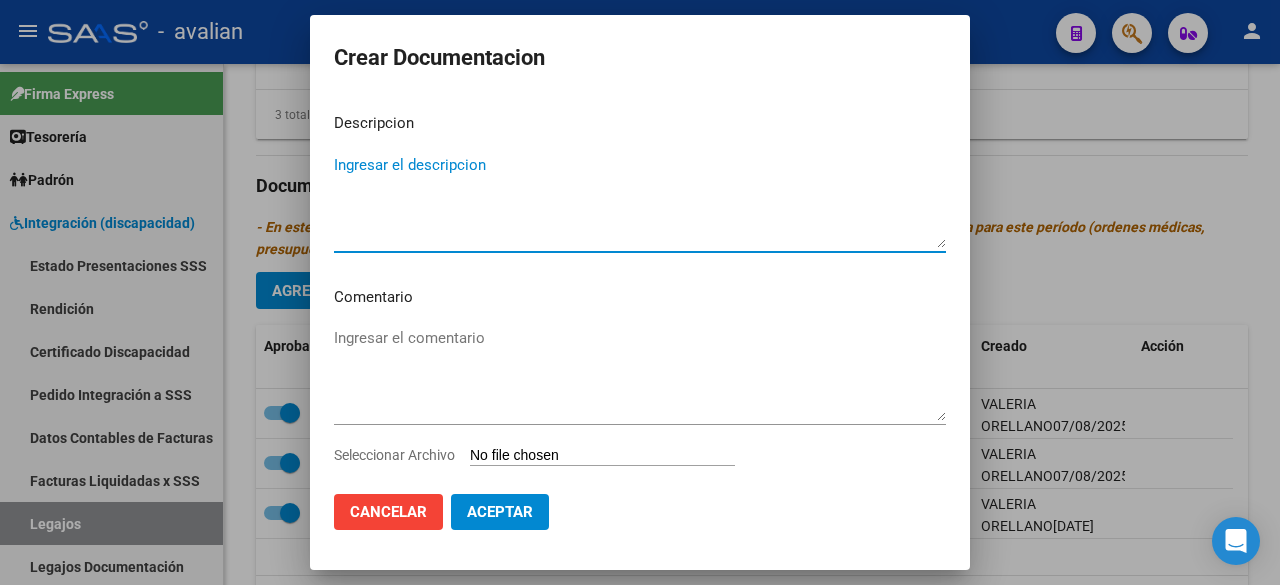 click on "Ingresar el descripcion" at bounding box center [640, 201] 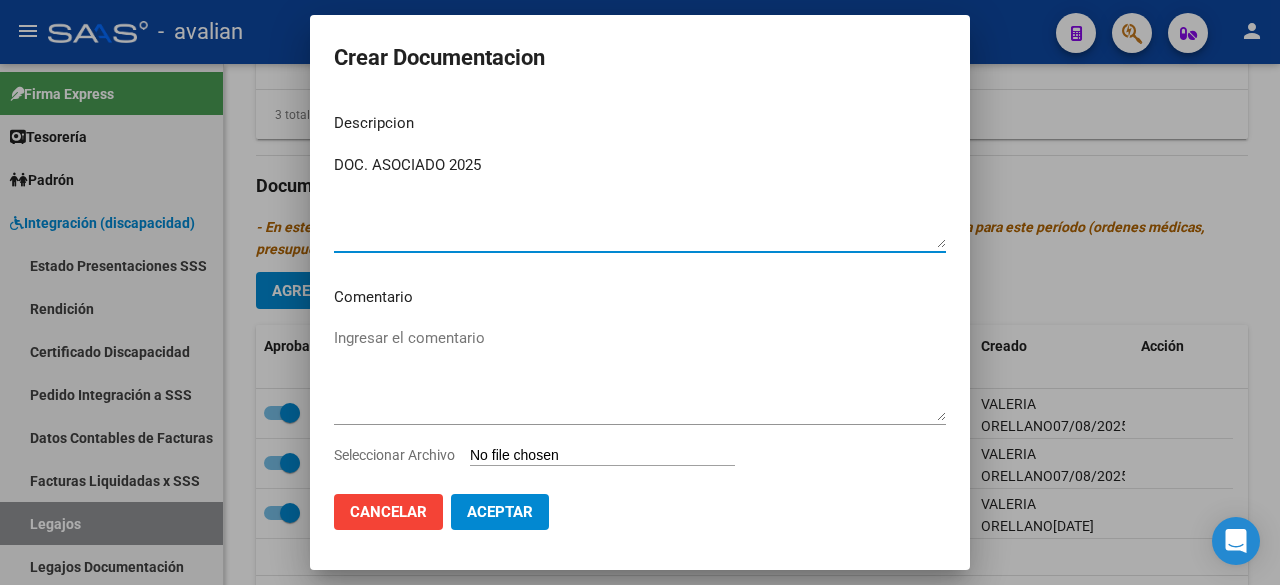 paste on "[LAST] [FIRST]" 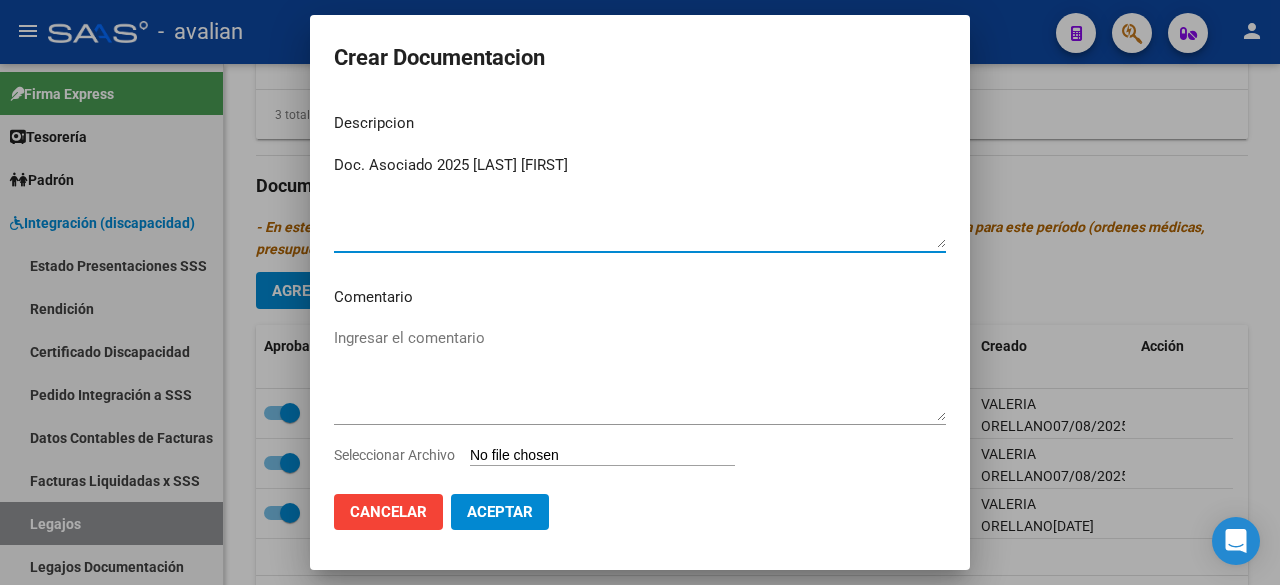 type on "Doc. Asociado 2025 [LAST] [FIRST]" 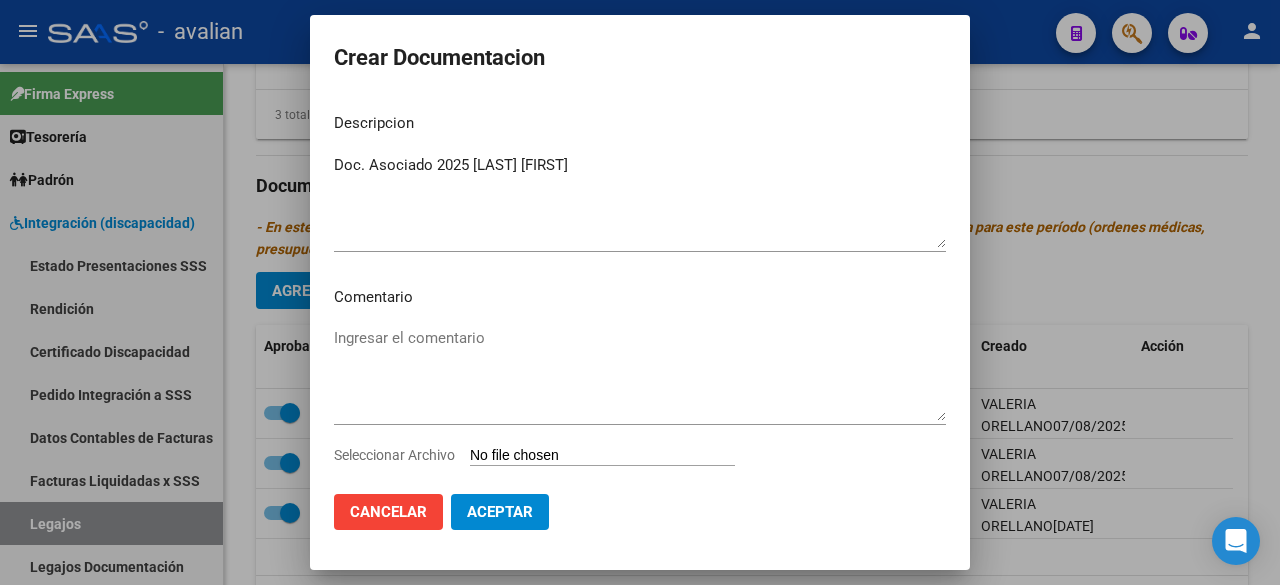 type on "C:\fakepath\[FILENAME].pdf" 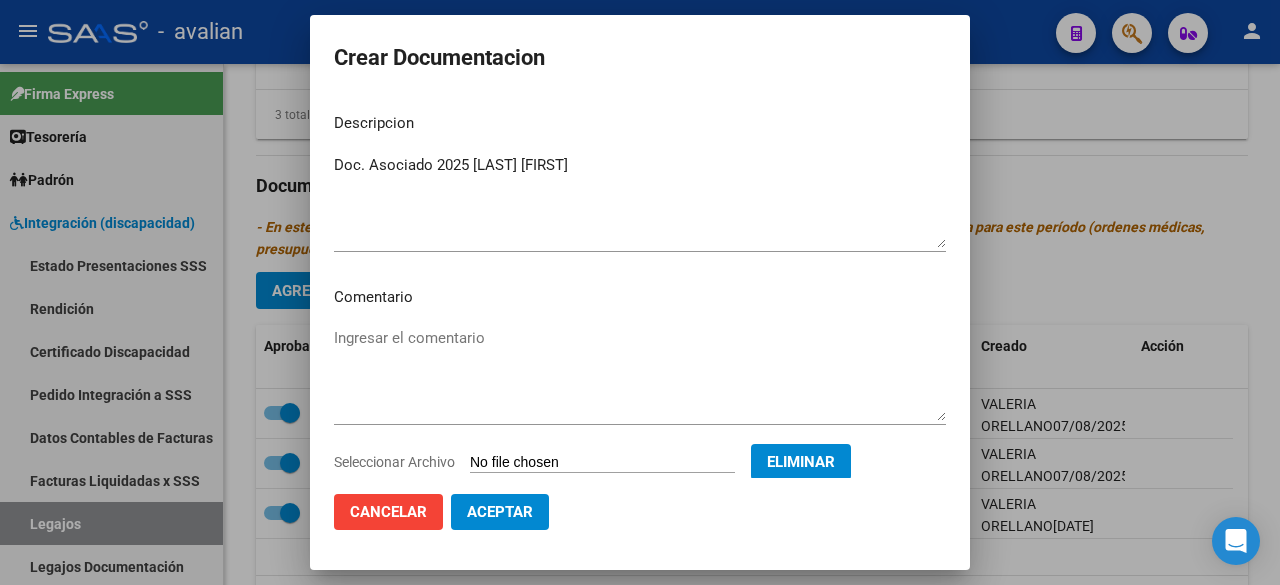 click on "Aceptar" 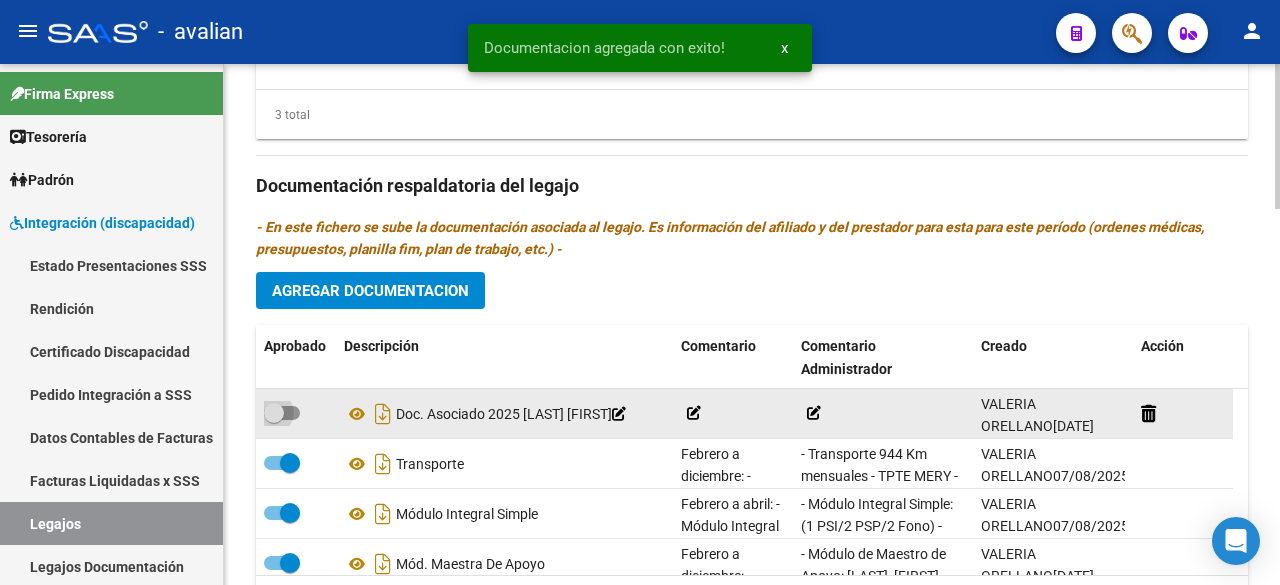 click at bounding box center [282, 413] 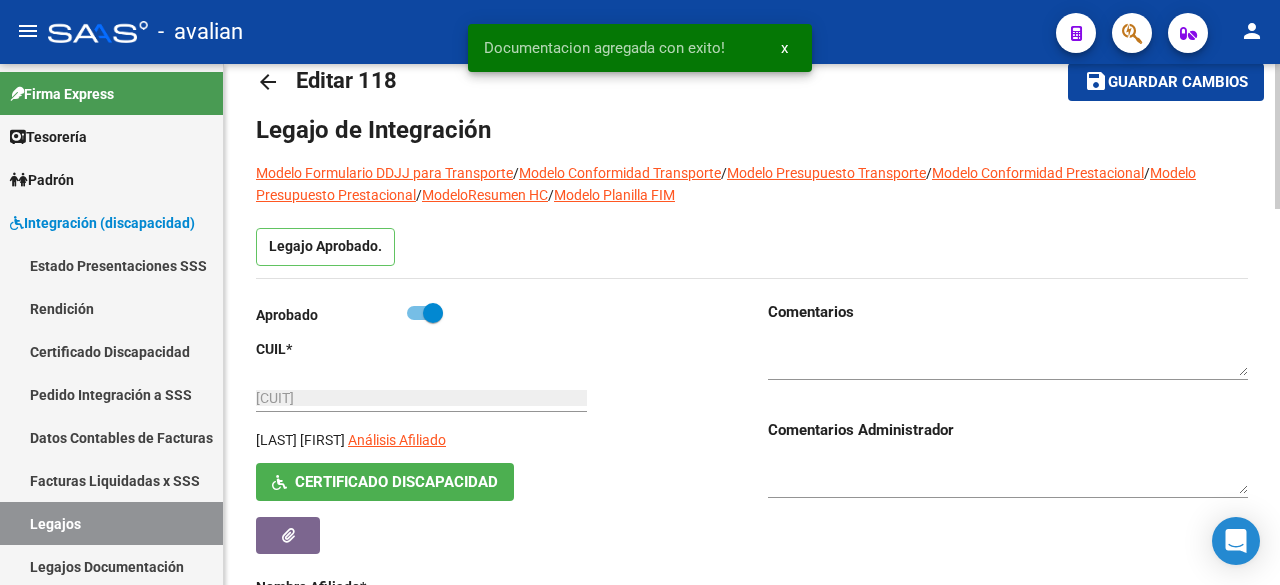 scroll, scrollTop: 0, scrollLeft: 0, axis: both 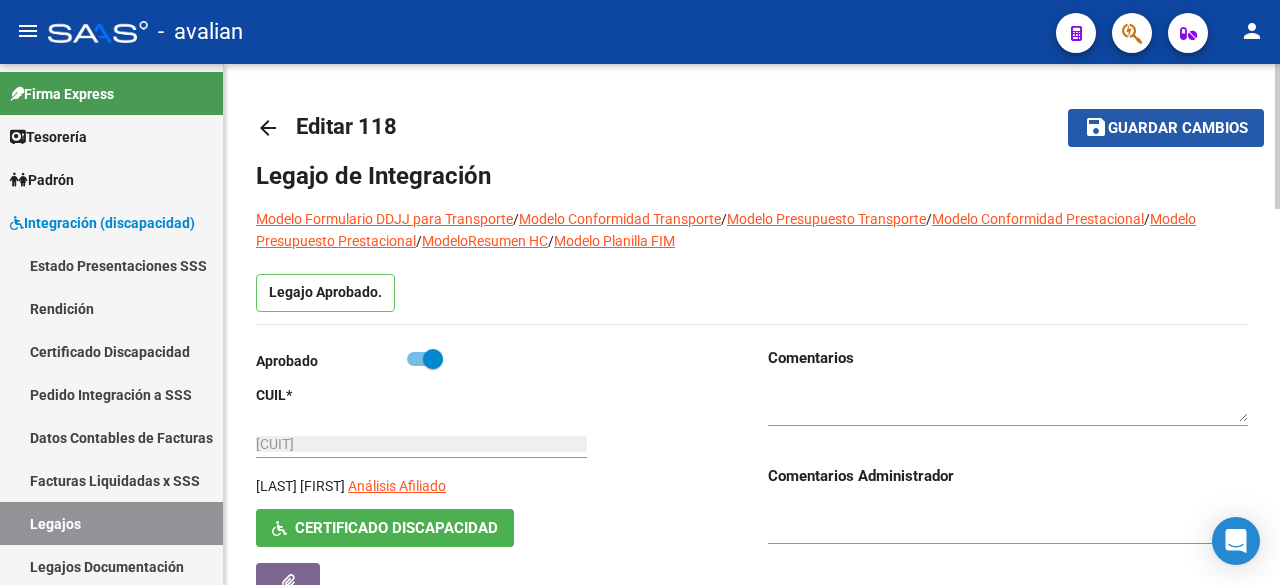 click on "save Guardar cambios" 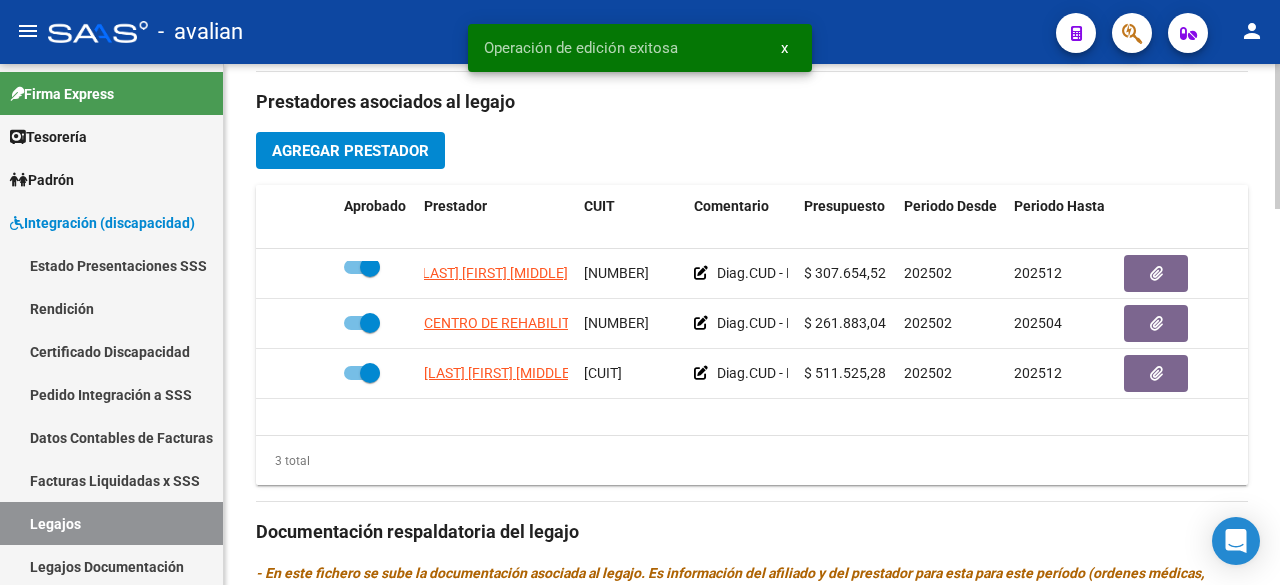 scroll, scrollTop: 1200, scrollLeft: 0, axis: vertical 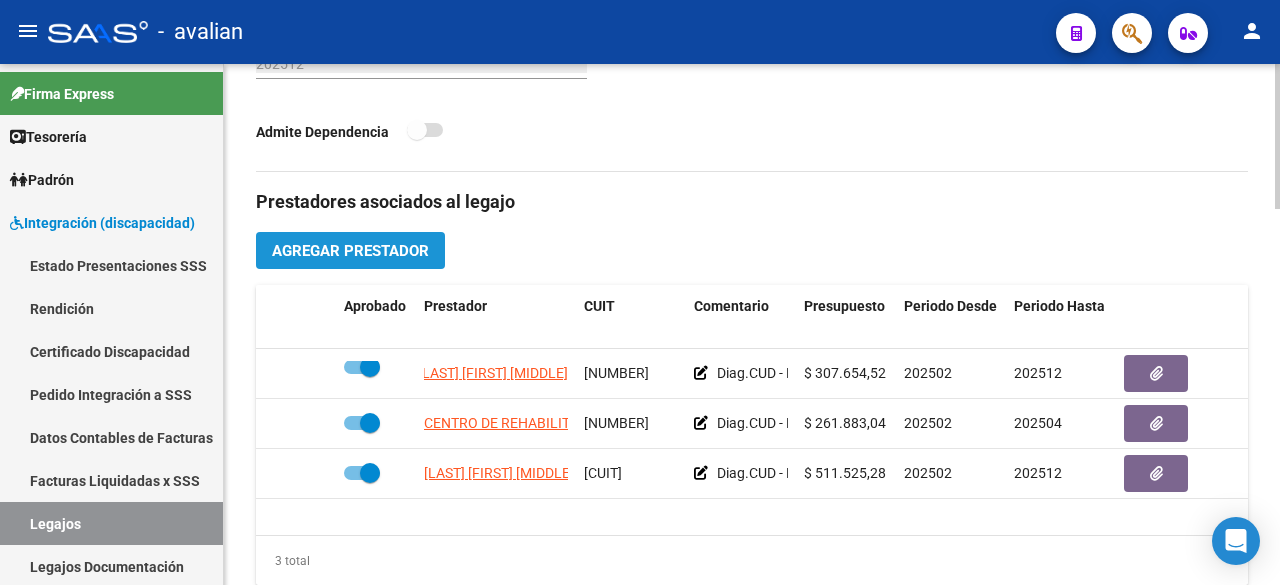 click on "Agregar Prestador" 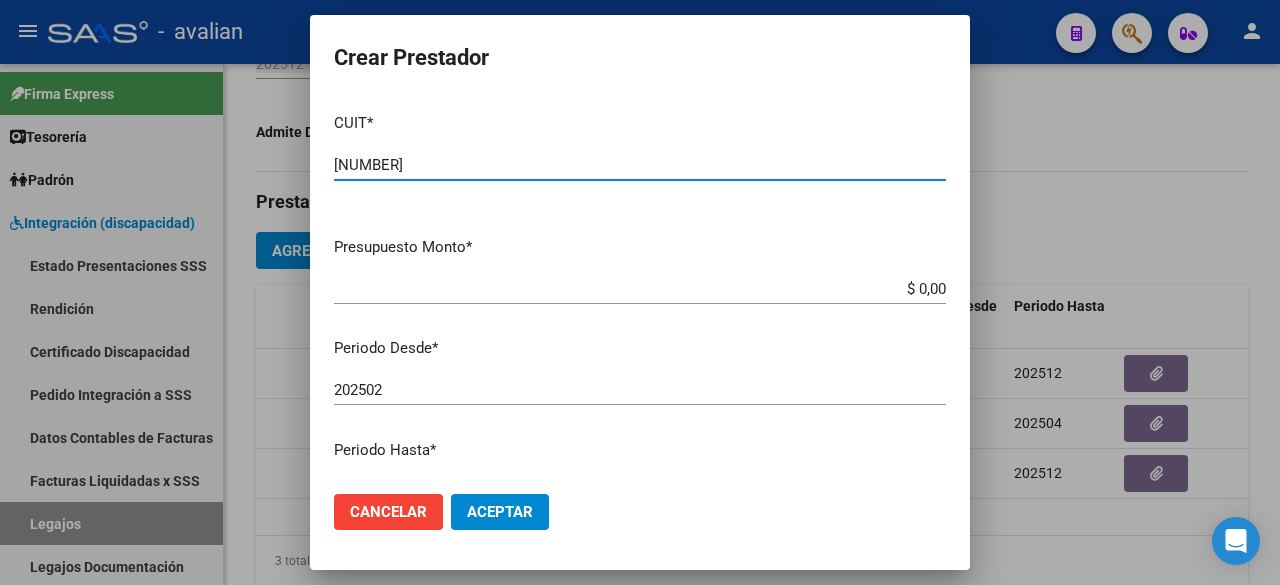 type on "[NUMBER]" 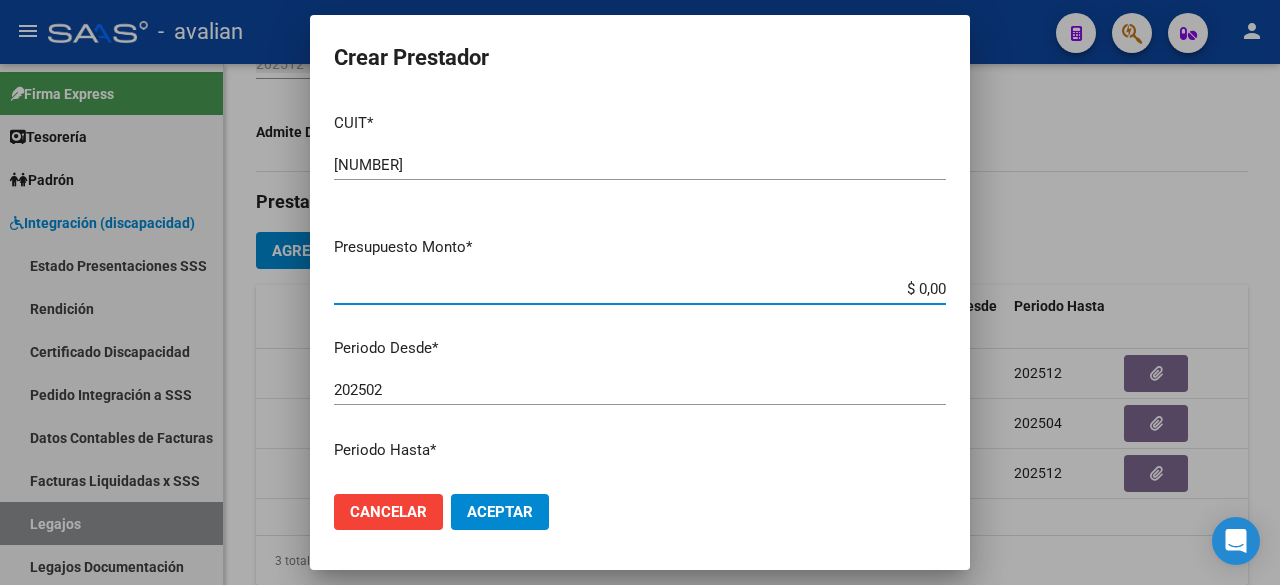 paste on "98.964,88" 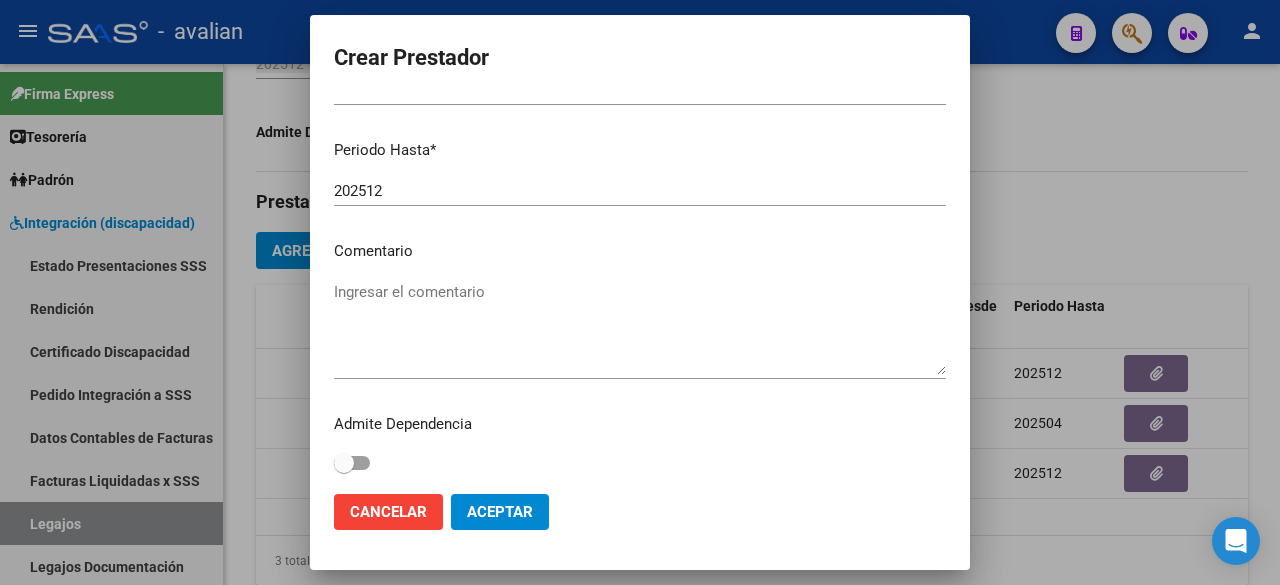 scroll, scrollTop: 200, scrollLeft: 0, axis: vertical 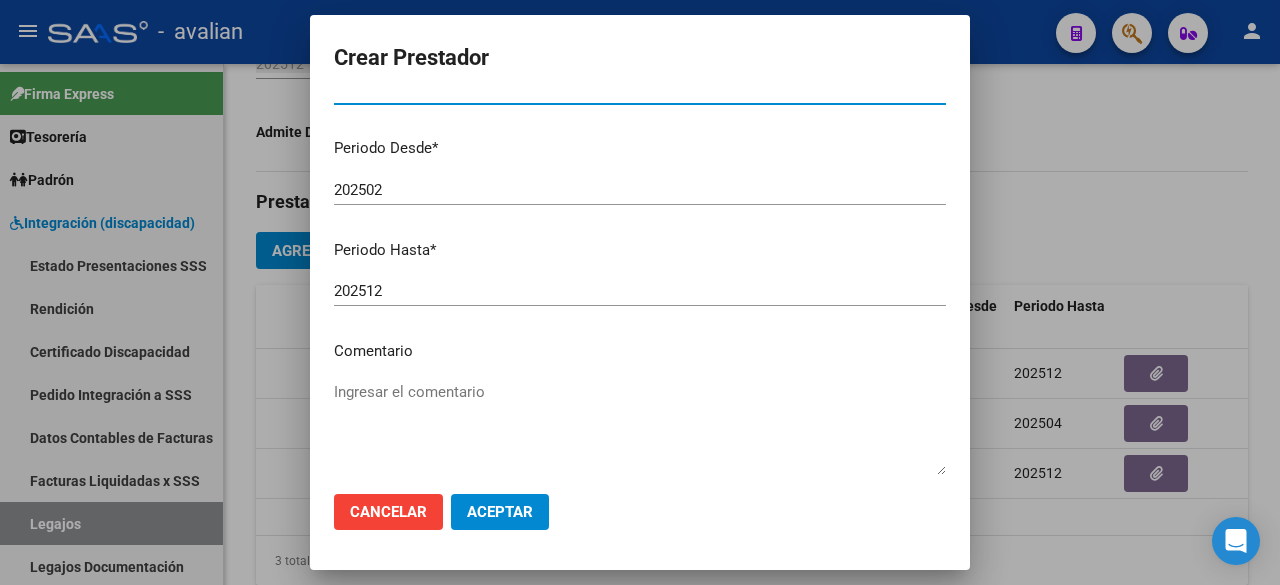 type on "$ 98.964,88" 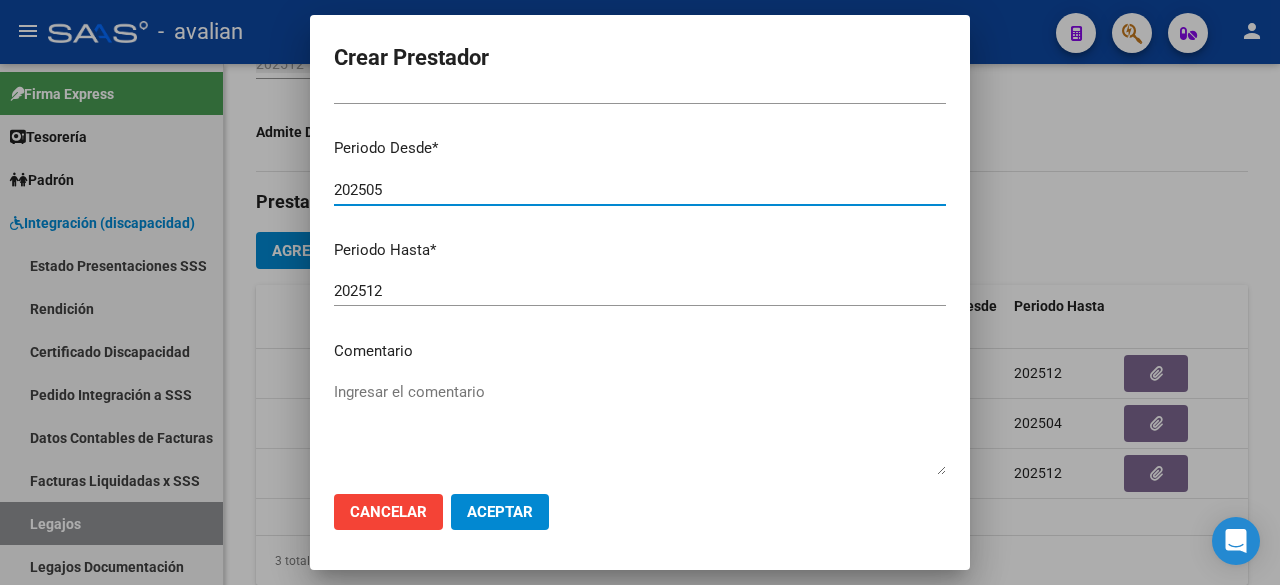 type on "202505" 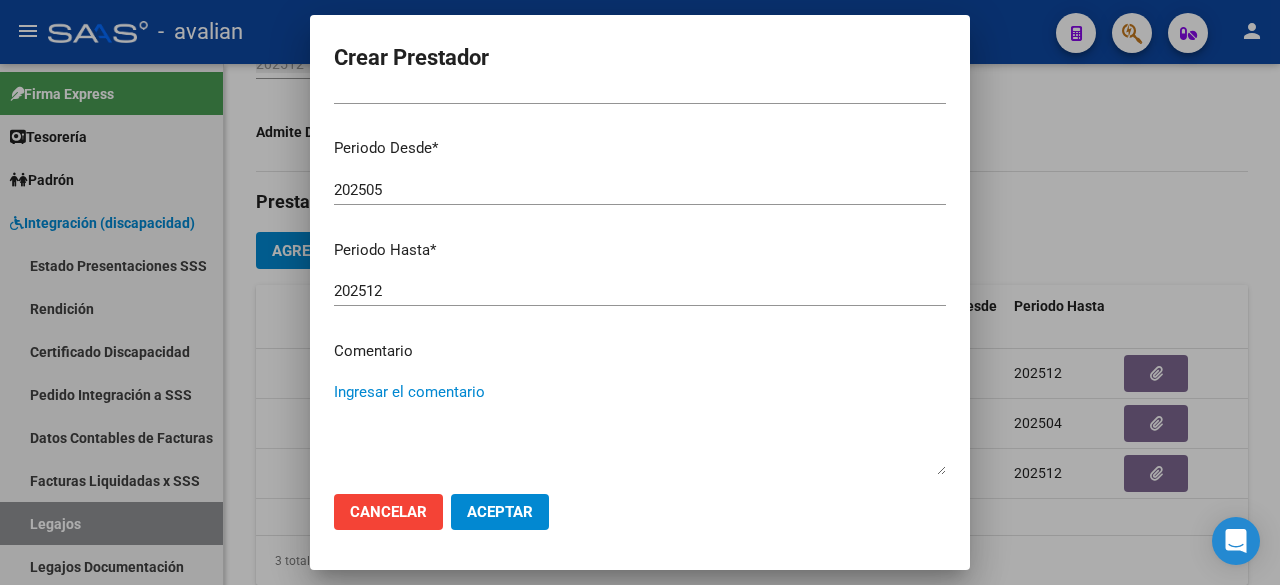 scroll, scrollTop: 0, scrollLeft: 0, axis: both 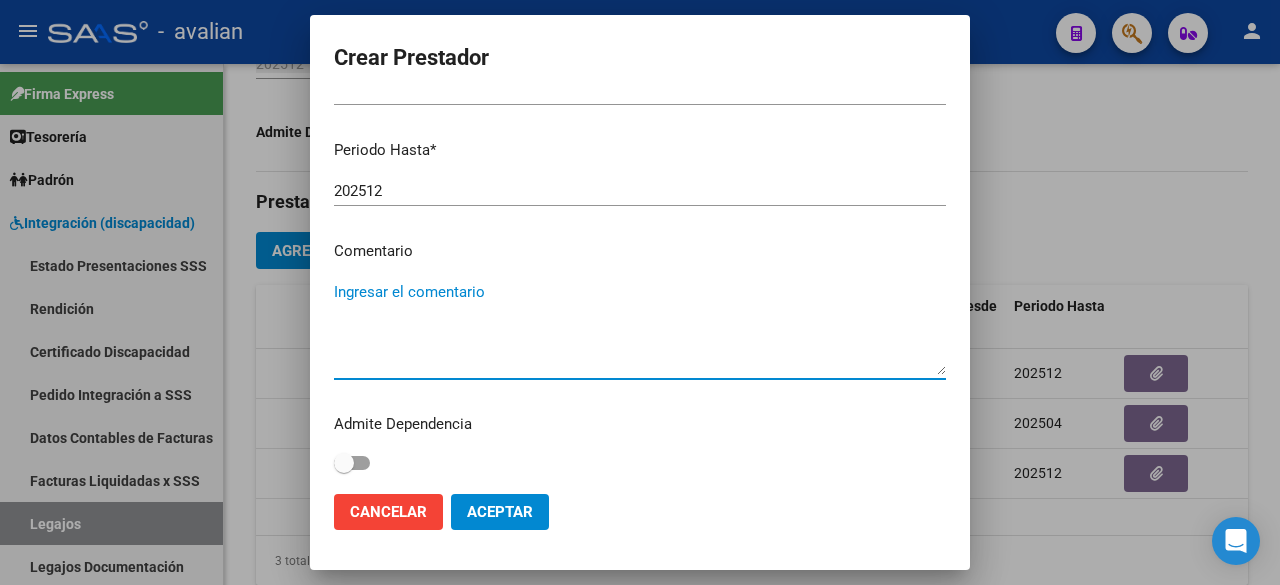 paste on "- Fonoaudiología: 2 sesiones semanales - Lic. [LAST] [FIRST] (mie/vie) - Valor reso. vigente." 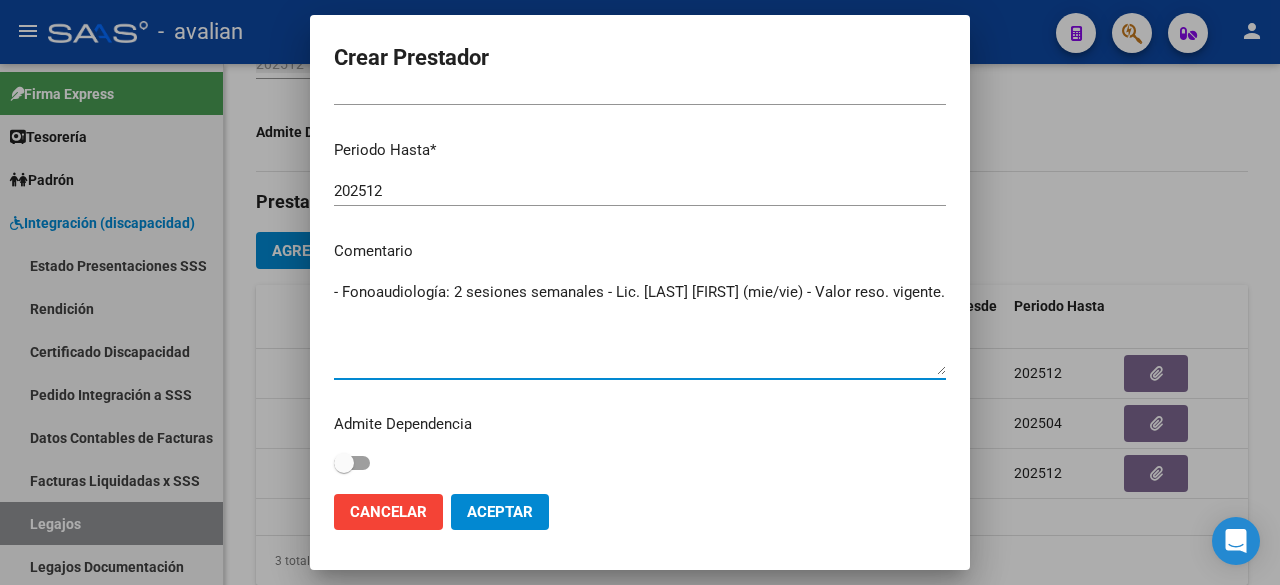 type on "- Fonoaudiología: 2 sesiones semanales - Lic. [LAST] [FIRST] (mie/vie) - Valor reso. vigente." 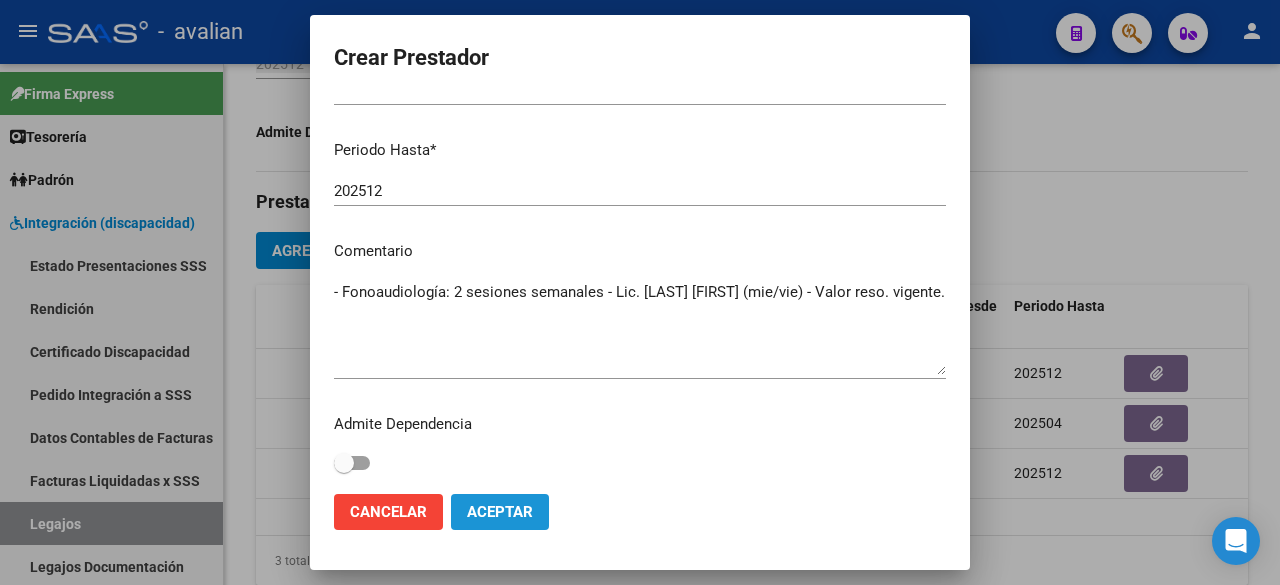 click on "Aceptar" 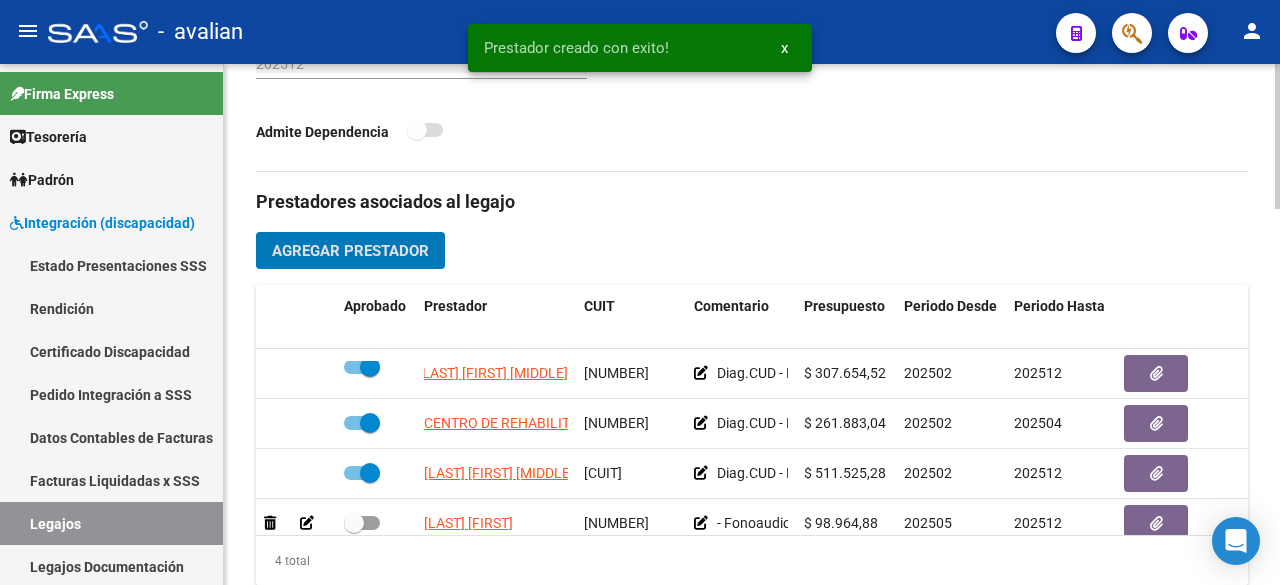 scroll, scrollTop: 35, scrollLeft: 0, axis: vertical 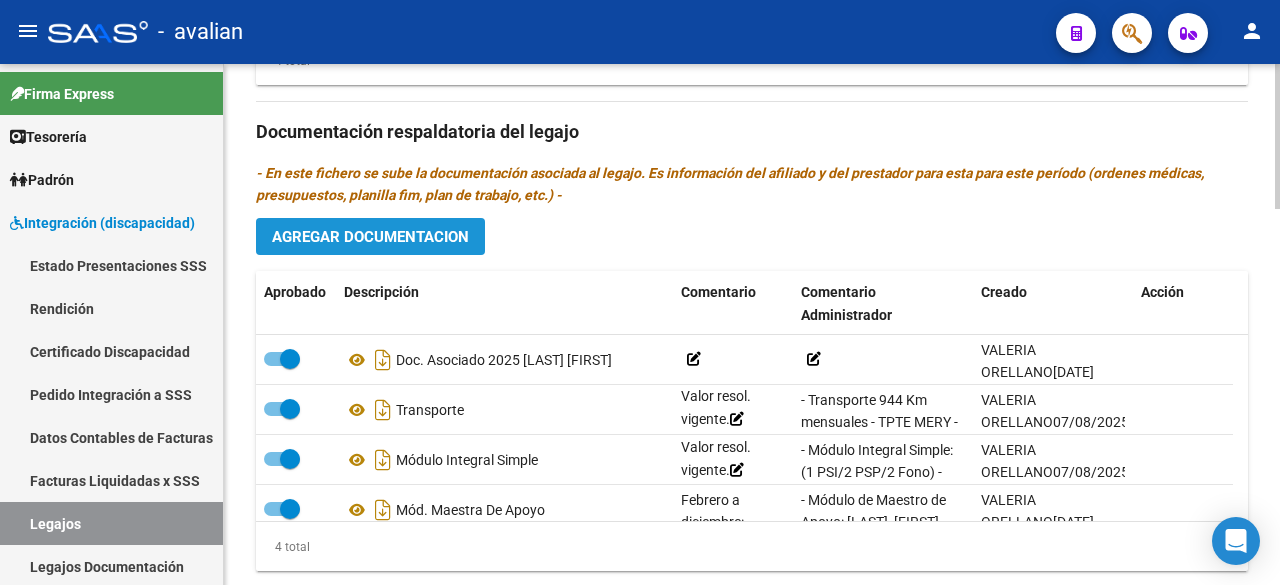 click on "Agregar Documentacion" 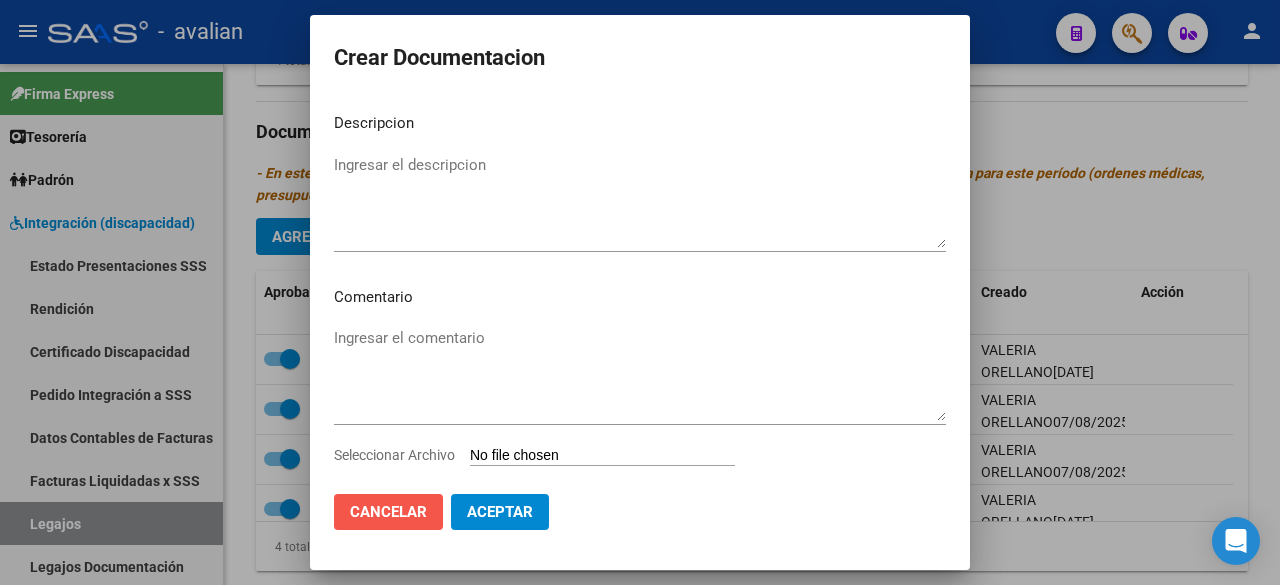 click on "Cancelar" 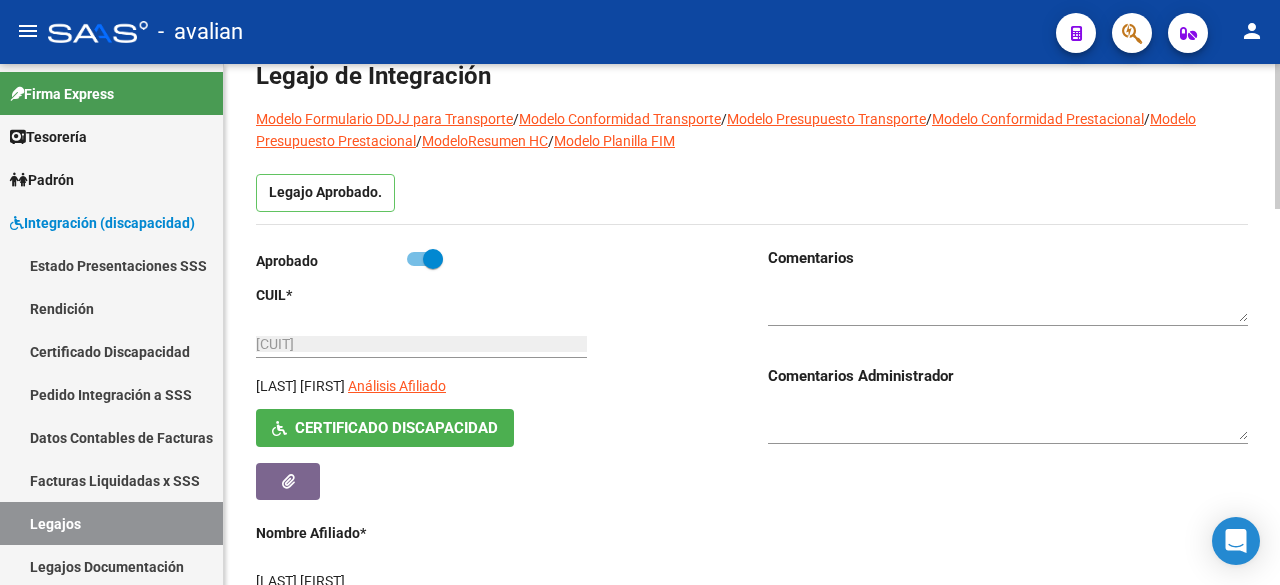 scroll, scrollTop: 0, scrollLeft: 0, axis: both 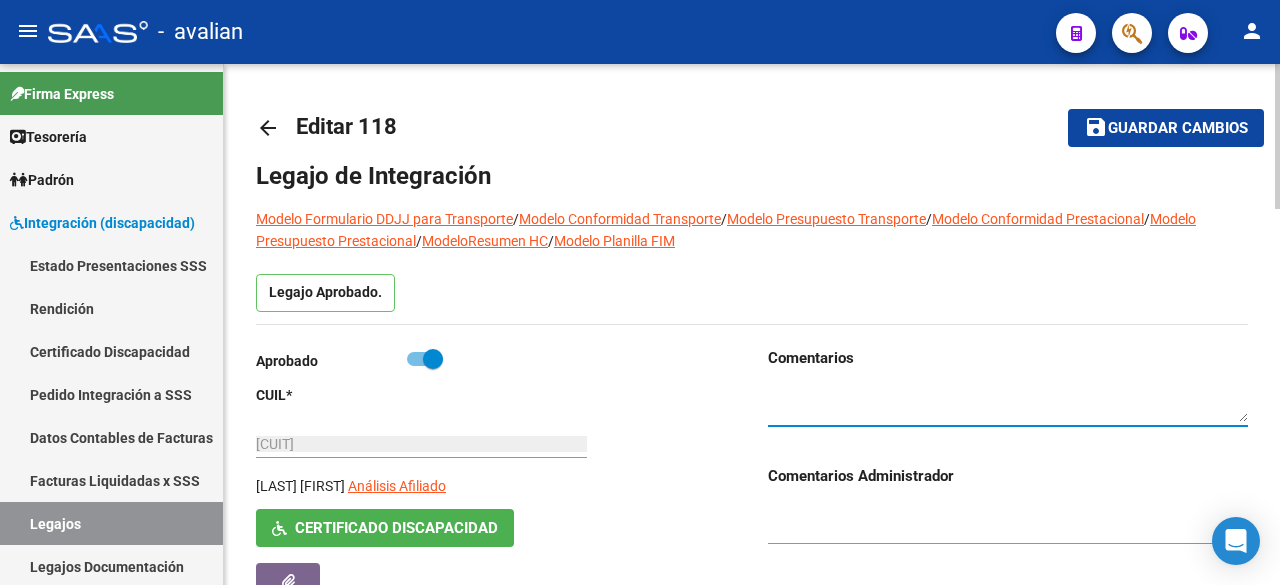 click at bounding box center [1008, 404] 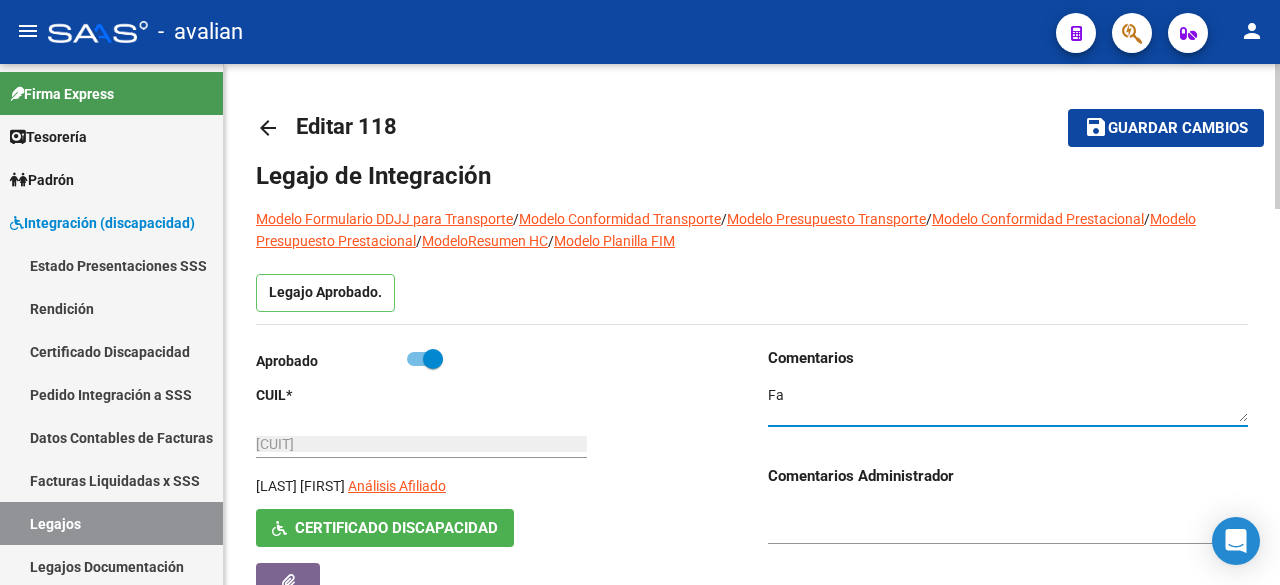 type on "F" 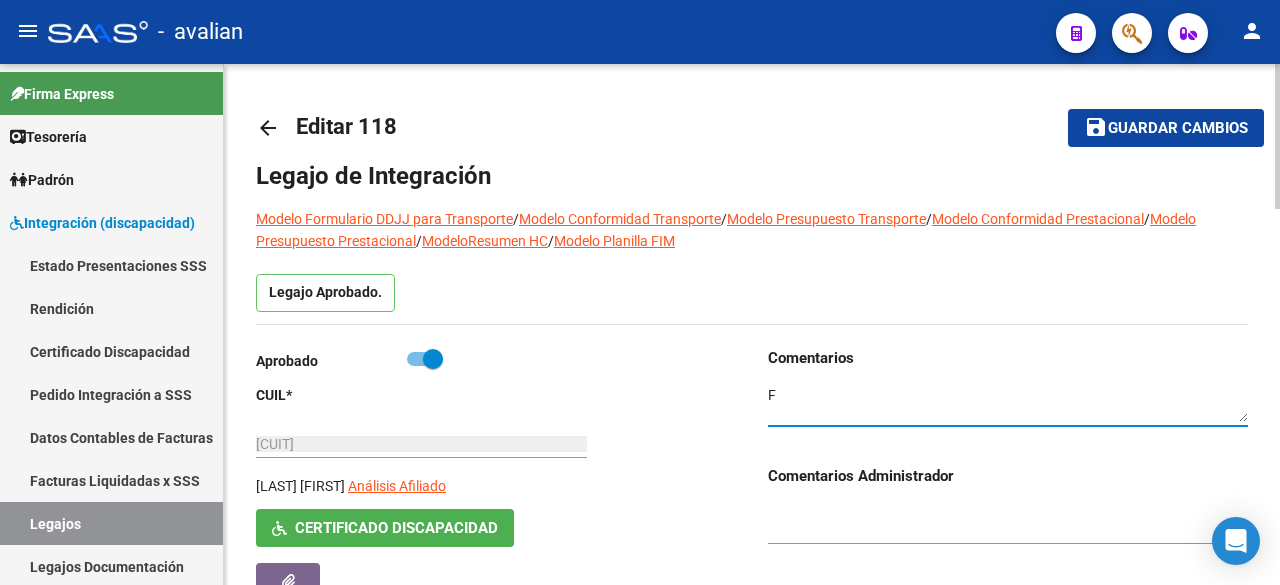 type 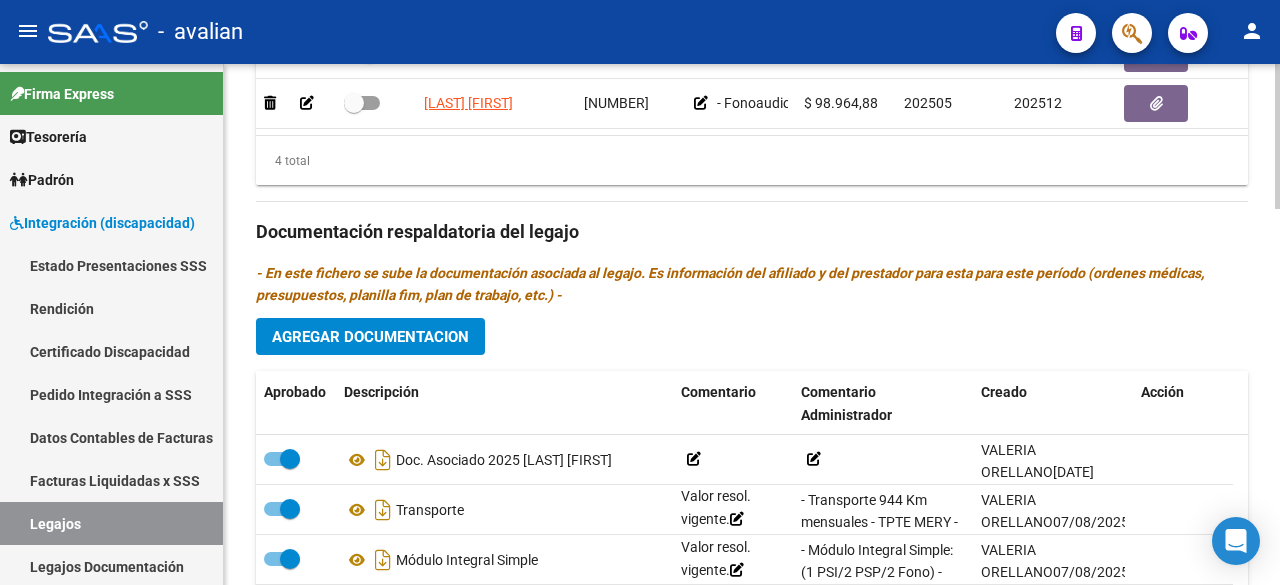 scroll, scrollTop: 1300, scrollLeft: 0, axis: vertical 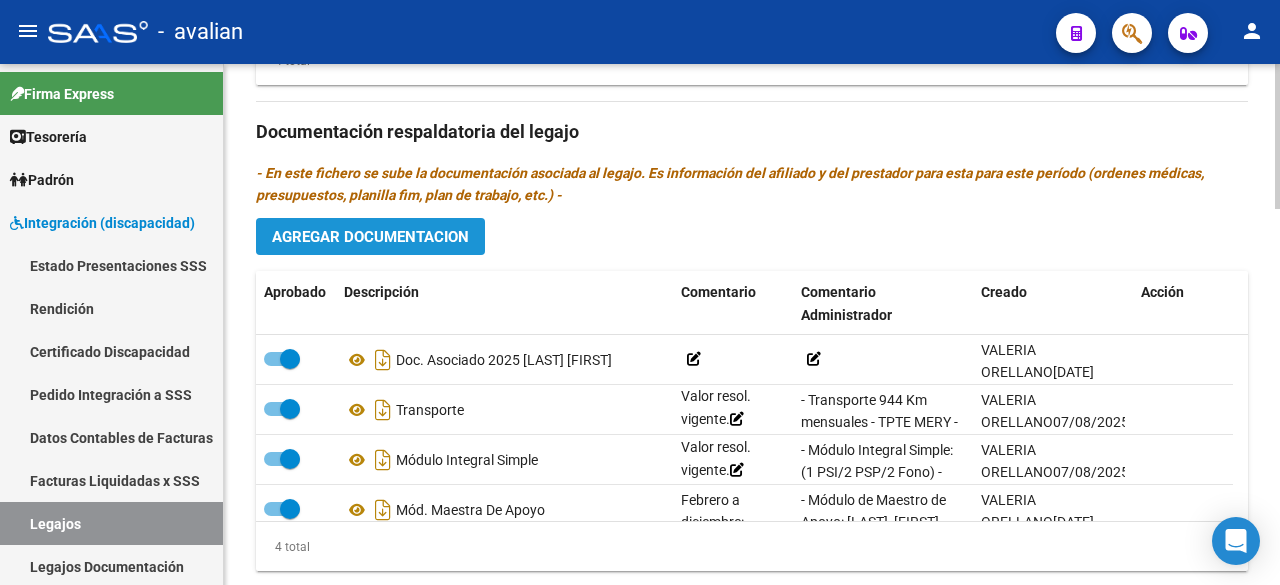 click on "Agregar Documentacion" 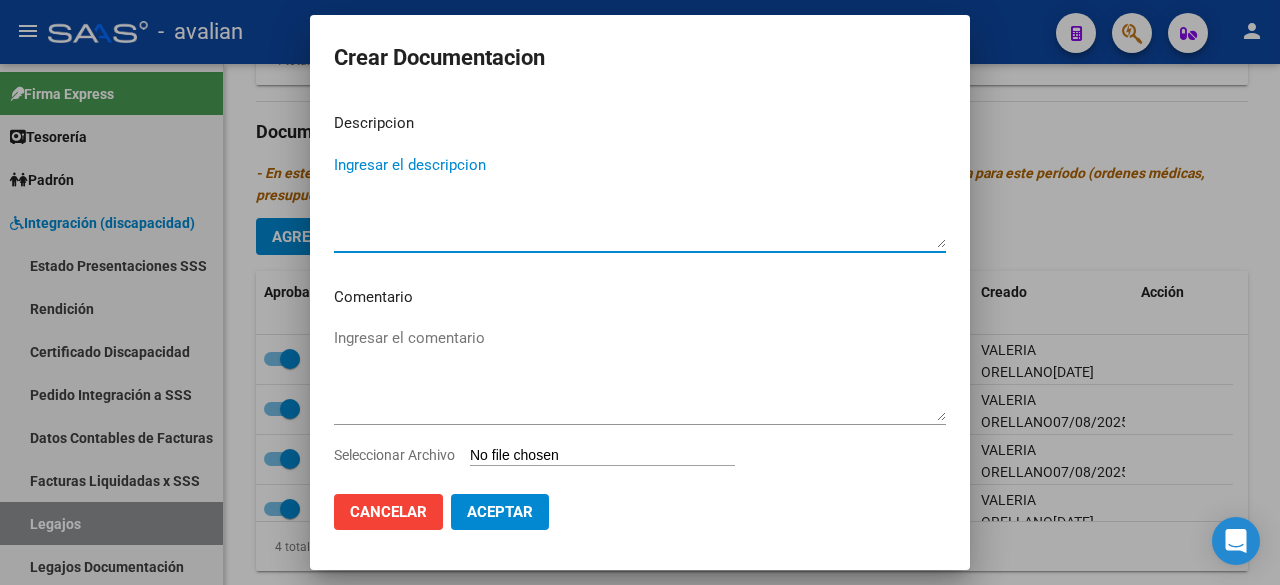 click on "Ingresar el descripcion" at bounding box center (640, 201) 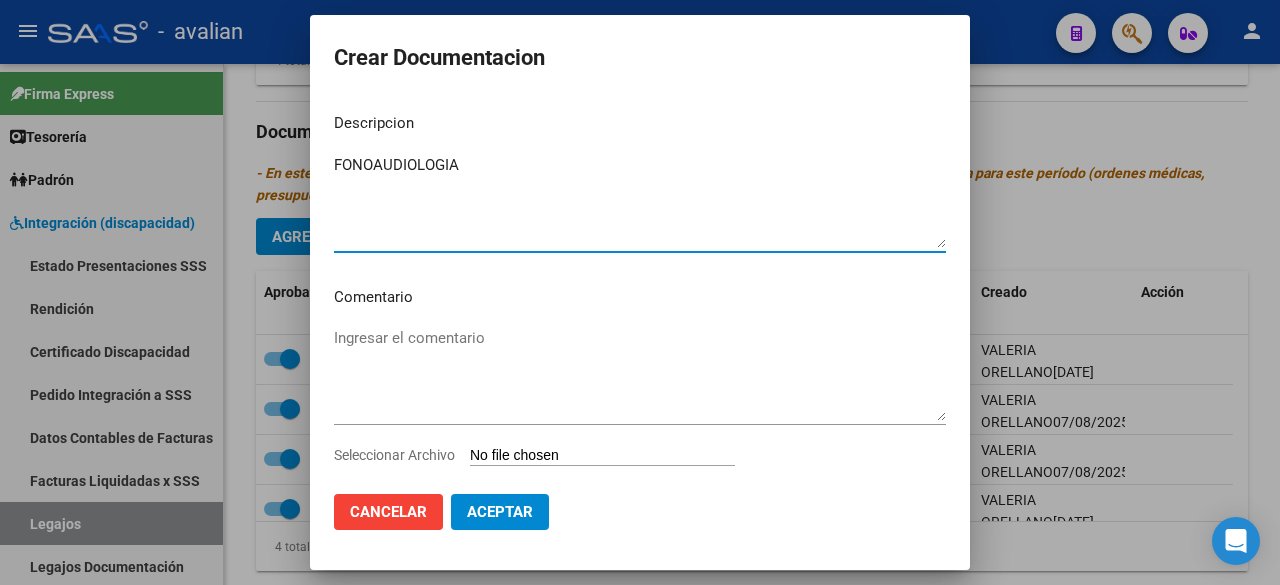 type on "FONOAUDIOLOGIA" 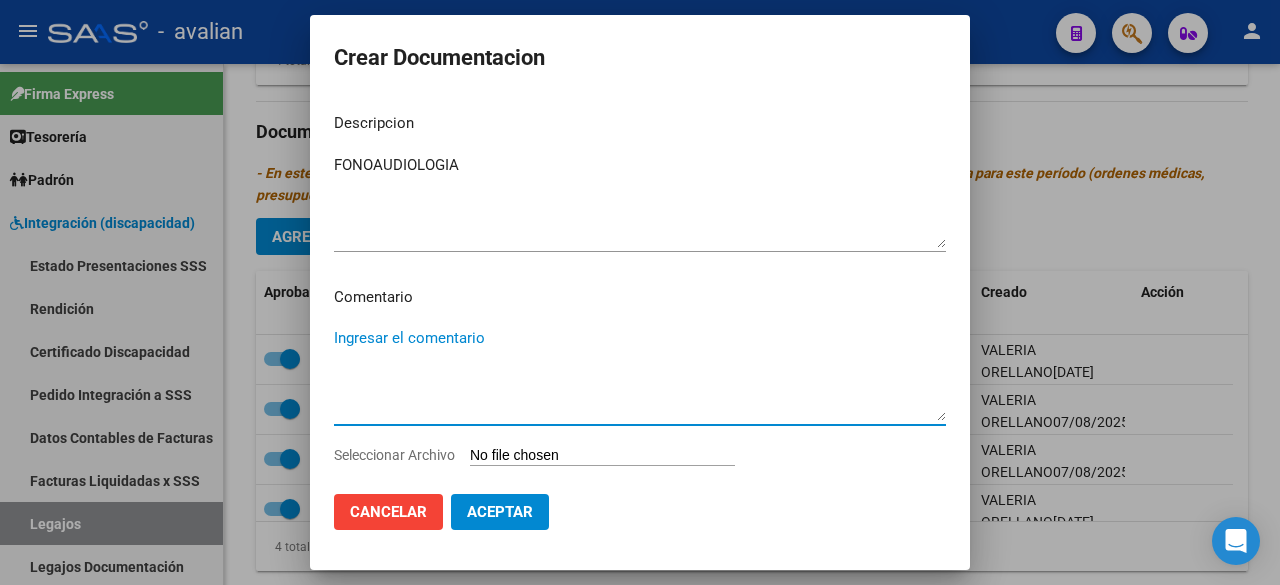 click on "Ingresar el comentario" at bounding box center (640, 374) 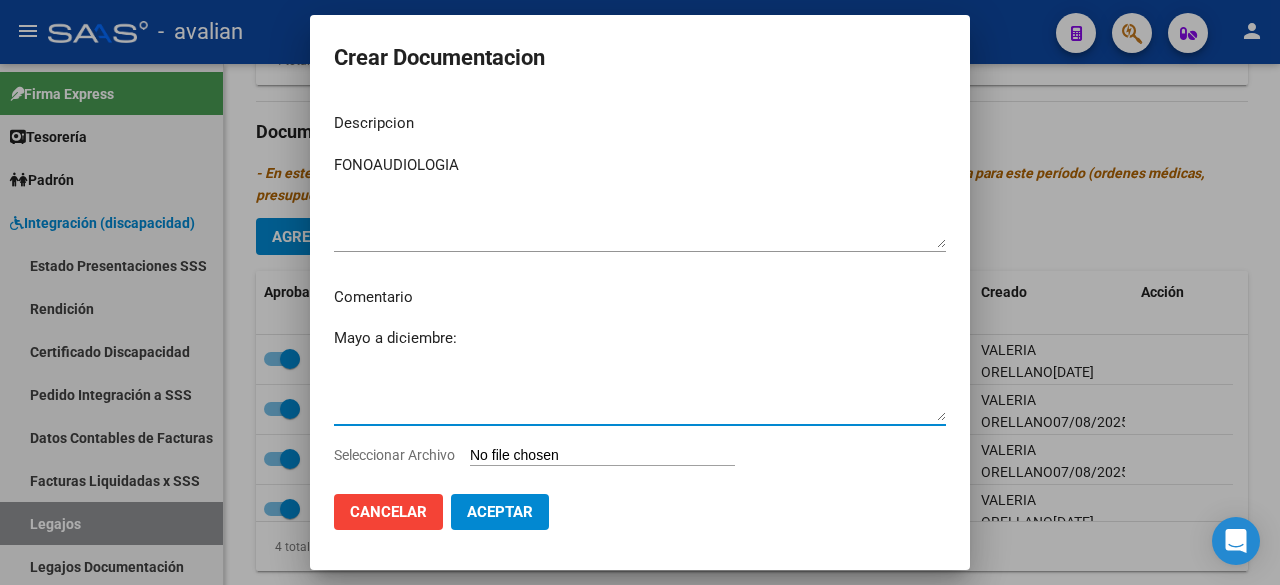 paste on "- Fonoaudiología: 2 sesiones semanales - Lic. [LAST] [FIRST] (mie/vie) - Valor reso. vigente." 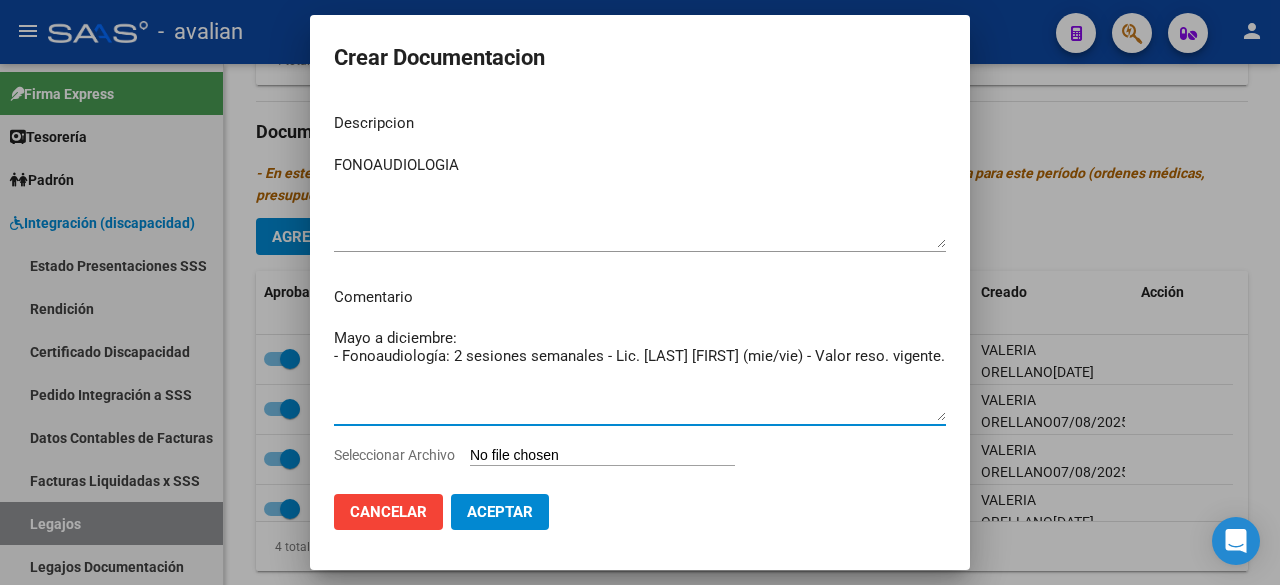 type on "Mayo a diciembre:
- Fonoaudiología: 2 sesiones semanales - Lic. [LAST] [FIRST] (mie/vie) - Valor reso. vigente." 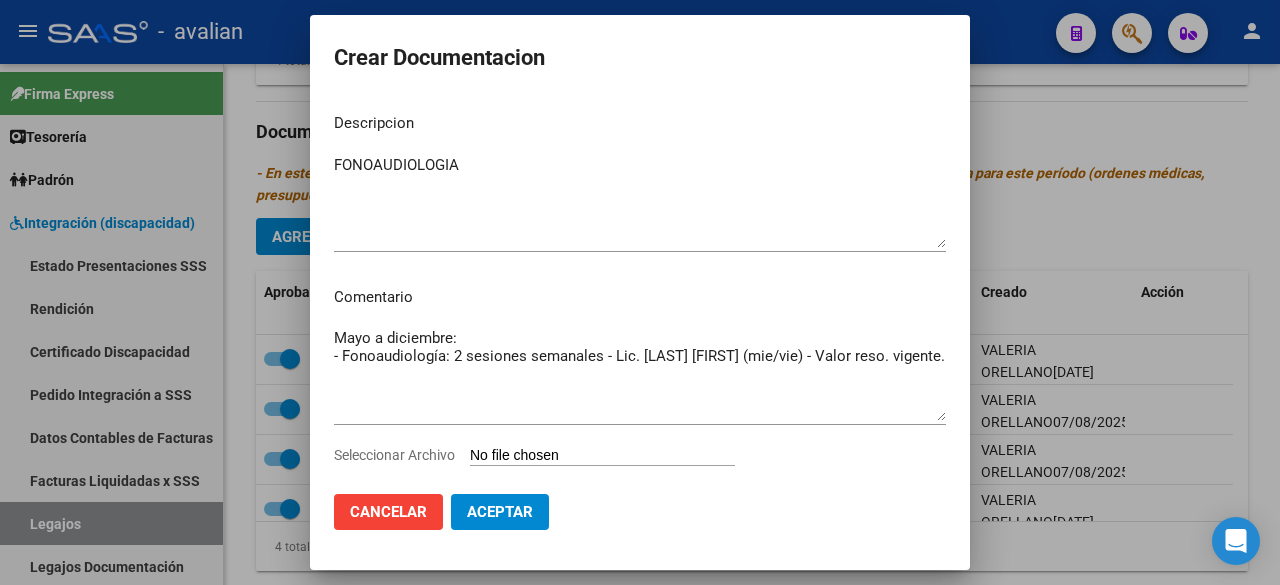 type on "C:\fakepath\[FILENAME].pdf" 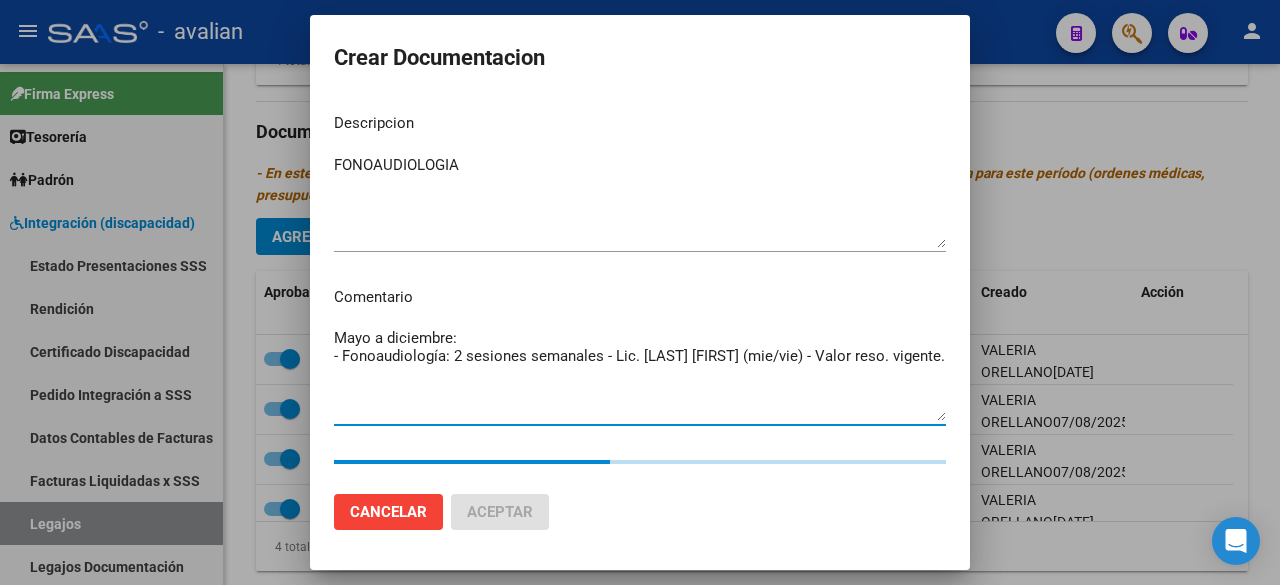 click on "Mayo a diciembre:
- Fonoaudiología: 2 sesiones semanales - Lic. [LAST] [FIRST] (mie/vie) - Valor reso. vigente." at bounding box center [640, 374] 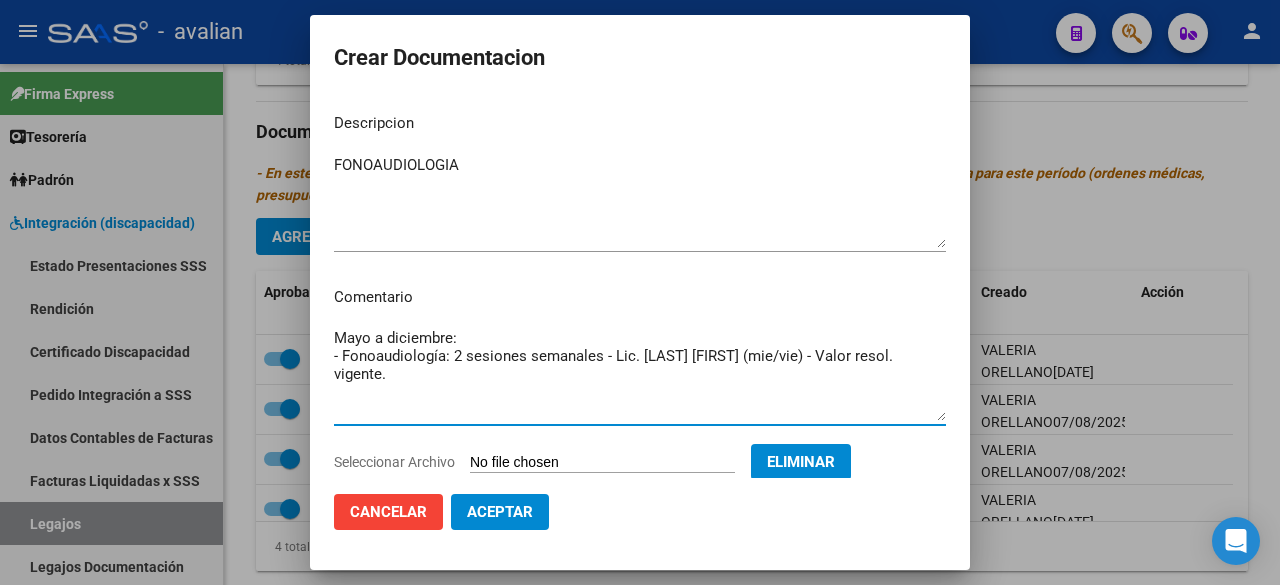 drag, startPoint x: 390, startPoint y: 377, endPoint x: 315, endPoint y: 354, distance: 78.44743 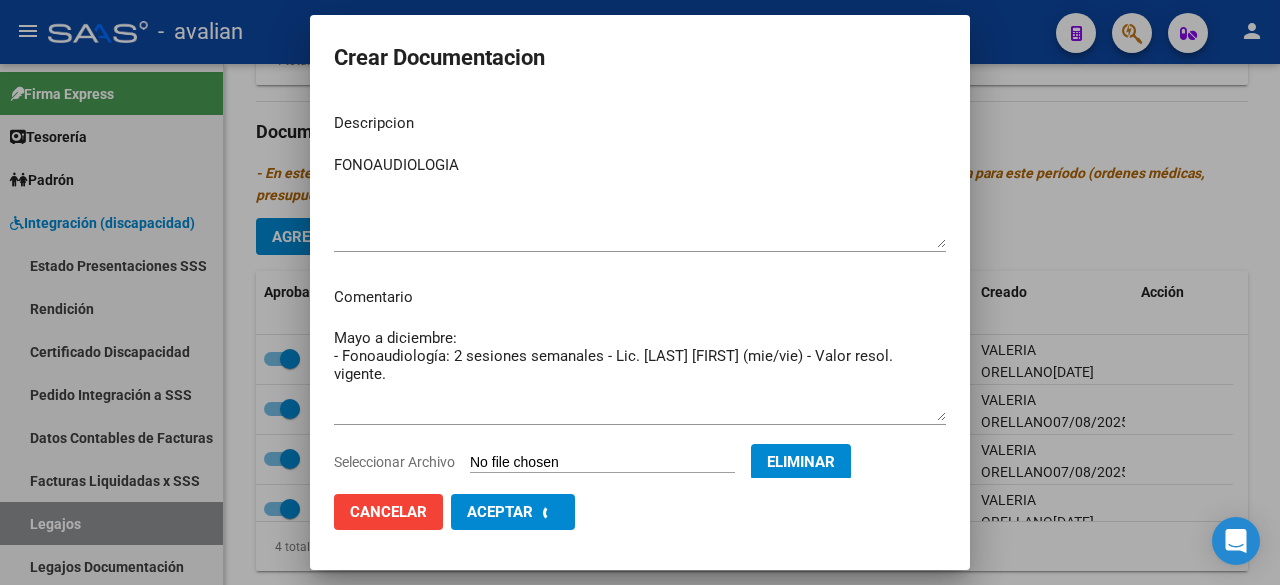 checkbox on "false" 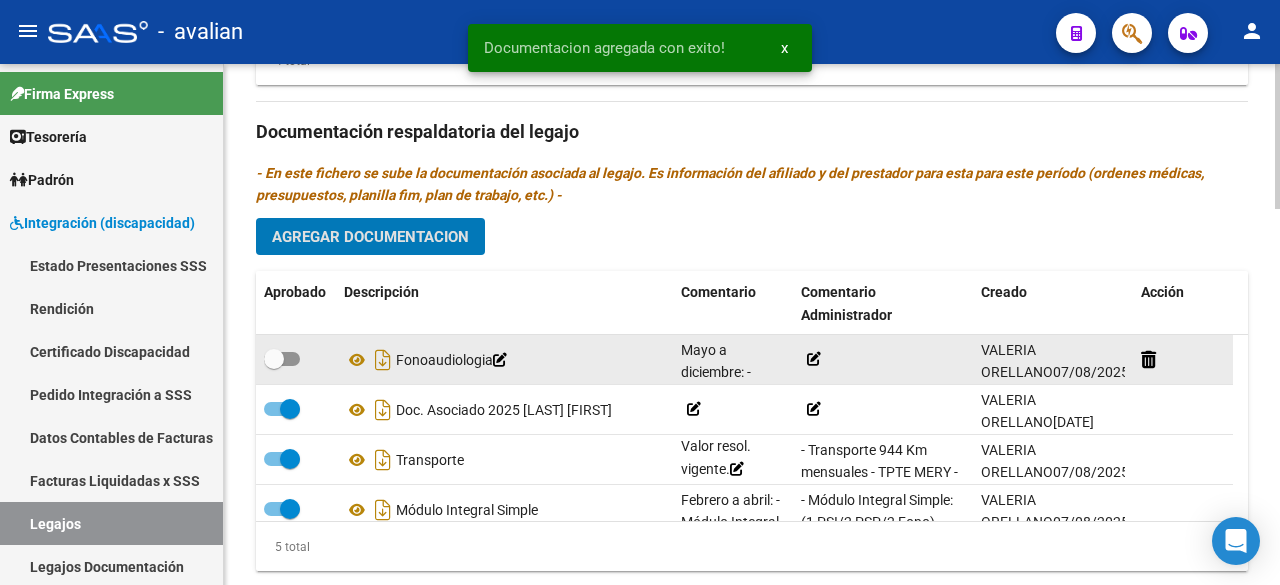 click 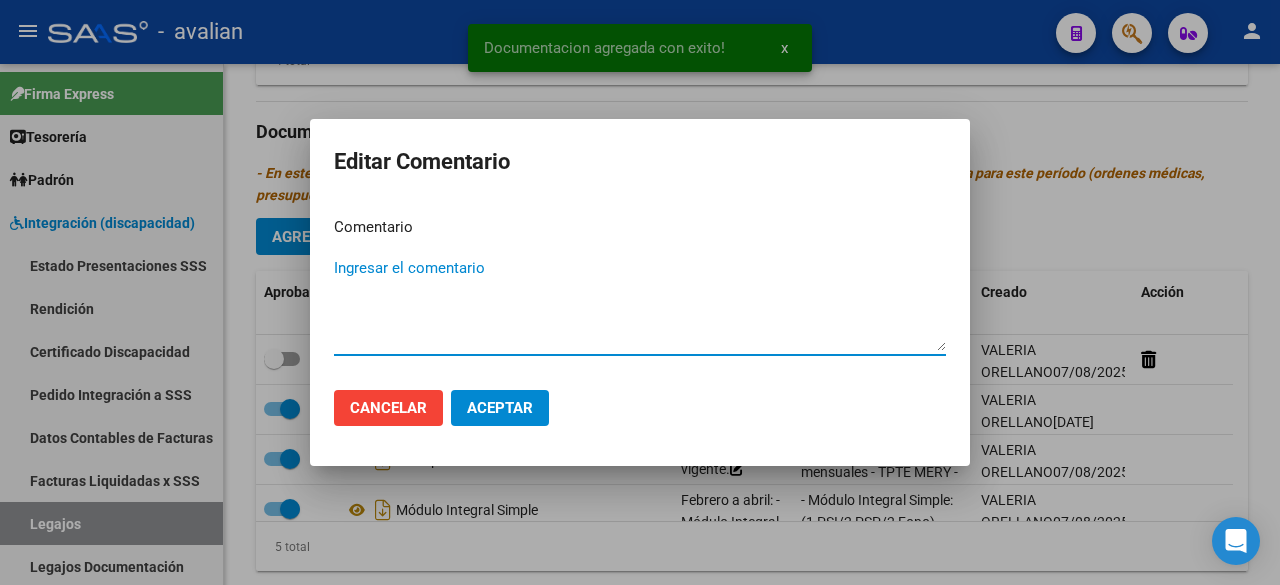 click on "Ingresar el comentario" at bounding box center [640, 304] 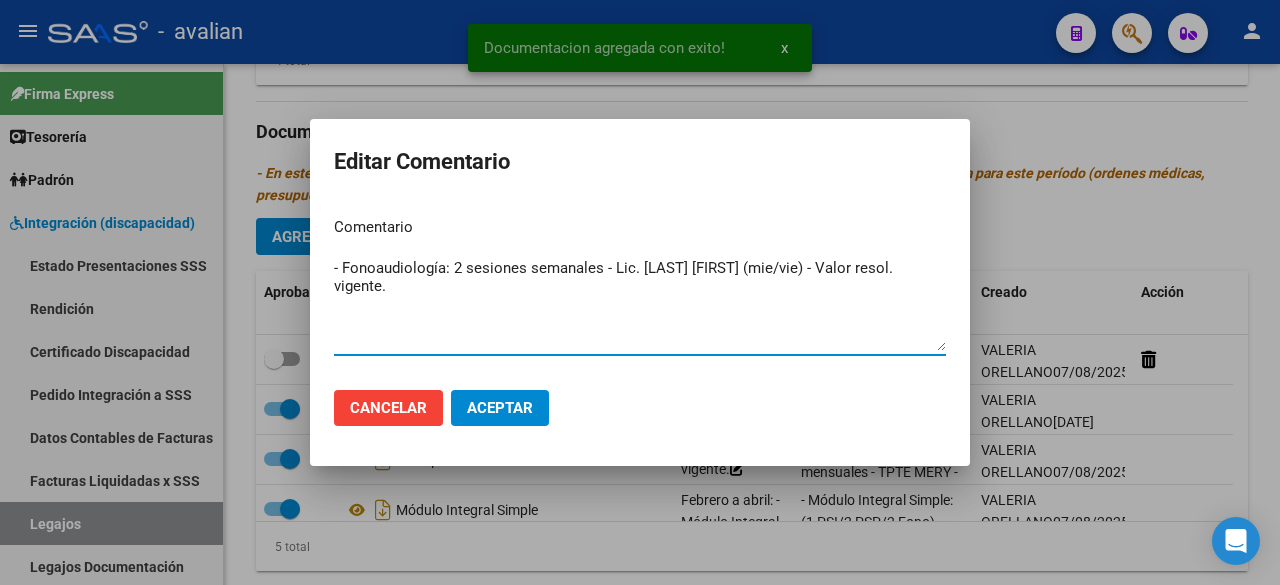 type on "- Fonoaudiología: 2 sesiones semanales - Lic. [LAST] [FIRST] (mie/vie) - Valor resol. vigente." 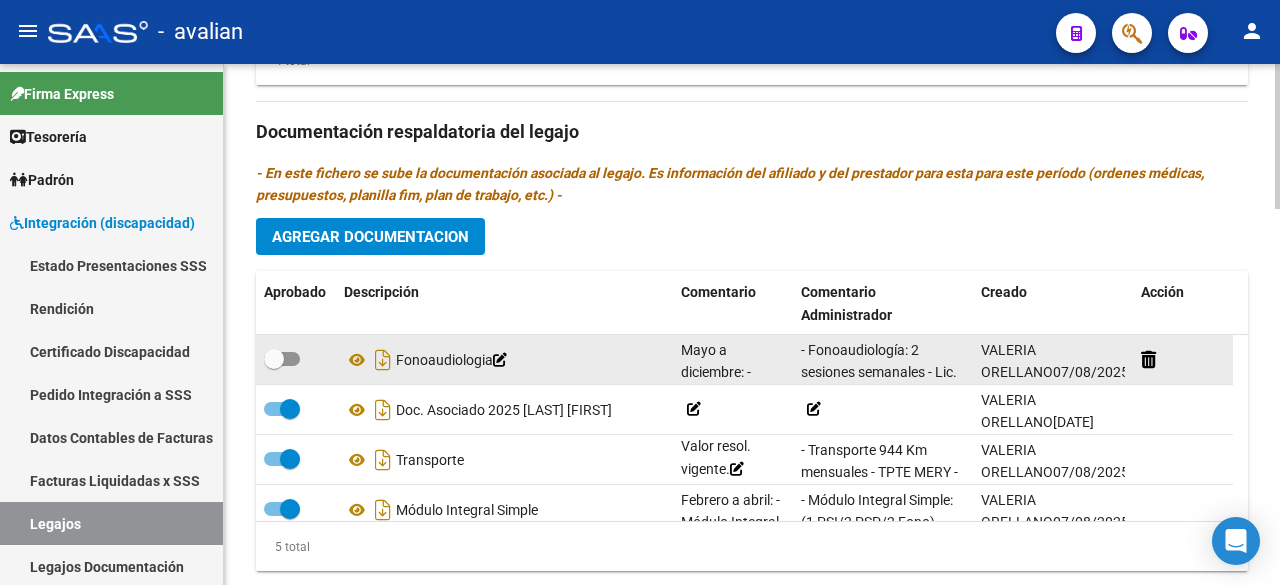 click at bounding box center [282, 359] 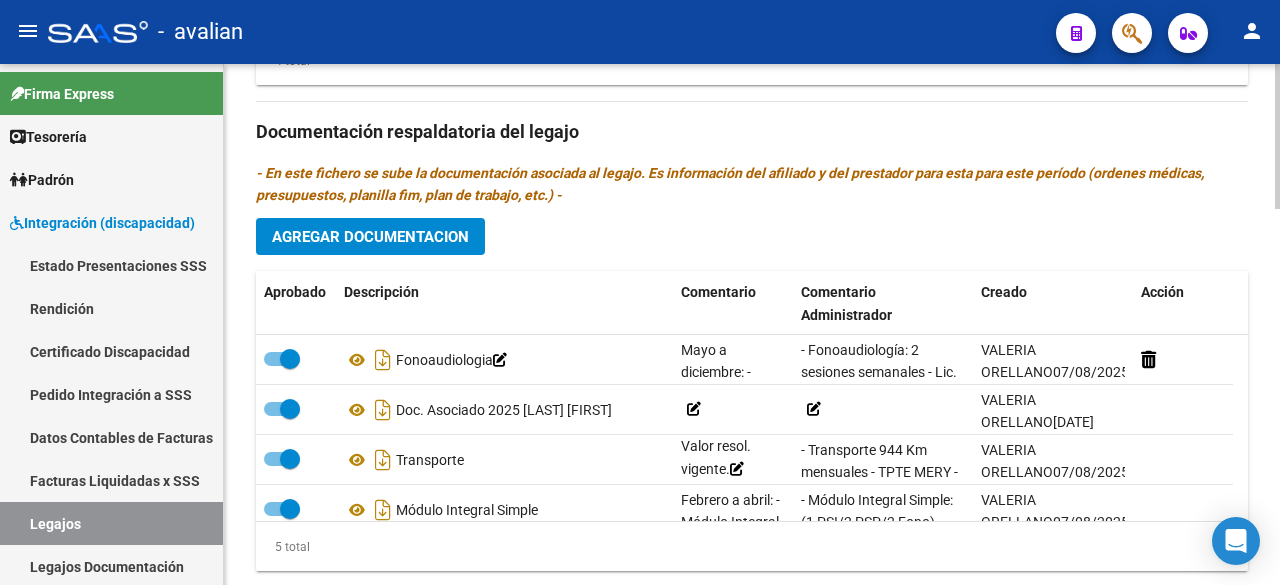 scroll, scrollTop: 1000, scrollLeft: 0, axis: vertical 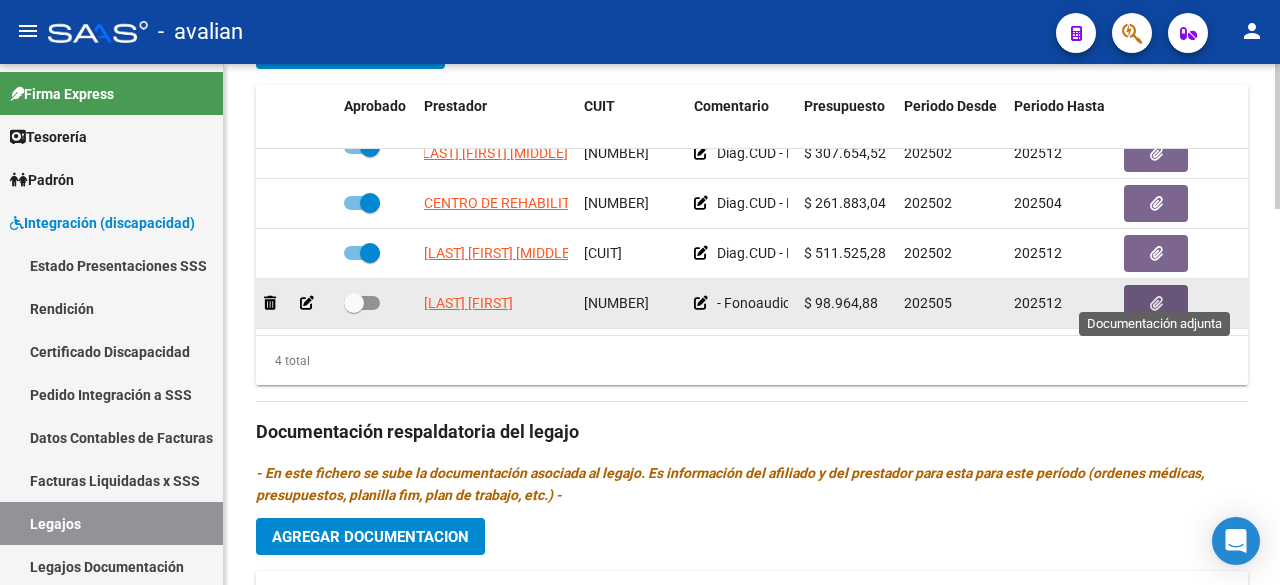 click 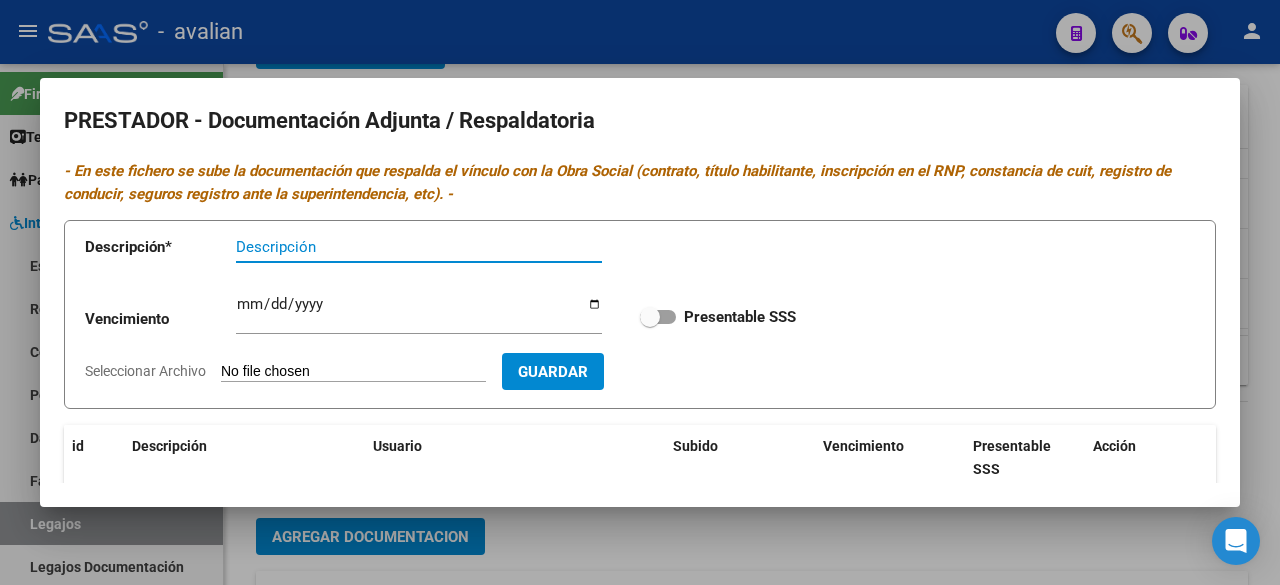 scroll, scrollTop: 256, scrollLeft: 0, axis: vertical 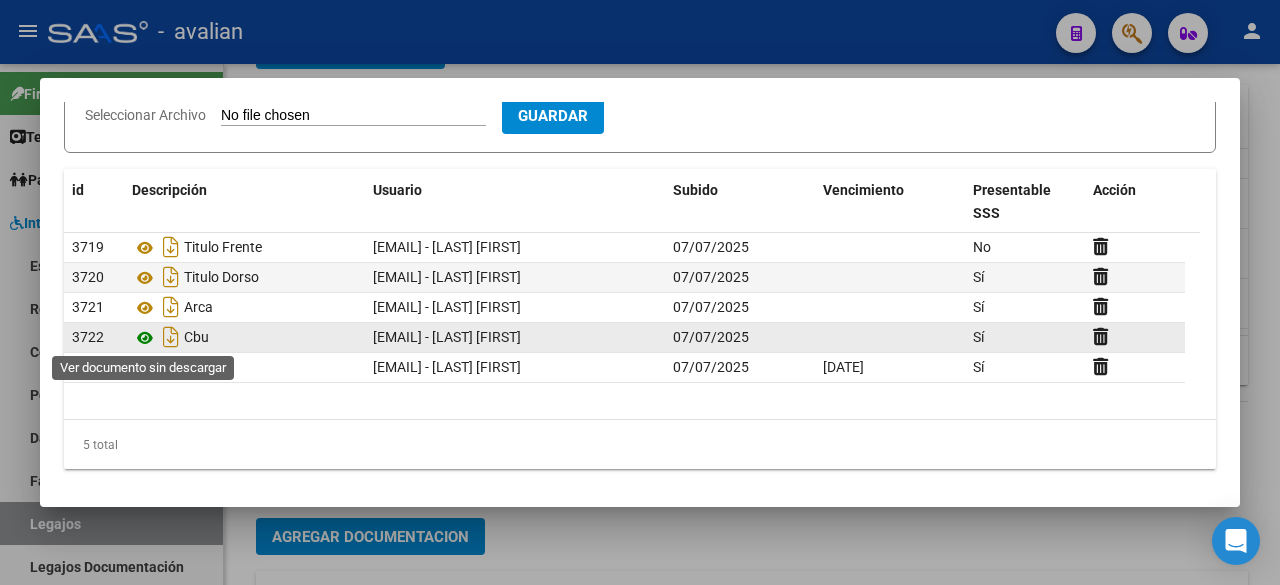 click 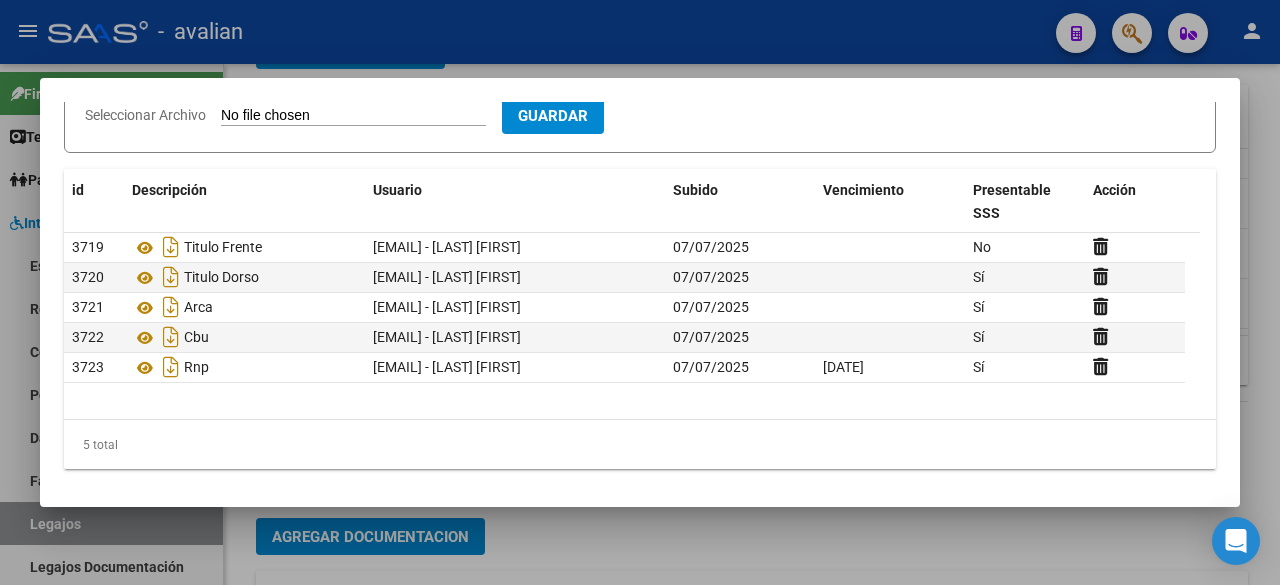 click at bounding box center (640, 292) 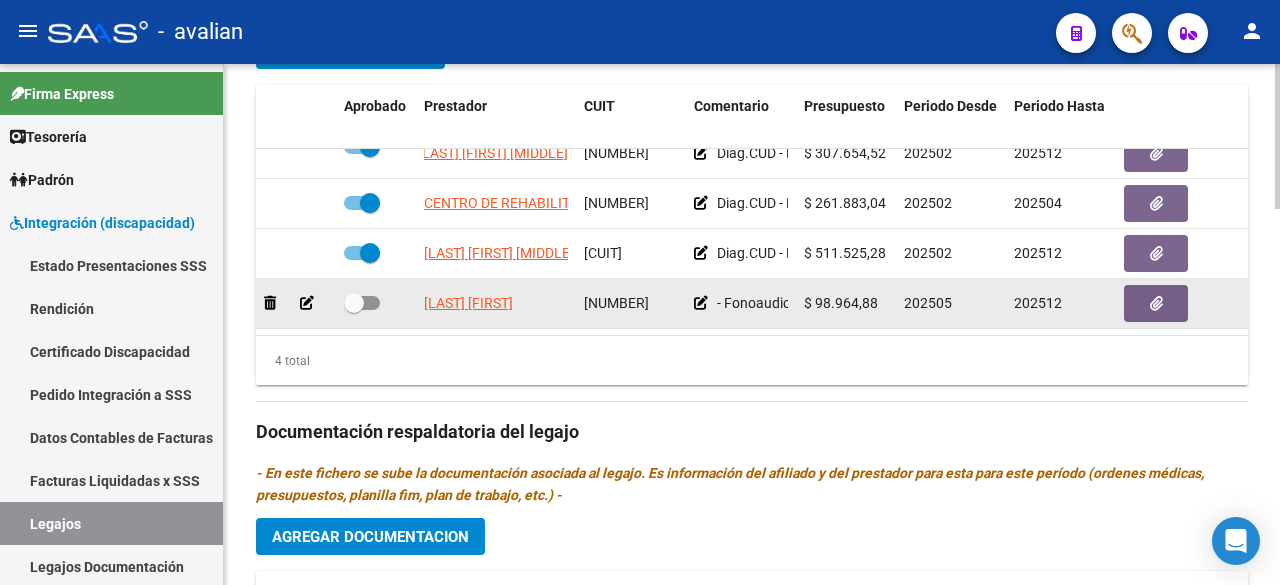 click at bounding box center (362, 303) 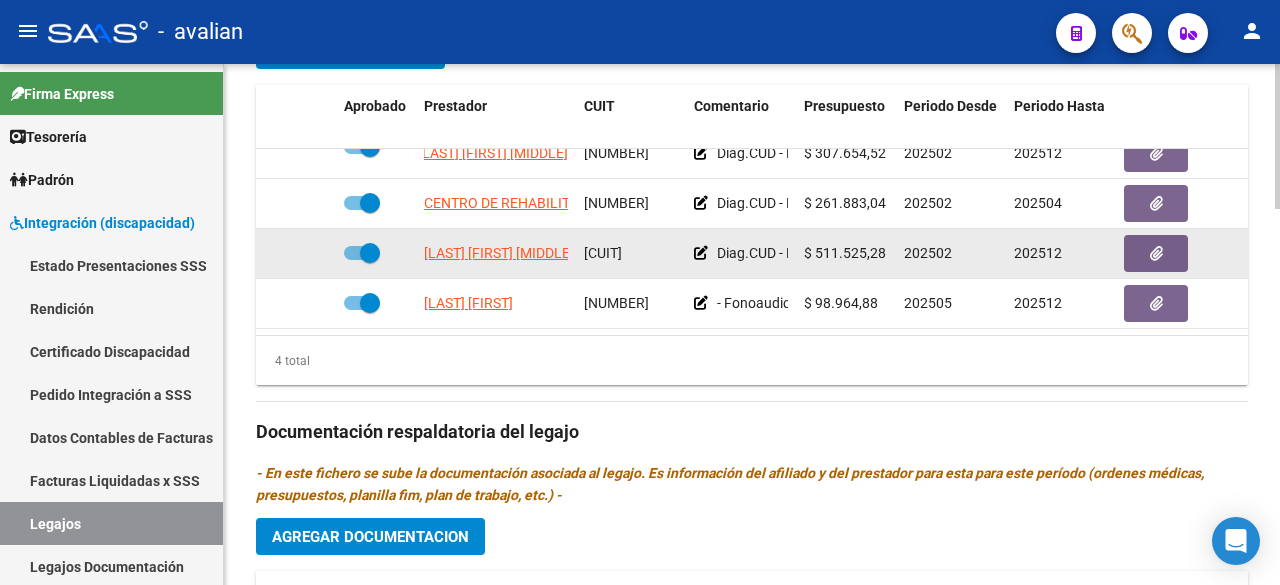 scroll, scrollTop: 0, scrollLeft: 0, axis: both 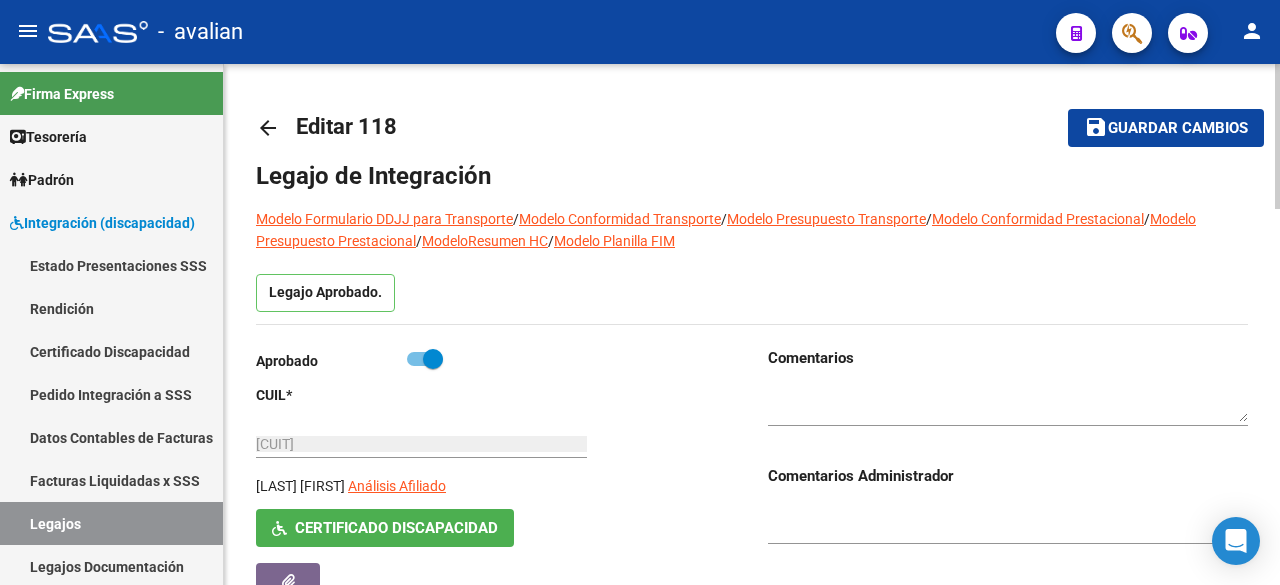 click on "save Guardar cambios" 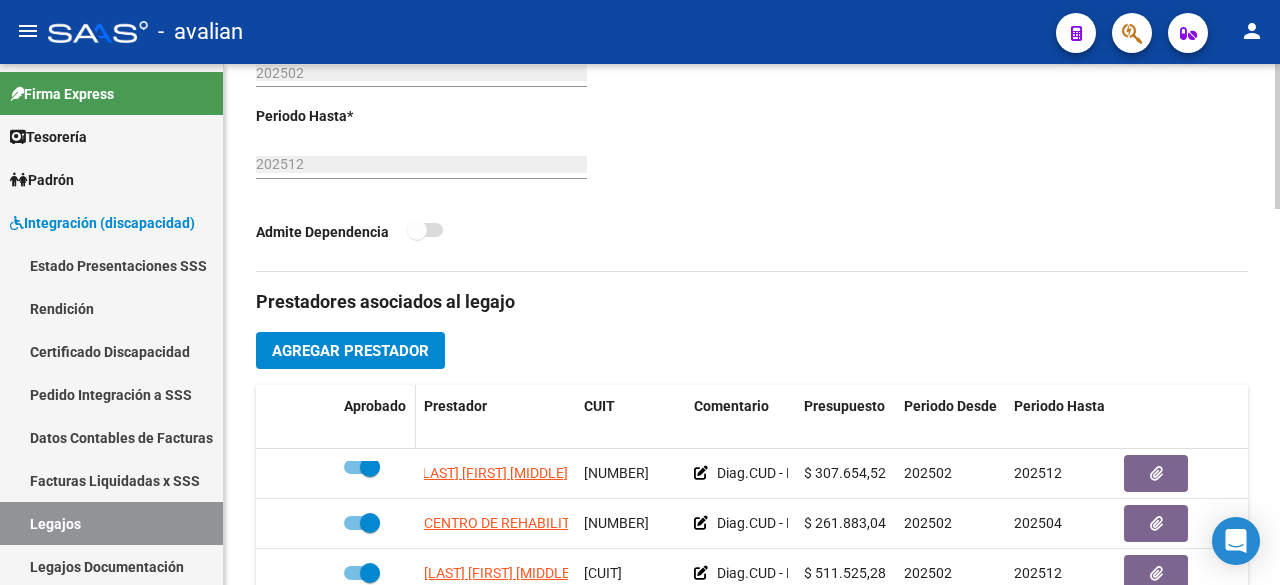scroll, scrollTop: 800, scrollLeft: 0, axis: vertical 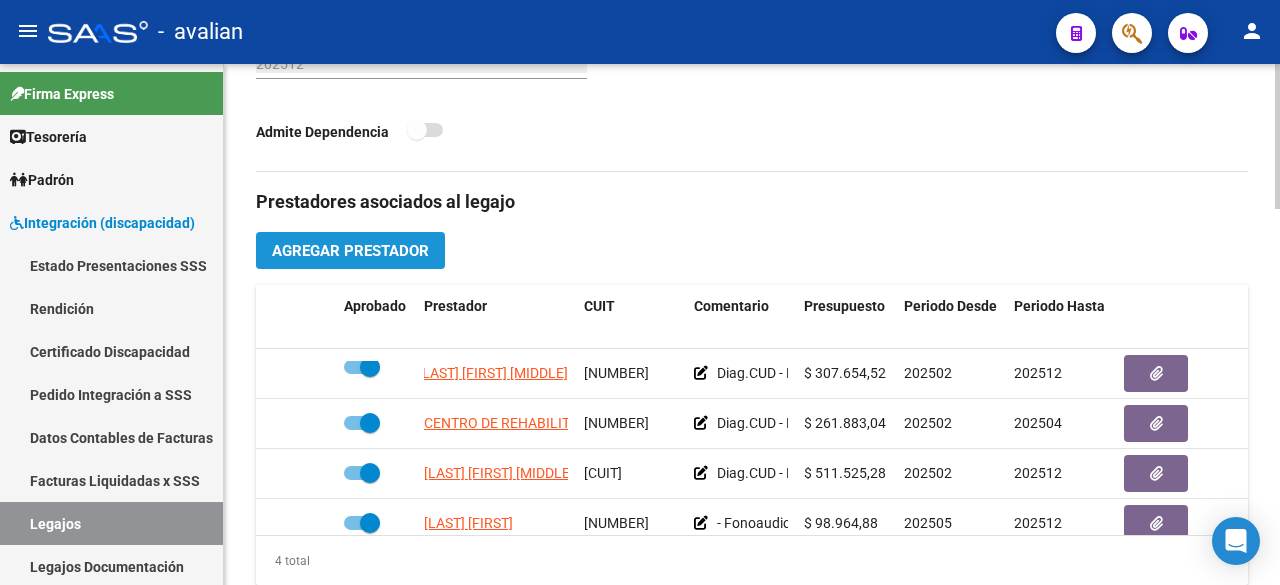 click on "Agregar Prestador" 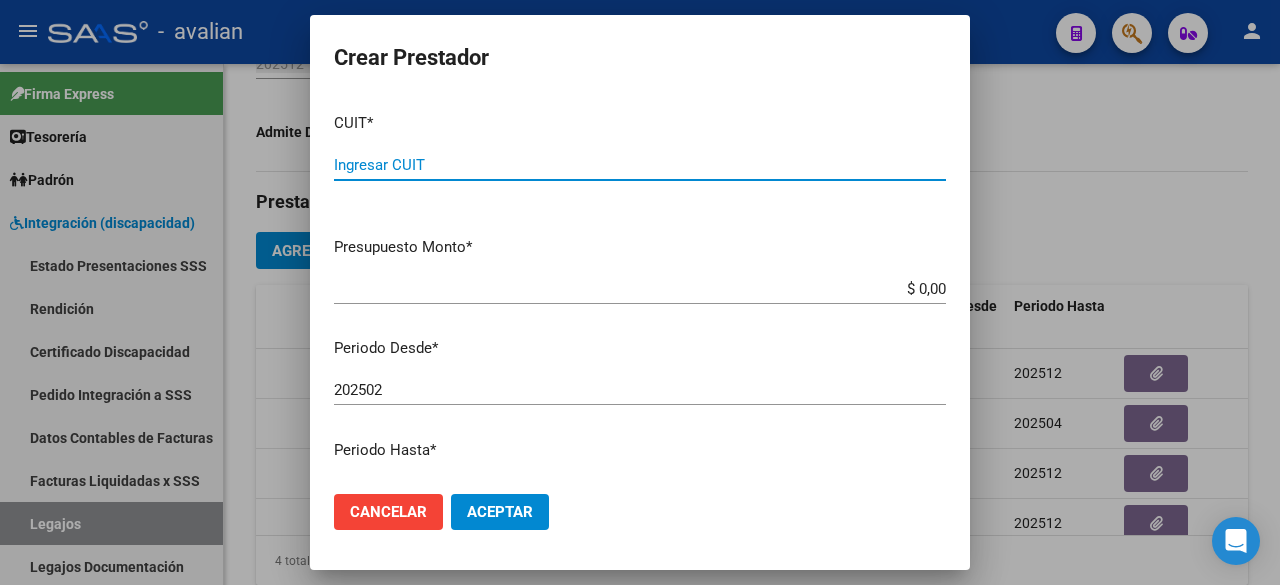 paste on "[NUMBER]" 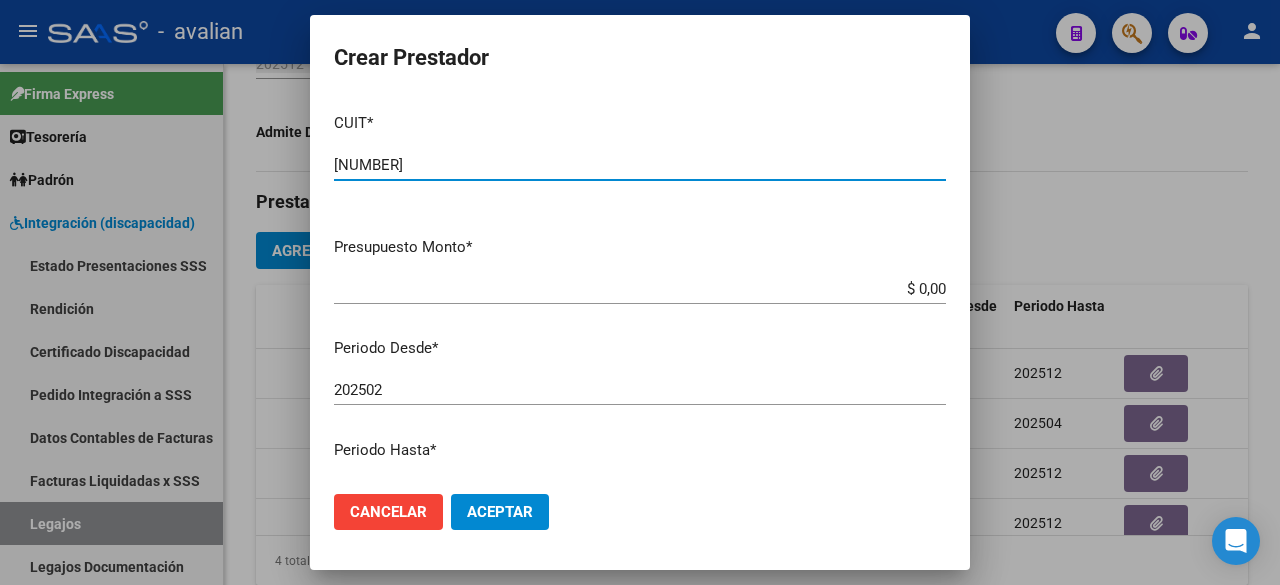 scroll, scrollTop: 200, scrollLeft: 0, axis: vertical 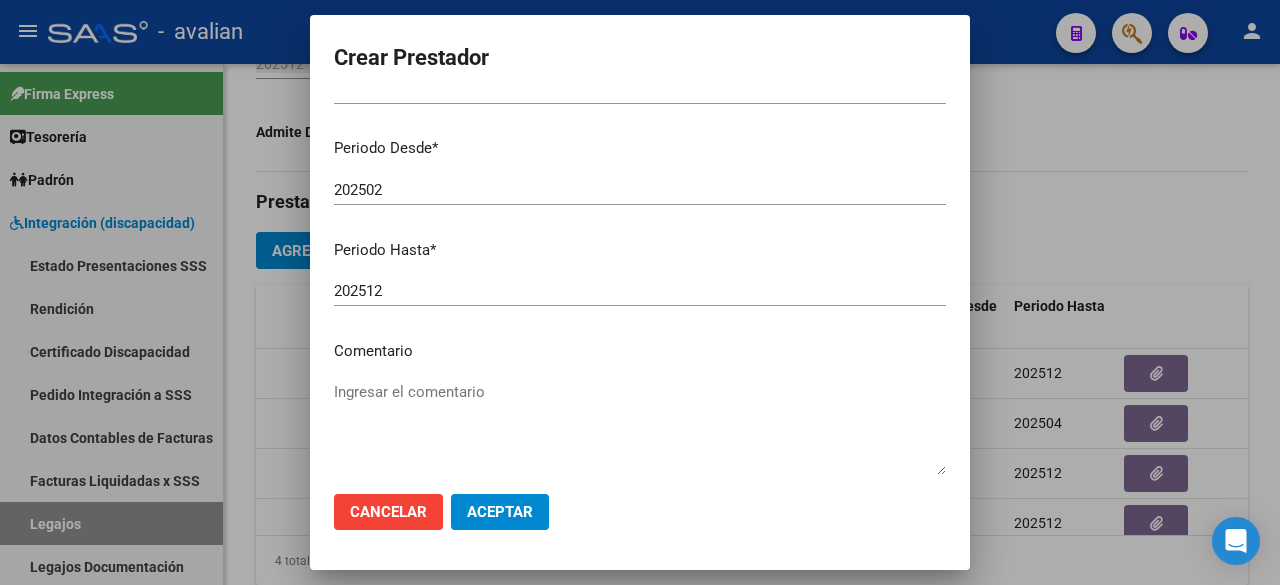 type on "[NUMBER]" 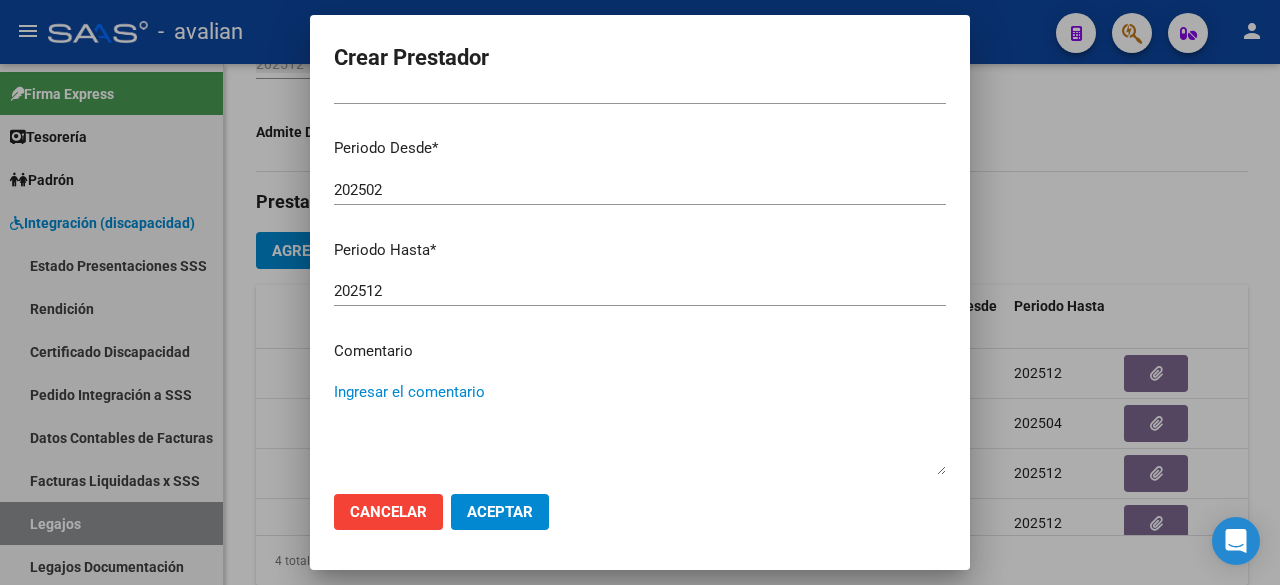 click on "Ingresar el comentario" at bounding box center (640, 428) 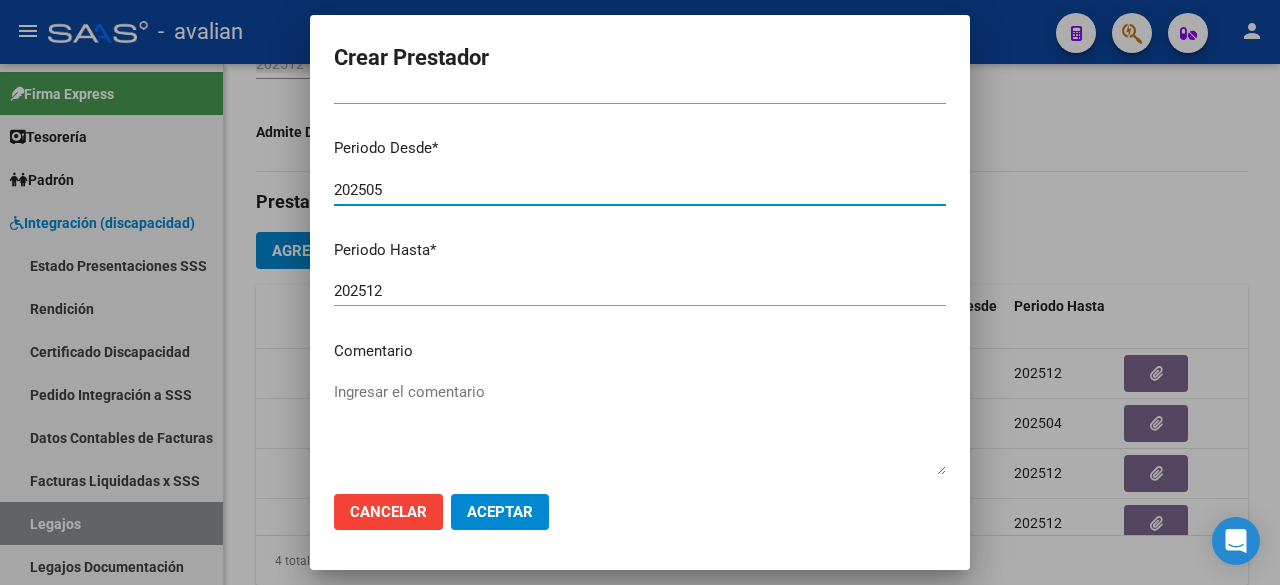 type on "202505" 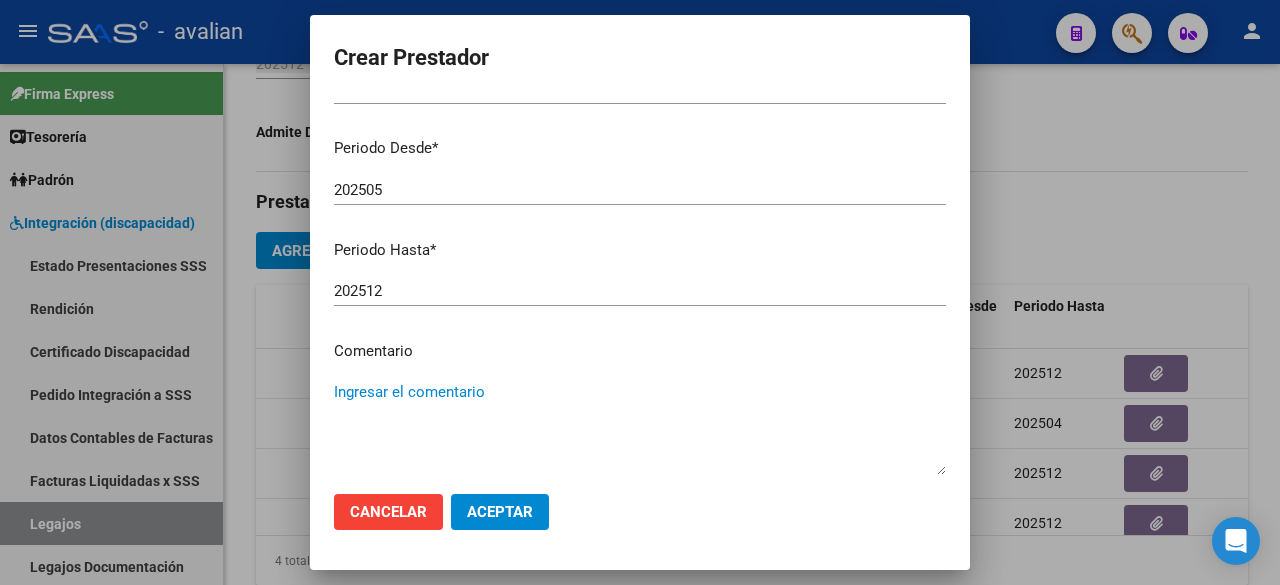 paste on "- Psicopedagogía: 2 sesiones semanales - Lic. [LAST] [FIRST] (mar/jue) - Valor resol vigente" 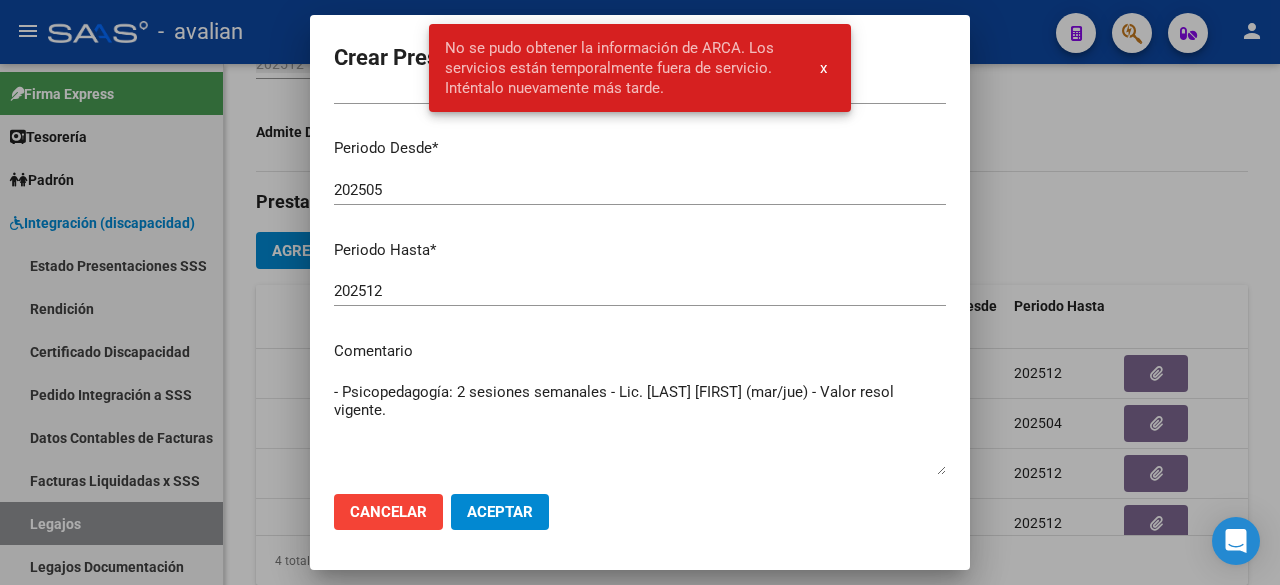 click on "- Psicopedagogía: 2 sesiones semanales - Lic. [LAST] [FIRST] (mar/jue) - Valor resol vigente." at bounding box center [640, 428] 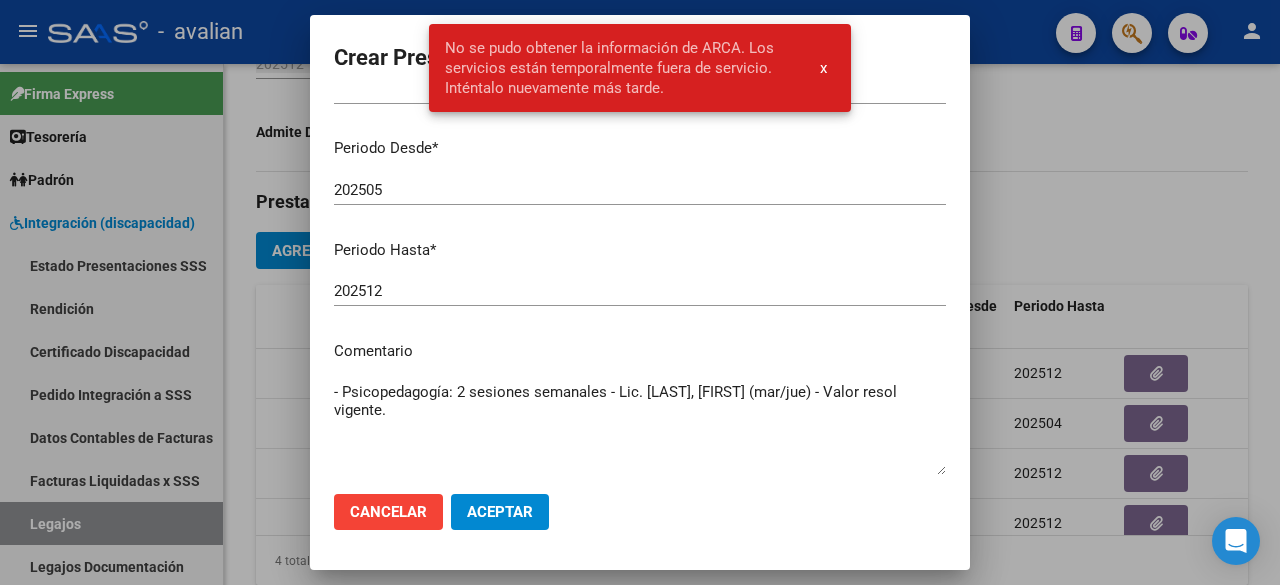 click on "- Psicopedagogía: 2 sesiones semanales - Lic. [LAST], [FIRST] (mar/jue) - Valor resol vigente." at bounding box center (640, 428) 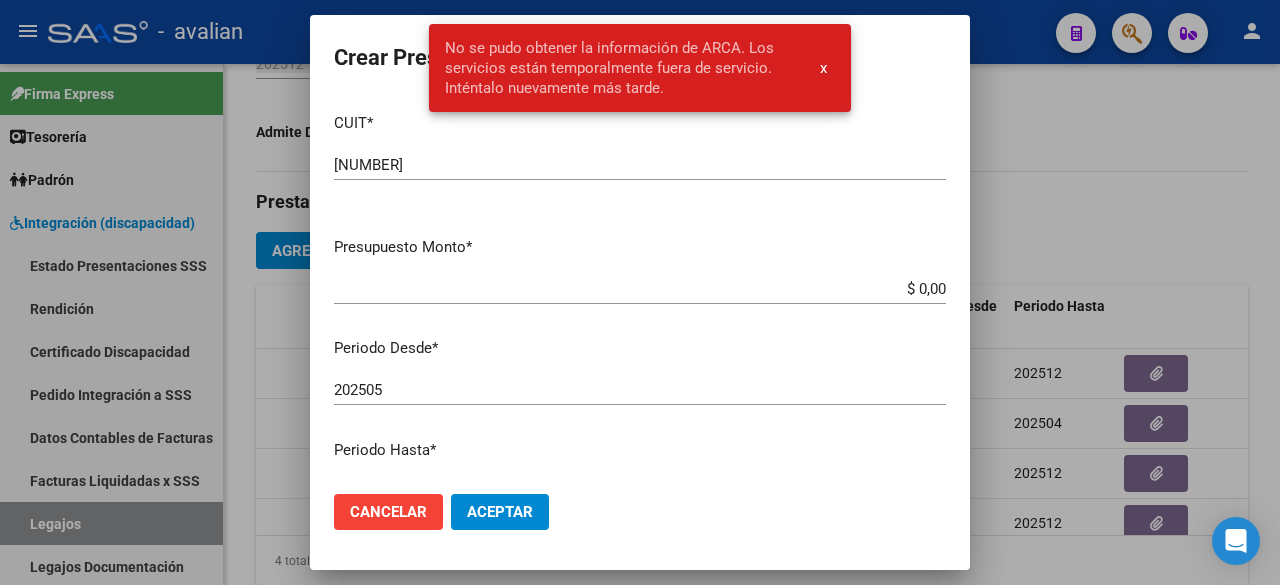 scroll, scrollTop: 200, scrollLeft: 0, axis: vertical 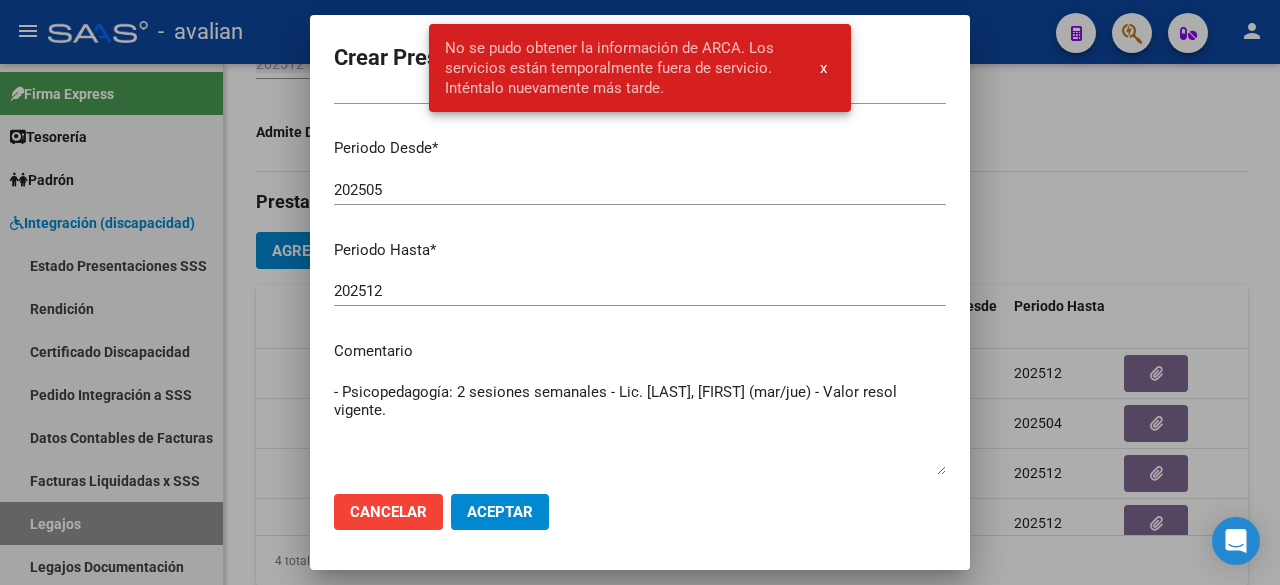 type on "- Psicopedagogía: 2 sesiones semanales - Lic. [LAST], [FIRST] (mar/jue) - Valor resol vigente." 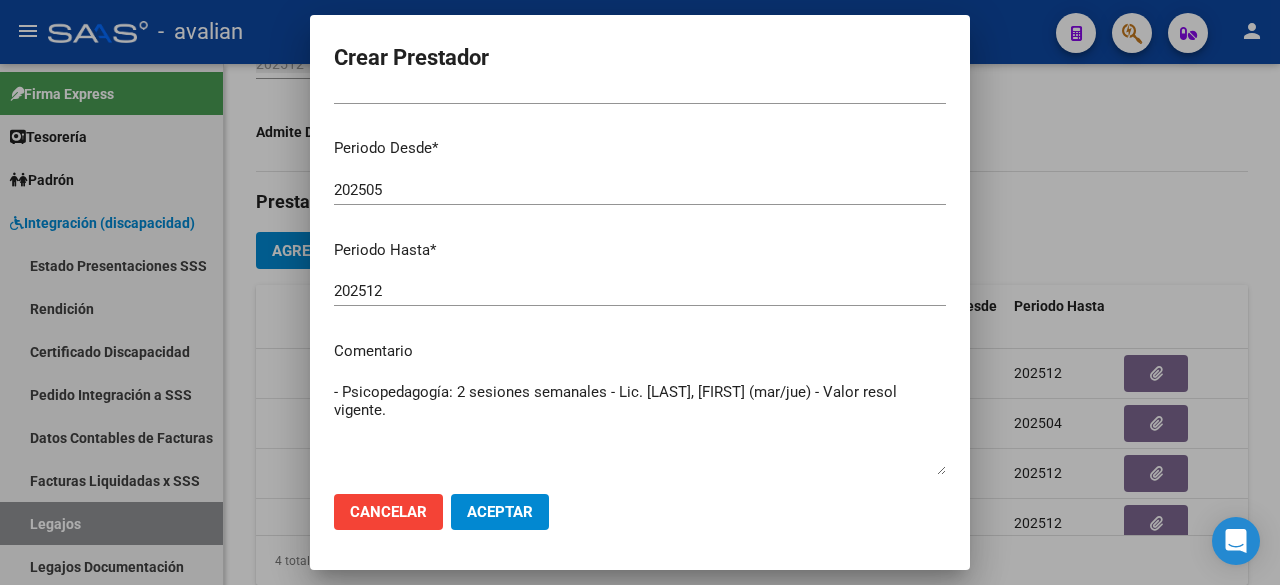 scroll, scrollTop: 0, scrollLeft: 0, axis: both 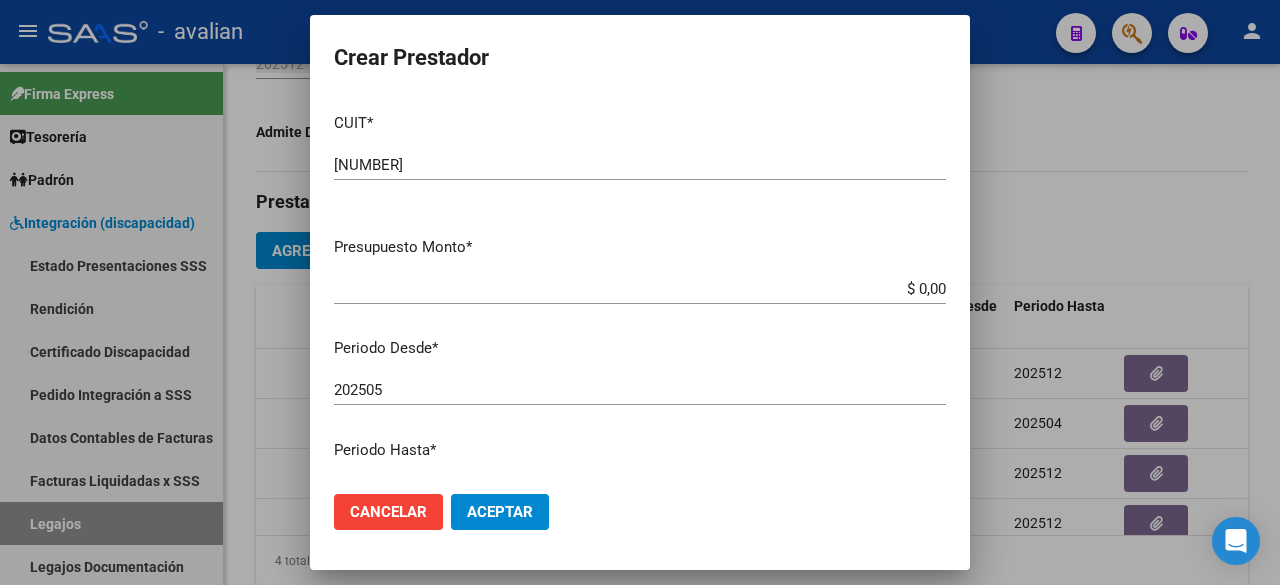 click on "$ 0,00" at bounding box center (640, 289) 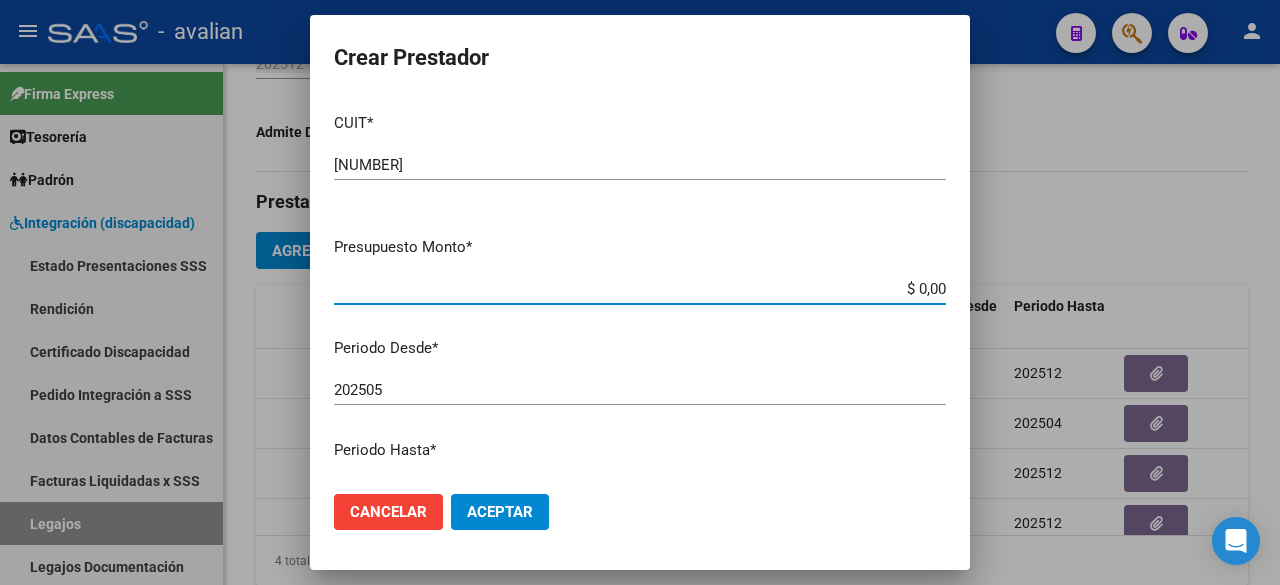 paste on "98.964,88" 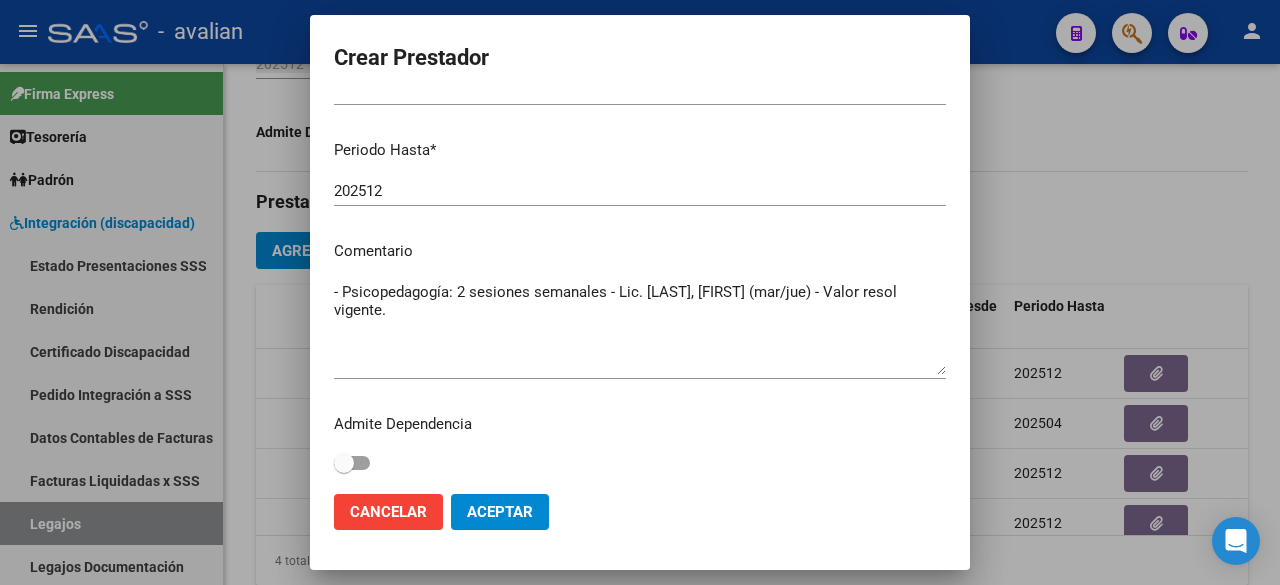 scroll, scrollTop: 304, scrollLeft: 0, axis: vertical 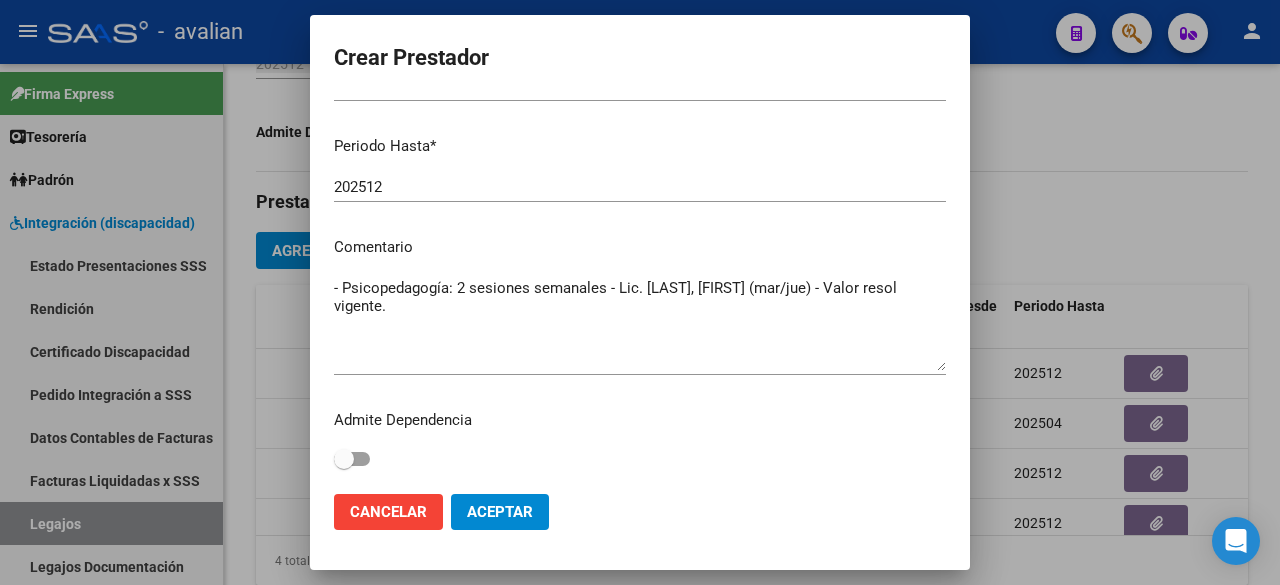 type on "$ 98.964,88" 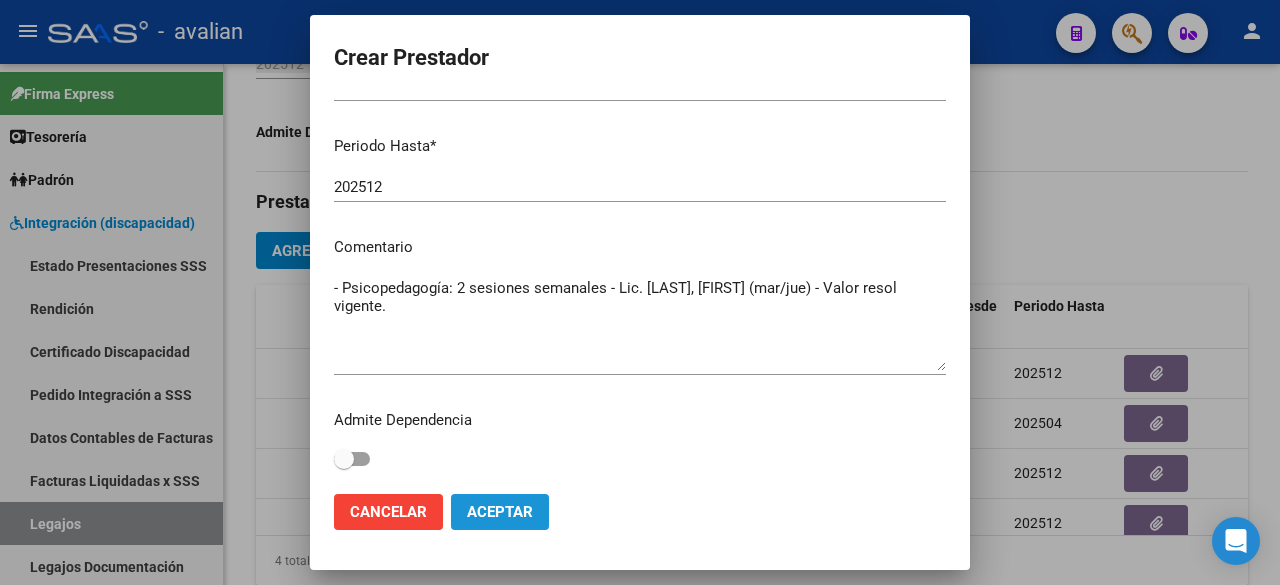 click on "Aceptar" 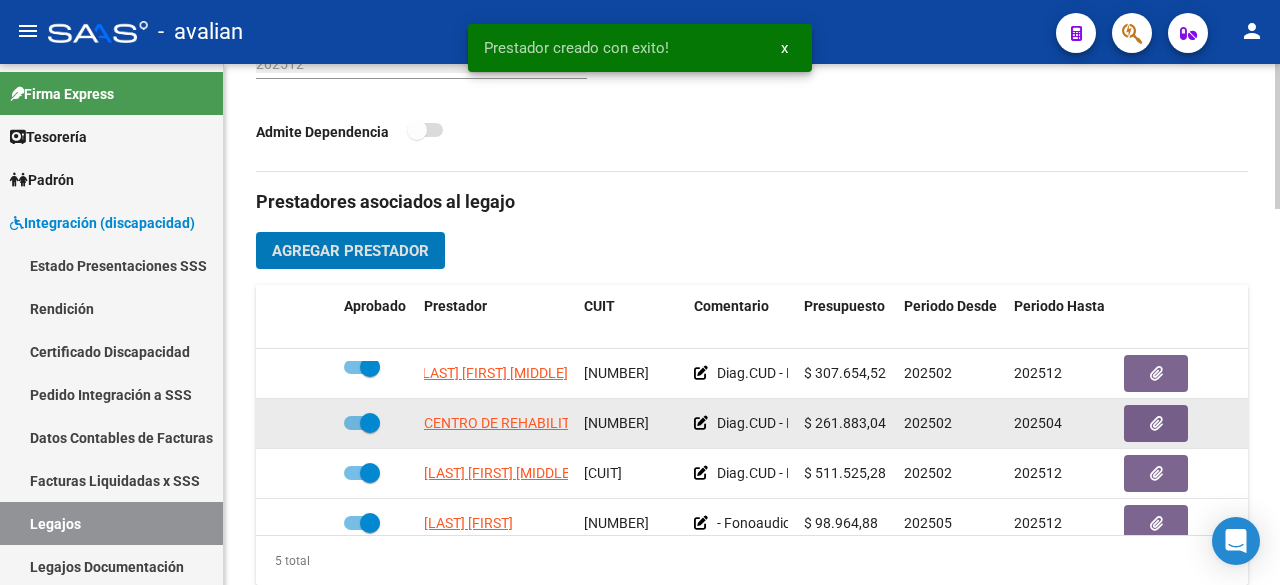 scroll, scrollTop: 85, scrollLeft: 0, axis: vertical 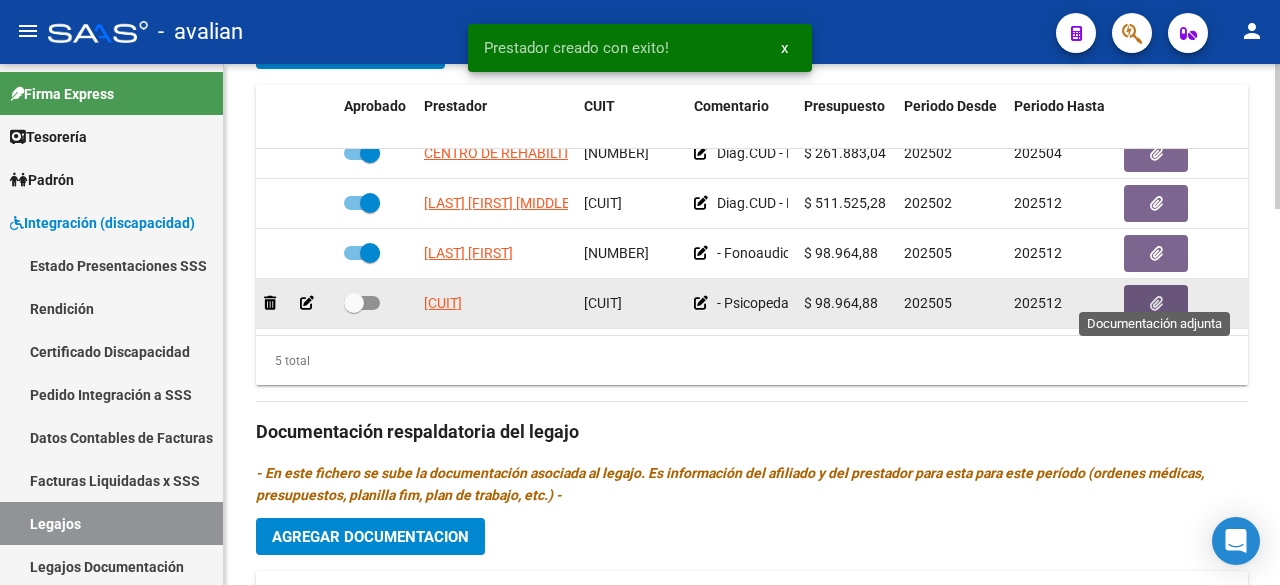 click 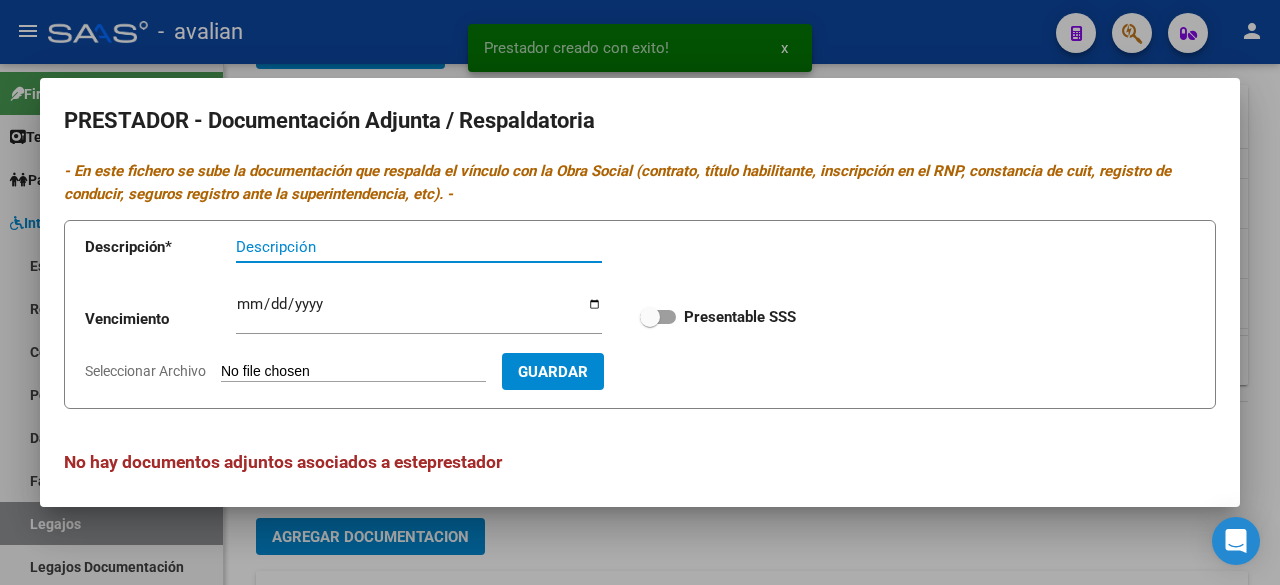 scroll, scrollTop: 8, scrollLeft: 0, axis: vertical 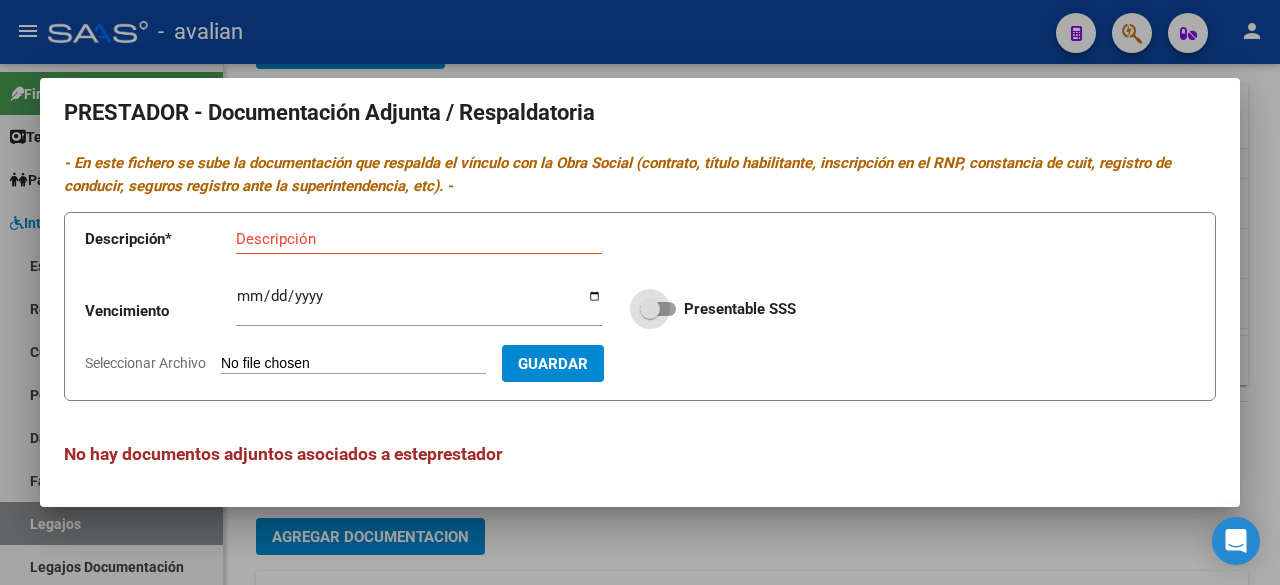 click at bounding box center [650, 309] 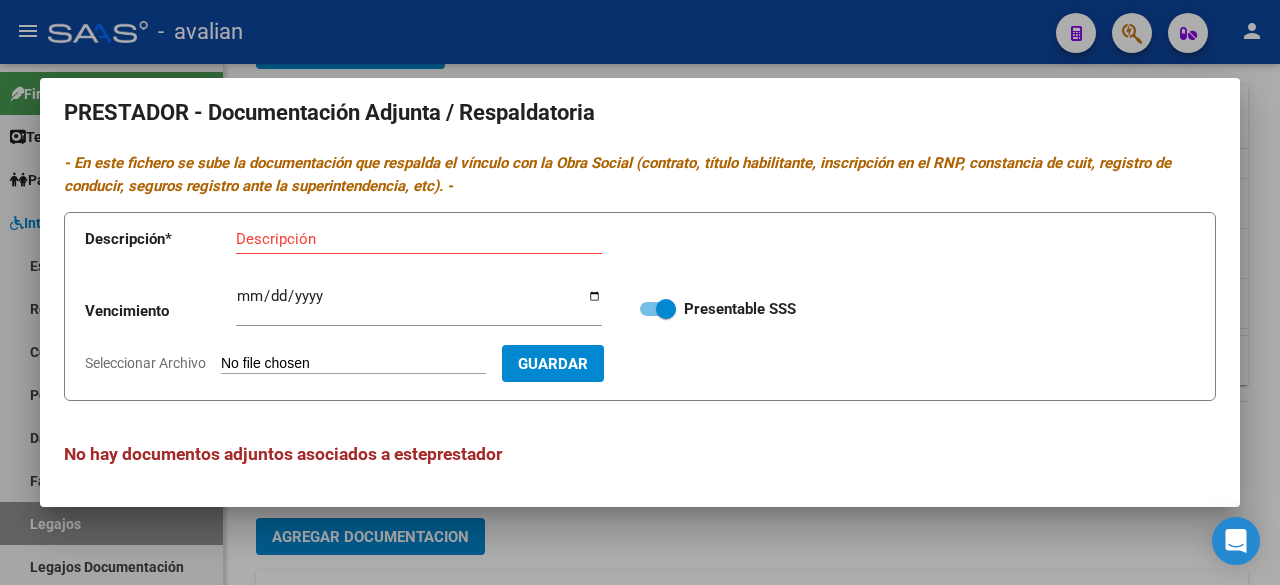 click on "Seleccionar Archivo" at bounding box center (353, 364) 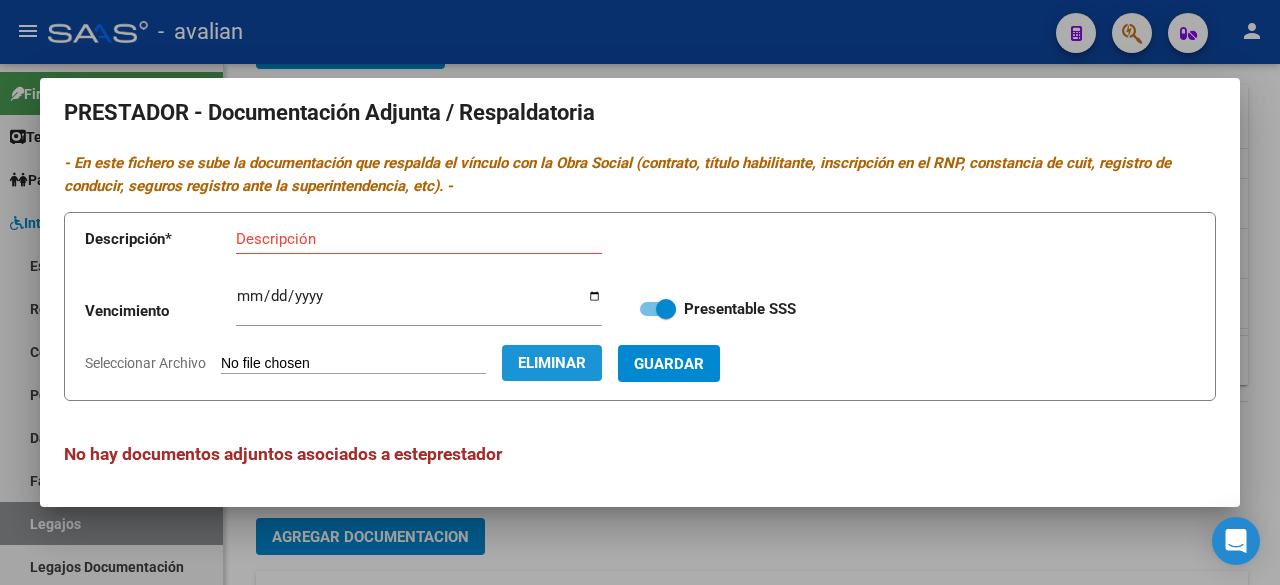click on "Eliminar" 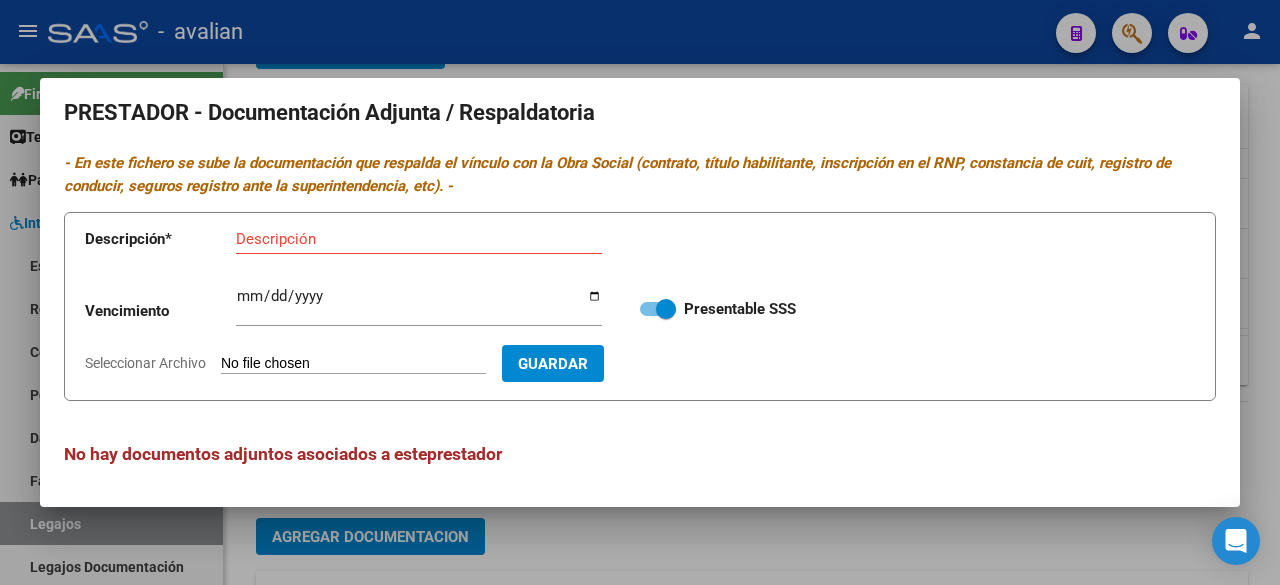 click at bounding box center [640, 292] 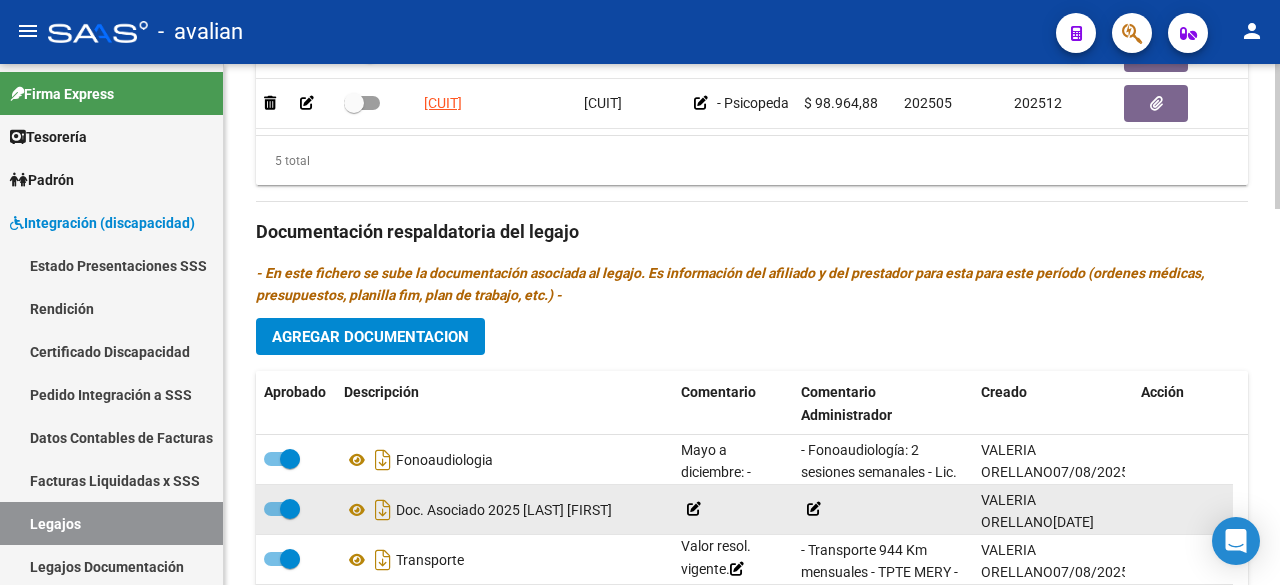 scroll, scrollTop: 1346, scrollLeft: 0, axis: vertical 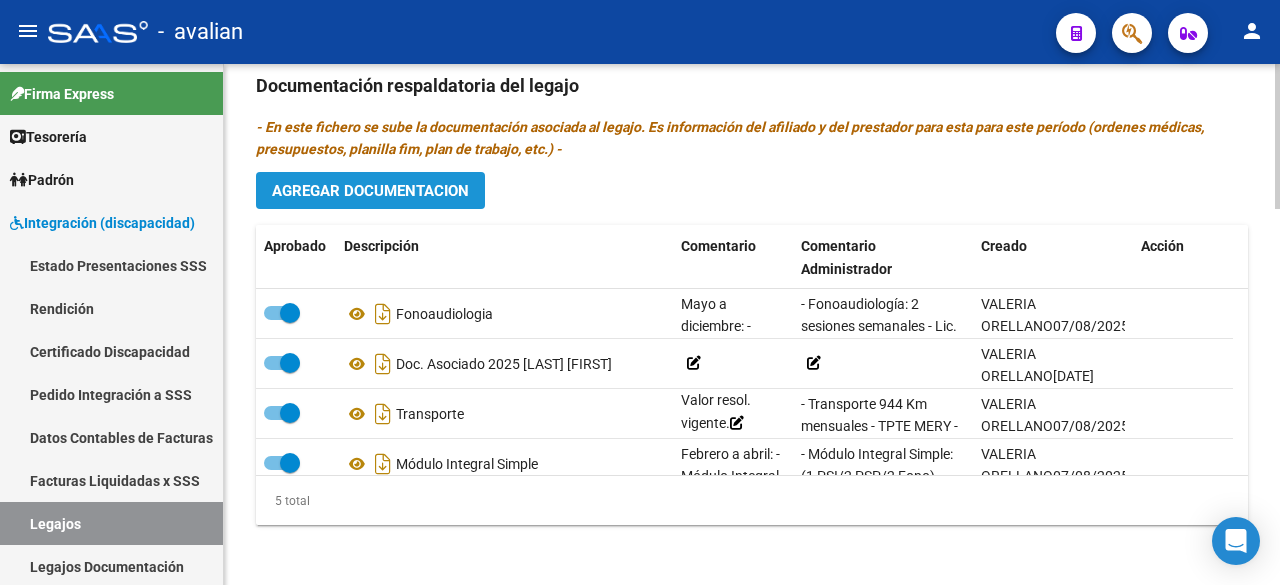 click on "Agregar Documentacion" 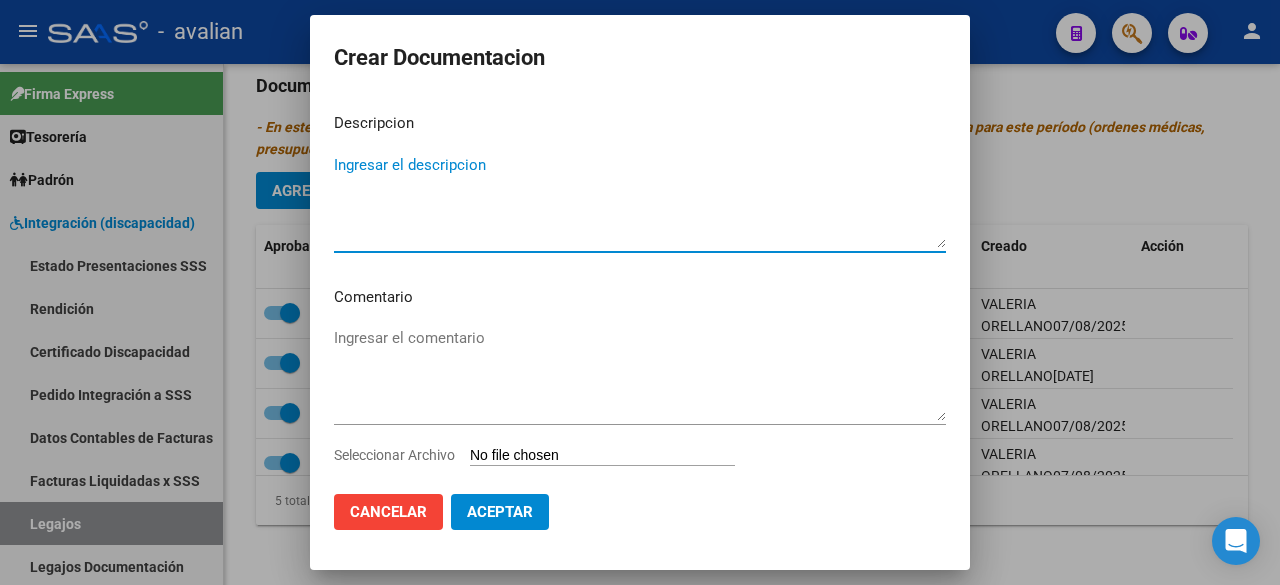 click on "Ingresar el descripcion" at bounding box center (640, 201) 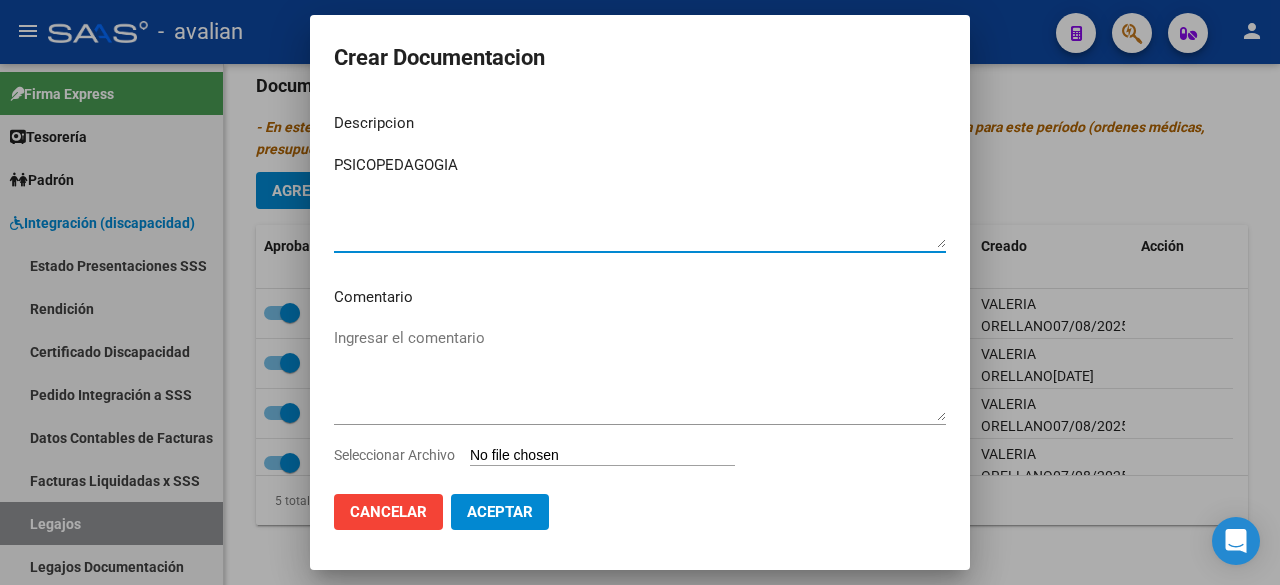 type on "PSICOPEDAGOGIA" 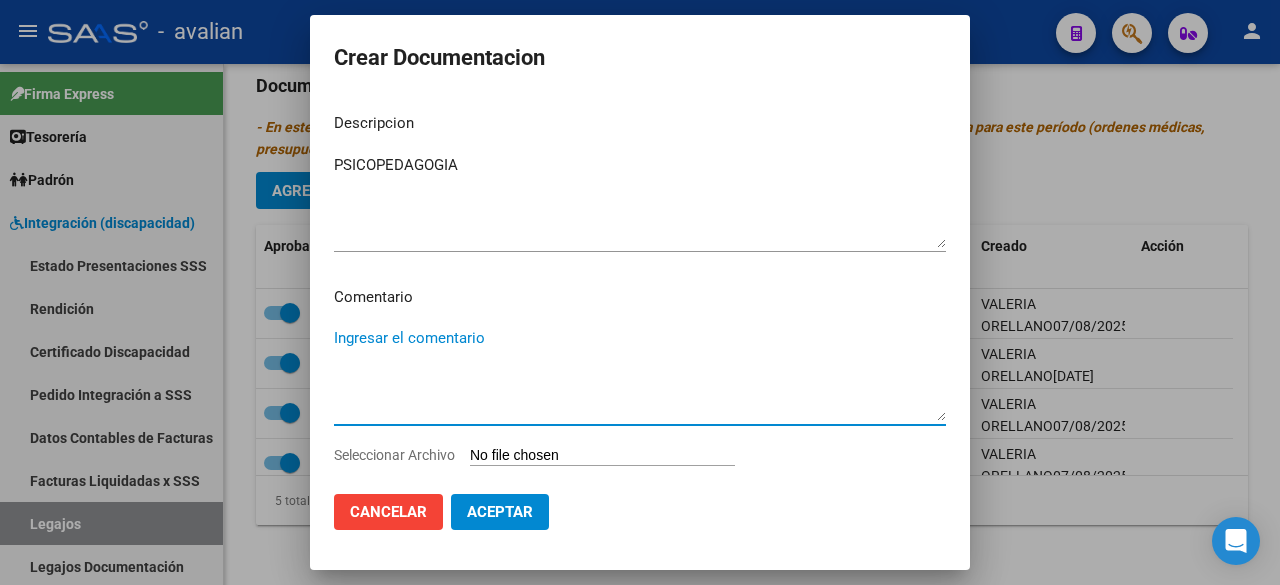 paste on "Mayo a diciembre:
- Psicopedagogía: 2 sesiones semanales - Lic. [LAST] [FIRST] (mar/jue) - Valor resol vigente" 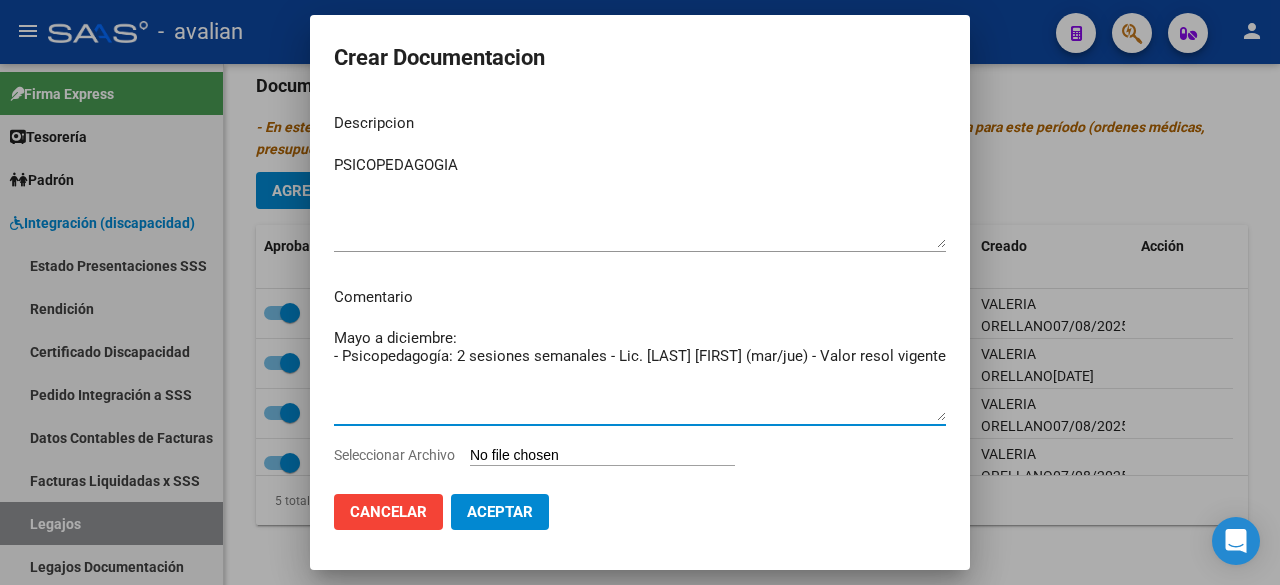 click on "Mayo a diciembre:
- Psicopedagogía: 2 sesiones semanales - Lic. [LAST] [FIRST] (mar/jue) - Valor resol vigente" at bounding box center (640, 374) 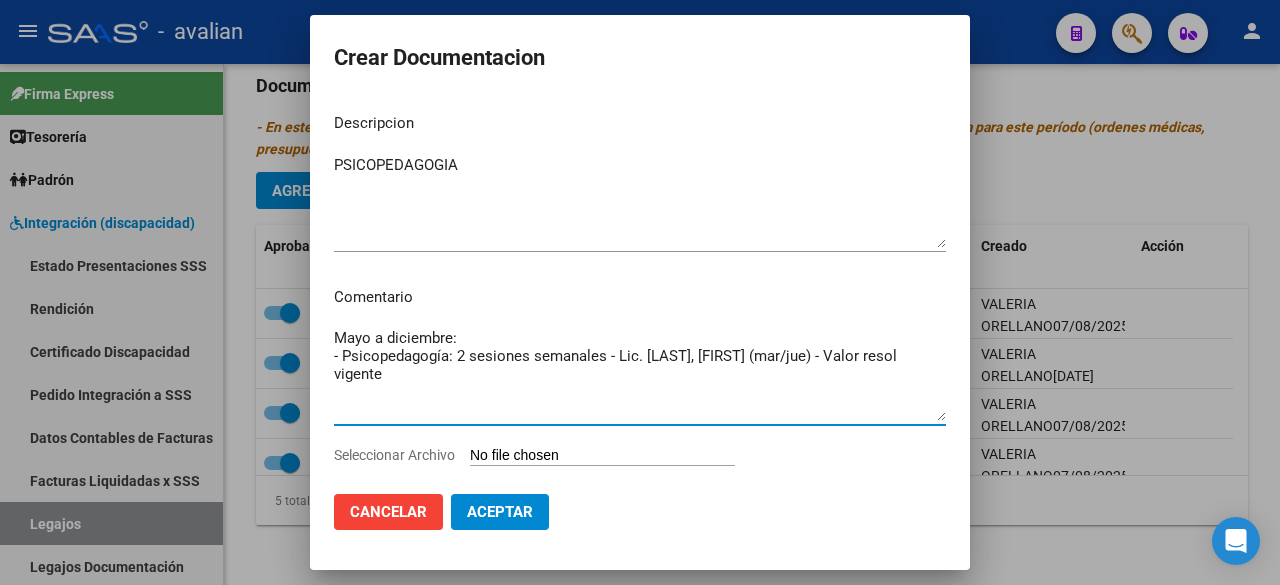 click on "Mayo a diciembre:
- Psicopedagogía: 2 sesiones semanales - Lic. [LAST], [FIRST] (mar/jue) - Valor resol vigente" at bounding box center (640, 374) 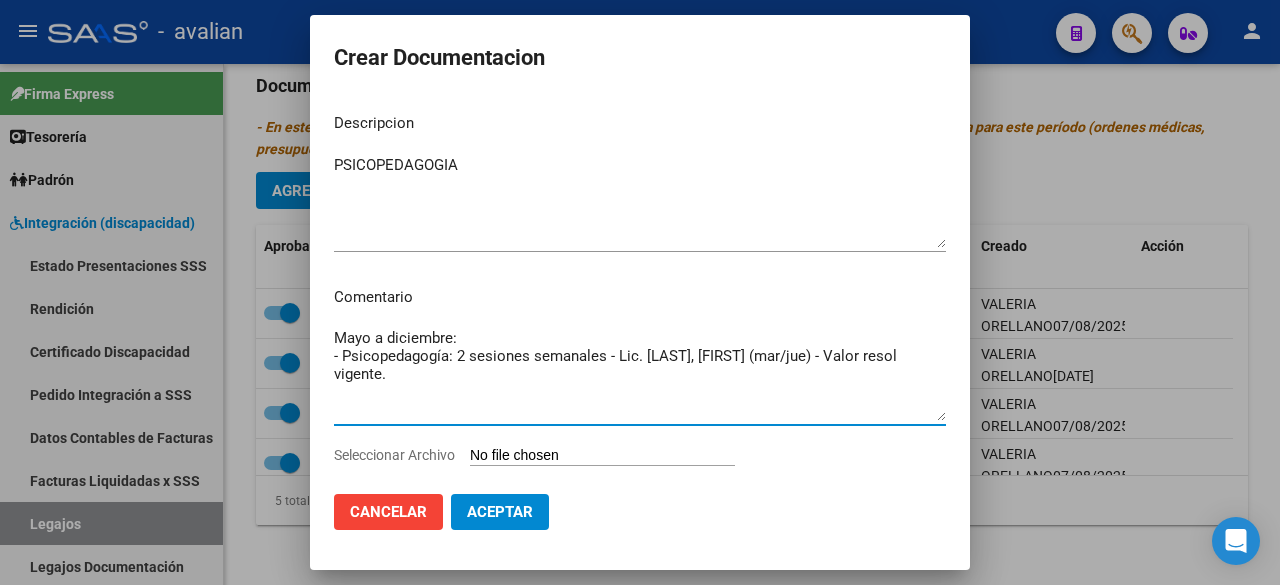 type on "Mayo a diciembre:
- Psicopedagogía: 2 sesiones semanales - Lic. [LAST], [FIRST] (mar/jue) - Valor resol vigente." 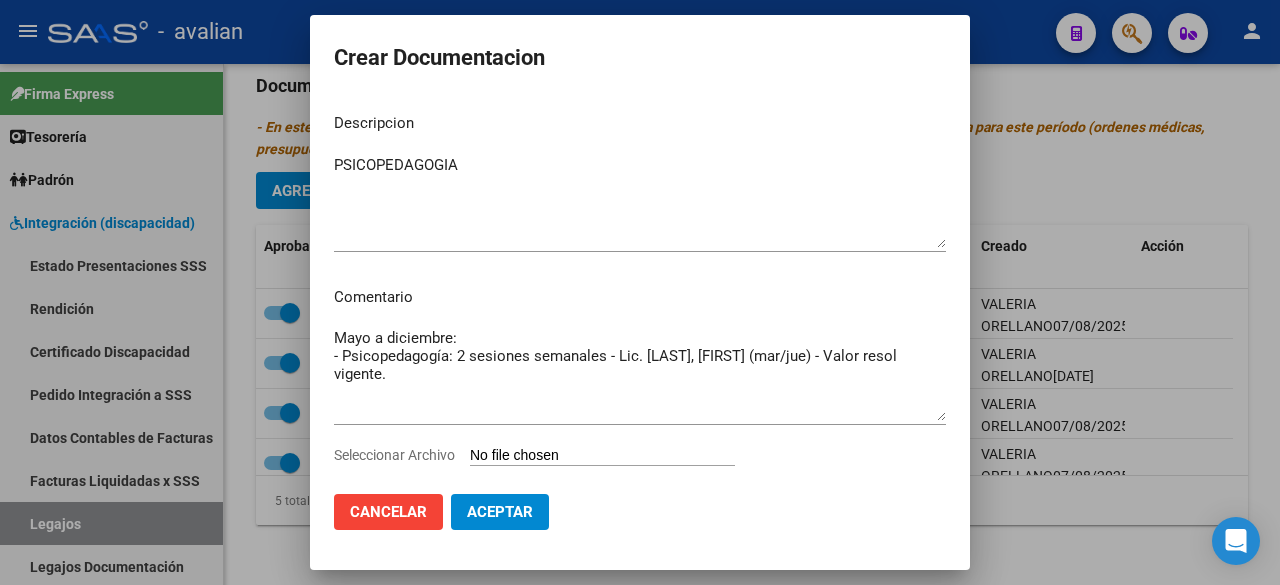 type on "C:\fakepath\PSICOPEDAGOGA NUEVA-PONCE.pdf" 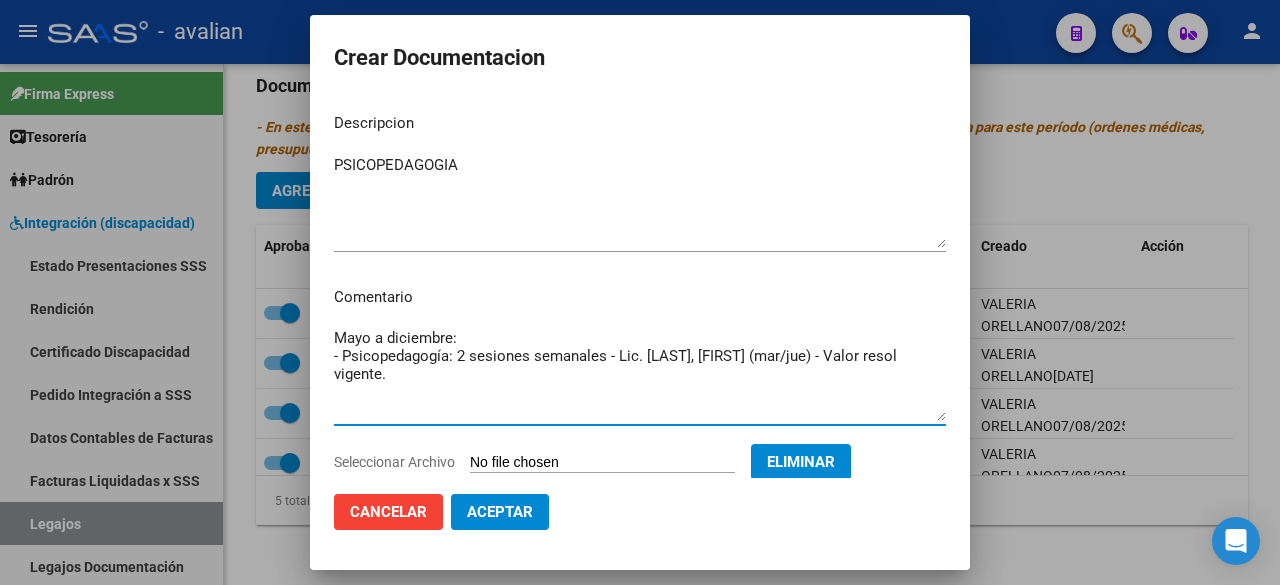 drag, startPoint x: 404, startPoint y: 376, endPoint x: 314, endPoint y: 356, distance: 92.19544 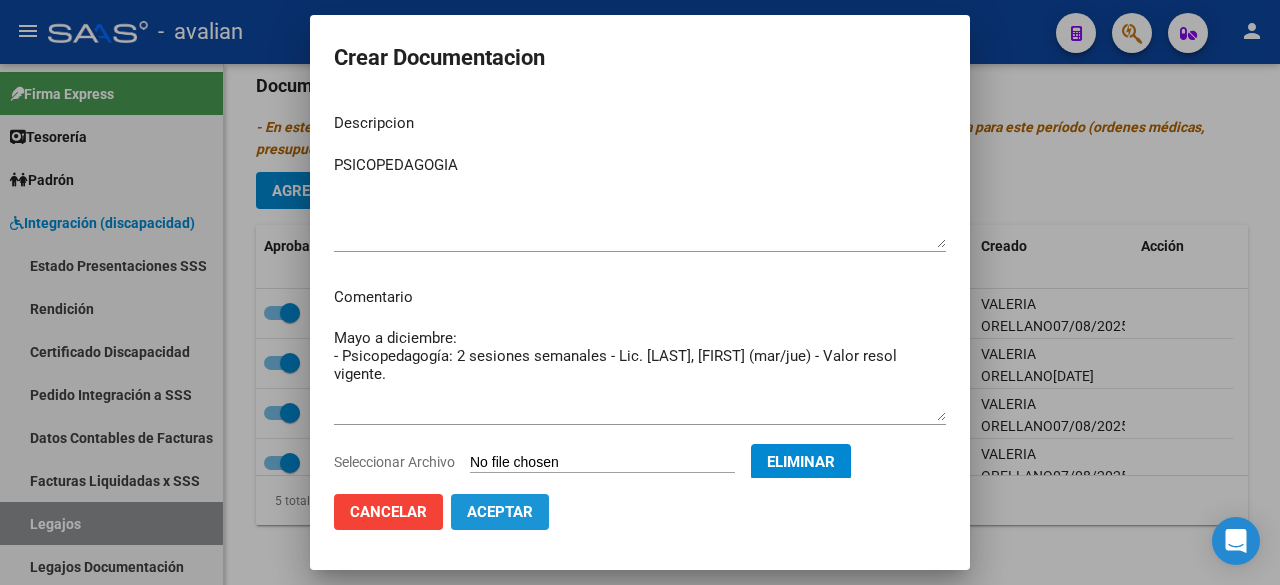 click on "Aceptar" 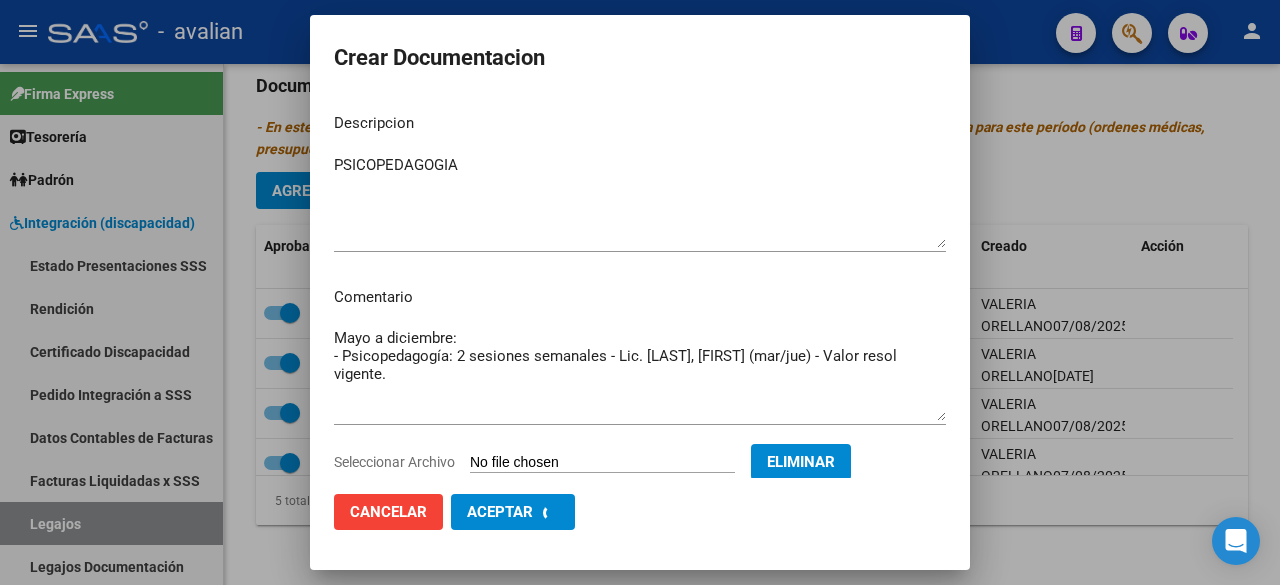 checkbox on "false" 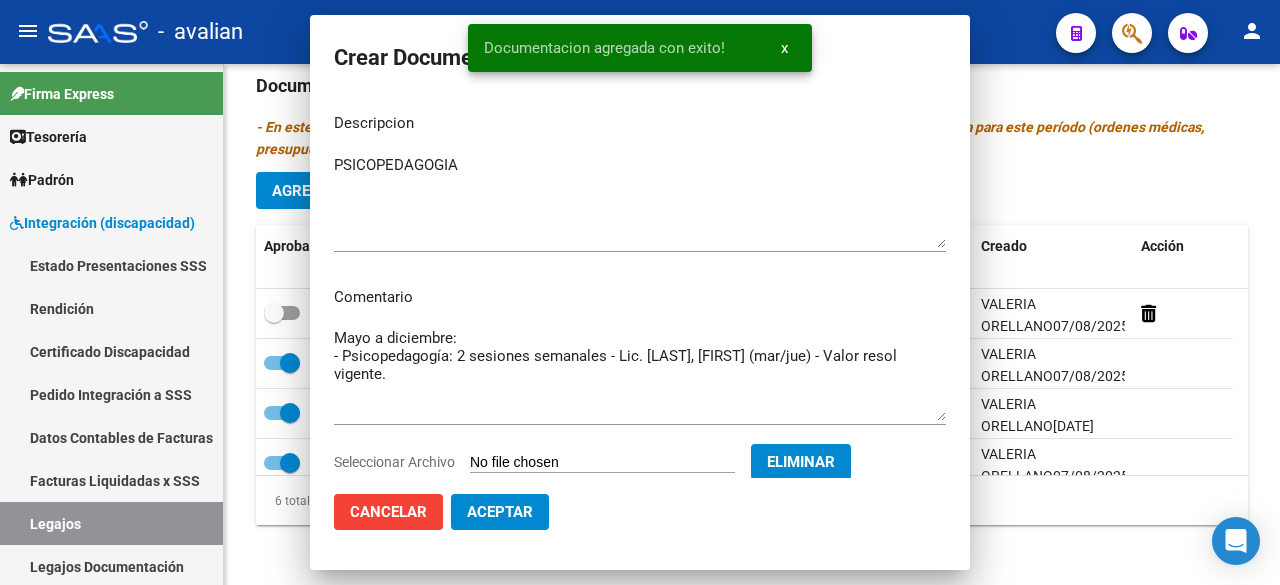 scroll, scrollTop: 0, scrollLeft: 0, axis: both 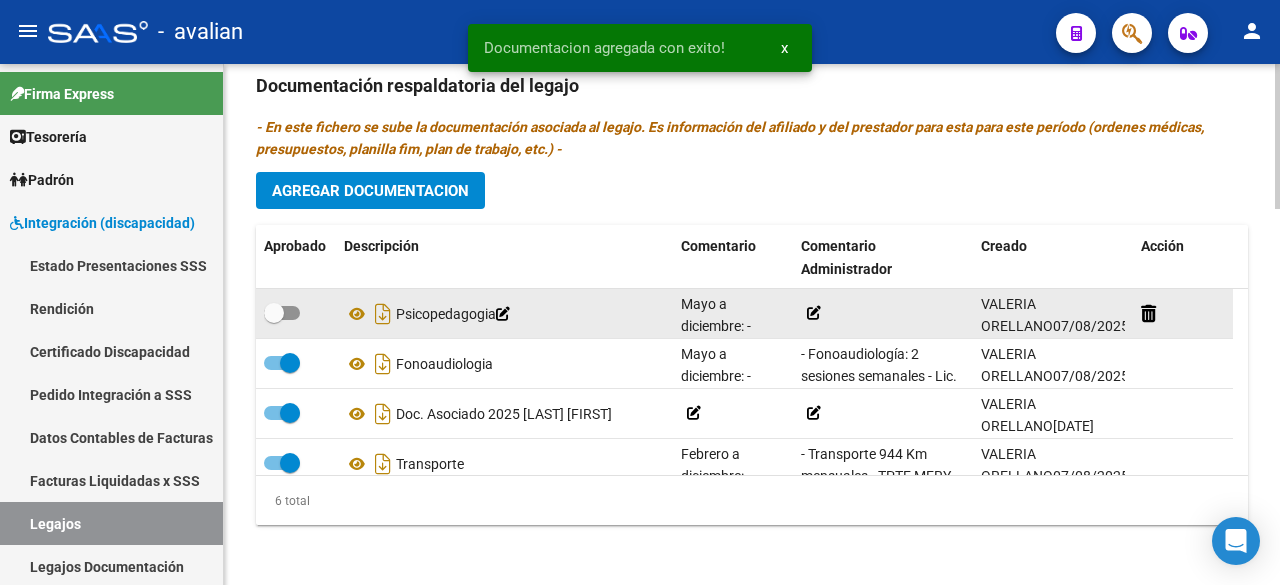 click 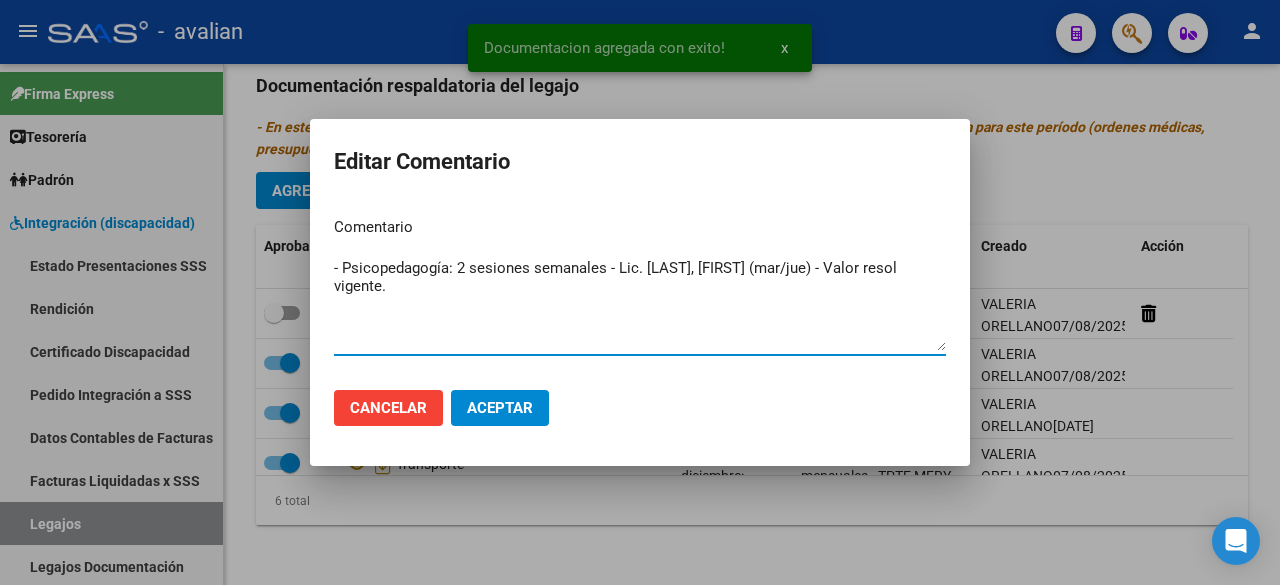 type on "- Psicopedagogía: 2 sesiones semanales - Lic. [LAST], [FIRST] (mar/jue) - Valor resol vigente." 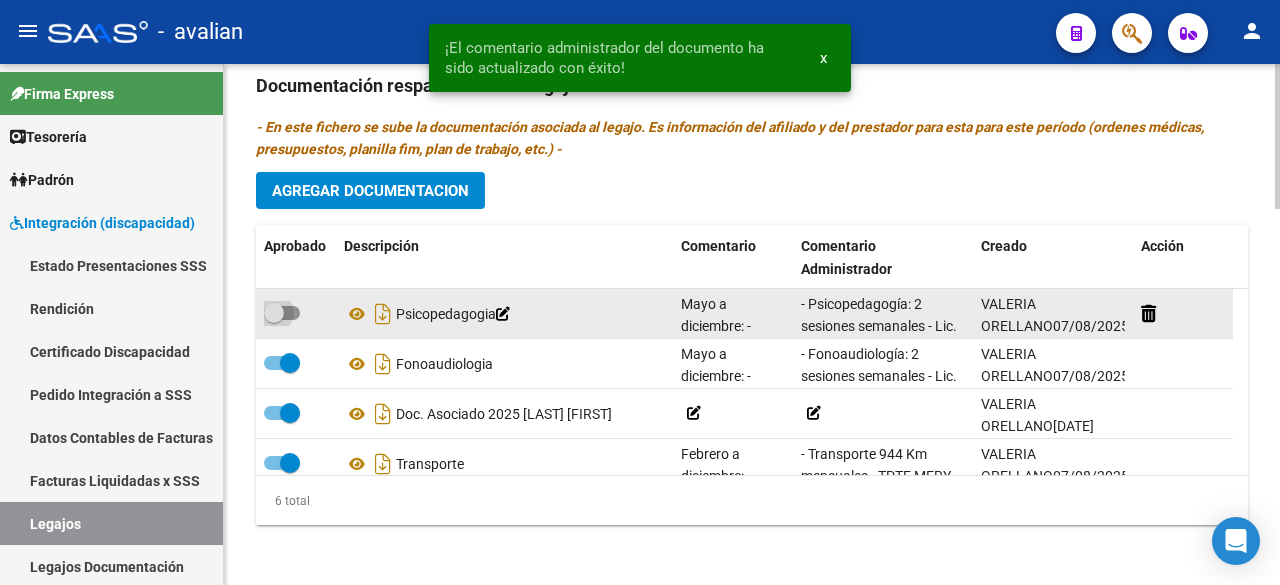 click at bounding box center [282, 313] 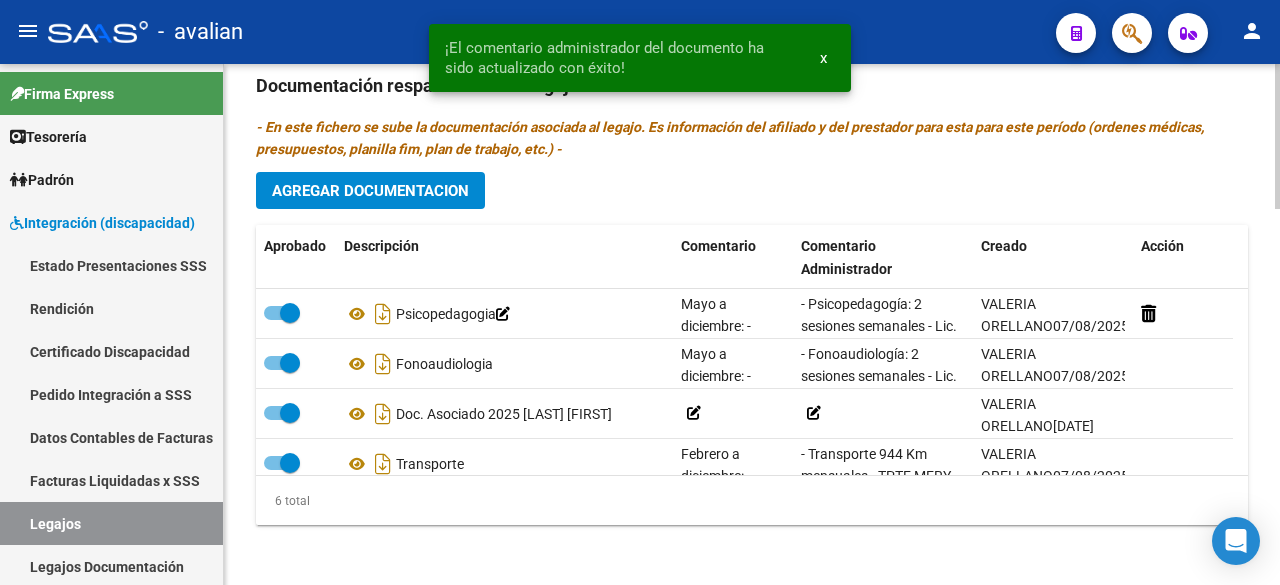 scroll, scrollTop: 1046, scrollLeft: 0, axis: vertical 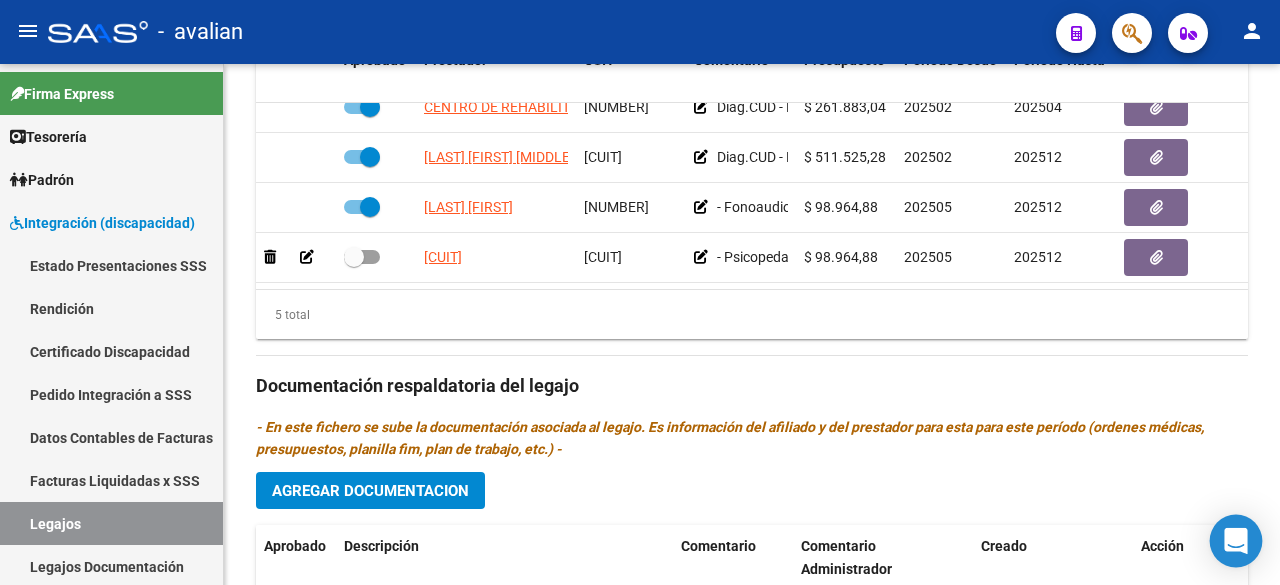 click 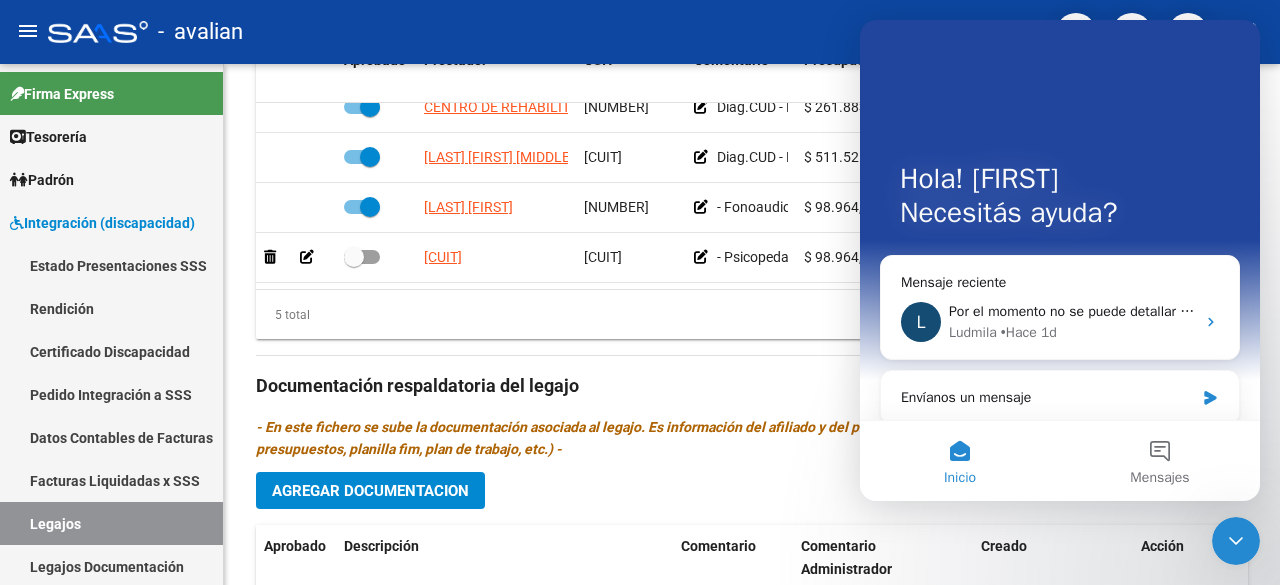 scroll, scrollTop: 0, scrollLeft: 0, axis: both 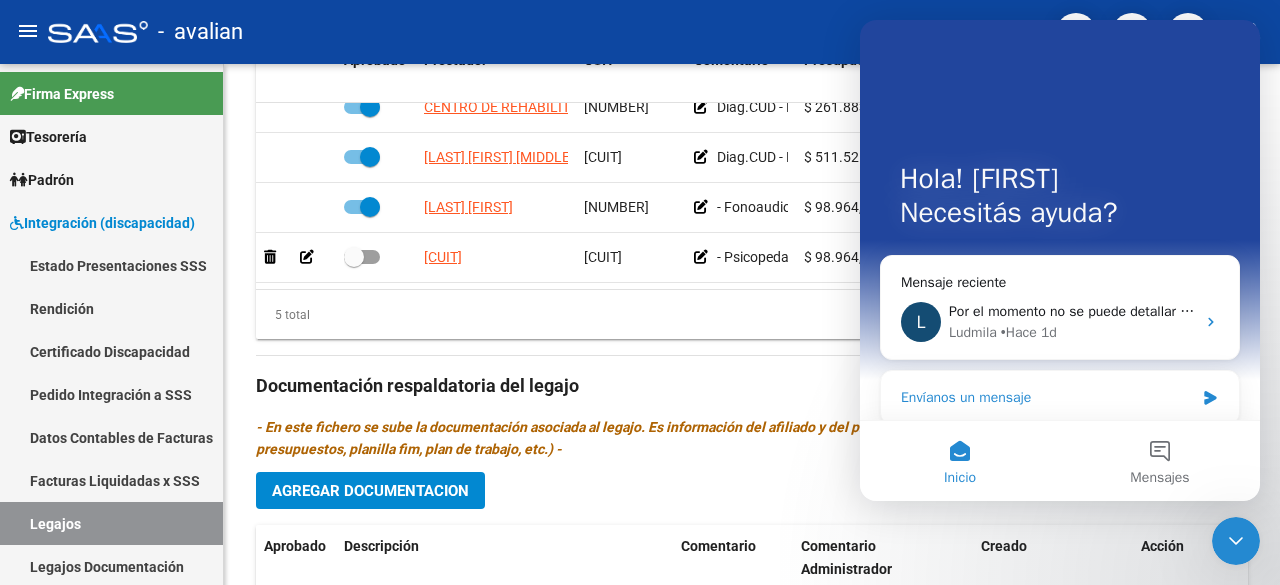 click on "Envíanos un mensaje" at bounding box center [1060, 397] 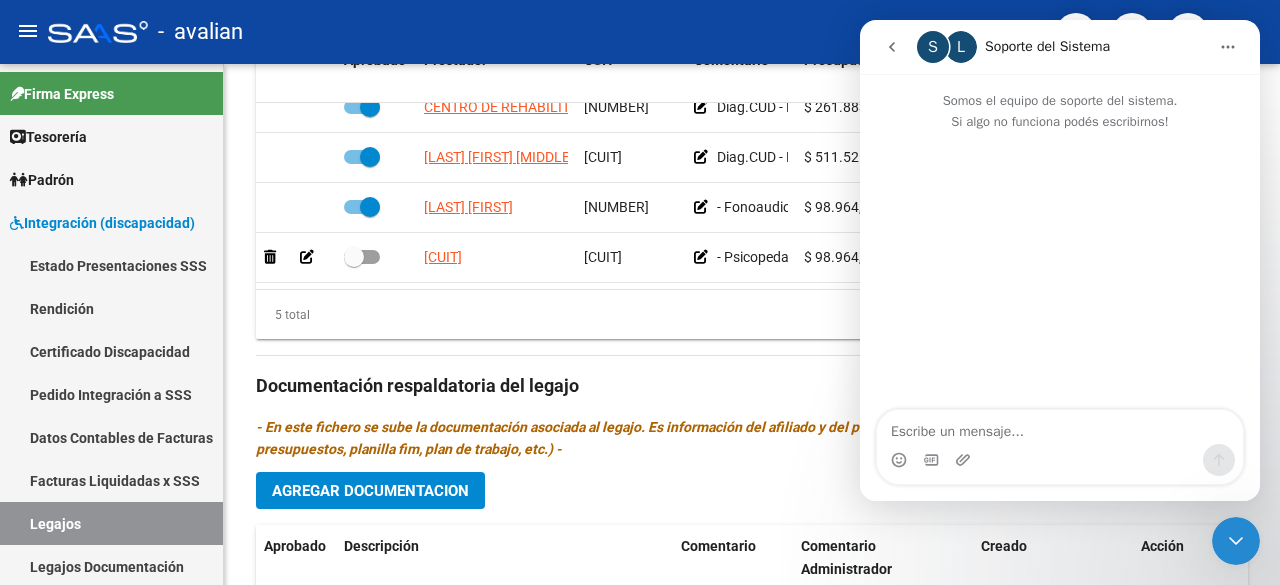 click at bounding box center [1060, 427] 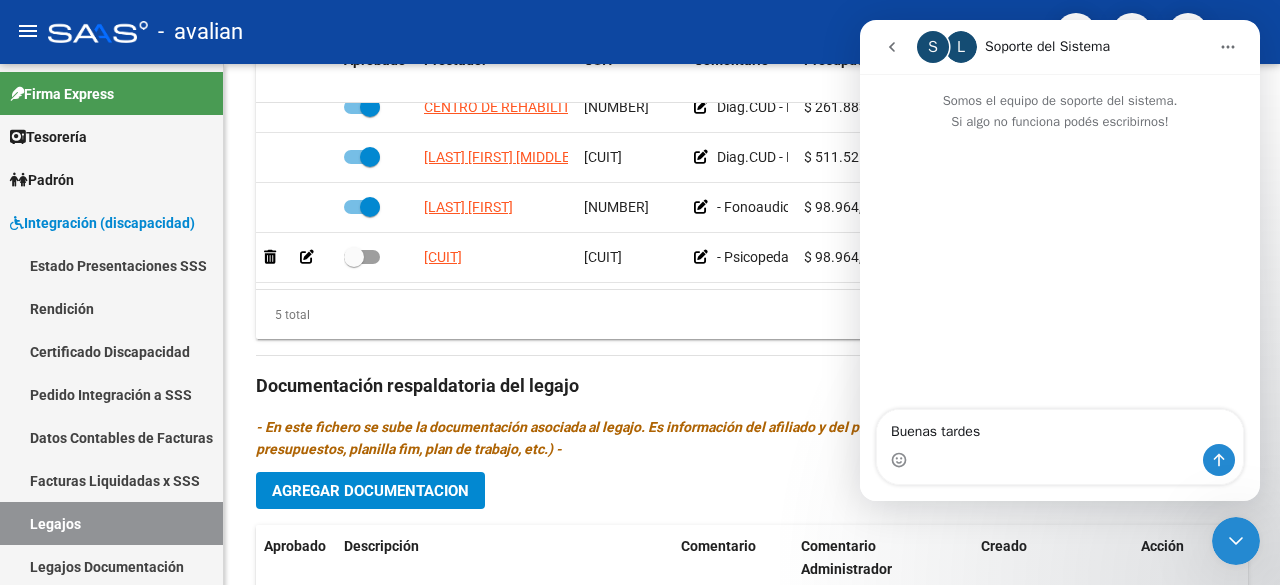 type on "Buenas tardes" 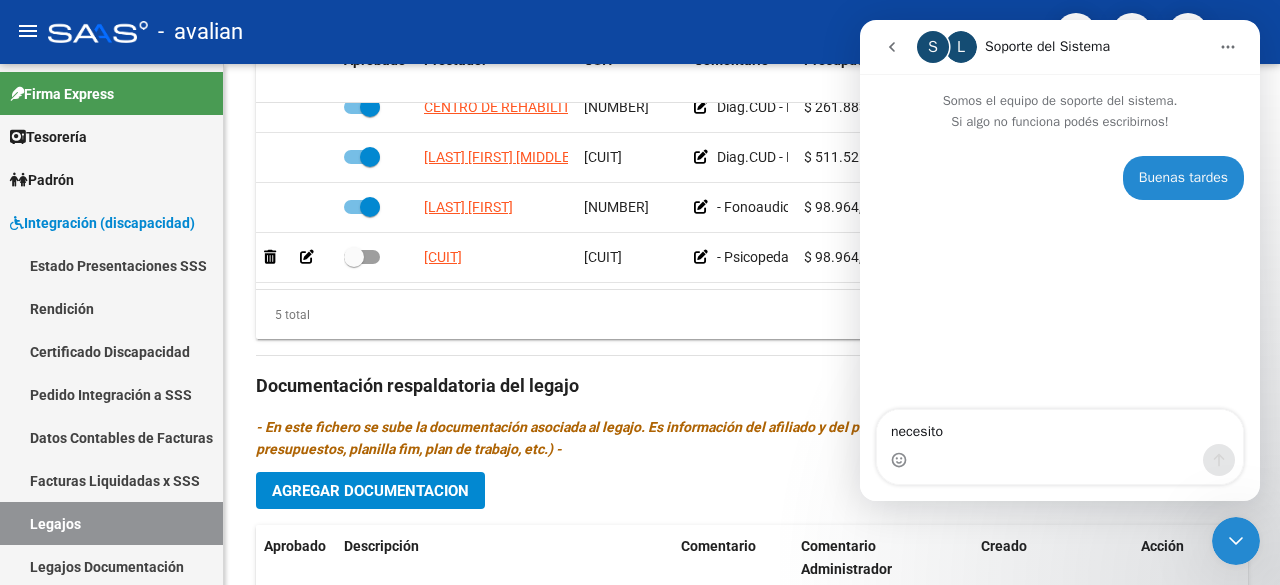 type on "necesito" 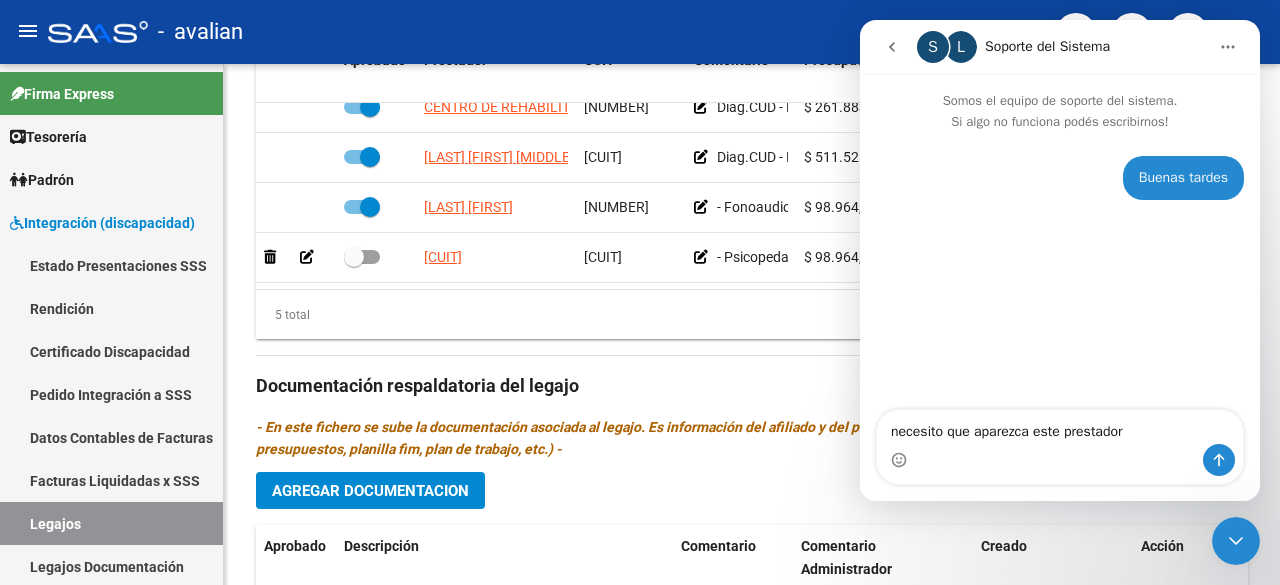 type on "necesito que aparezca este prestador" 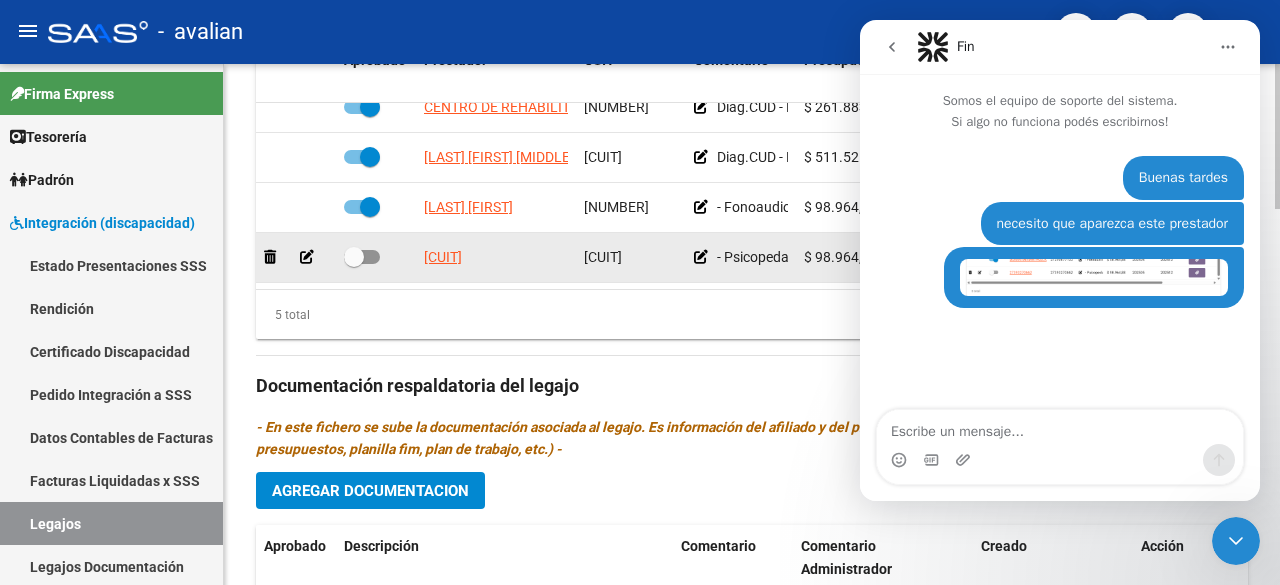drag, startPoint x: 517, startPoint y: 245, endPoint x: 421, endPoint y: 243, distance: 96.02083 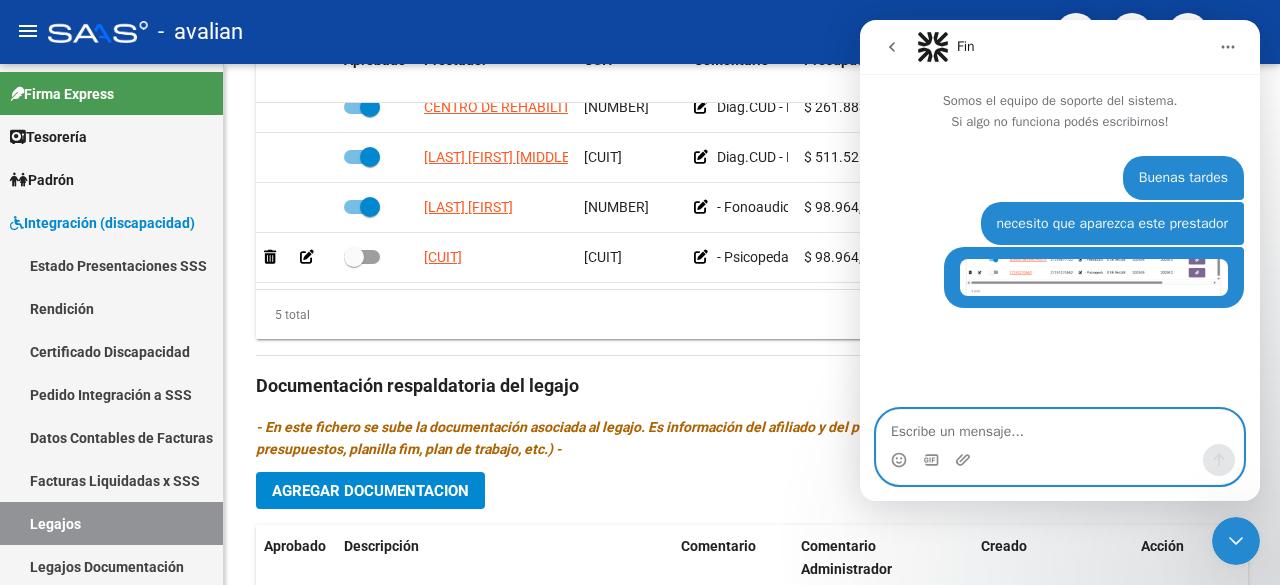 click at bounding box center [1060, 427] 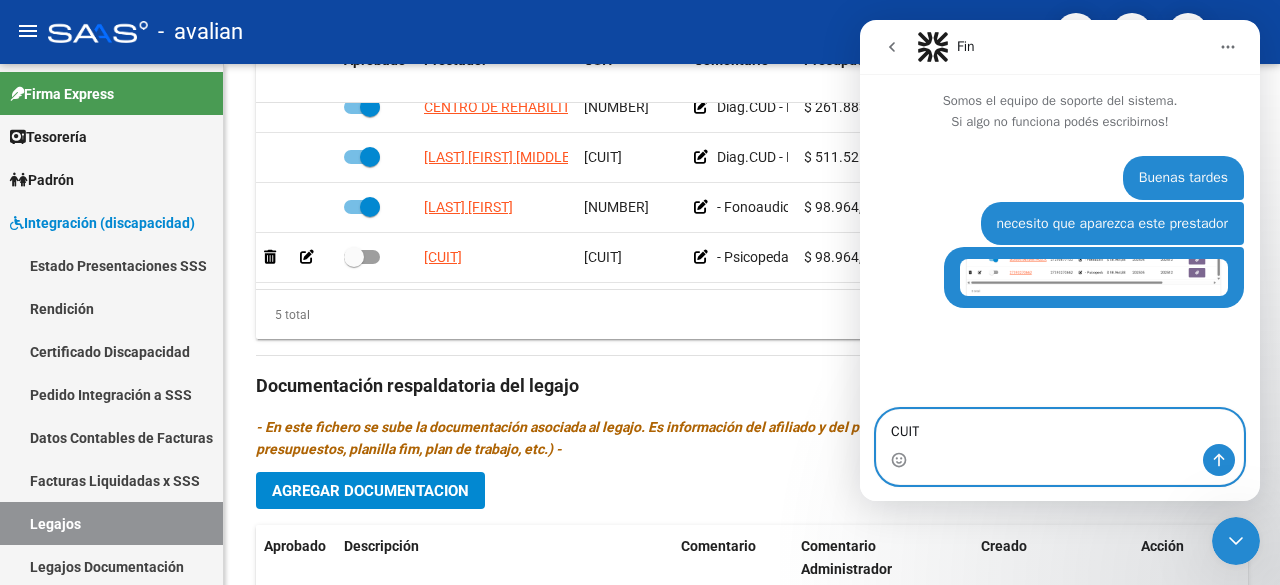 type on "CUIT [CUIT]" 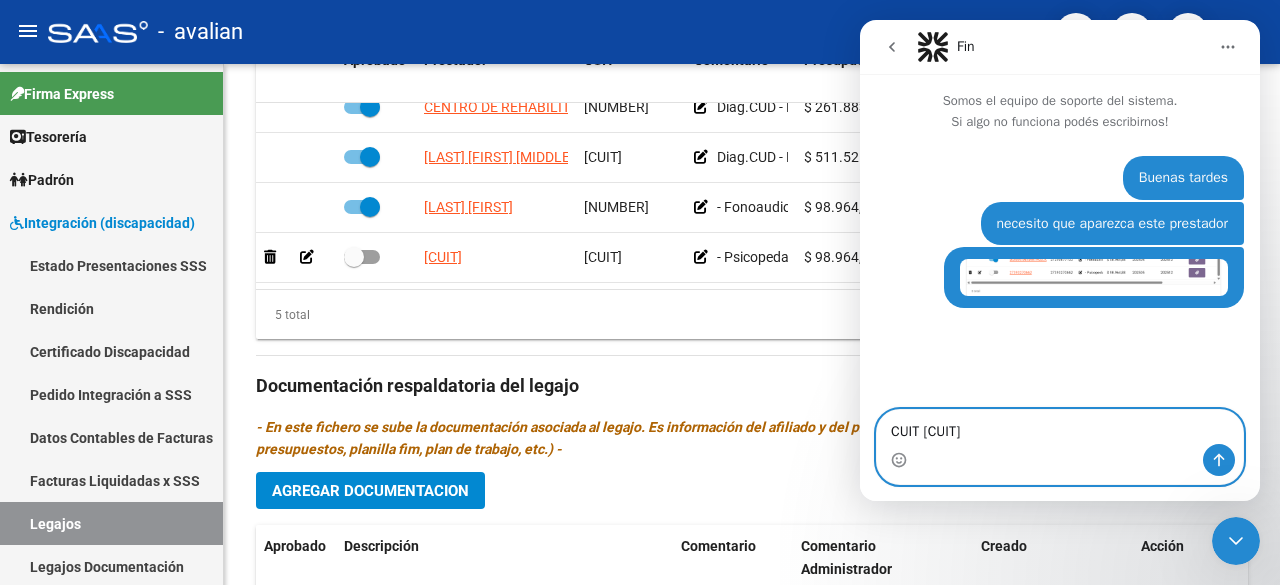 type 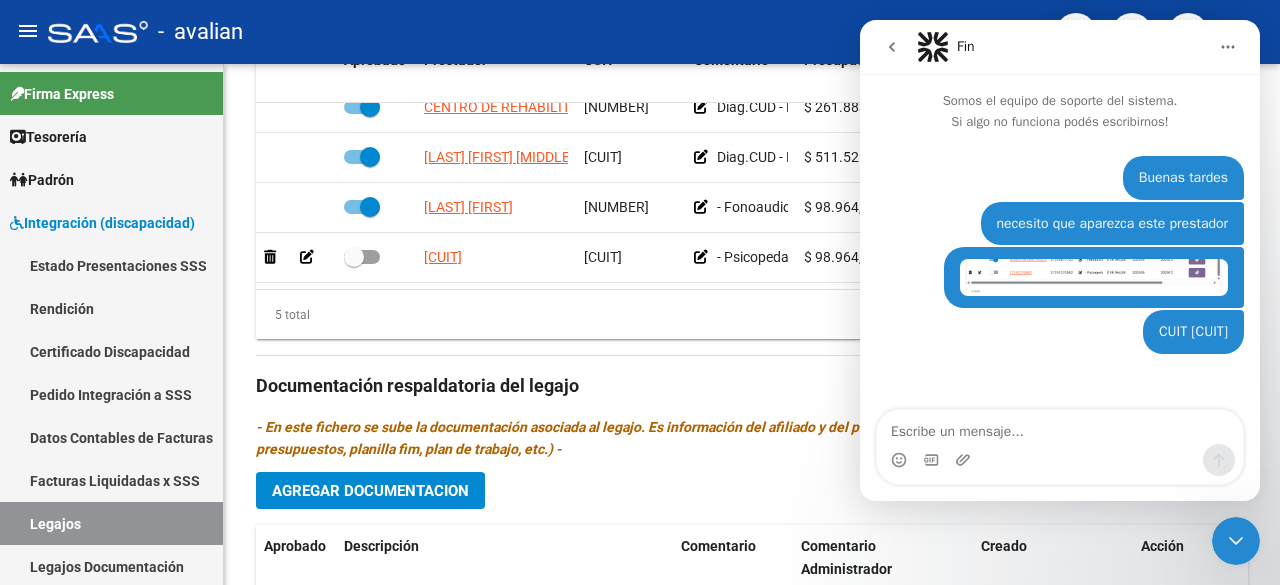 click 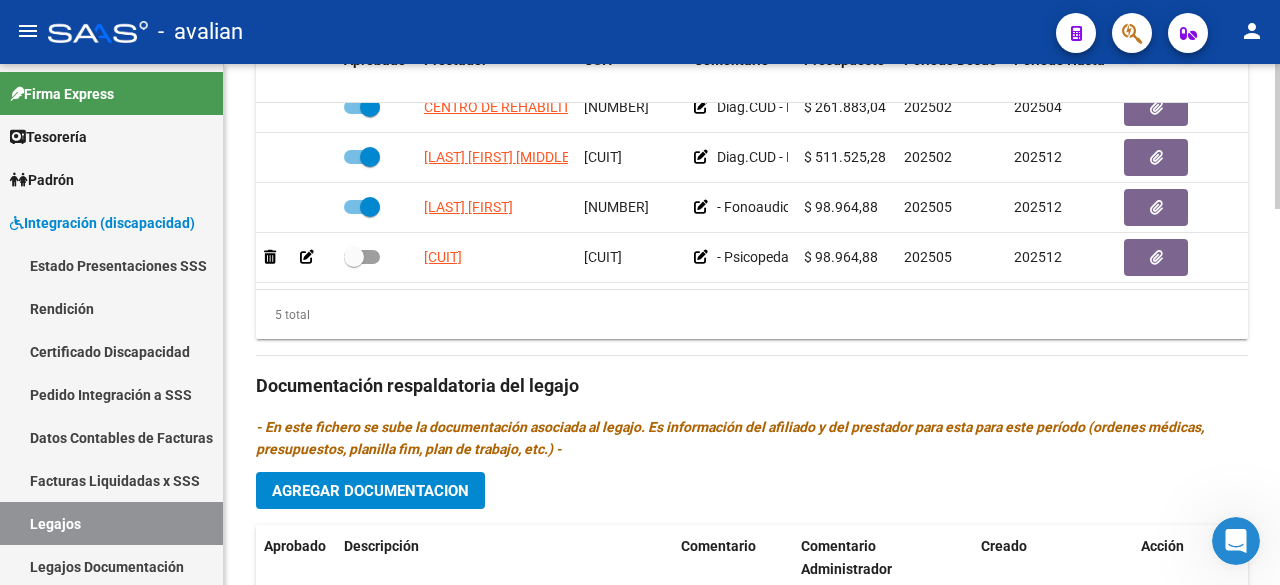scroll, scrollTop: 0, scrollLeft: 0, axis: both 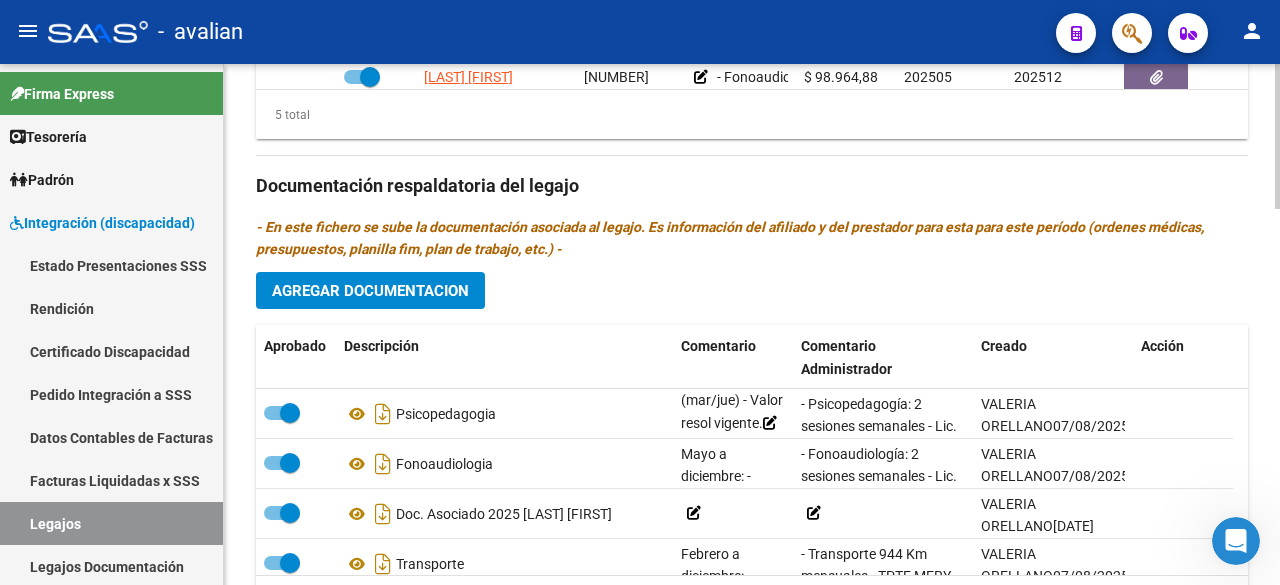 click on "Agregar Documentacion" 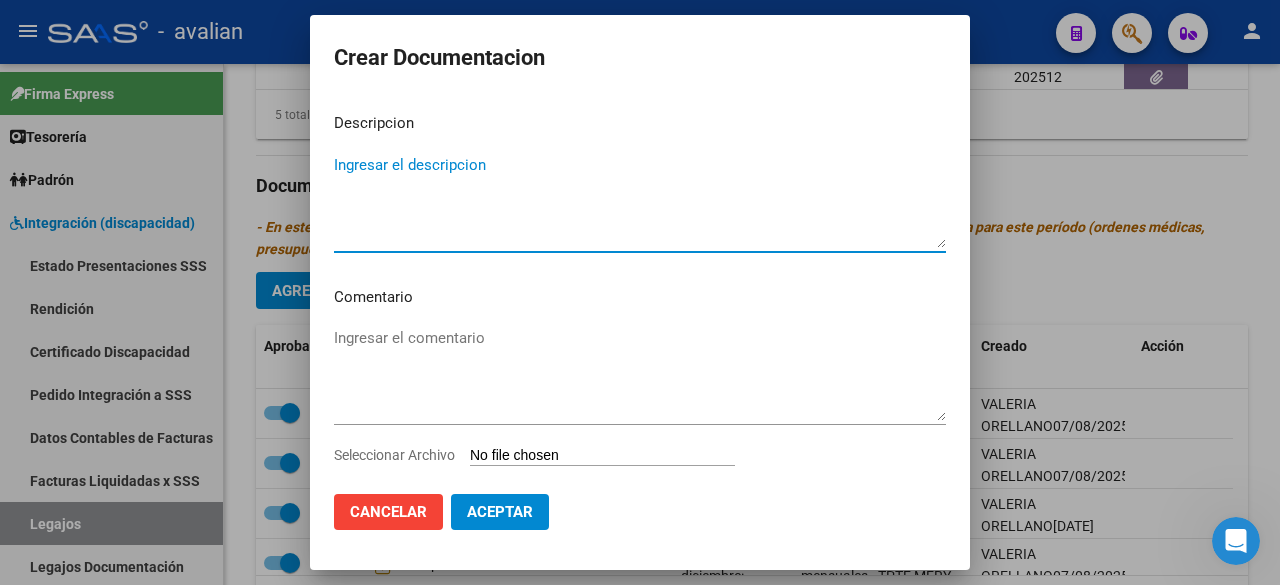 click on "Ingresar el descripcion" at bounding box center [640, 201] 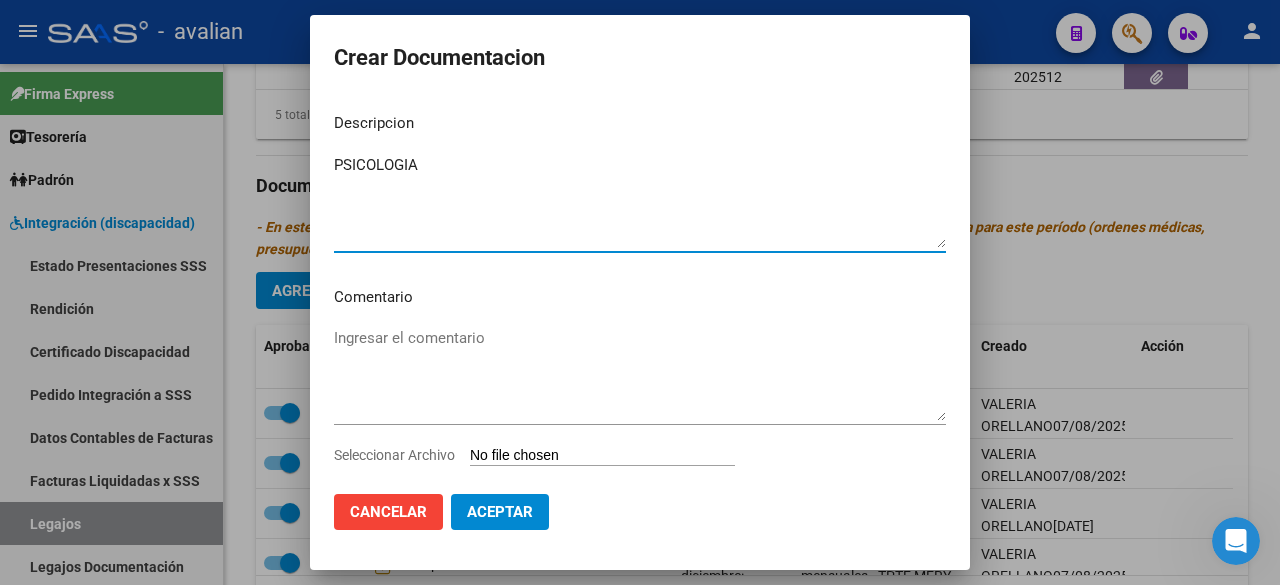 type on "PSICOLOGIA" 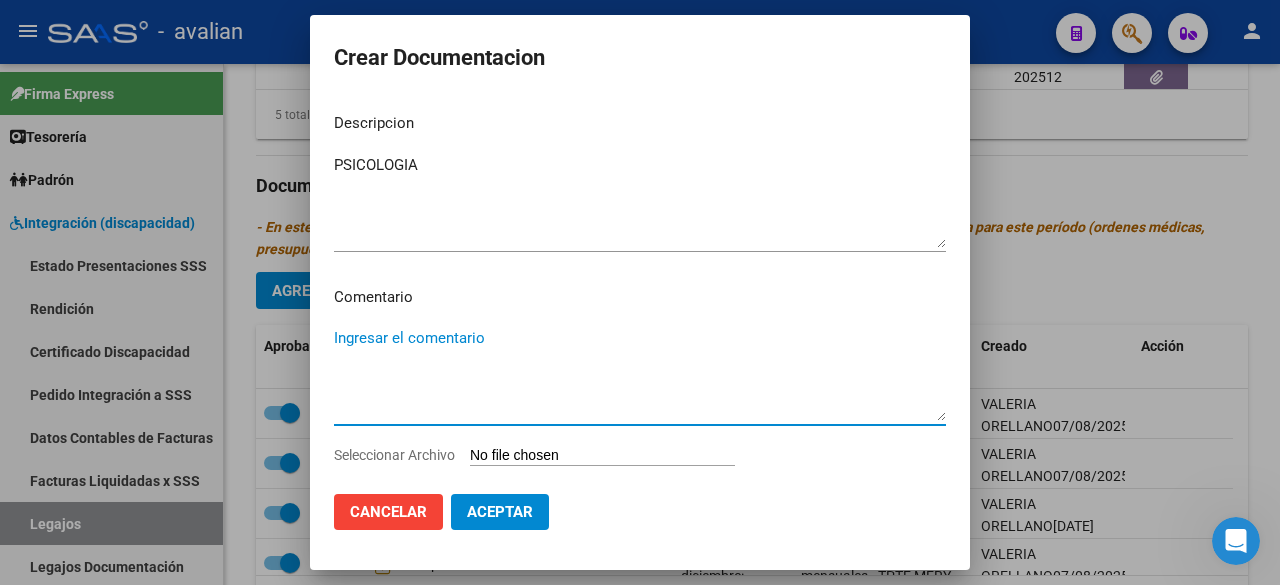 click on "Ingresar el comentario" at bounding box center [640, 374] 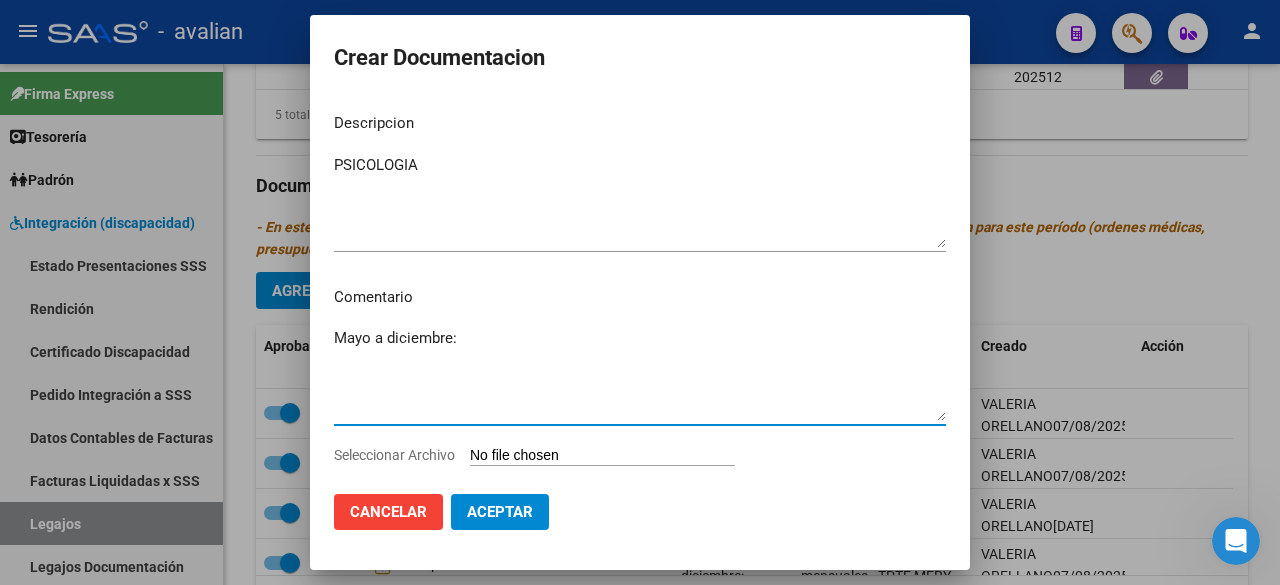 paste on "- Psicología: 1 sesión semanal - Lic. [LAST] [FIRST] (vie) - Valor resol. vigente." 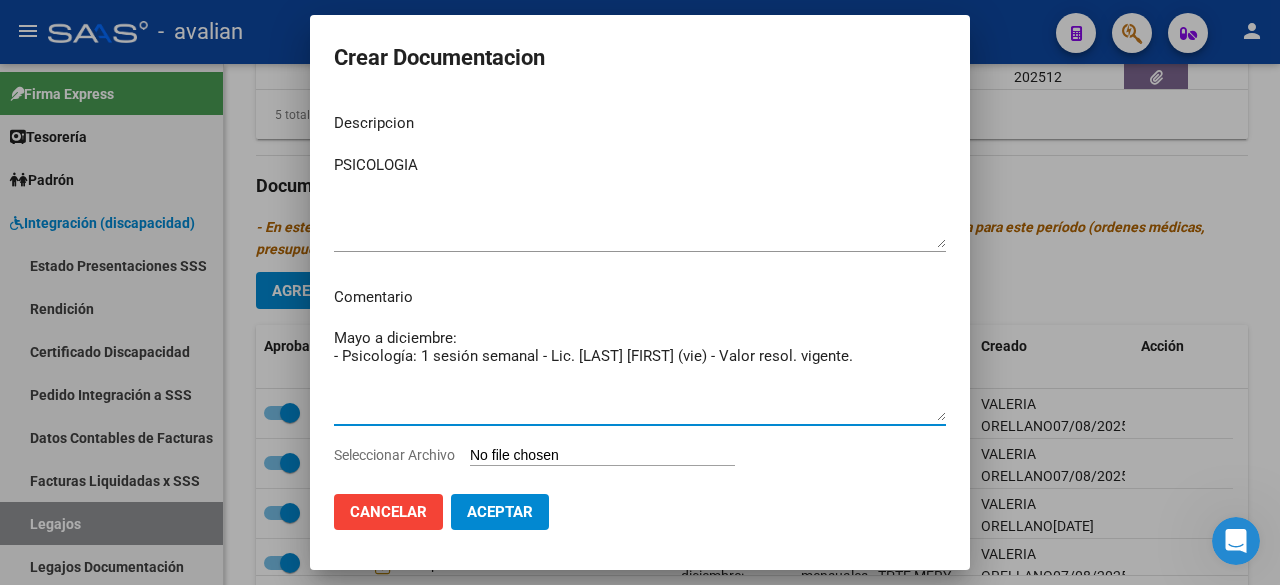 type on "Mayo a diciembre:
- Psicología: 1 sesión semanal - Lic. [LAST] [FIRST] (vie) - Valor resol. vigente." 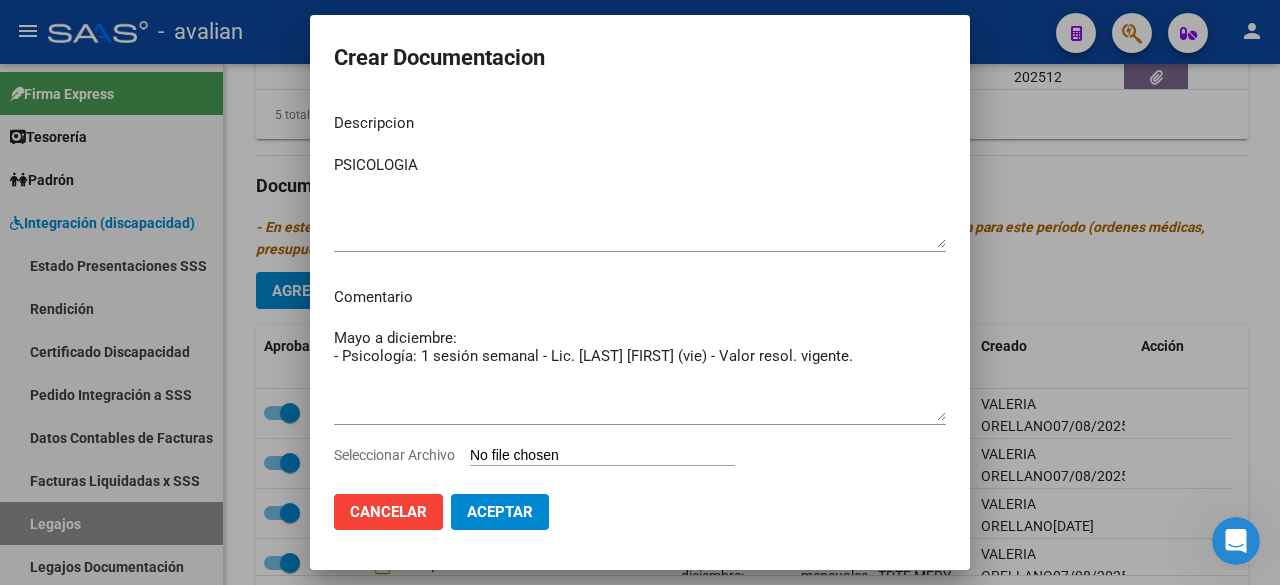 type on "C:\fakepath\[FILENAME].pdf" 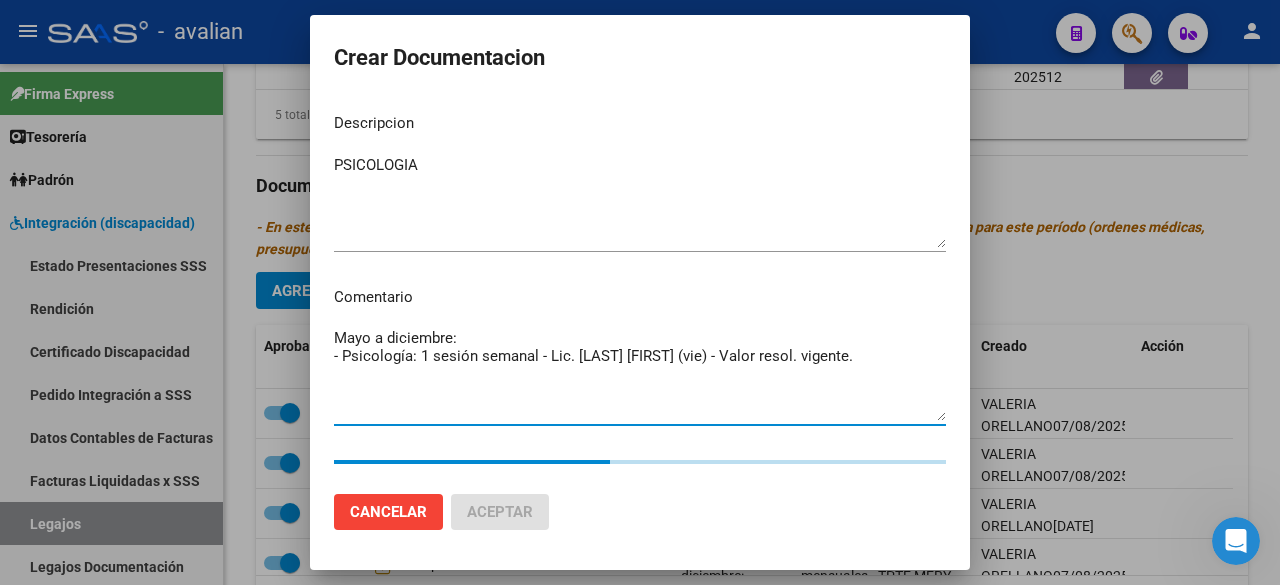 drag, startPoint x: 884, startPoint y: 365, endPoint x: 316, endPoint y: 359, distance: 568.0317 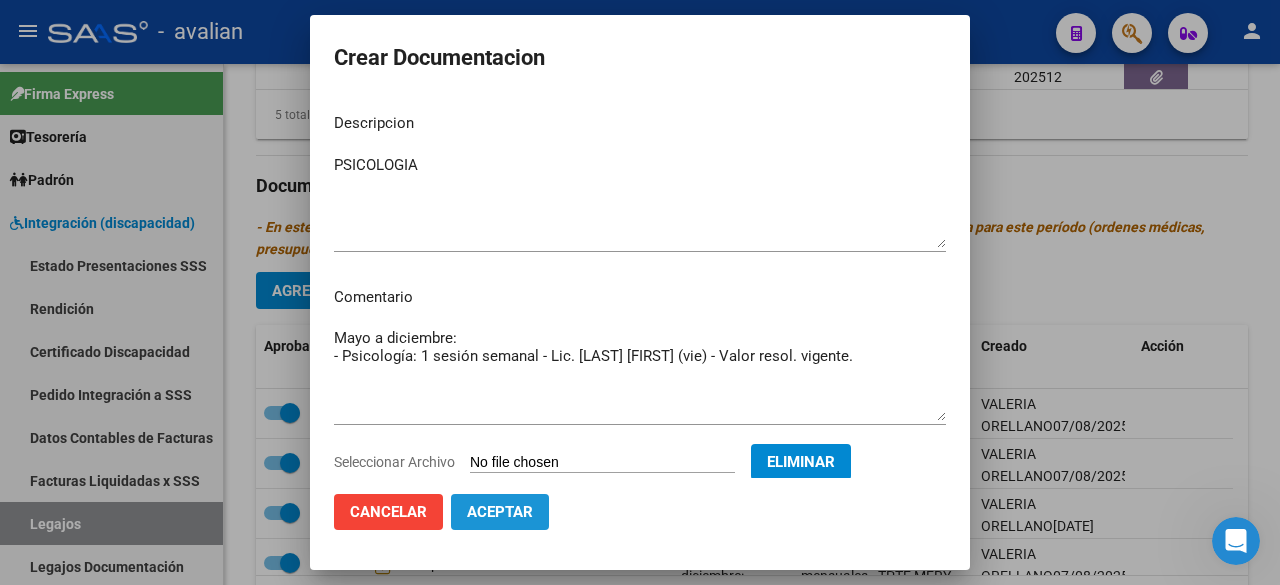 click on "Aceptar" 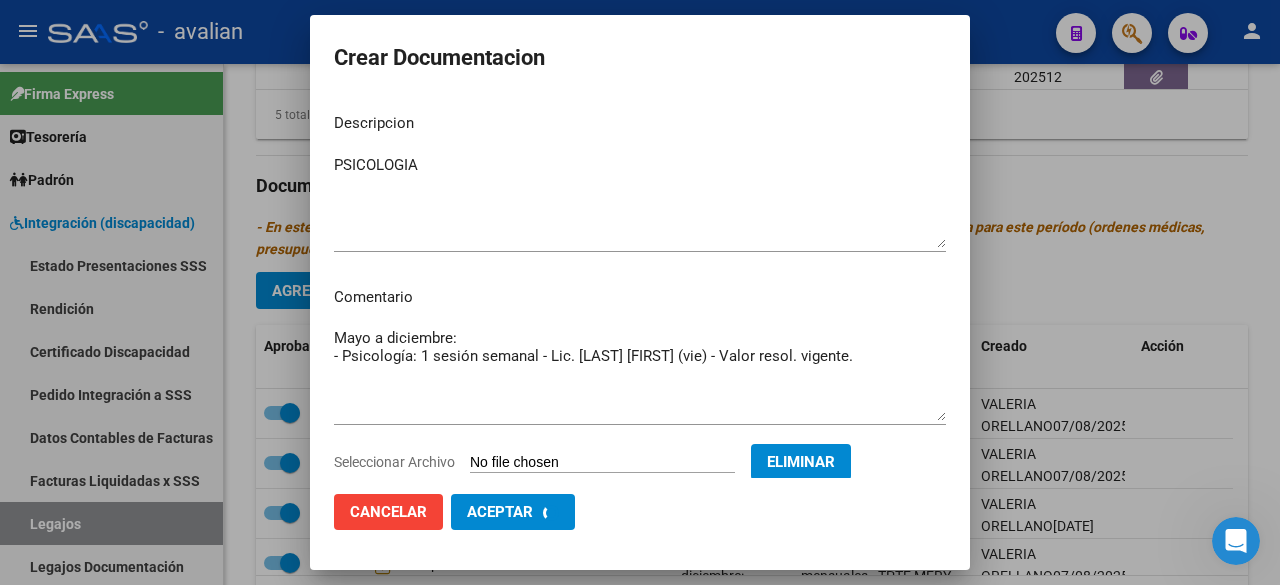 checkbox on "false" 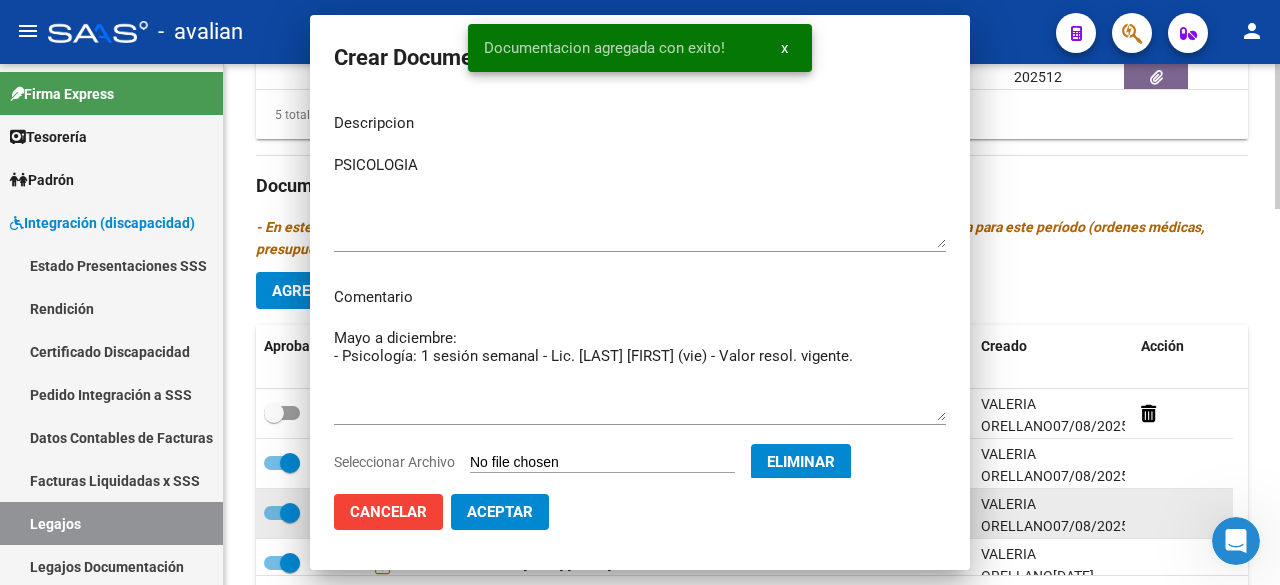 scroll, scrollTop: 140, scrollLeft: 0, axis: vertical 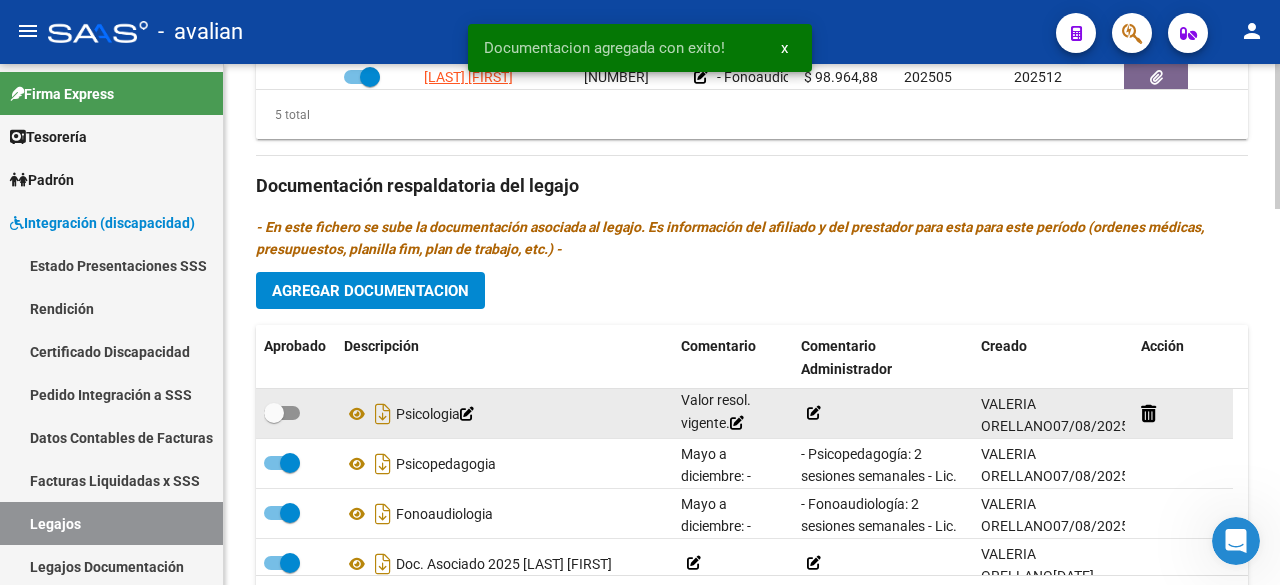 click 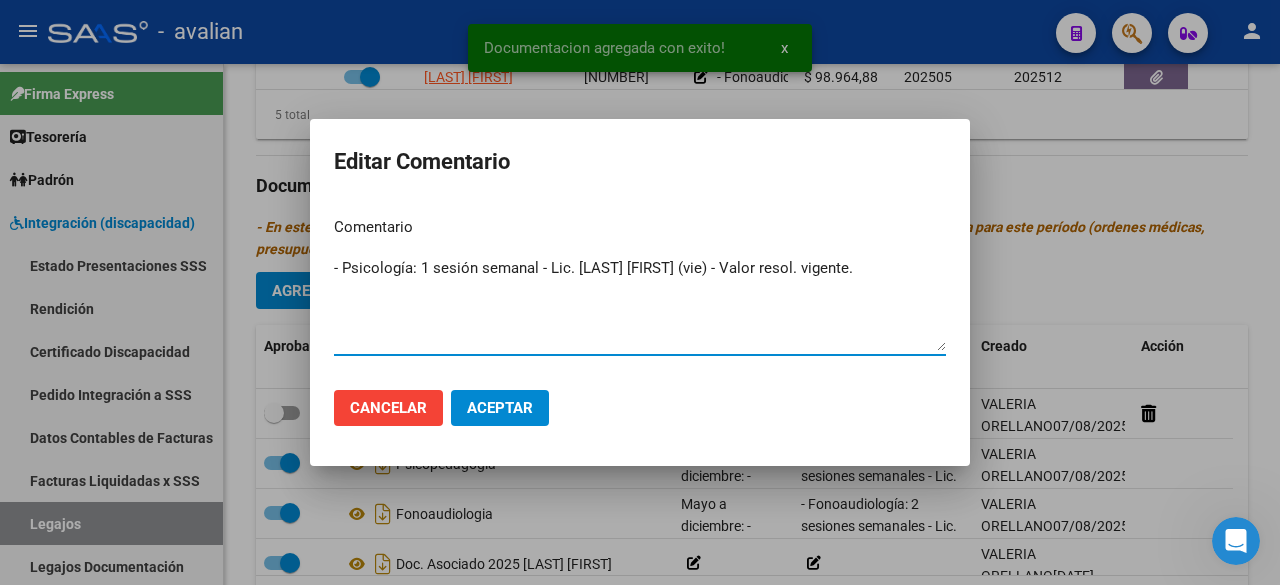 type on "- Psicología: 1 sesión semanal - Lic. [LAST] [FIRST] (vie) - Valor resol. vigente." 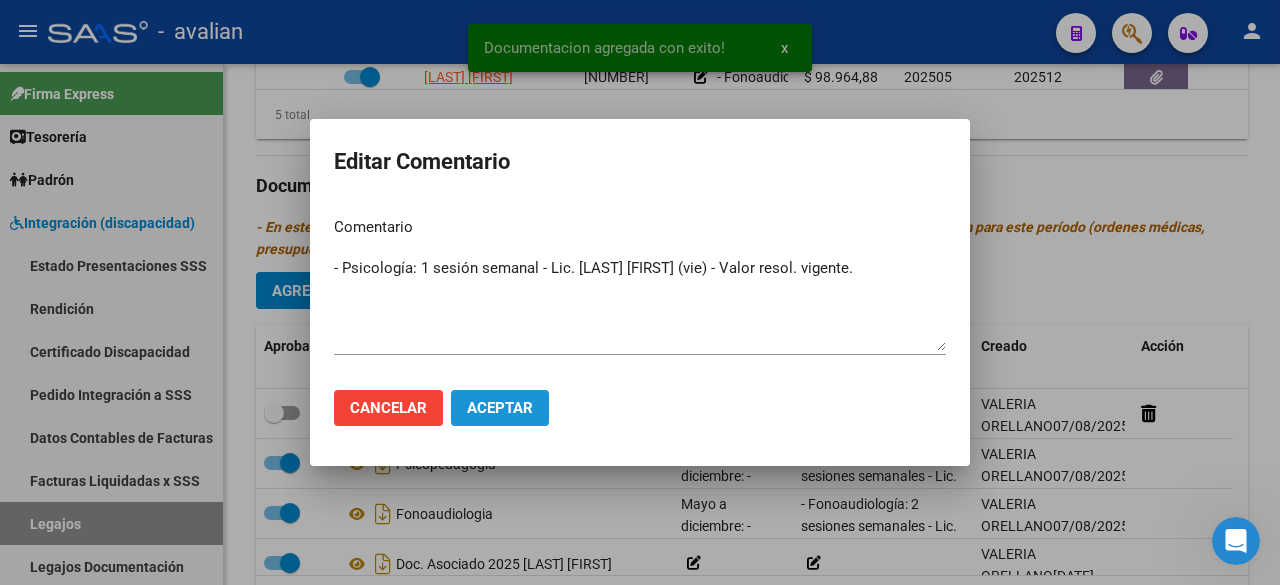 click on "Aceptar" 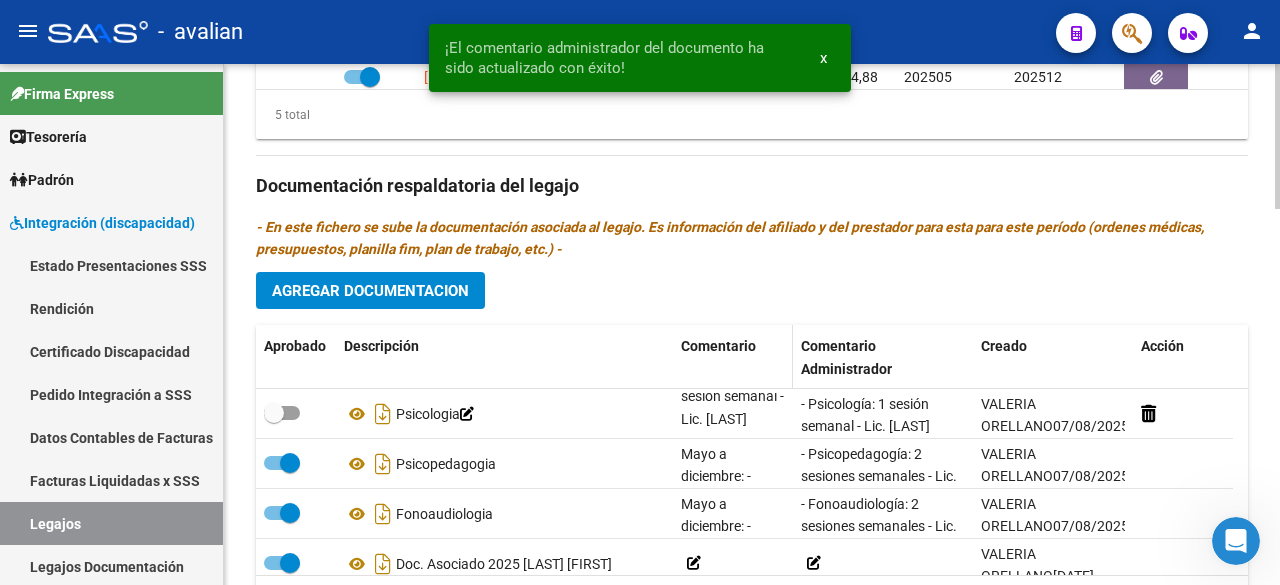 scroll, scrollTop: 0, scrollLeft: 0, axis: both 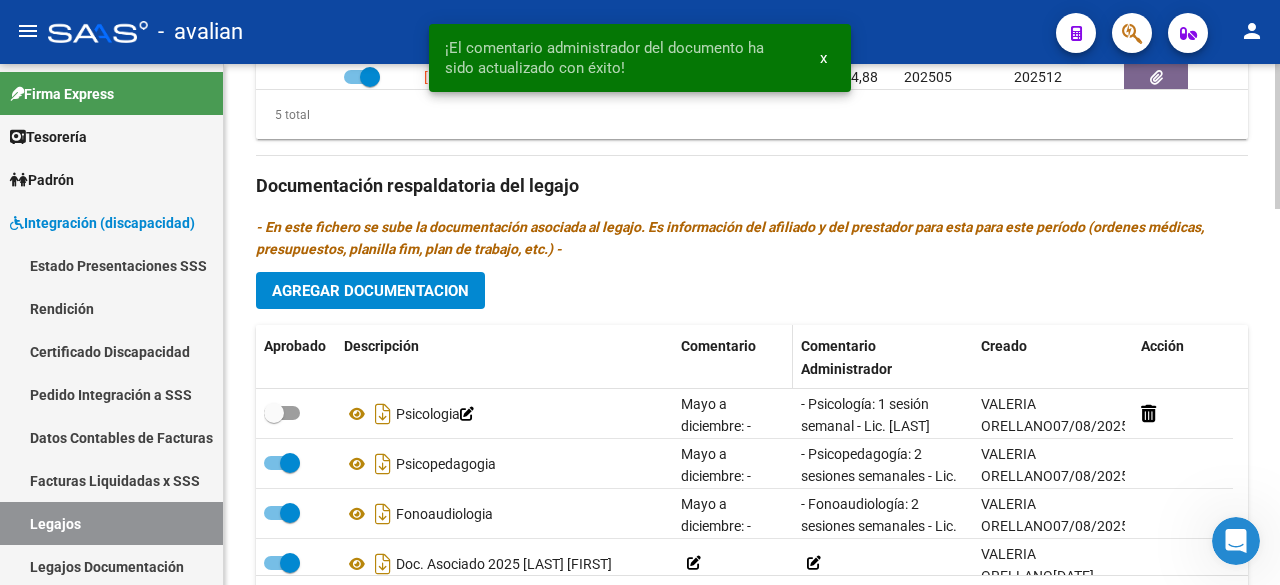 drag, startPoint x: 728, startPoint y: 418, endPoint x: 686, endPoint y: 380, distance: 56.63921 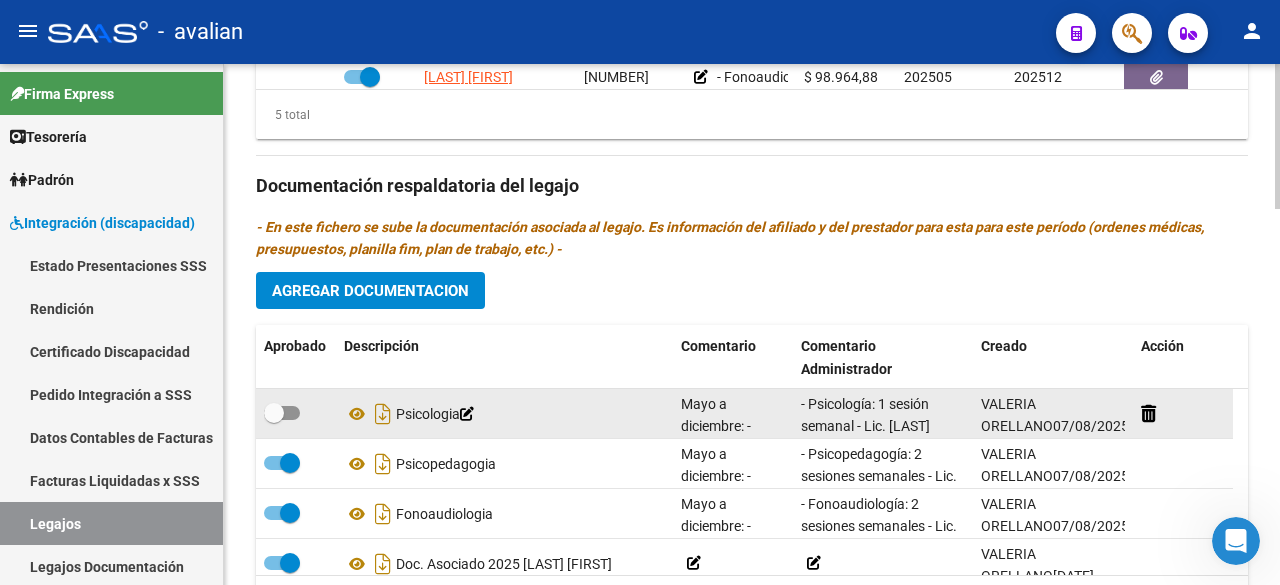 click on "Psicologia" 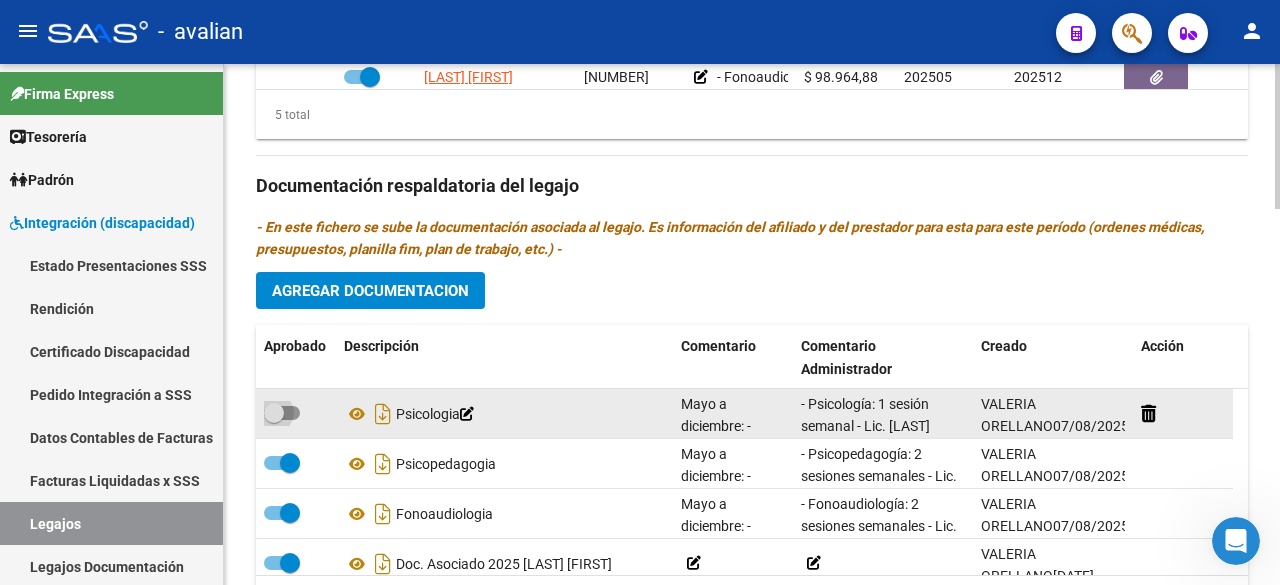click at bounding box center (282, 413) 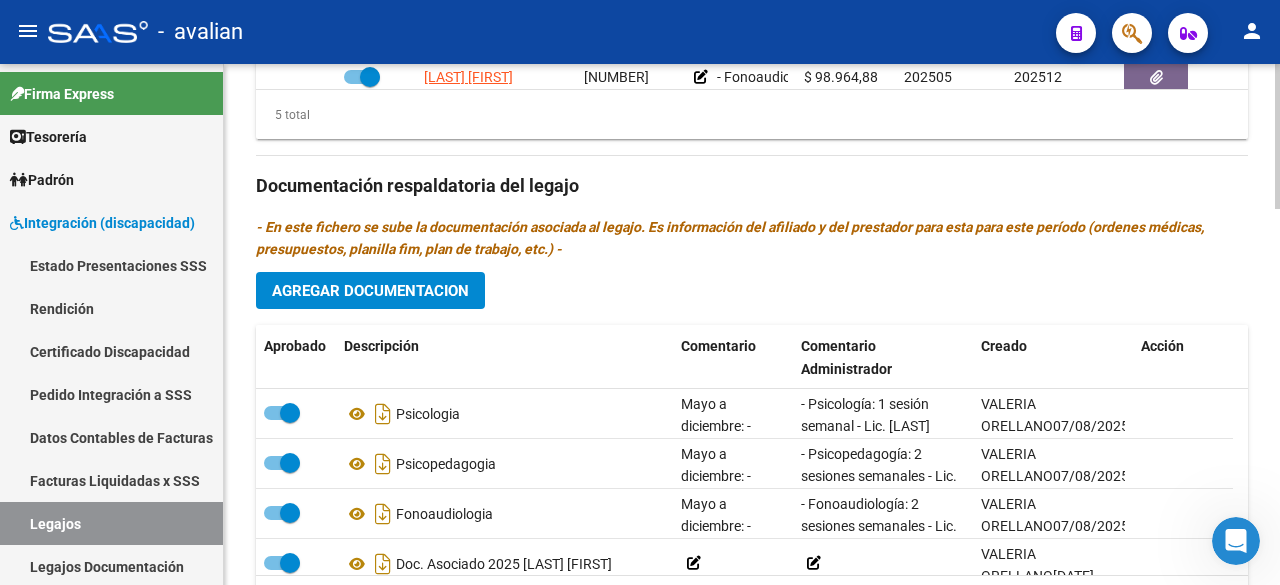 scroll, scrollTop: 946, scrollLeft: 0, axis: vertical 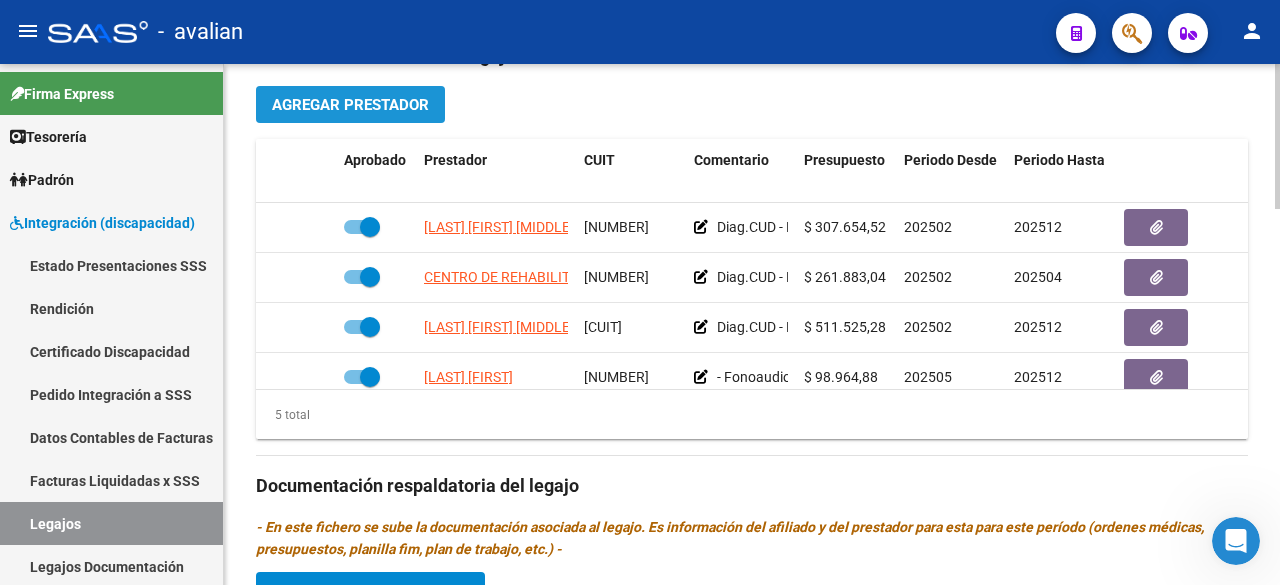 click on "Agregar Prestador" 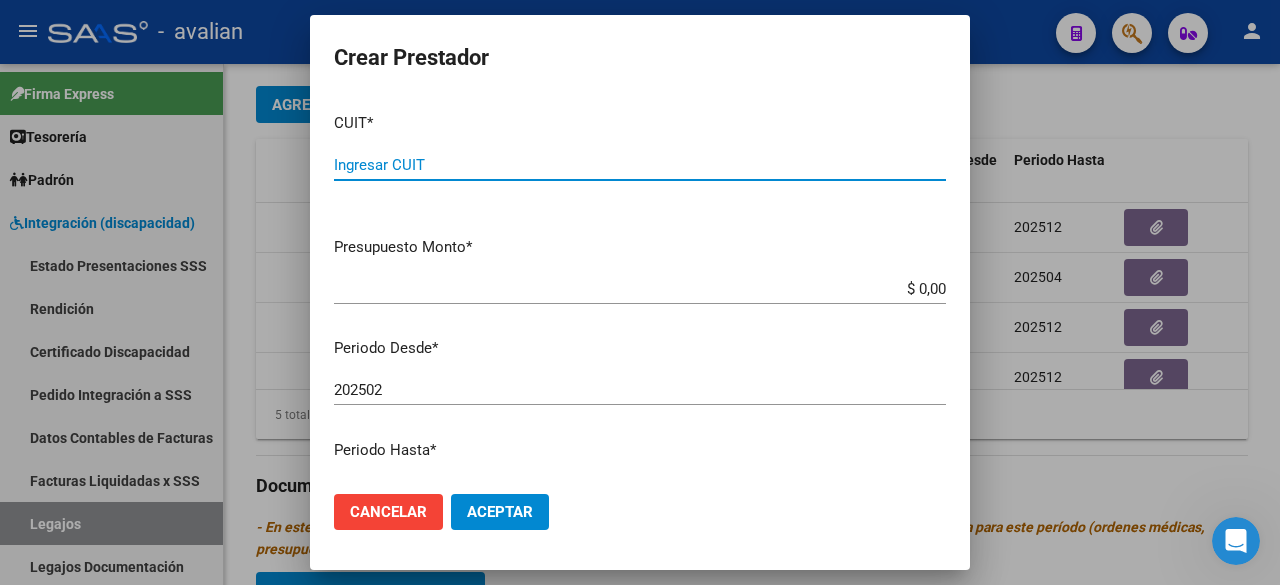 click on "Ingresar CUIT" at bounding box center (640, 165) 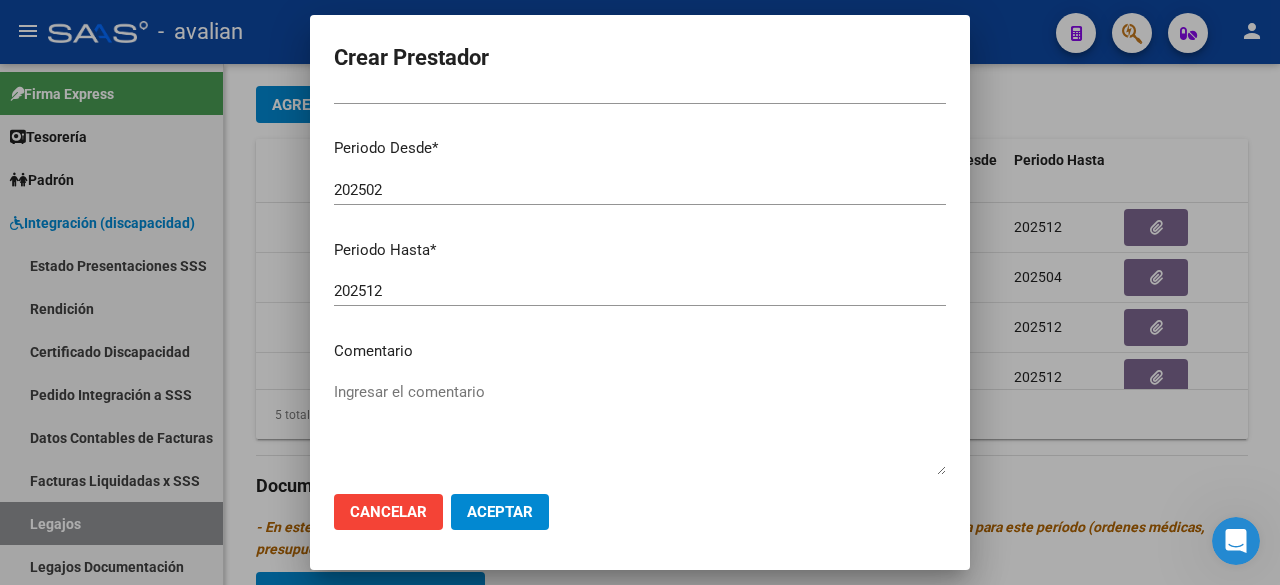scroll, scrollTop: 100, scrollLeft: 0, axis: vertical 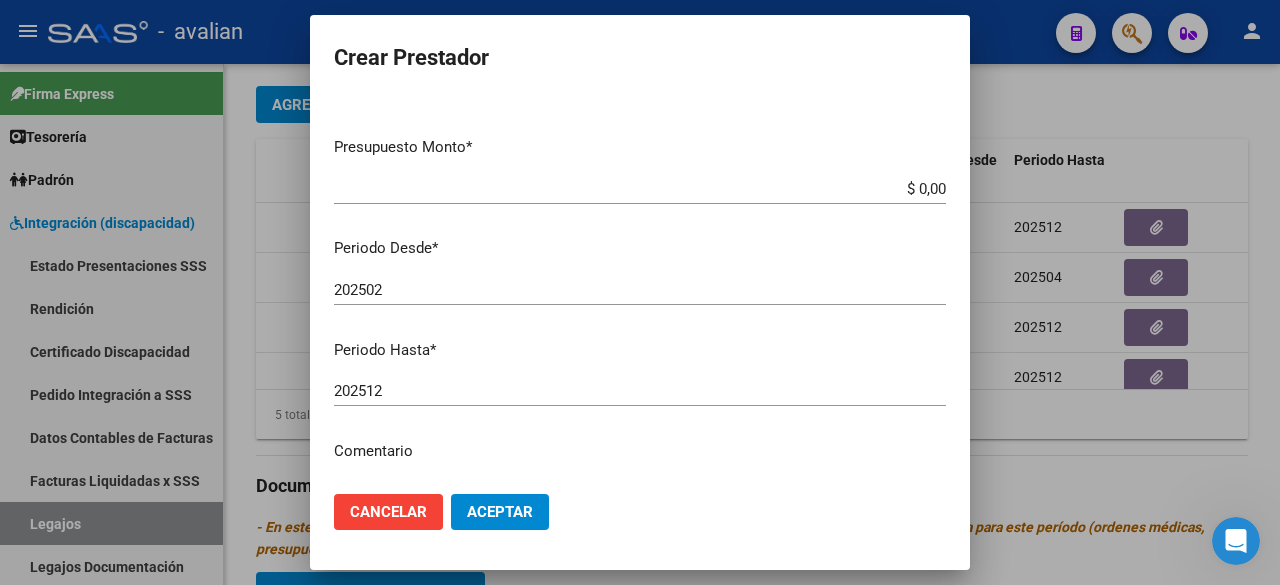 type on "[CUIT]" 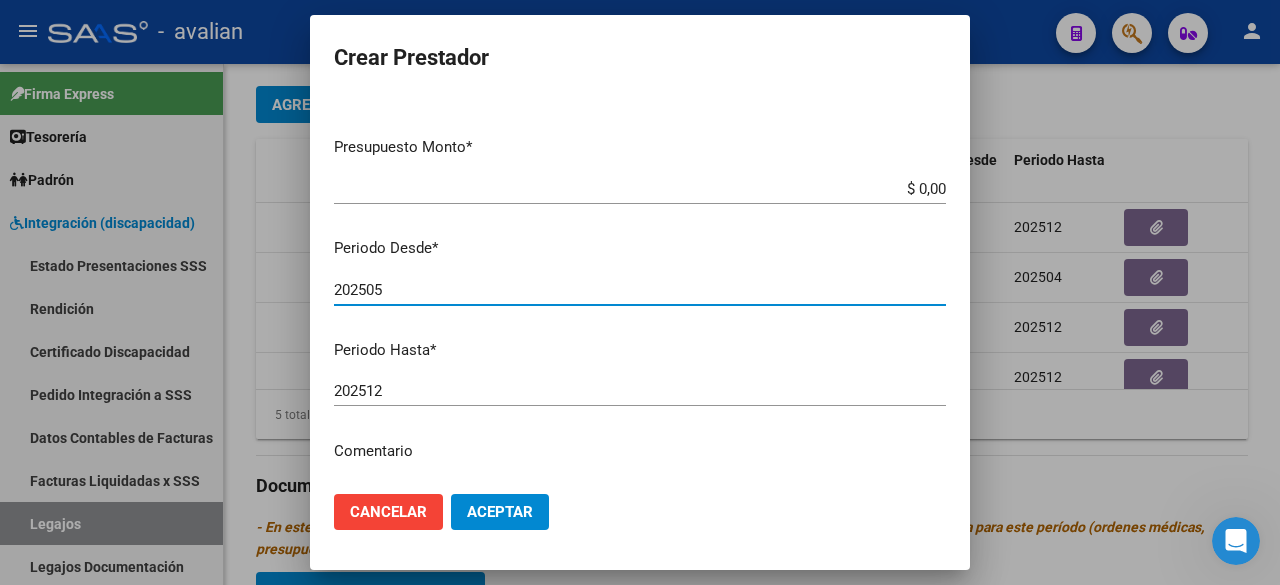 scroll, scrollTop: 304, scrollLeft: 0, axis: vertical 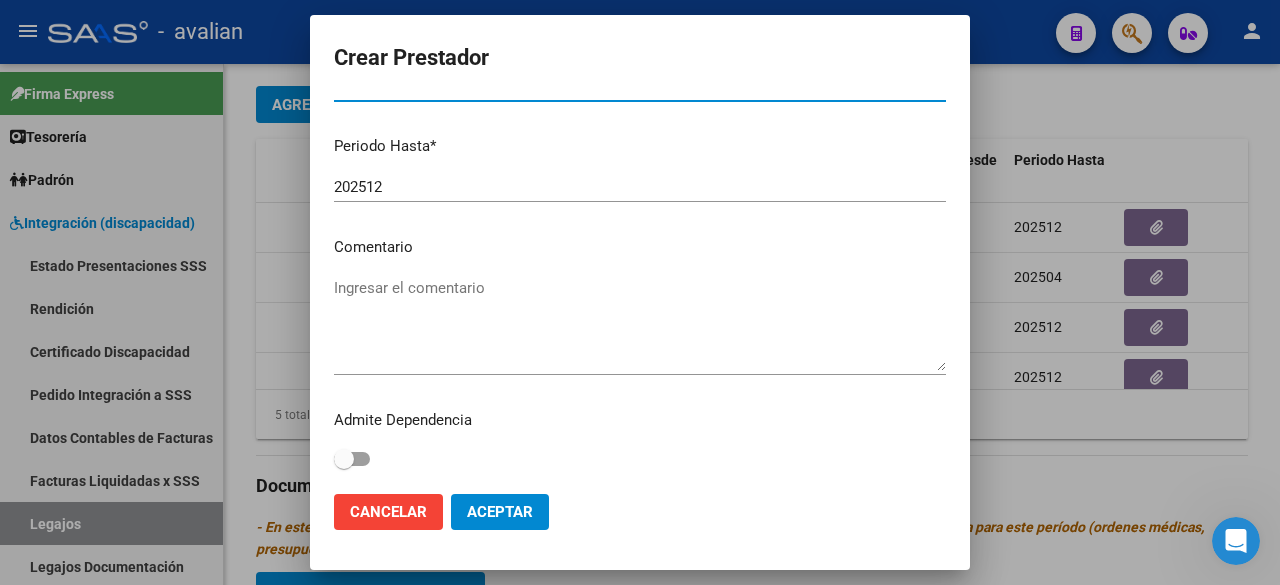 type on "202505" 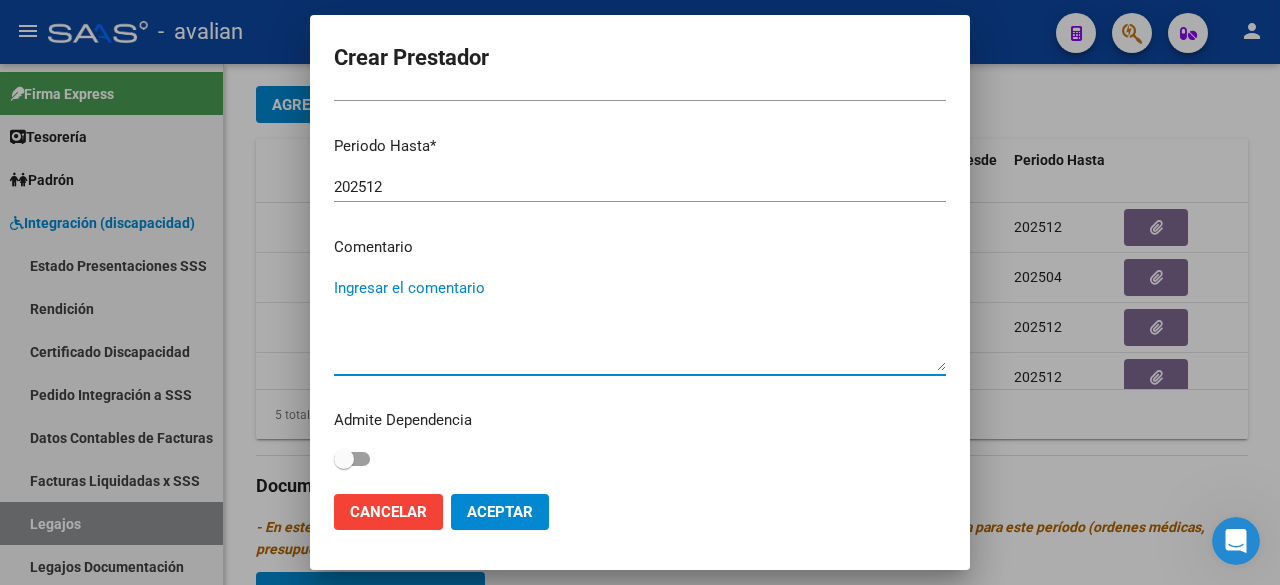 paste on "- Psicología: 1 sesión semanal - Lic. [LAST] [FIRST] (vie) - Valor resol. vigente." 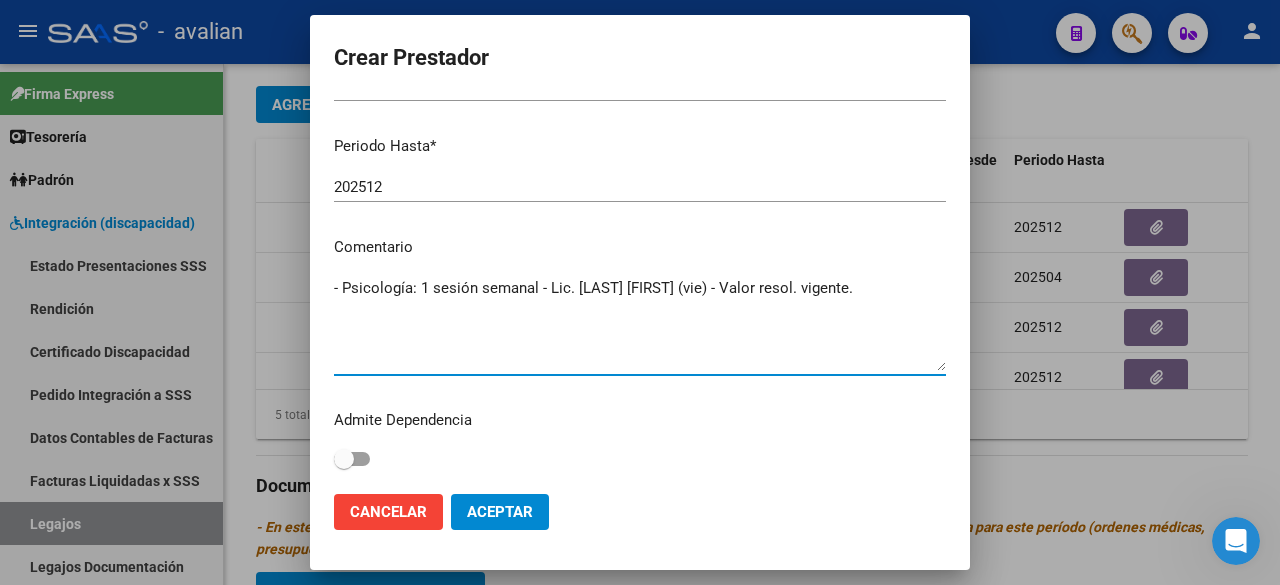 scroll, scrollTop: 104, scrollLeft: 0, axis: vertical 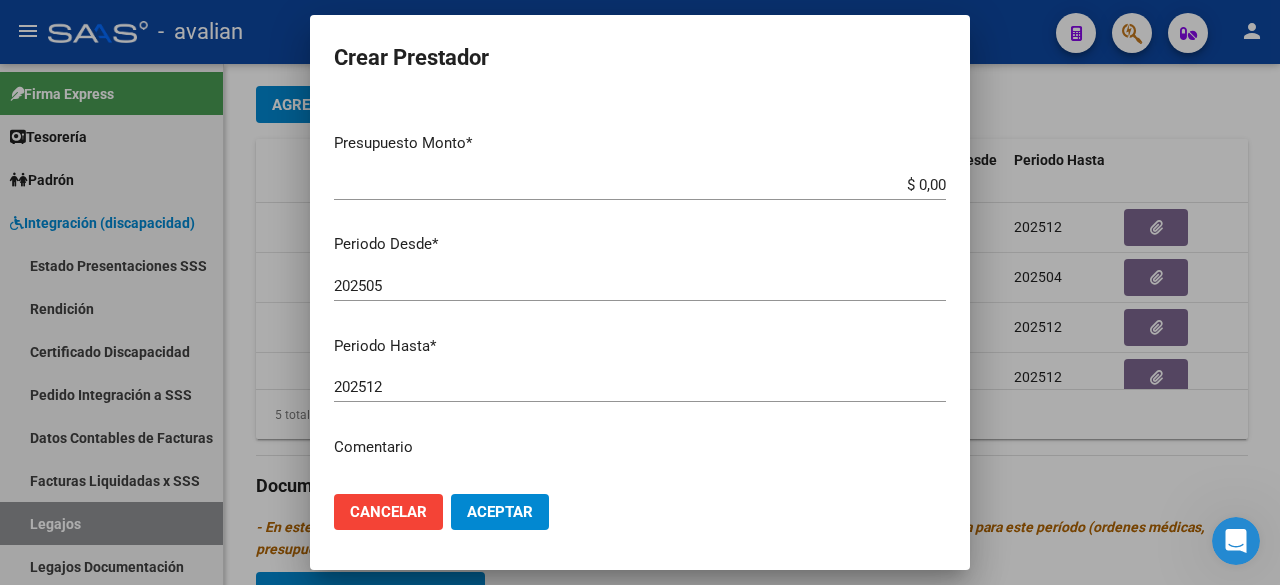 type on "- Psicología: 1 sesión semanal - Lic. [LAST] [FIRST] (vie) - Valor resol. vigente." 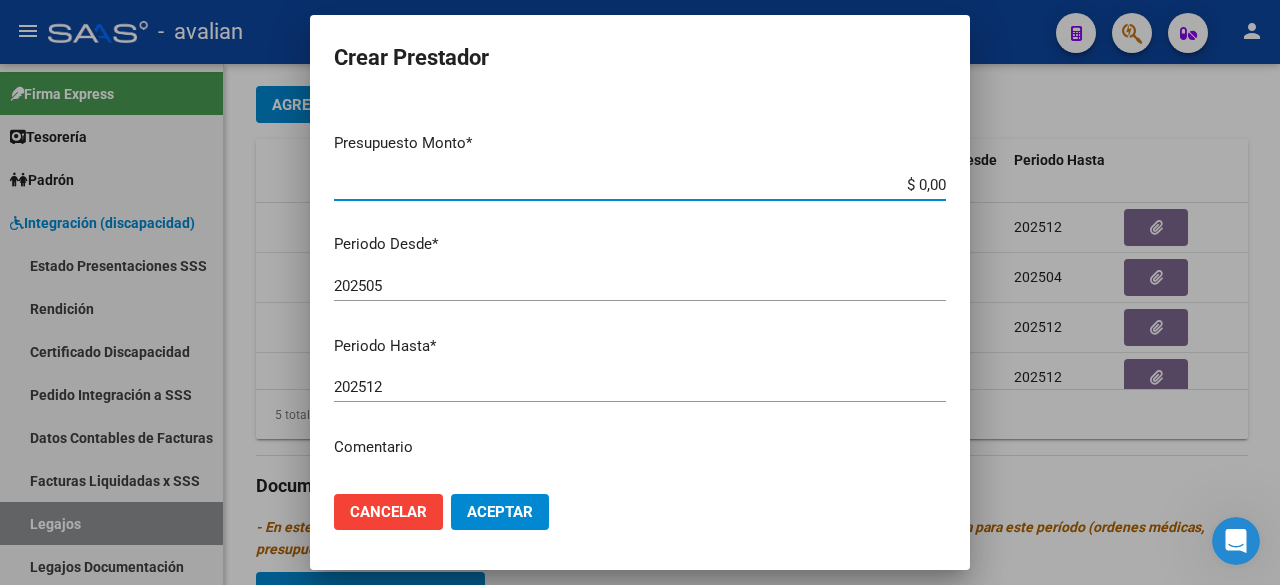 paste on "49.482,44" 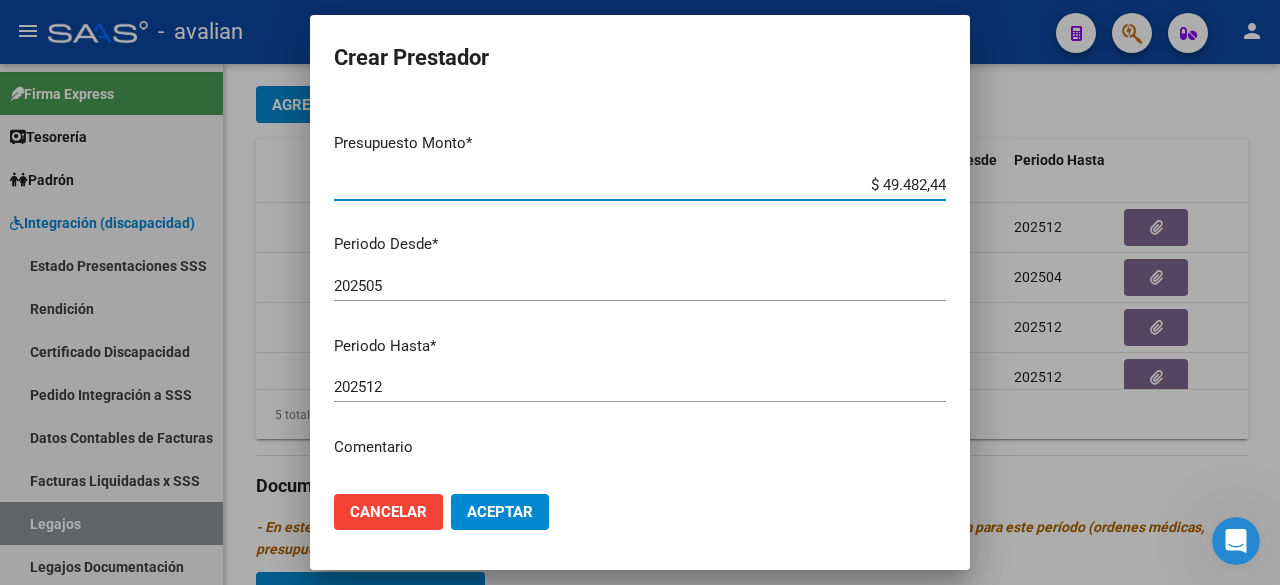 scroll, scrollTop: 0, scrollLeft: 0, axis: both 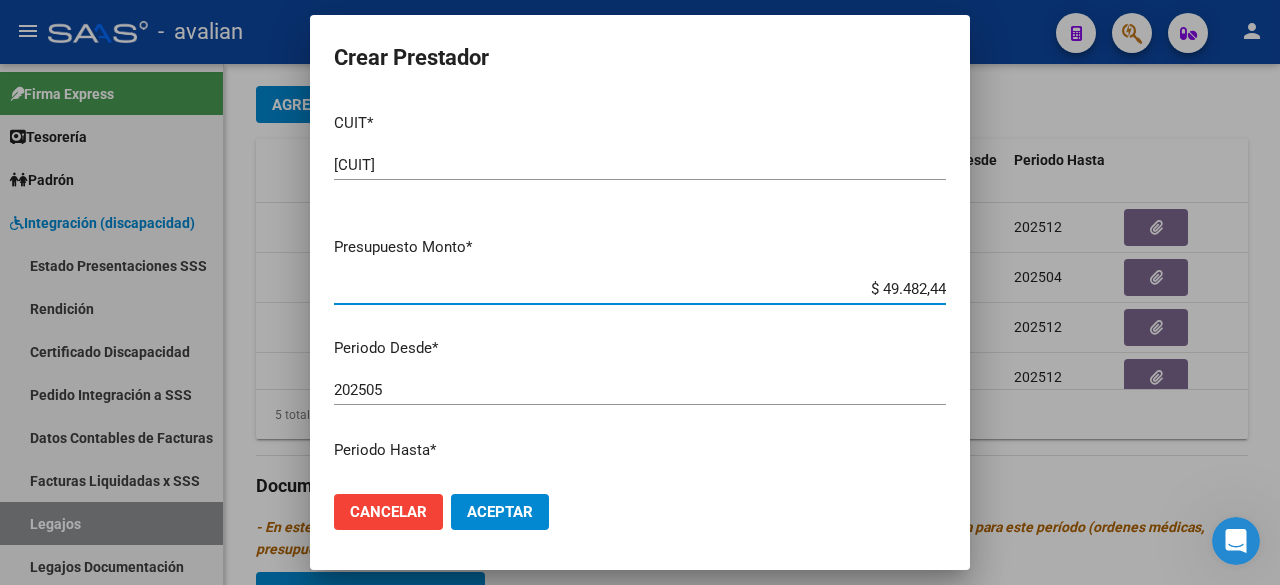 type on "$ 49.482,44" 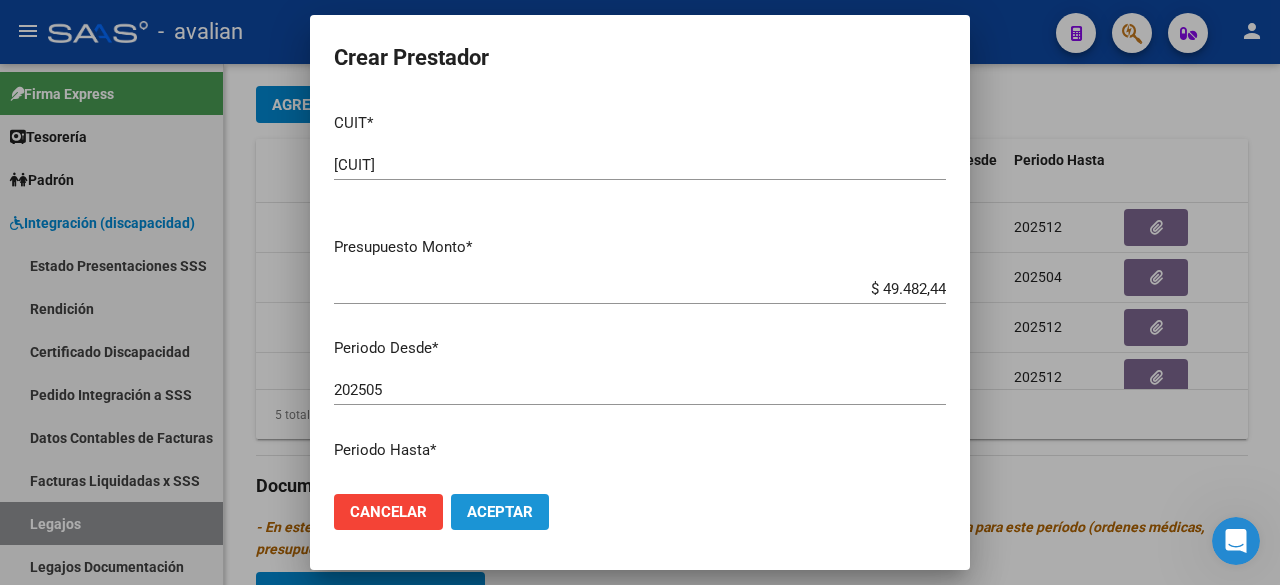 click on "Aceptar" 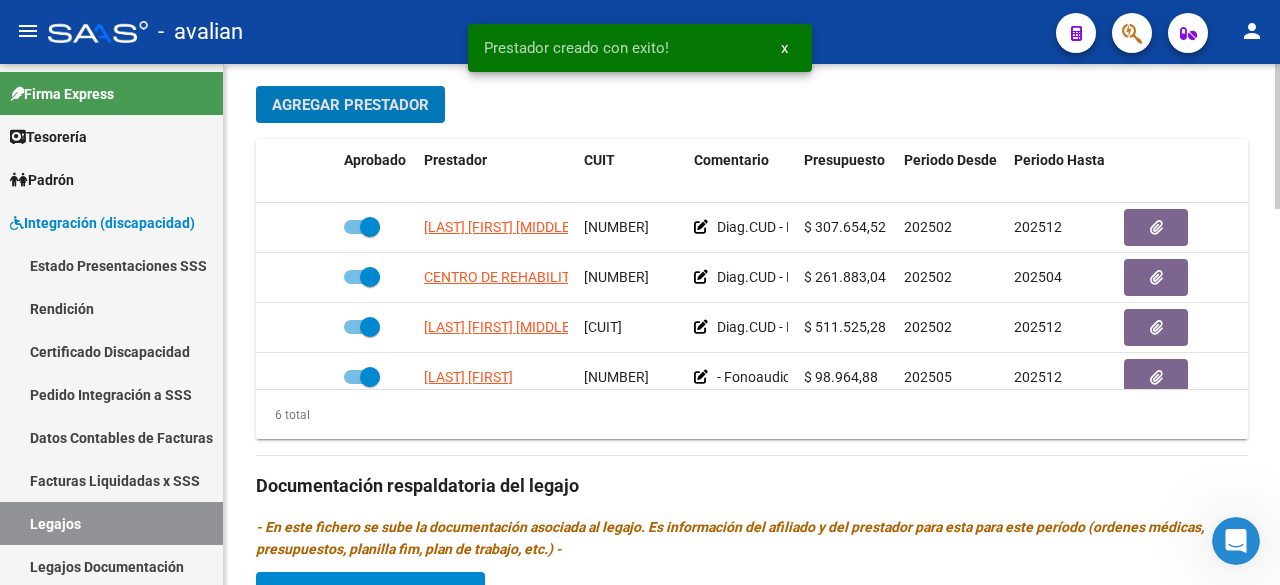 scroll, scrollTop: 135, scrollLeft: 0, axis: vertical 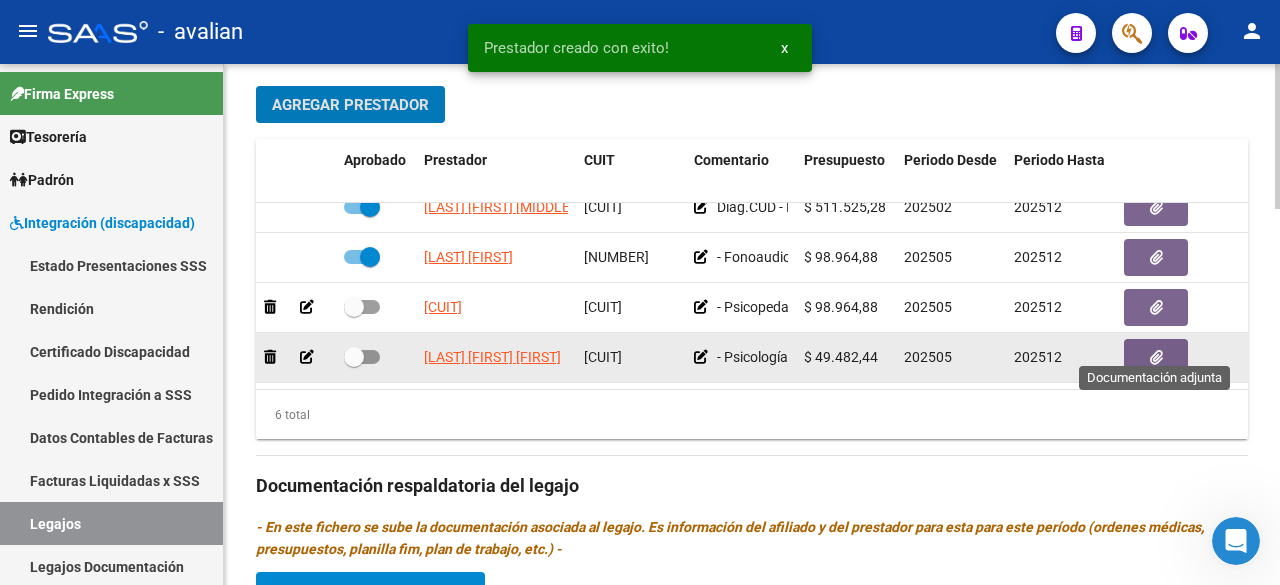 click 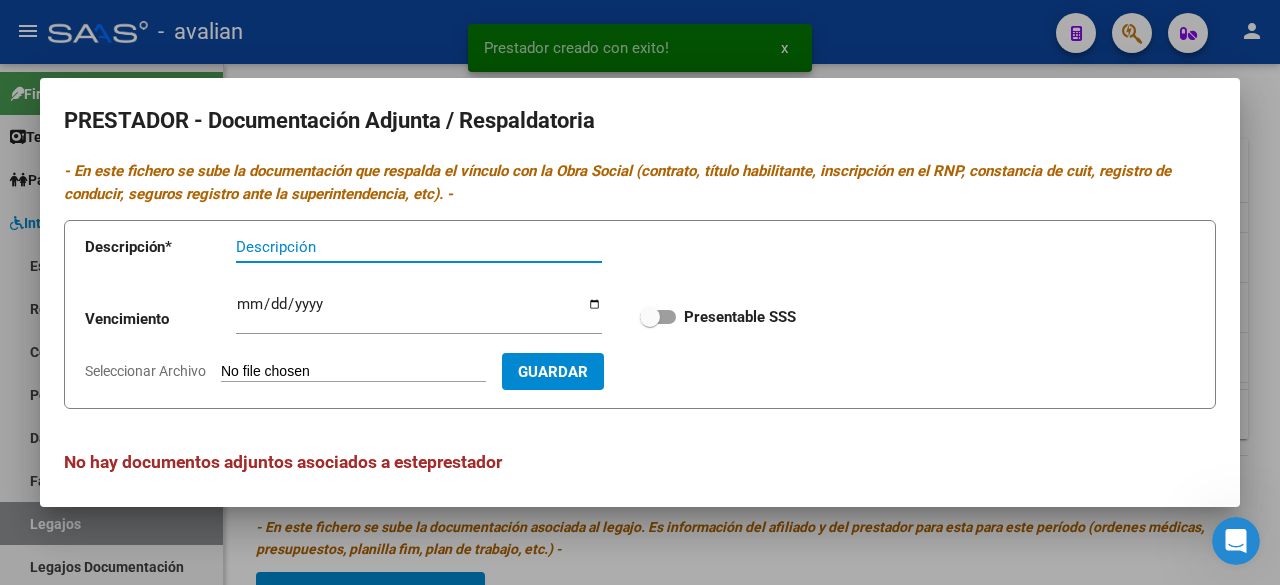 scroll, scrollTop: 8, scrollLeft: 0, axis: vertical 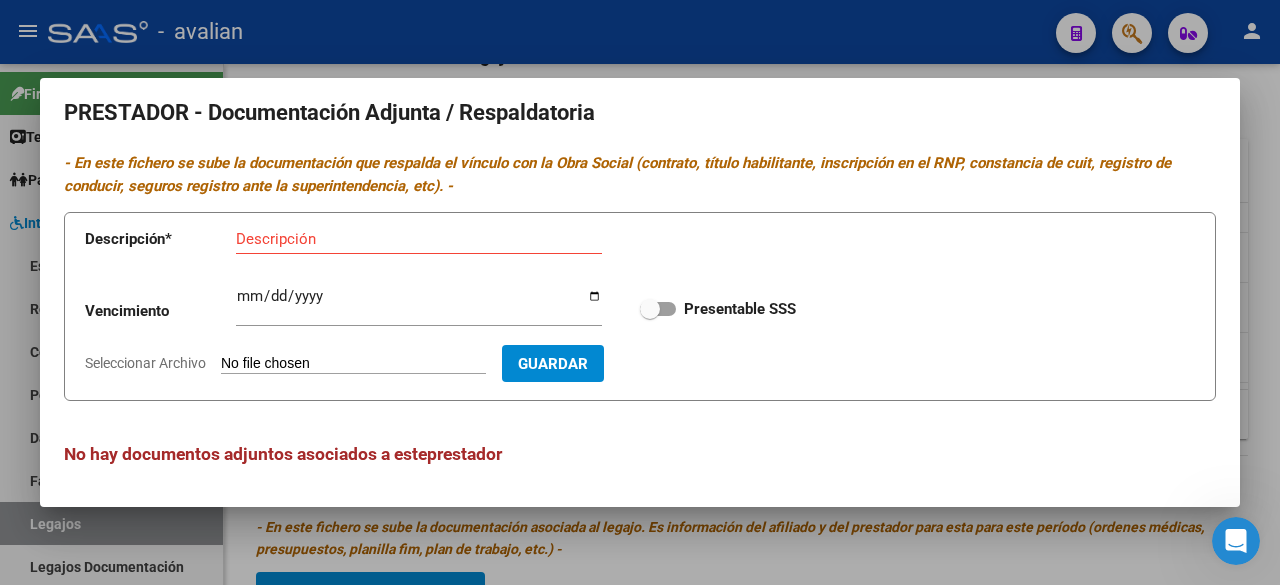 click at bounding box center [640, 292] 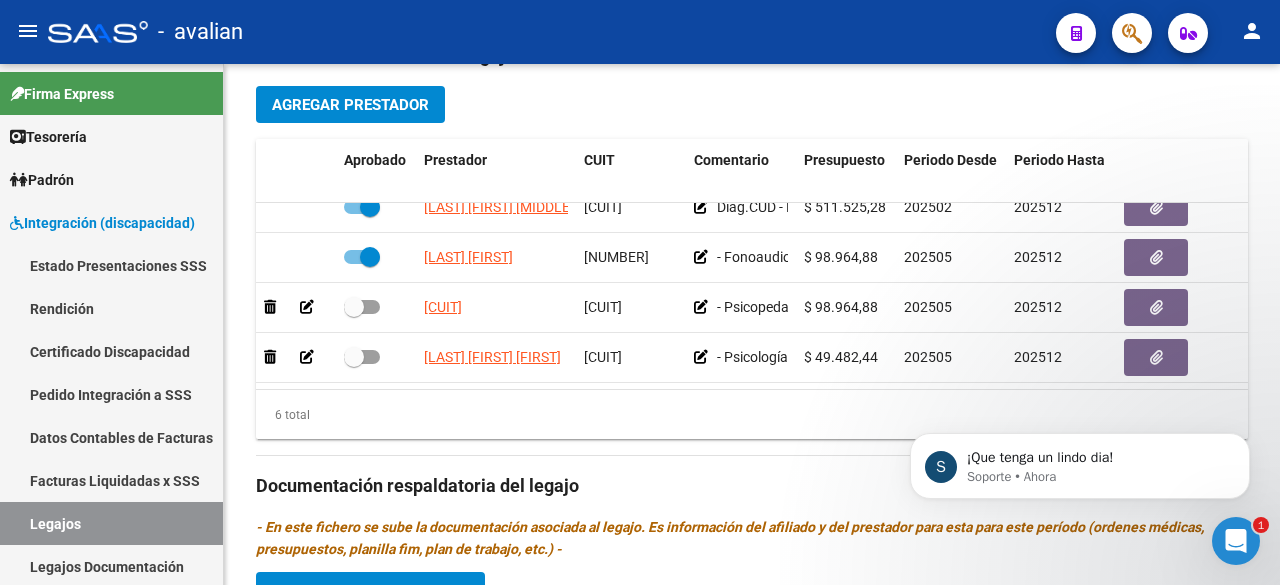 scroll, scrollTop: 160, scrollLeft: 0, axis: vertical 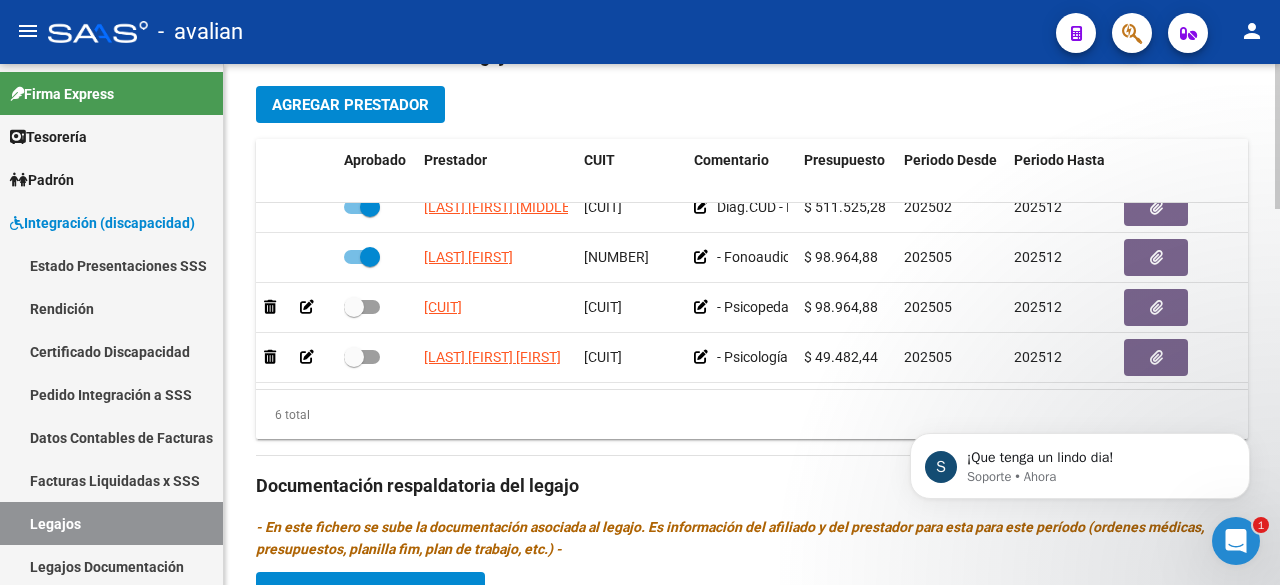 click on "arrow_back Editar [NUMBER]     save Guardar cambios Legajo de Integración Modelo Formulario DDJJ para Transporte  /  Modelo Conformidad Transporte  /  Modelo Presupuesto Transporte  /  Modelo Conformidad Prestacional  /  Modelo Presupuesto Prestacional  /  ModeloResumen HC  /  Modelo Planilla FIM  Legajo Aprobado.  Aprobado   CUIL  *   [NUMBER] Ingresar CUIL [LAST] [FIRST]     Análisis Afiliado    Certificado Discapacidad ARCA Padrón Nombre Afiliado  *   [LAST] [FIRST] Ingresar el nombre  Periodo Desde  *   202502 Ej: 202203  Periodo Hasta  *   202512 Ej: 202212  Admite Dependencia   Comentarios                                  Comentarios Administrador  Prestadores asociados al legajo Agregar Prestador Aprobado Prestador CUIT Comentario Presupuesto Periodo Desde Periodo Hasta Usuario Admite Dependencia   [LAST] [FIRST] [MIDDLE] [NUMBER]     Diag.CUD - Prestación autorizada: [NUMBER]- TRANSPORTE (KM) / Cant semanal:  / Tope mensual: 944 / Tope anual: 10384  $ 511.525,28  202502 202512" 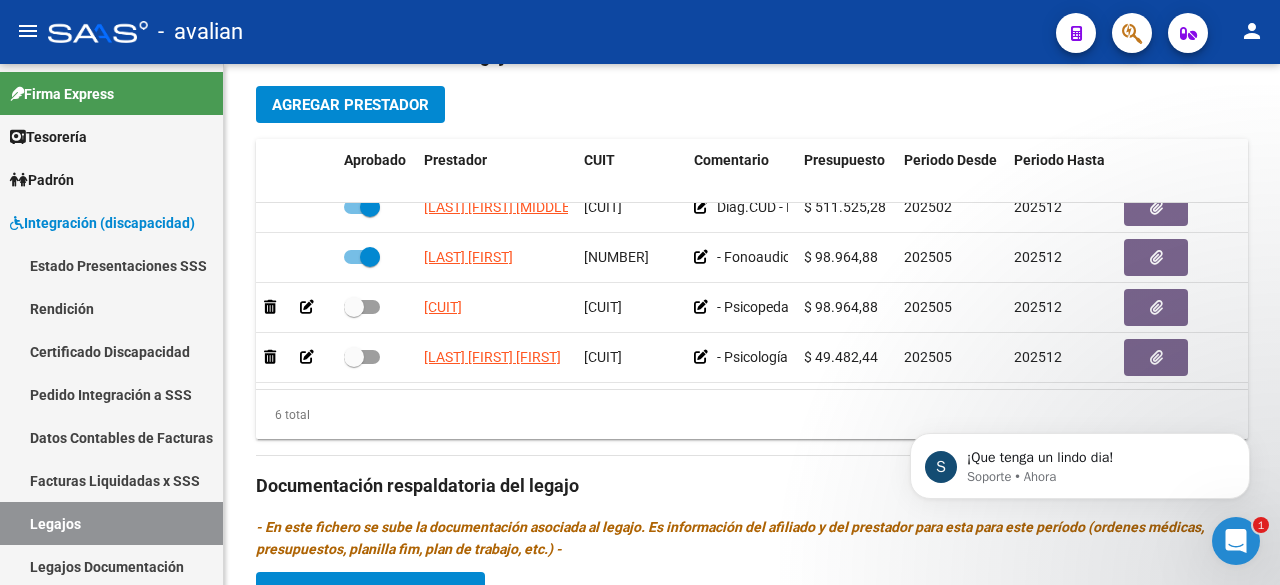 click 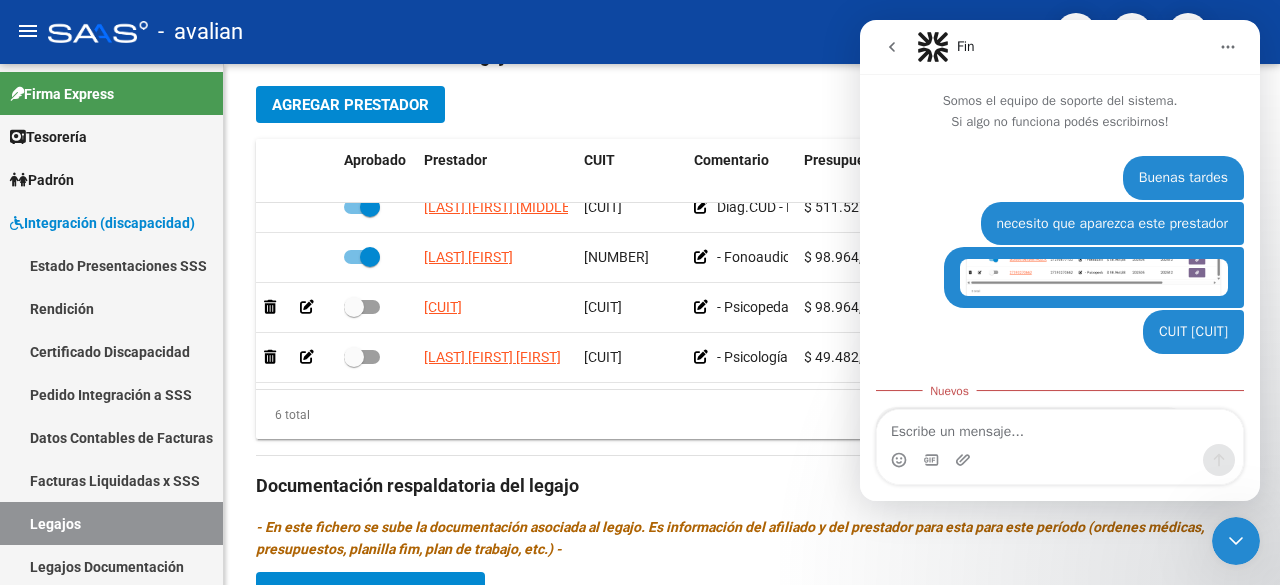 scroll, scrollTop: 292, scrollLeft: 0, axis: vertical 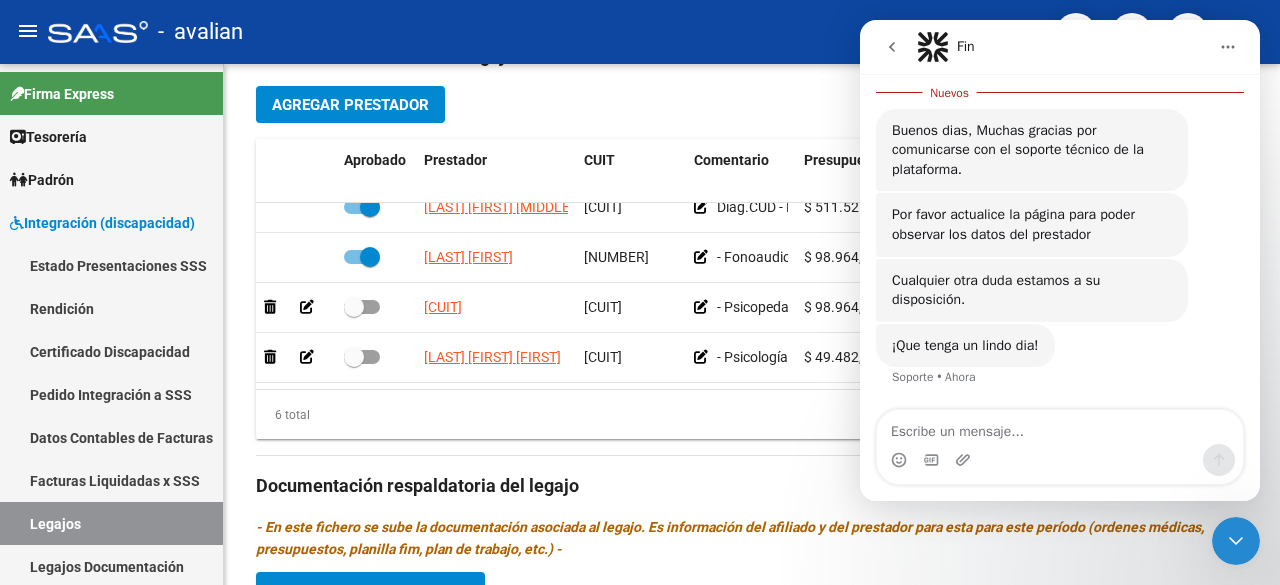 click at bounding box center [1060, 427] 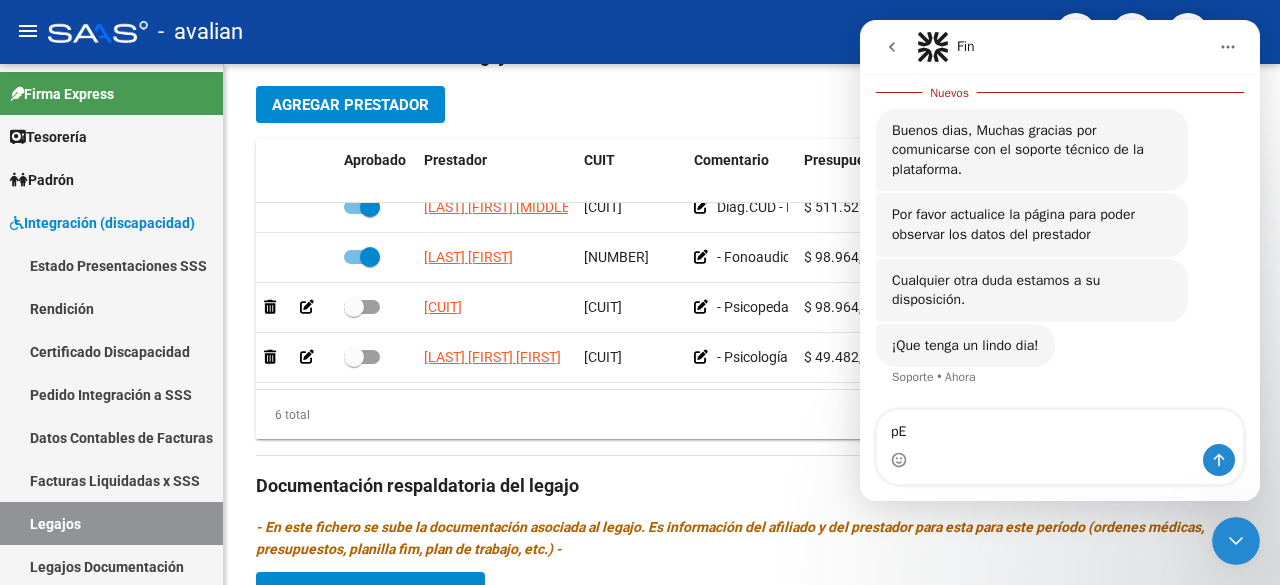 type on "p" 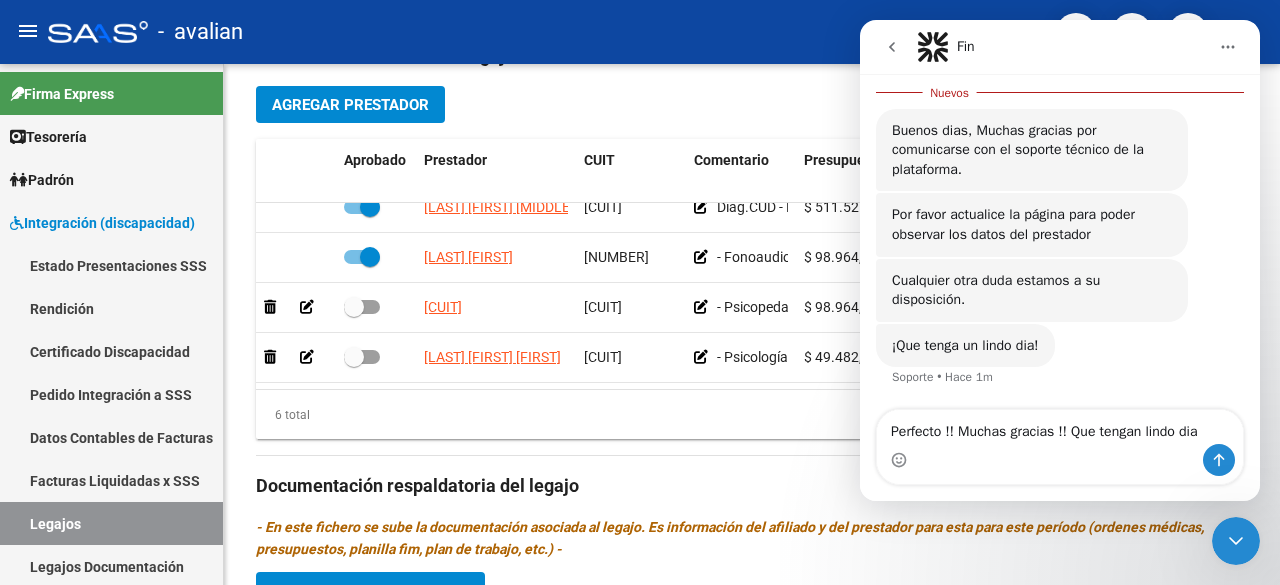 type on "Perfecto !! Muchas gracias !! Que tengan lindo dia" 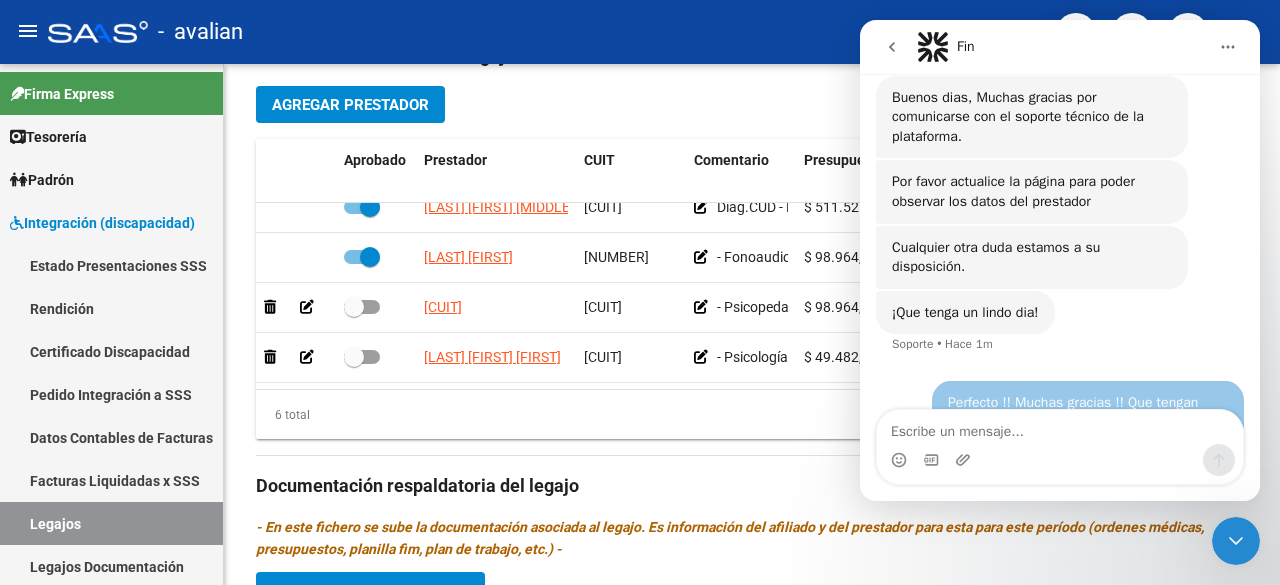 scroll, scrollTop: 338, scrollLeft: 0, axis: vertical 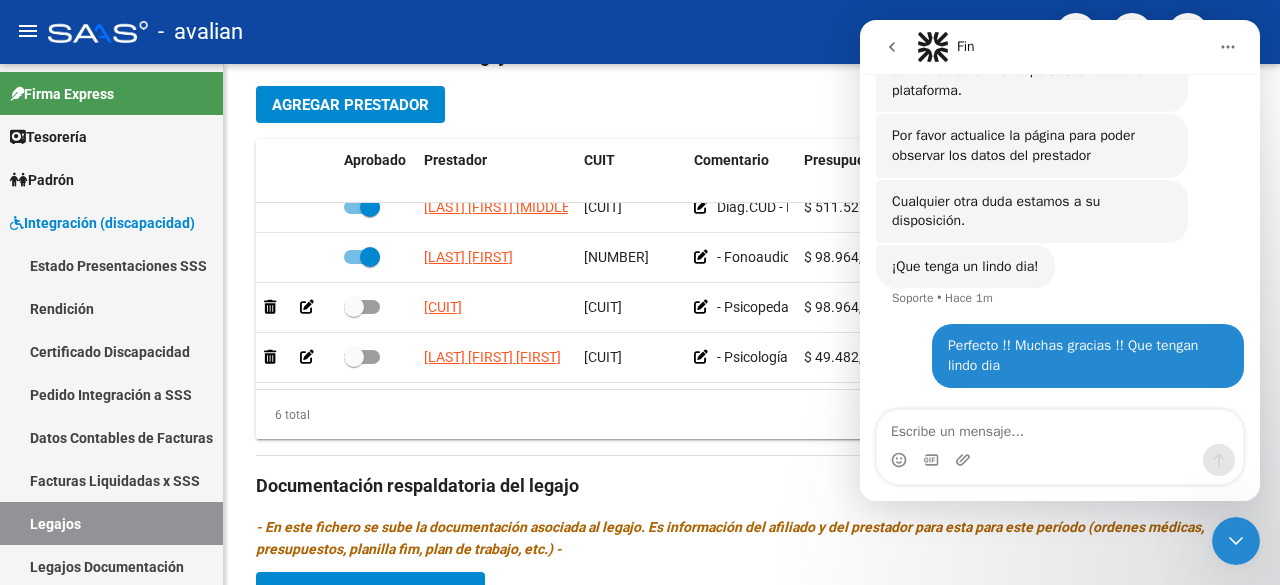 click 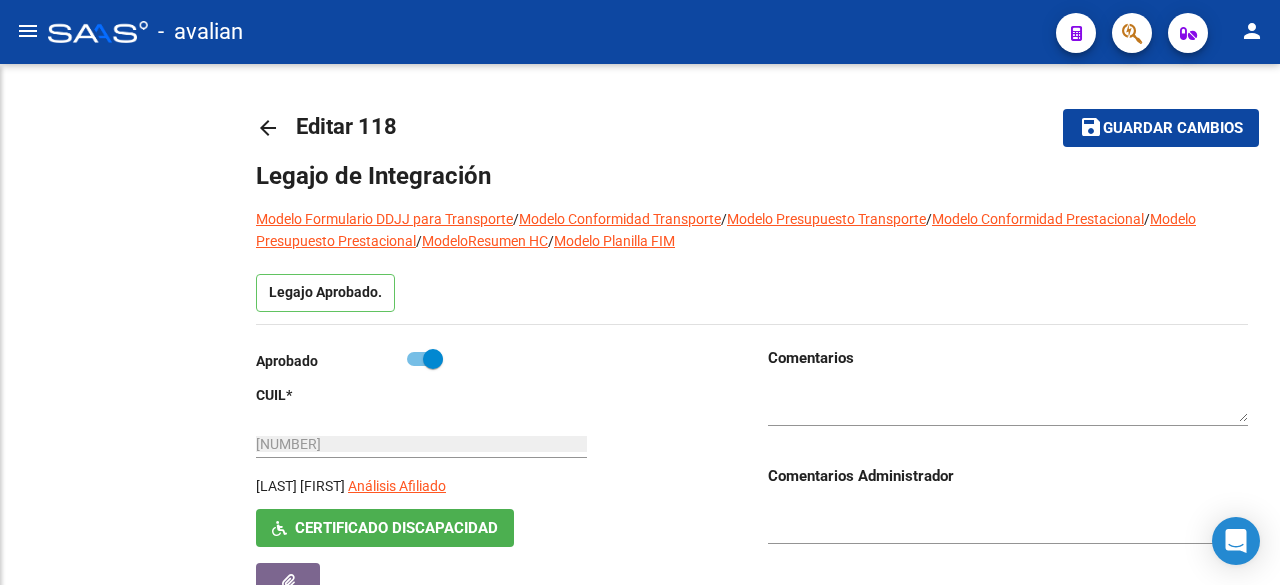 scroll, scrollTop: 0, scrollLeft: 0, axis: both 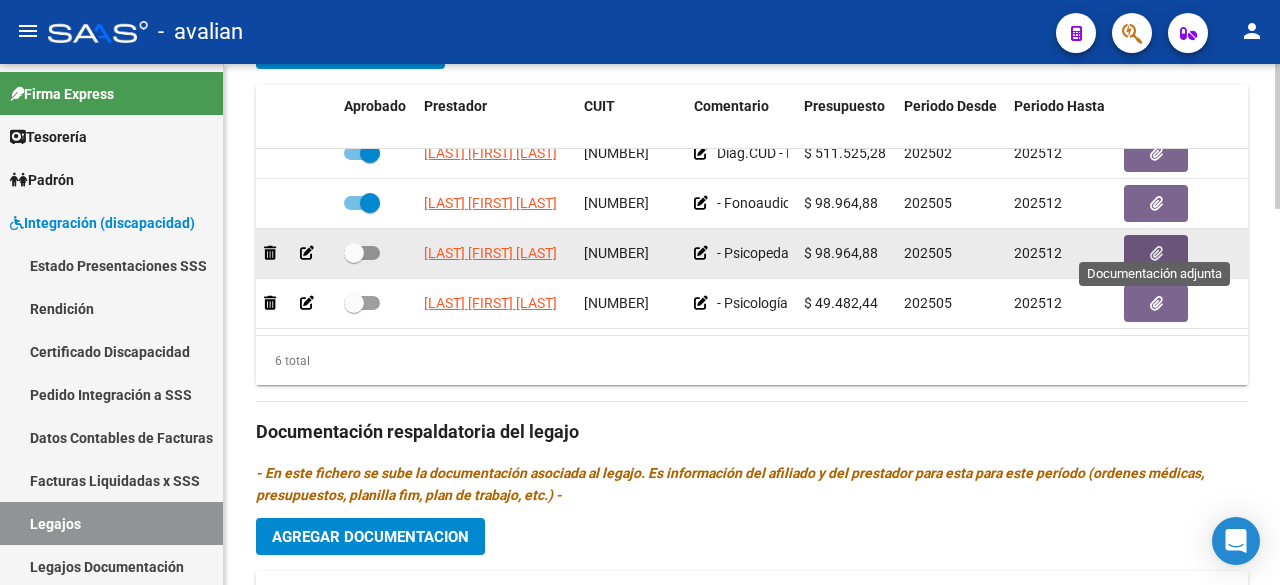 click 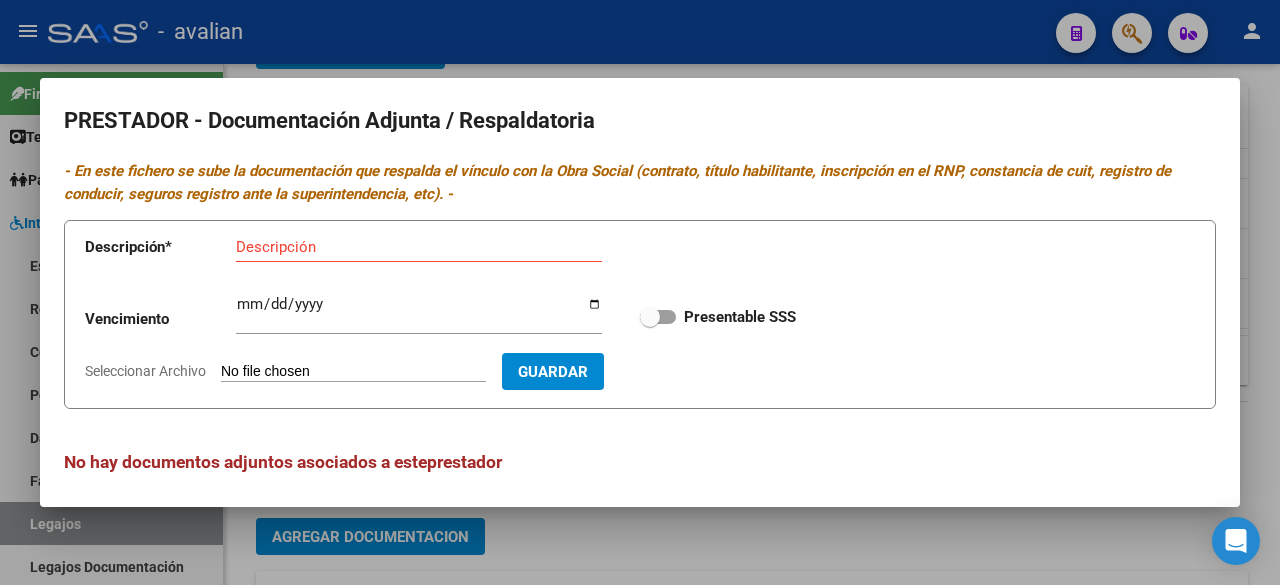 click on "Seleccionar Archivo" at bounding box center (353, 372) 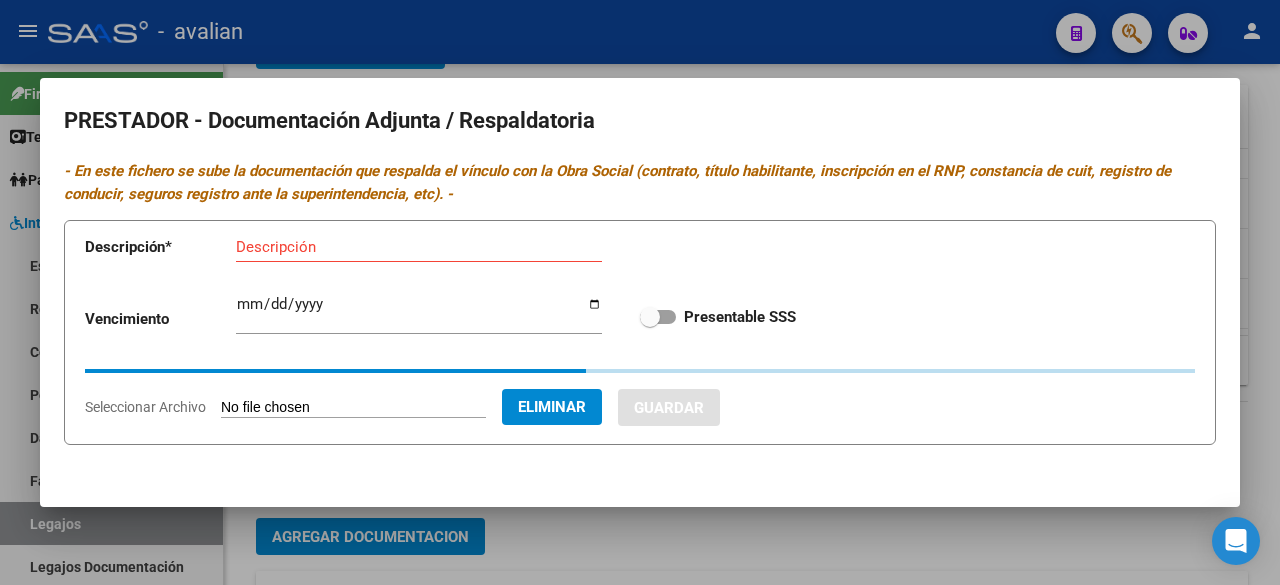 click on "Descripción" at bounding box center (419, 247) 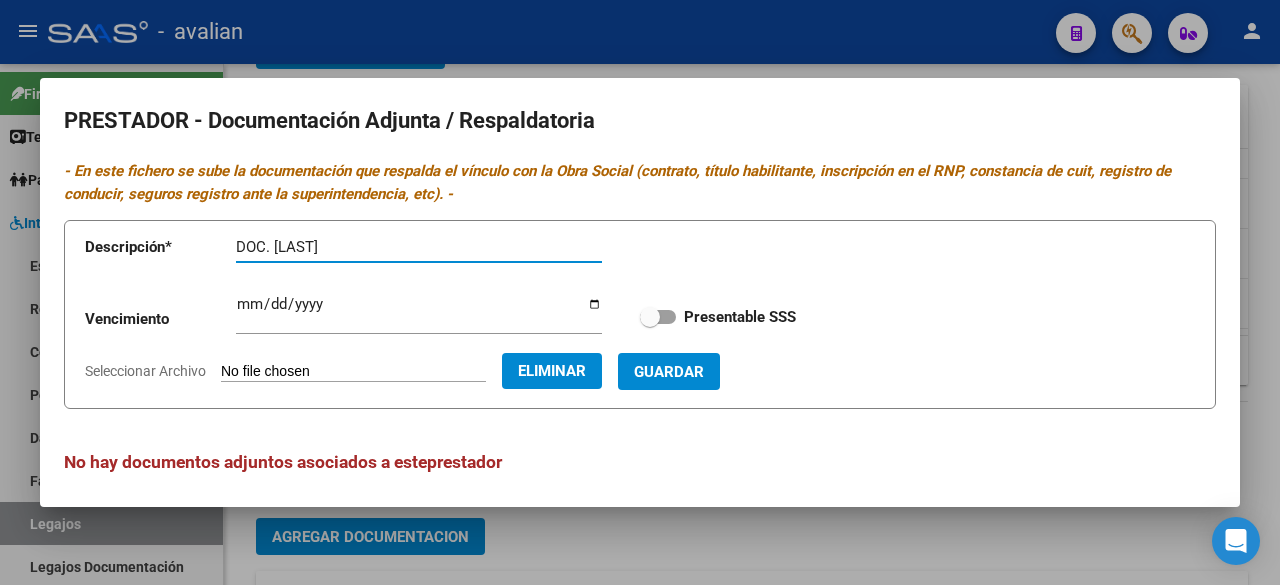 type on "DOC. [LAST]" 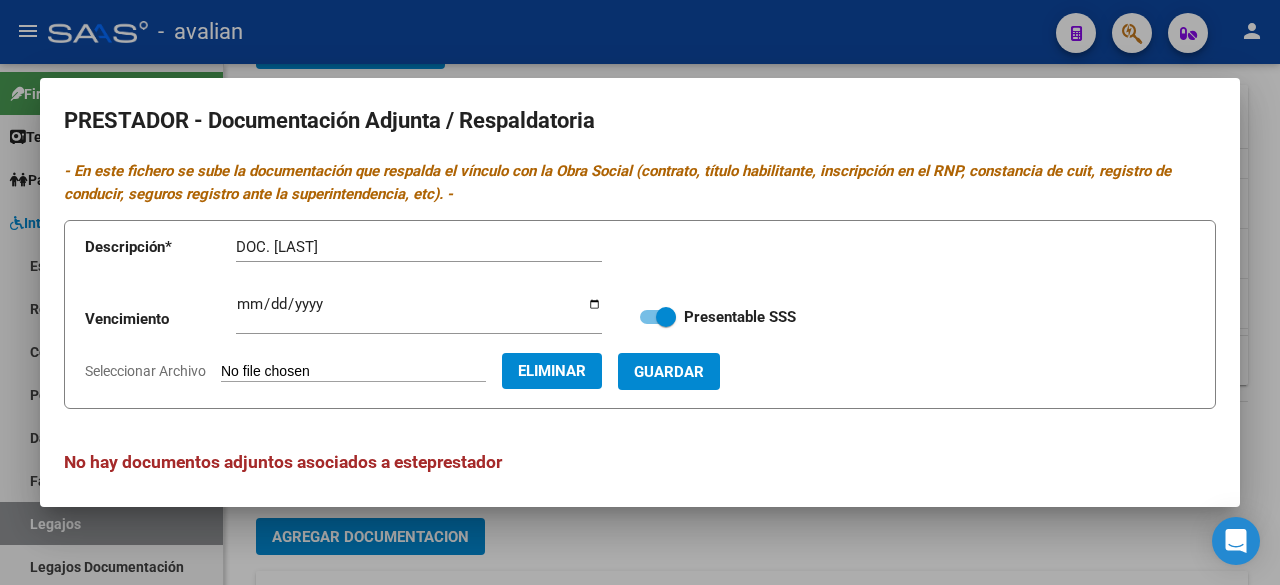click on "Guardar" at bounding box center (669, 372) 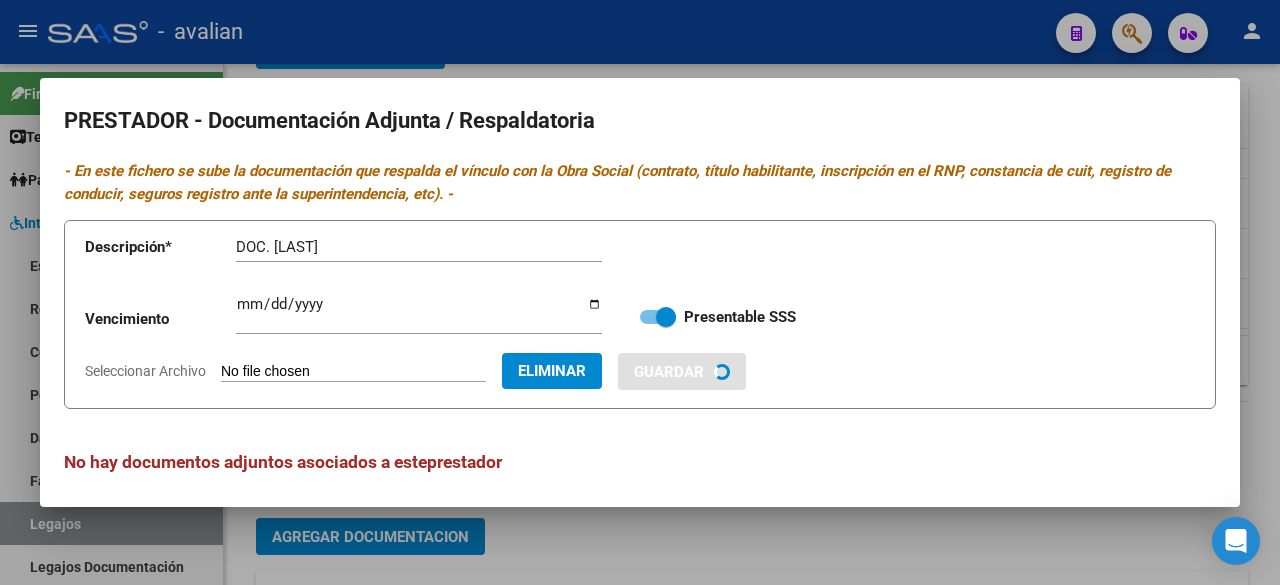 type 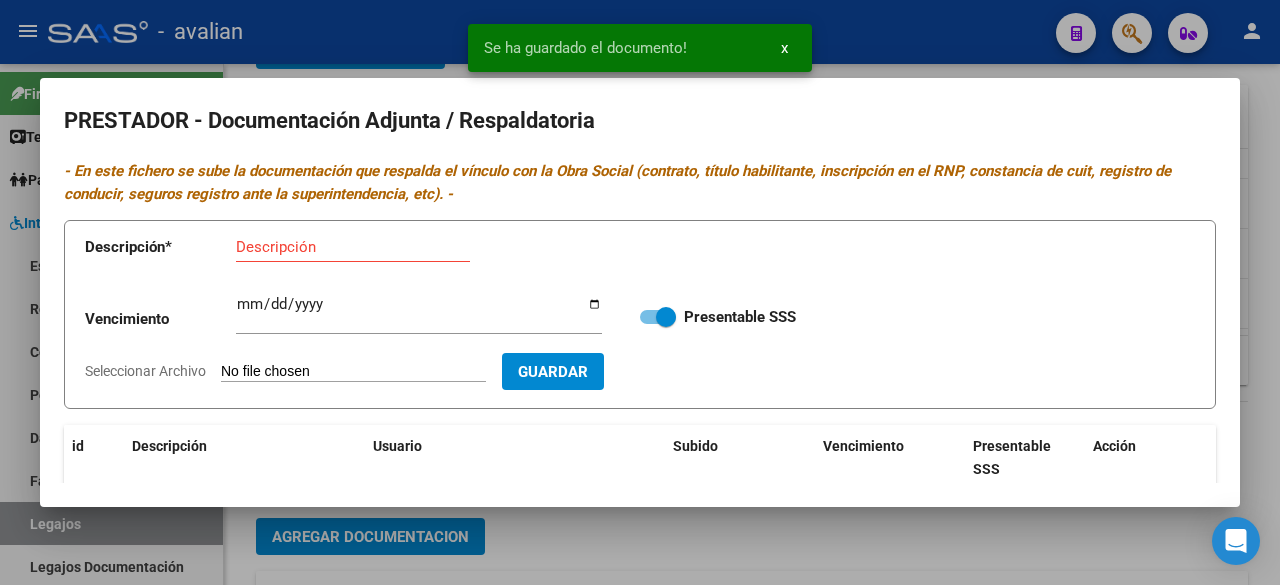click at bounding box center [640, 292] 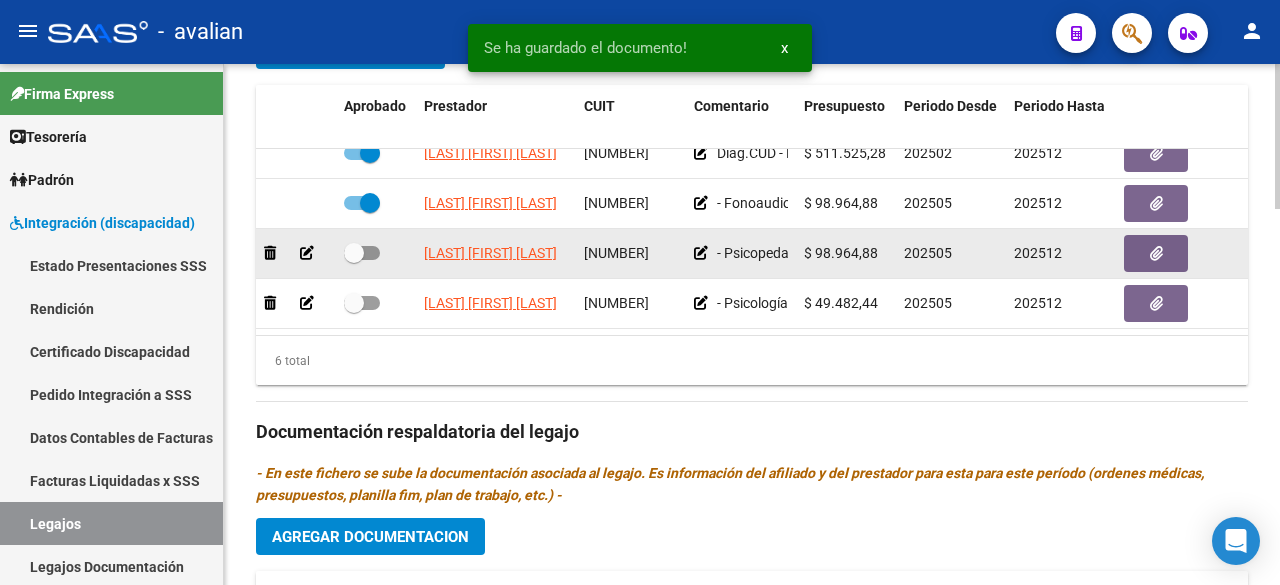 click at bounding box center [362, 253] 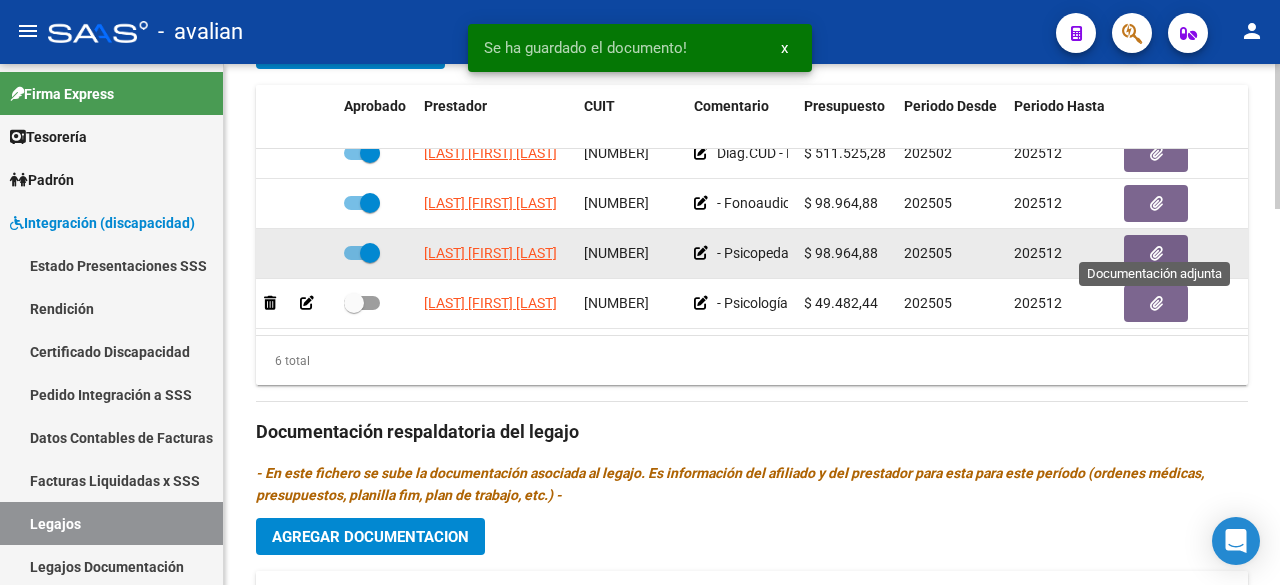 click 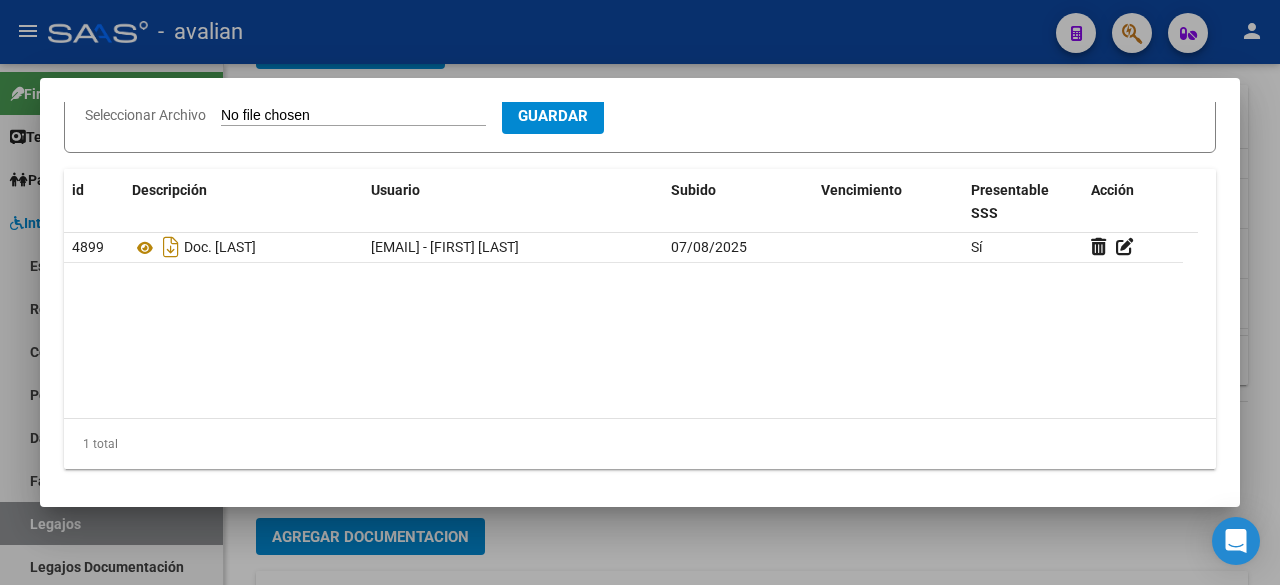 scroll, scrollTop: 0, scrollLeft: 0, axis: both 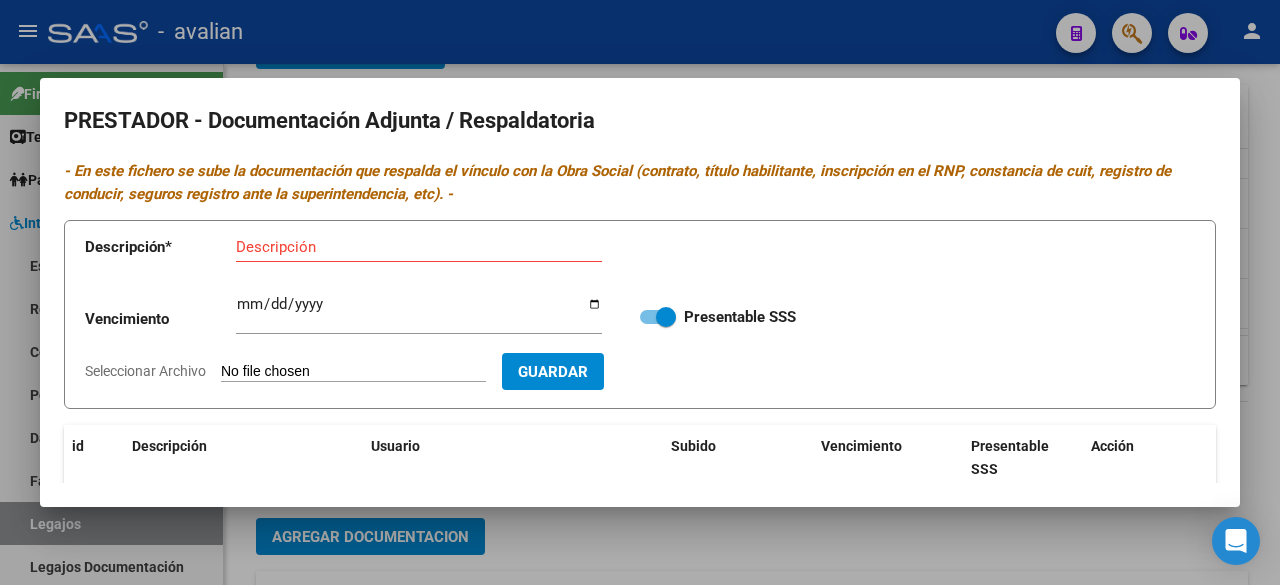 click at bounding box center [640, 292] 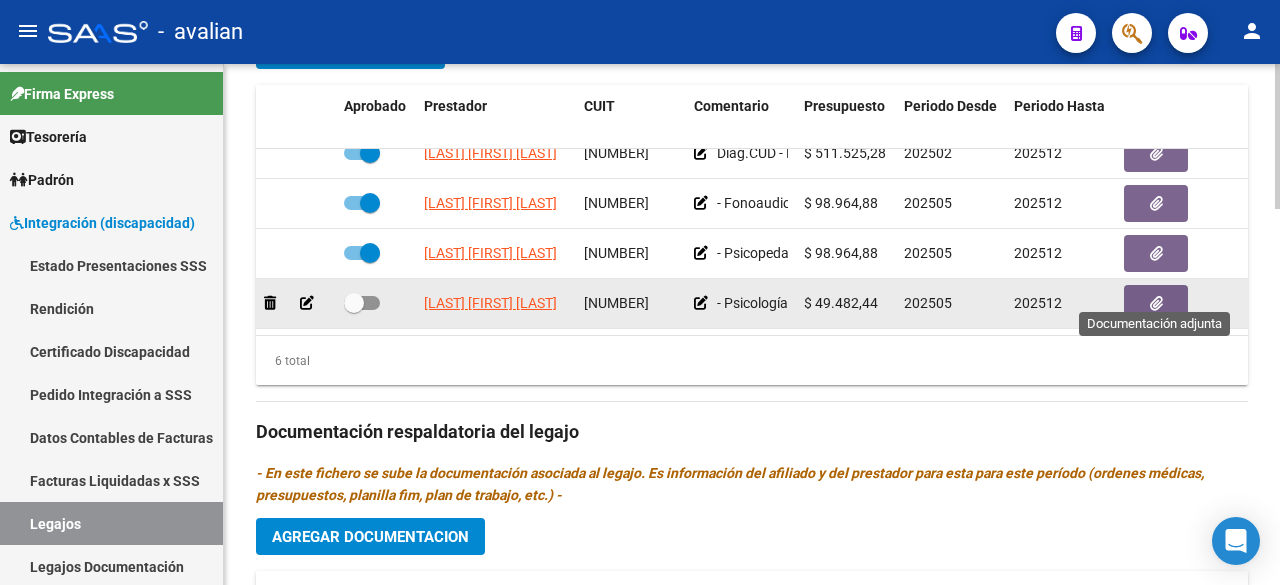 click 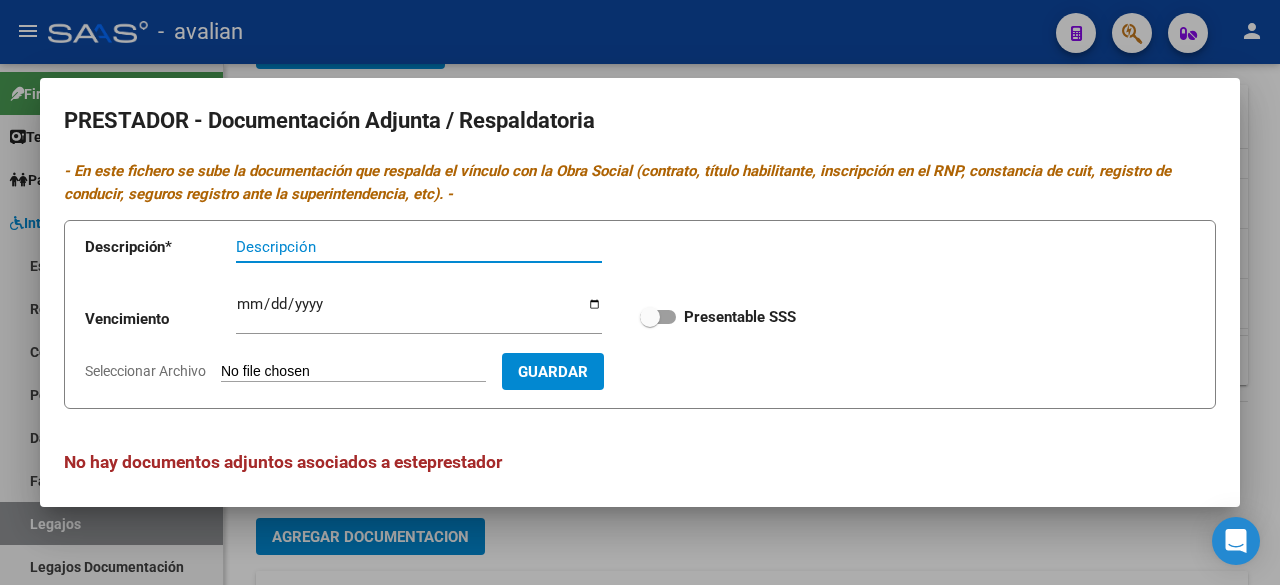 click on "Seleccionar Archivo" at bounding box center [353, 372] 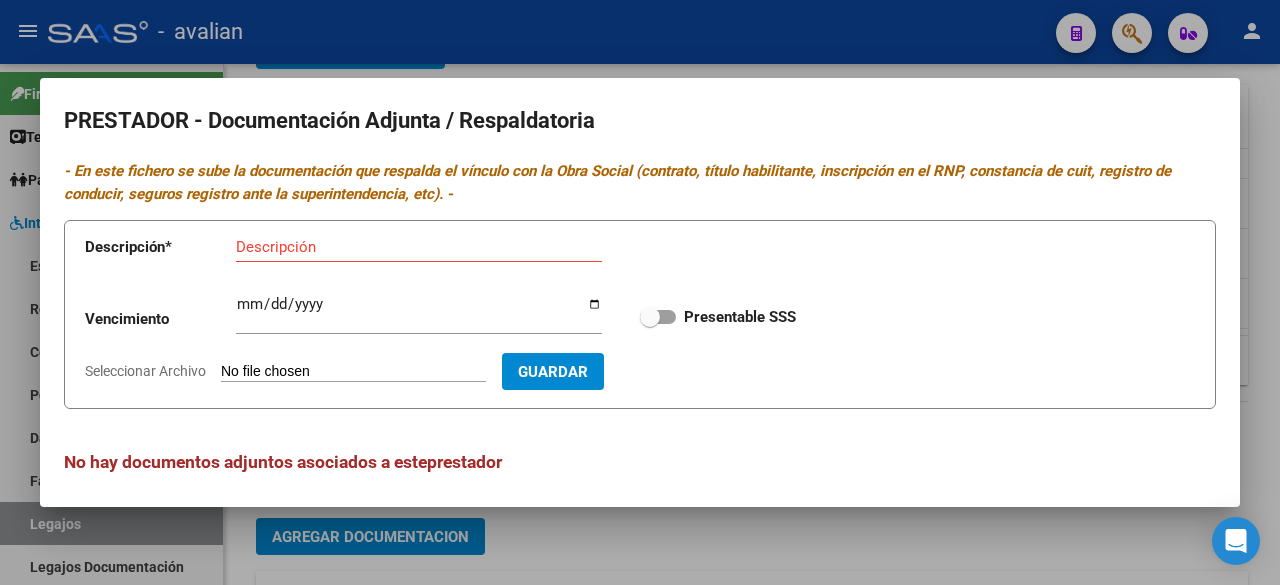 type on "C:\fakepath\DOC. PS MEDINA.pdf" 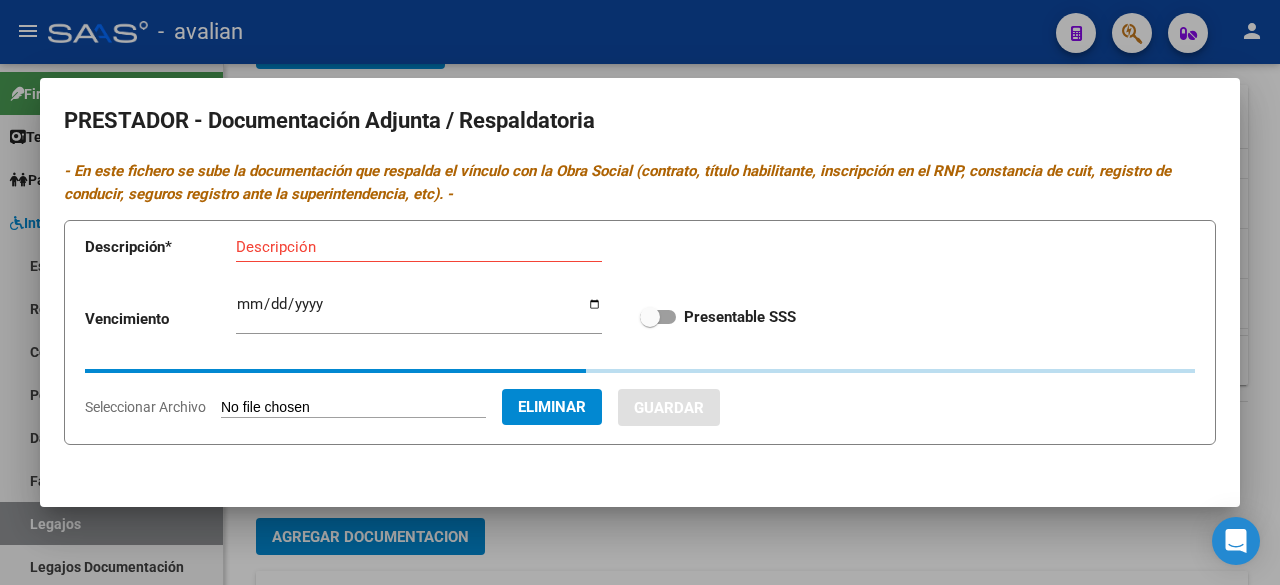 click on "Descripción" at bounding box center [419, 247] 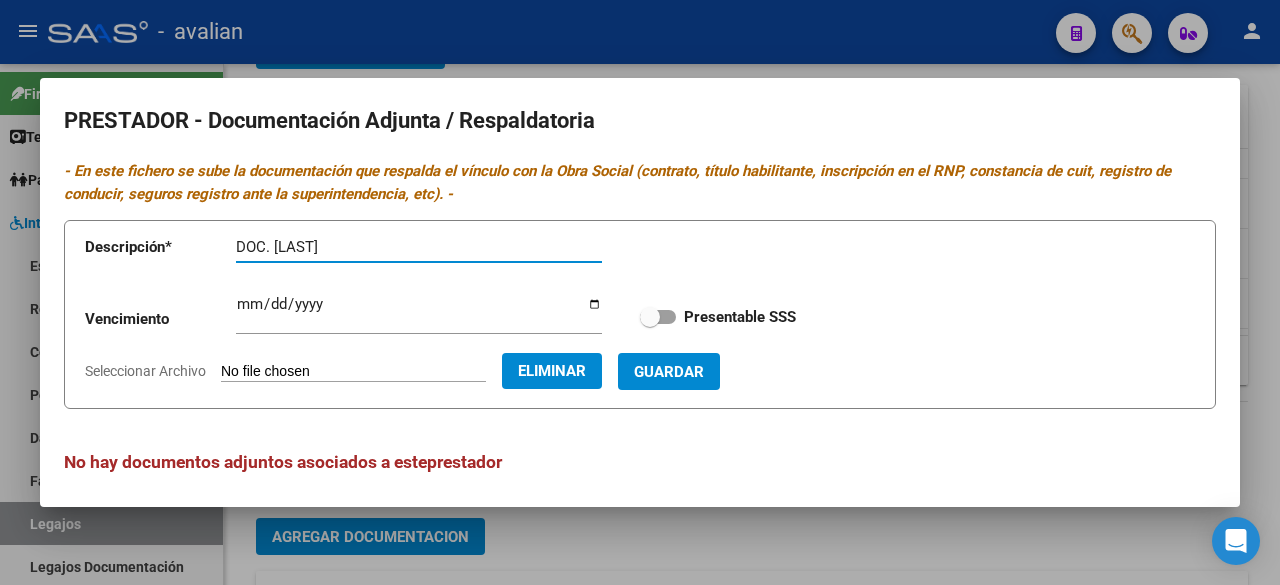 type on "DOC. MEDINA" 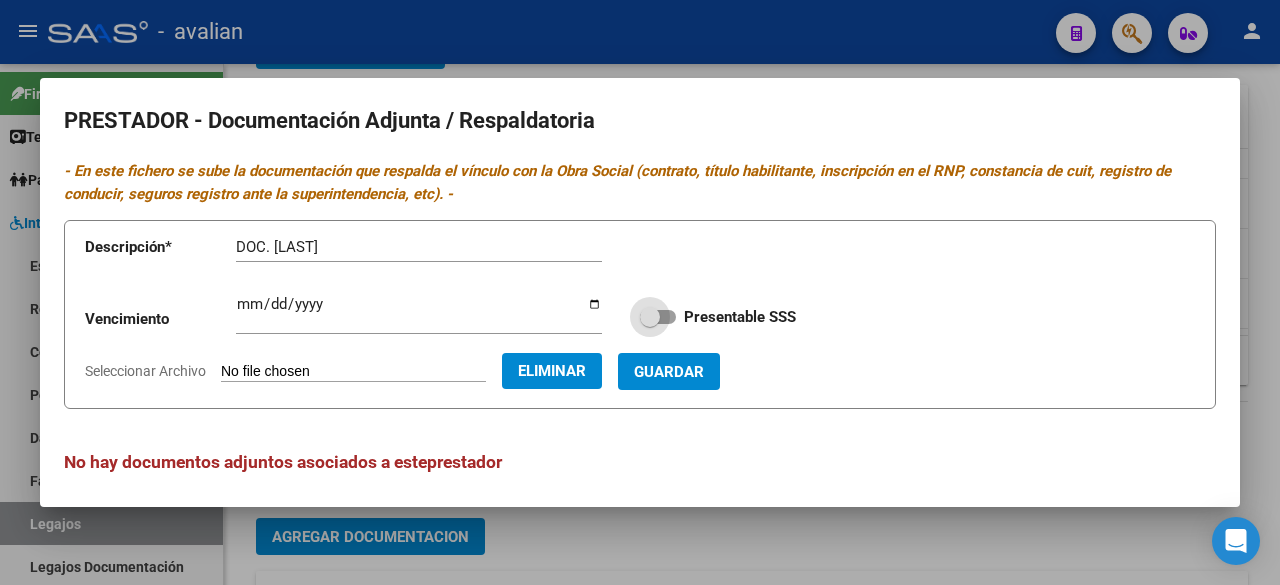 click at bounding box center (658, 317) 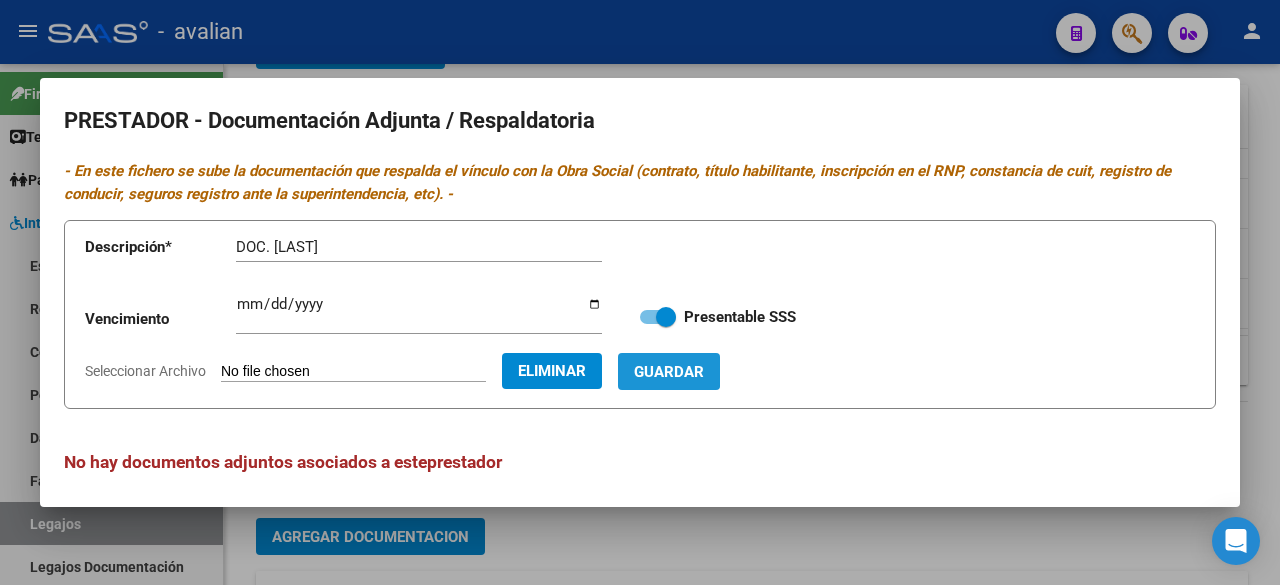 click on "Guardar" at bounding box center [669, 372] 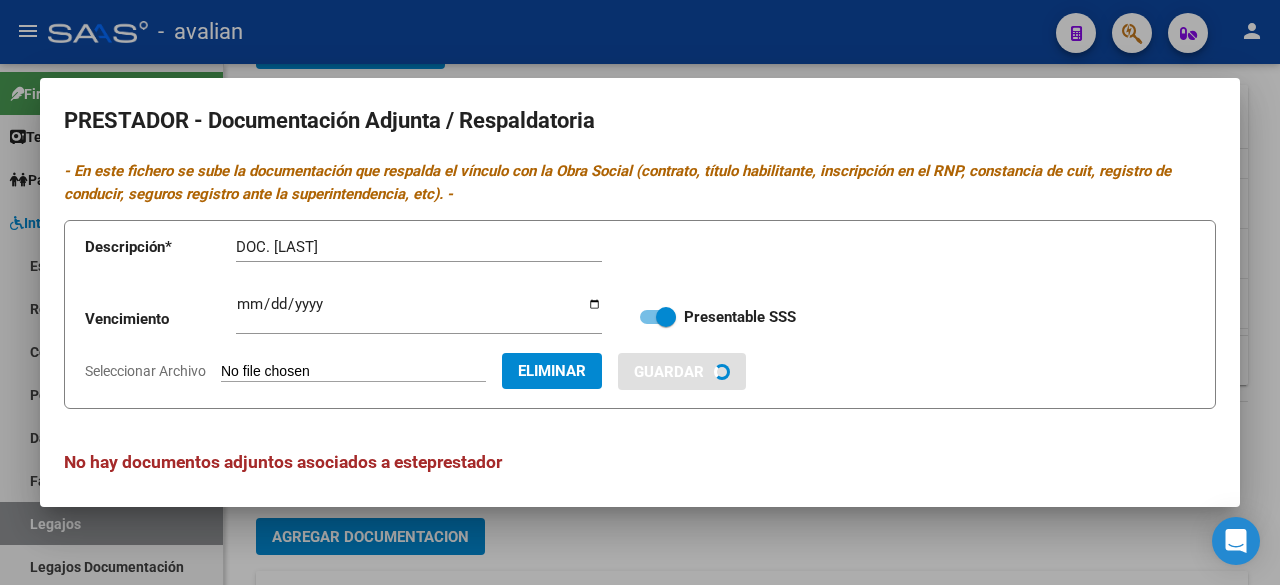 type 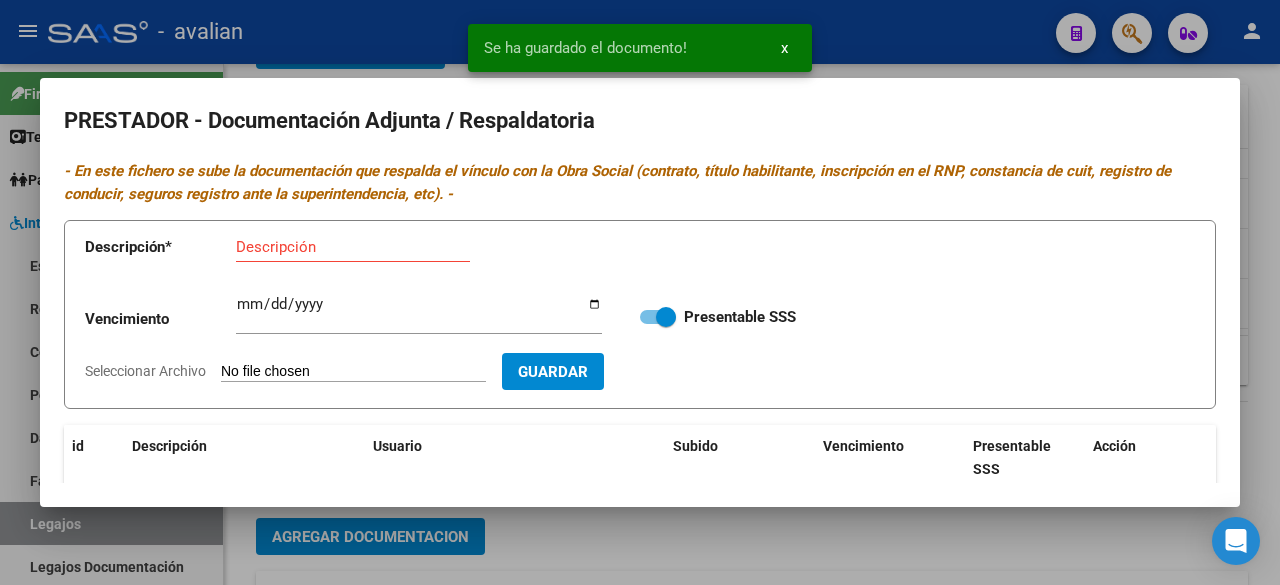 scroll, scrollTop: 200, scrollLeft: 0, axis: vertical 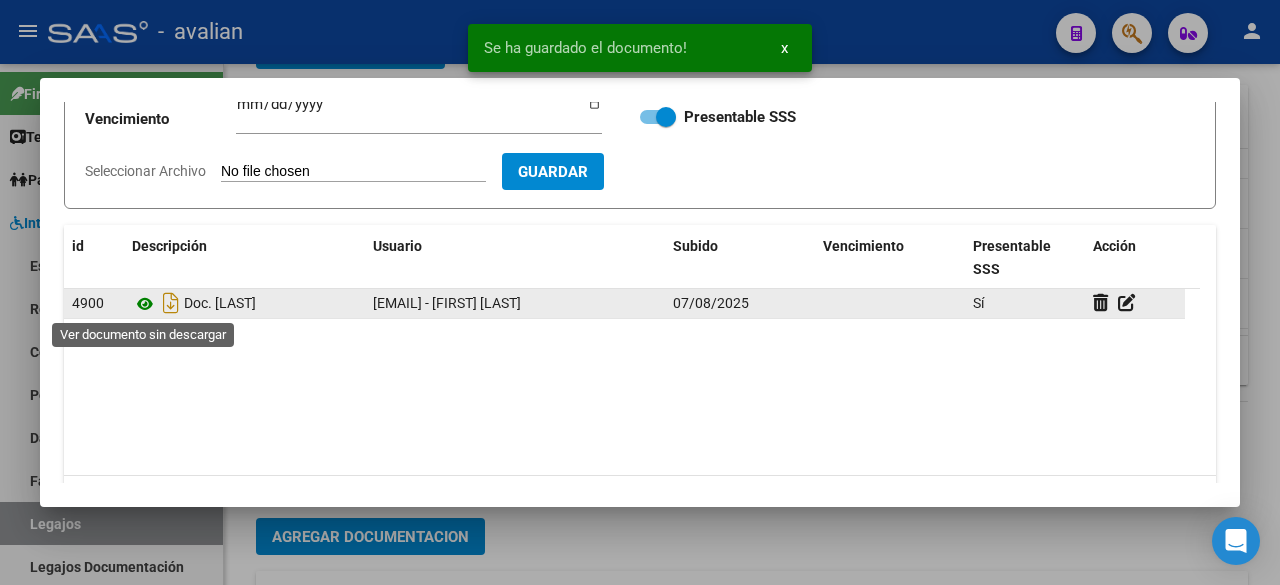 click 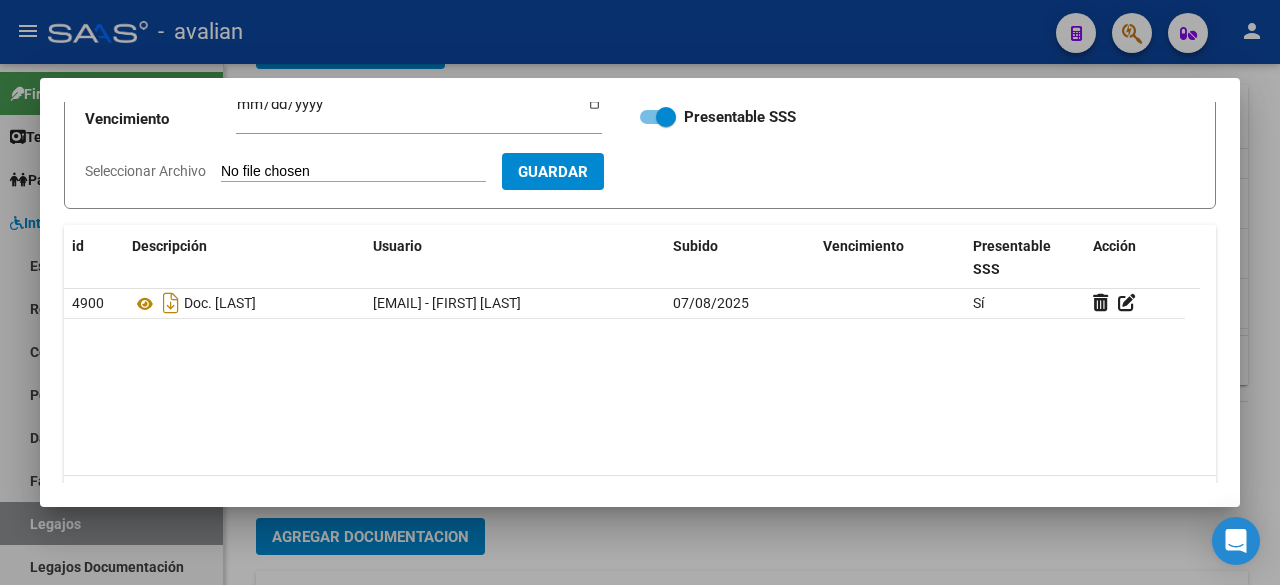 scroll, scrollTop: 0, scrollLeft: 0, axis: both 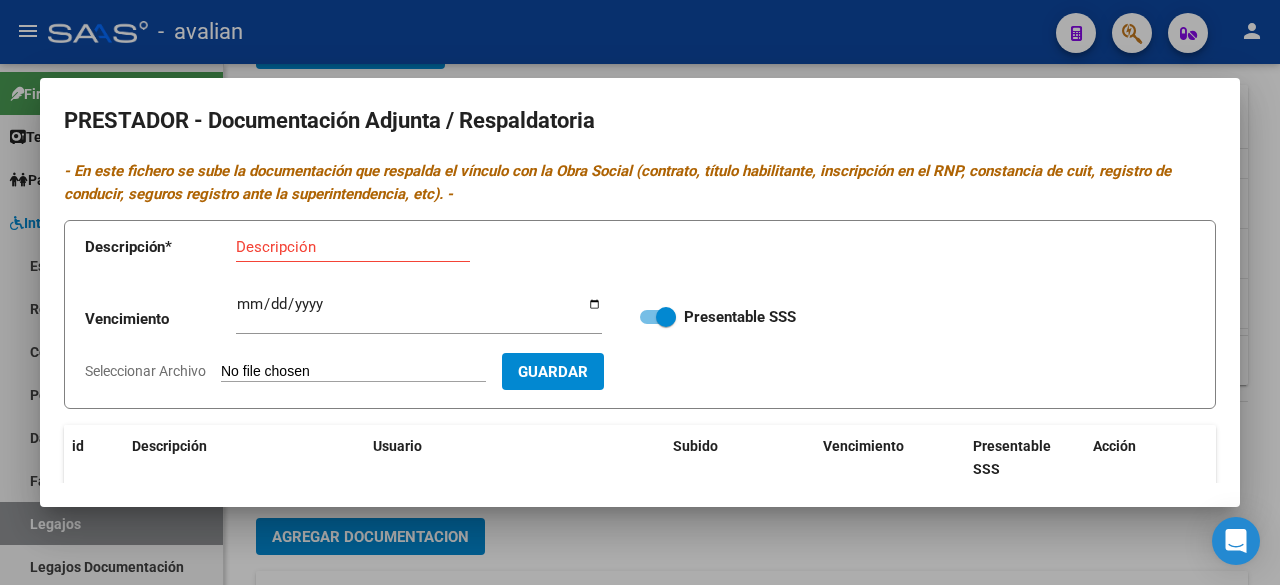 click at bounding box center (640, 292) 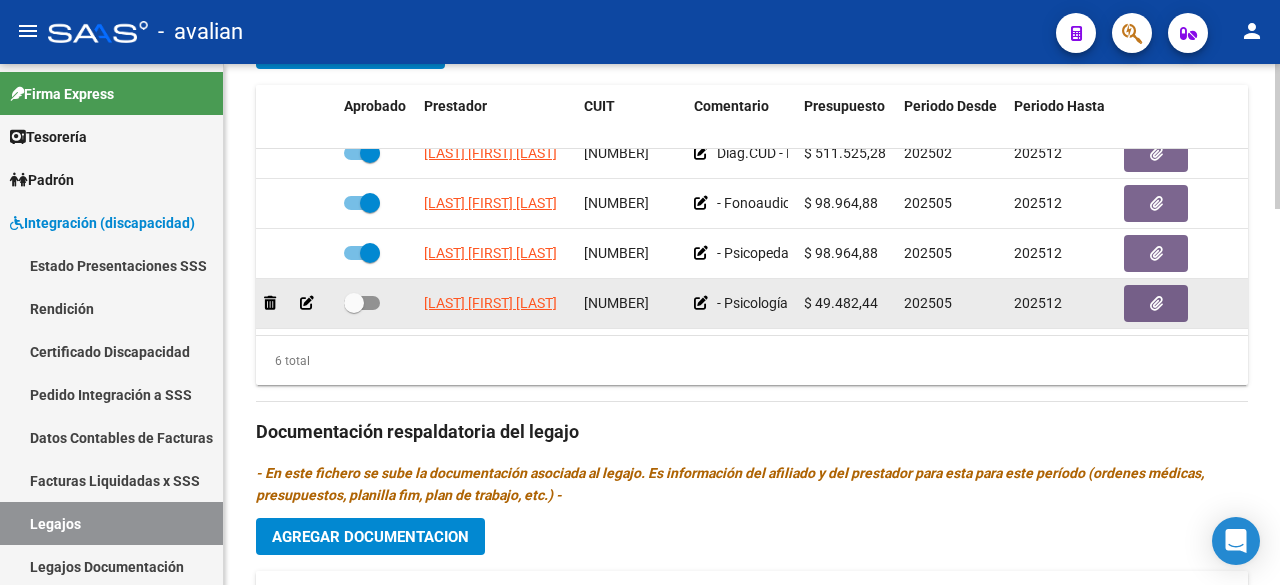 click at bounding box center [362, 303] 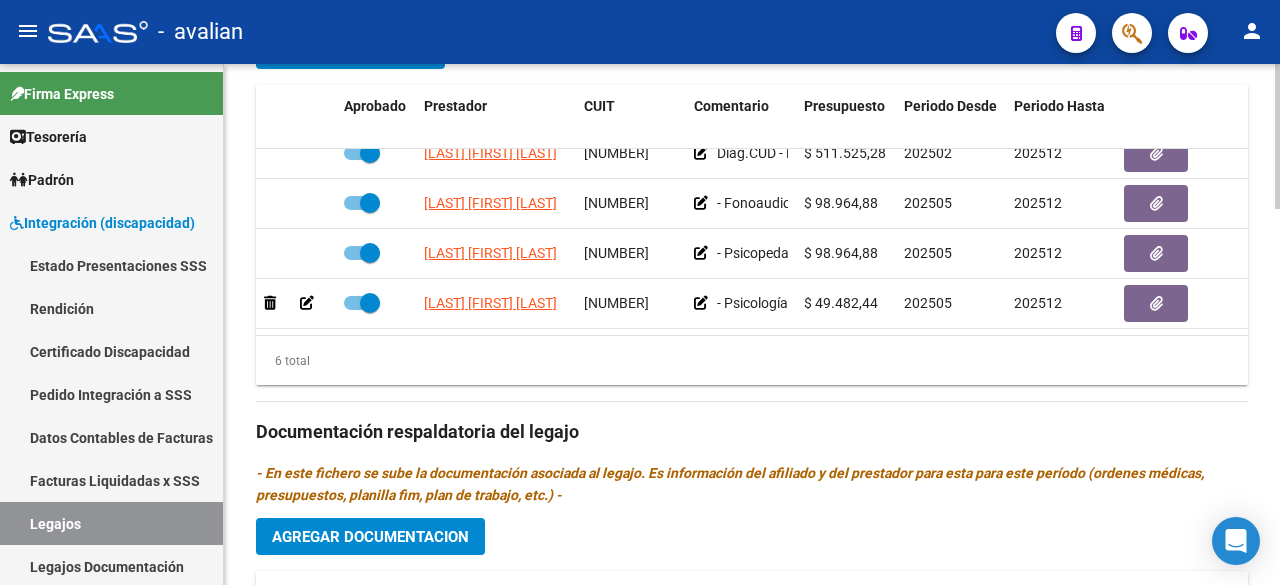 scroll, scrollTop: 0, scrollLeft: 0, axis: both 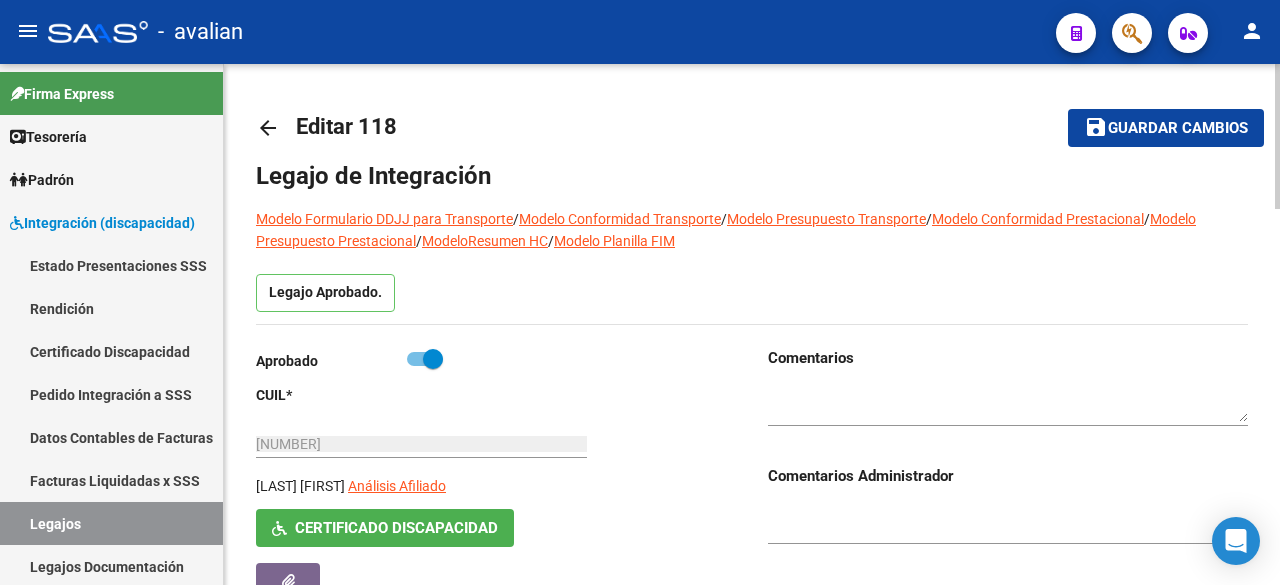 click on "Guardar cambios" 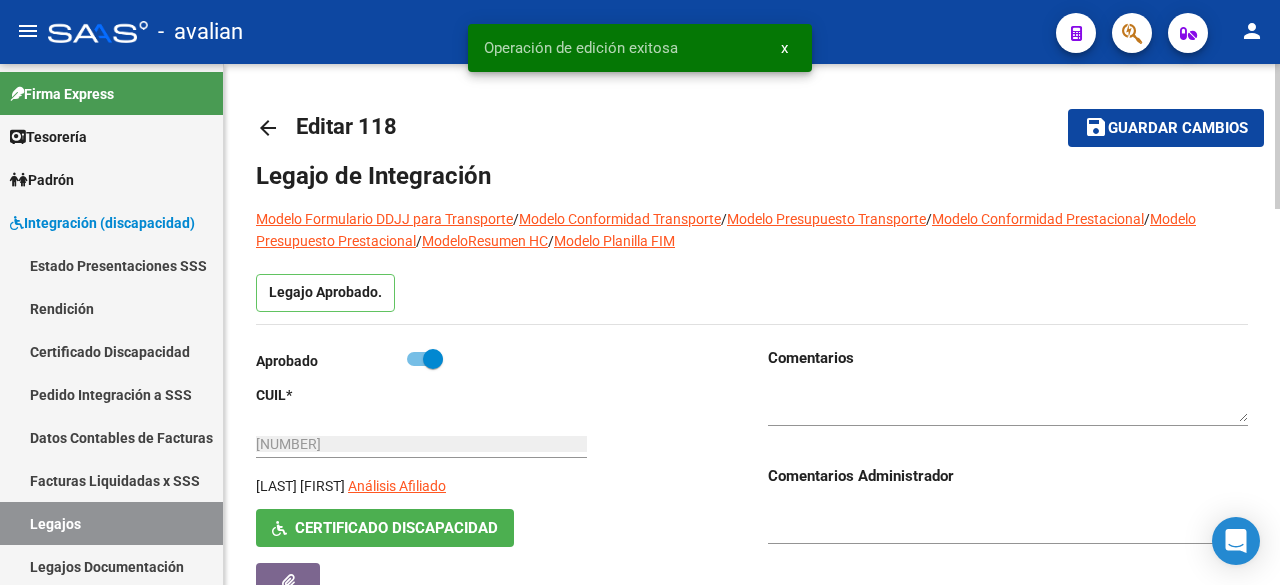 click at bounding box center (1008, 404) 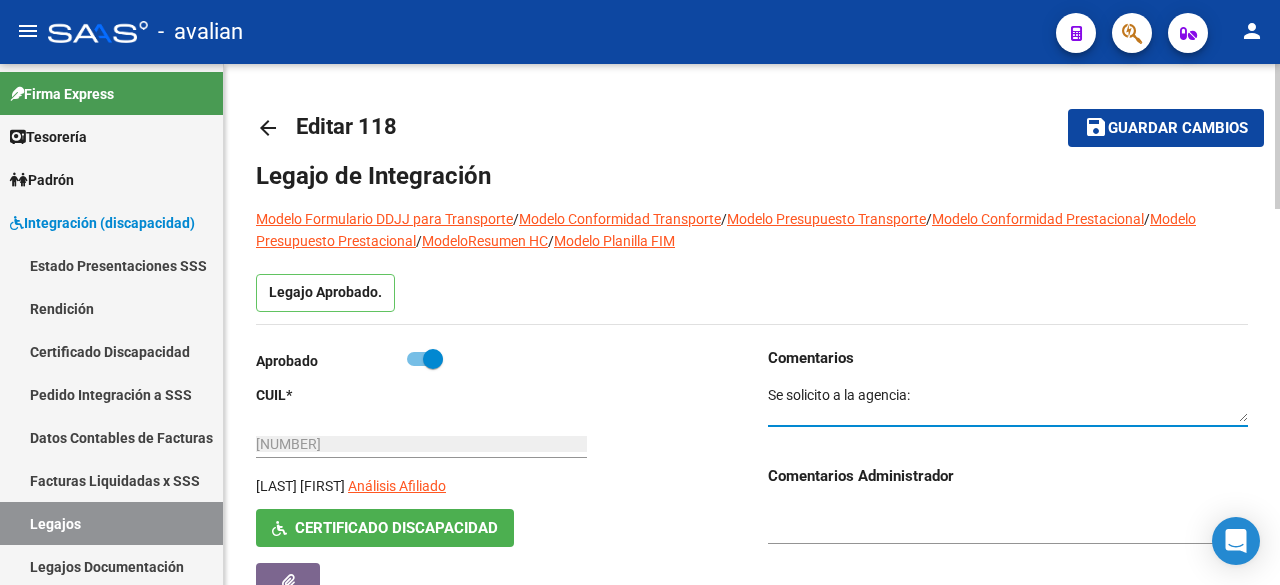 paste on "FONO: RNP.
PSP: plan de tratamiento.
Conformidad: completar con PSP y PS, ya que solo pusieron FONO." 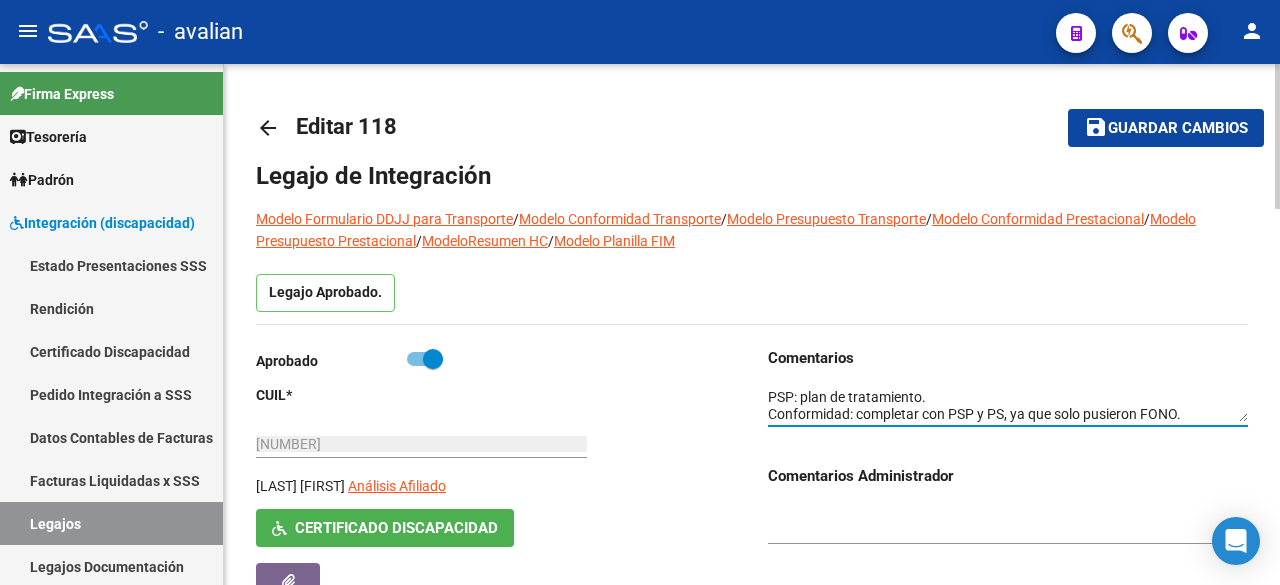 scroll, scrollTop: 48, scrollLeft: 0, axis: vertical 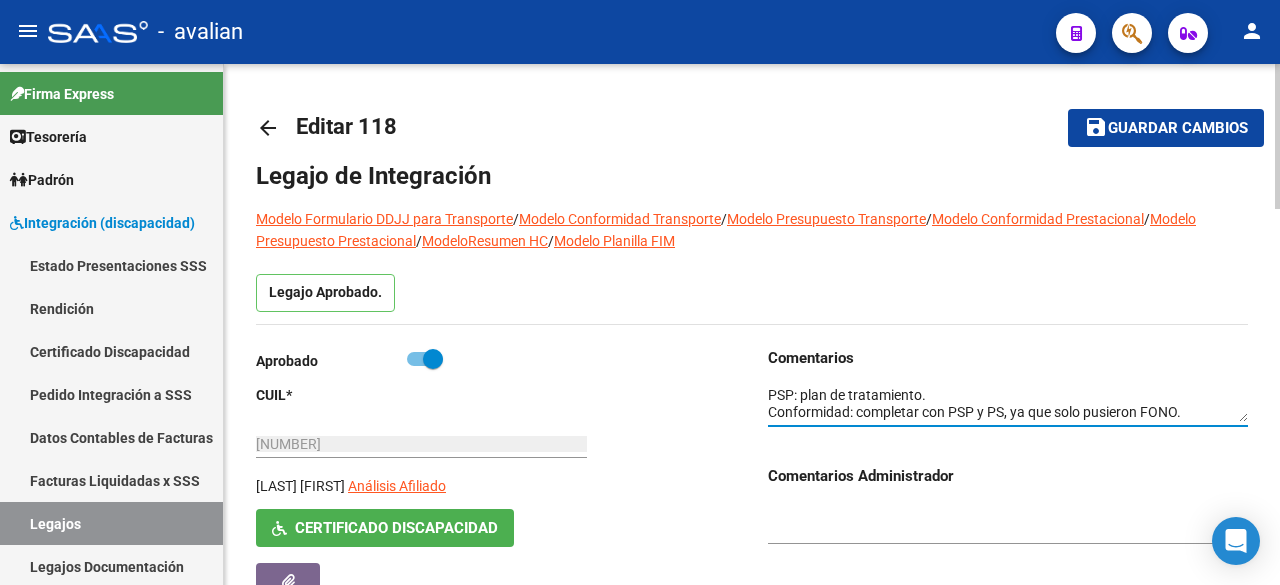 type on "Se solicito a la agencia:
FONO: RNP.
PSP: plan de tratamiento.
Conformidad: completar con PSP y PS, ya que solo pusieron FONO." 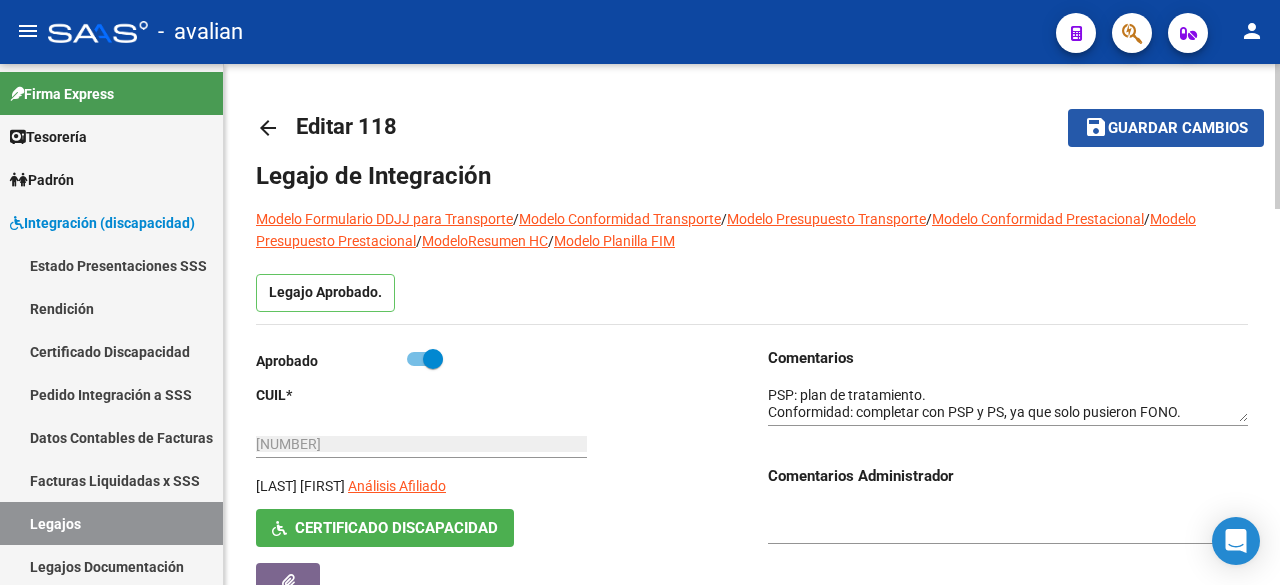 click on "Guardar cambios" 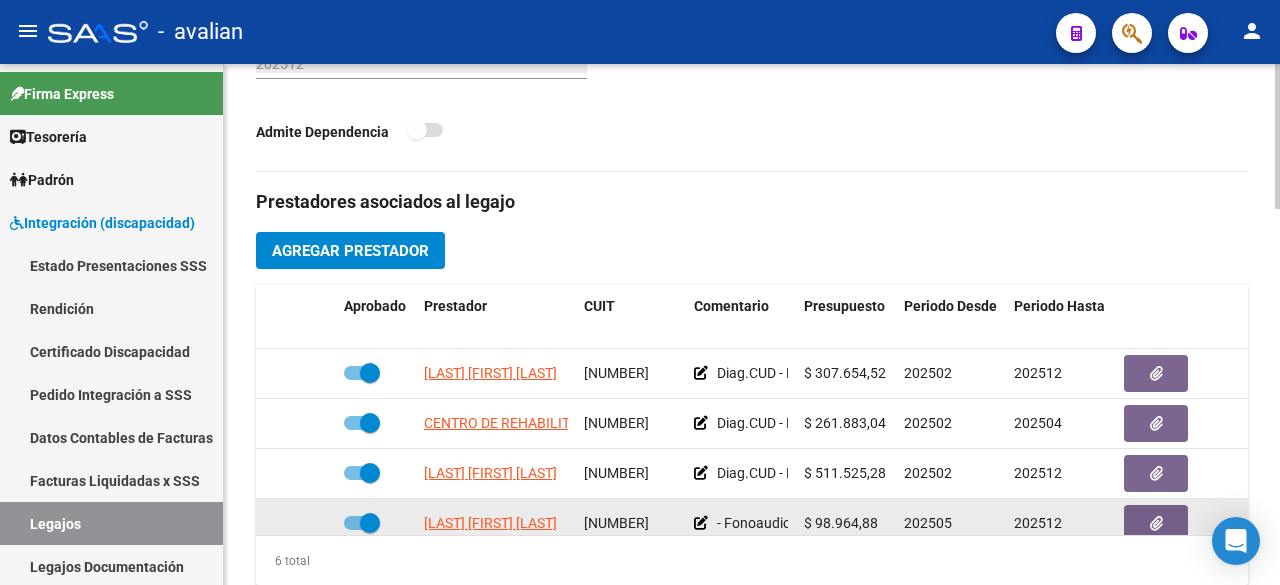 scroll, scrollTop: 1100, scrollLeft: 0, axis: vertical 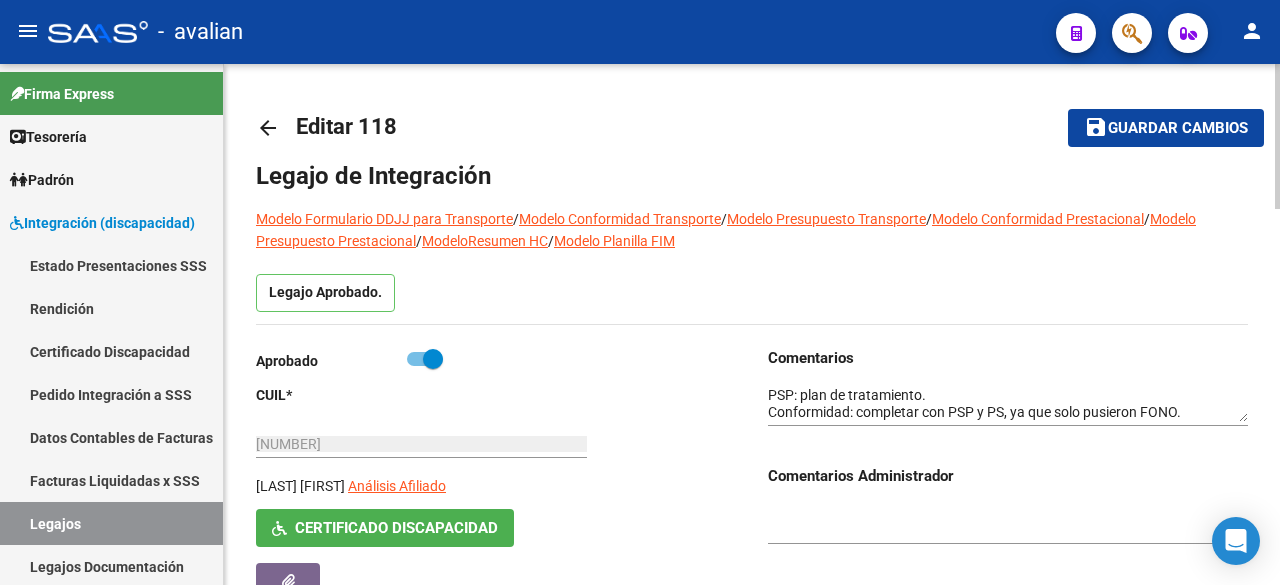 click on "Guardar cambios" 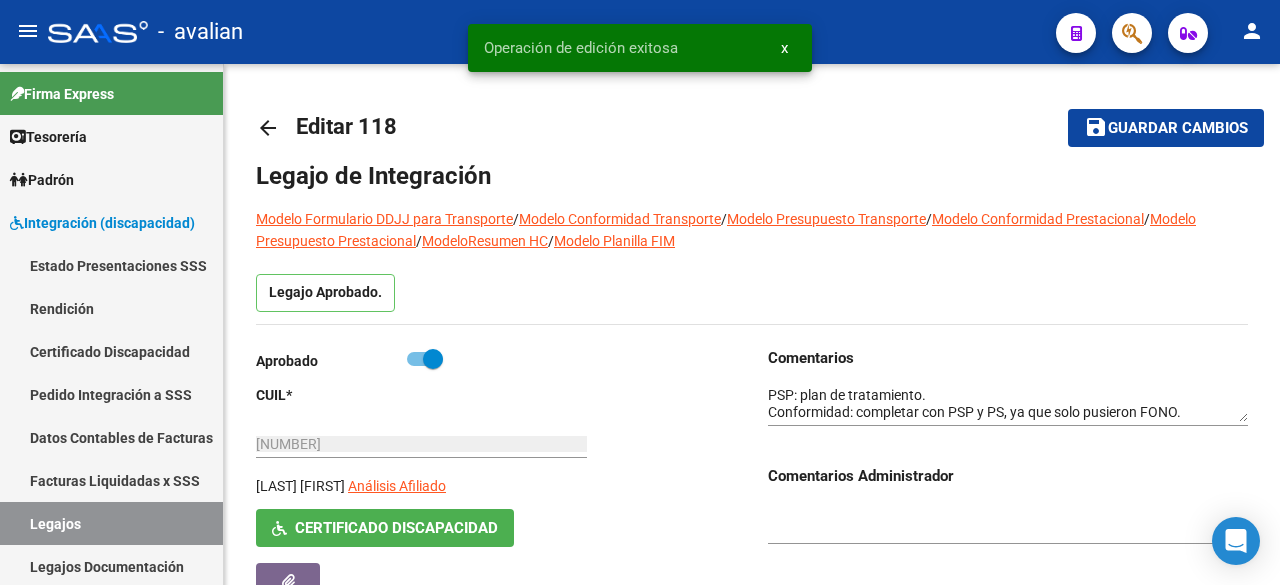 click on "x" at bounding box center [784, 48] 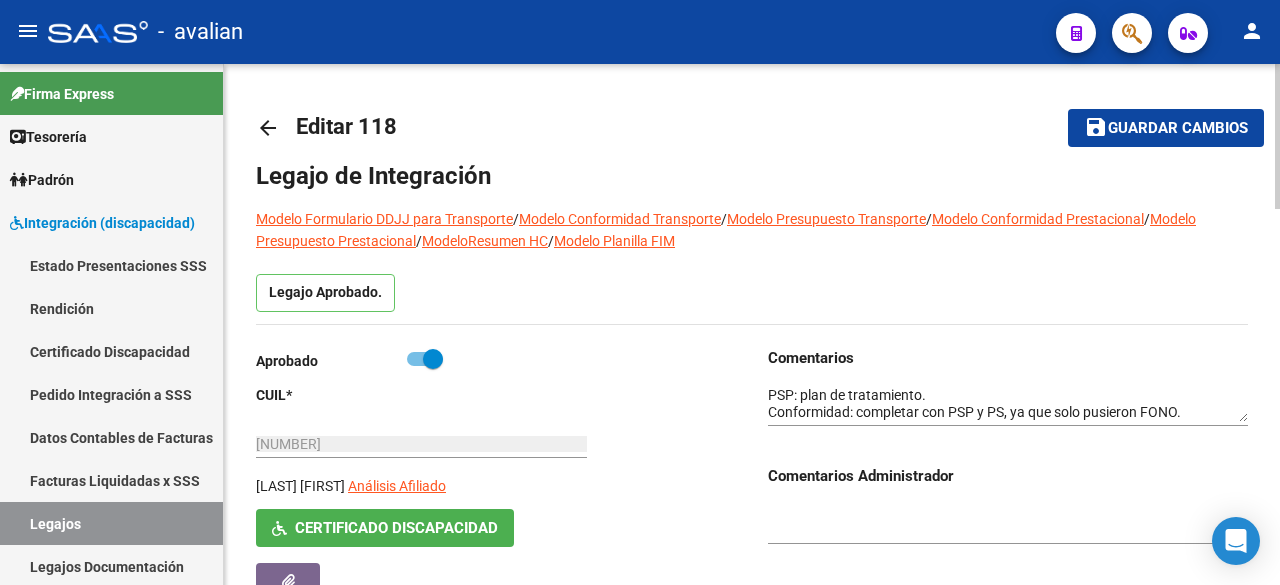 click on "Guardar cambios" 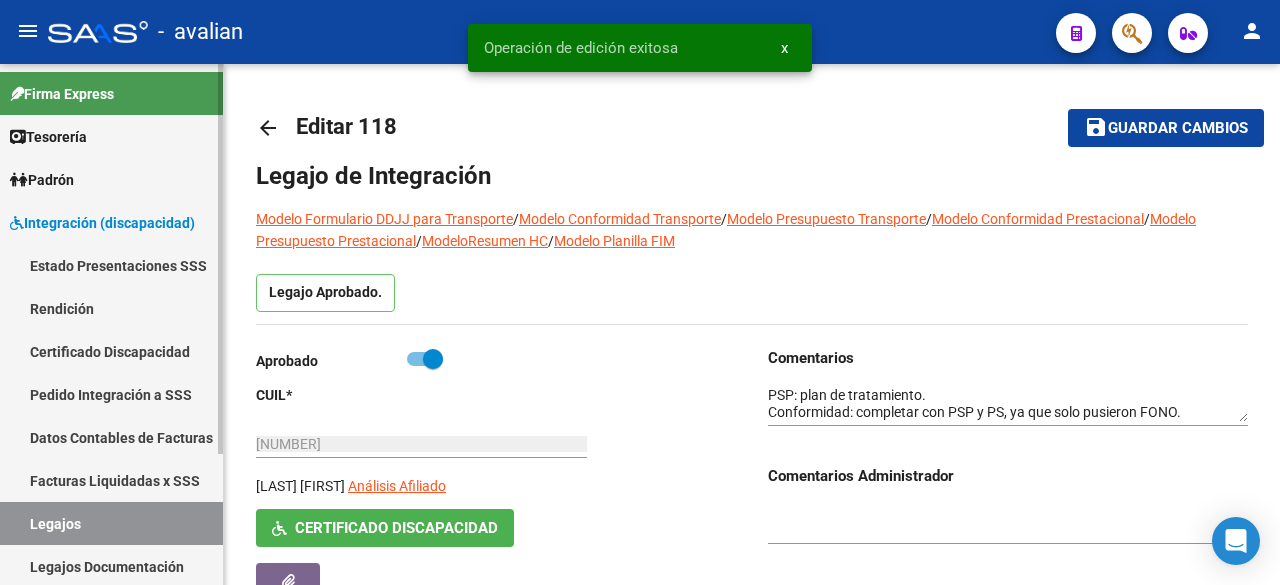 click on "Legajos" at bounding box center (111, 523) 